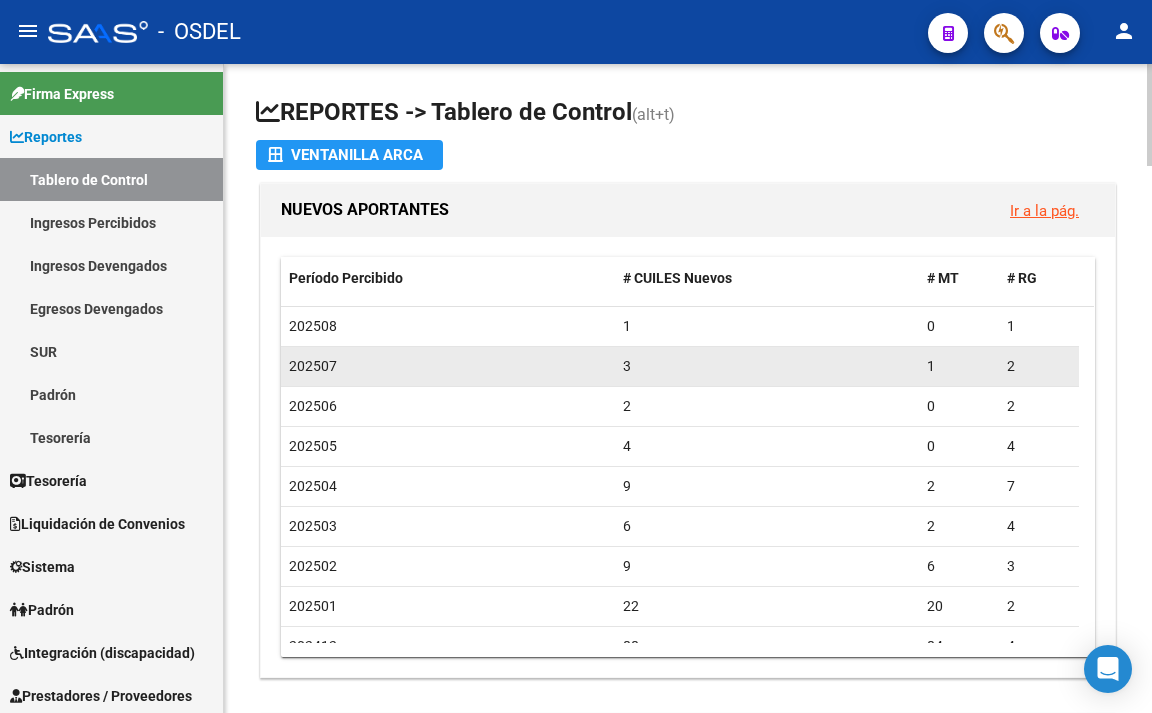 scroll, scrollTop: 0, scrollLeft: 0, axis: both 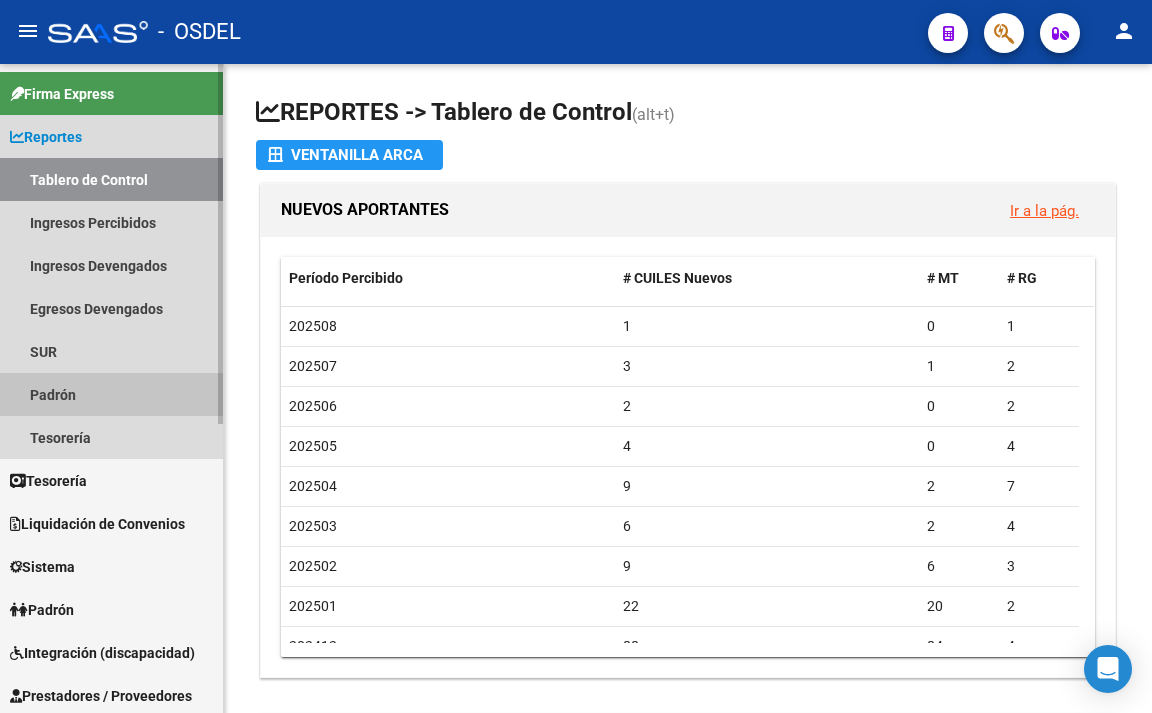 click on "Padrón" at bounding box center (111, 394) 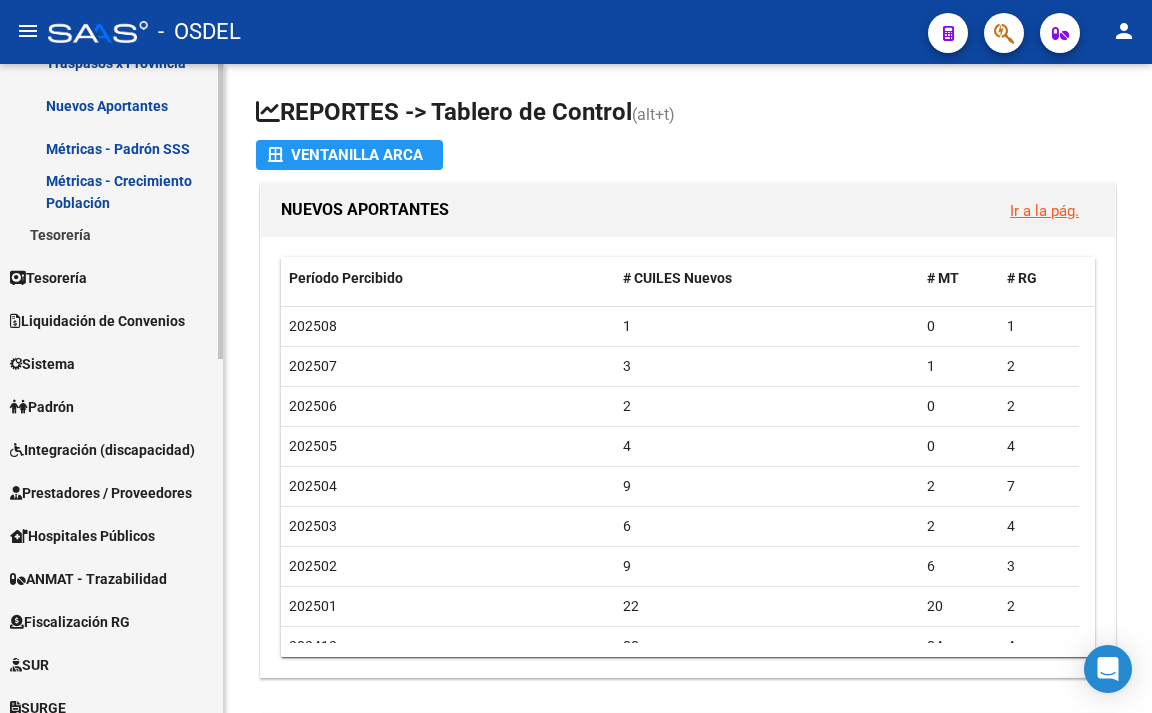 scroll, scrollTop: 500, scrollLeft: 0, axis: vertical 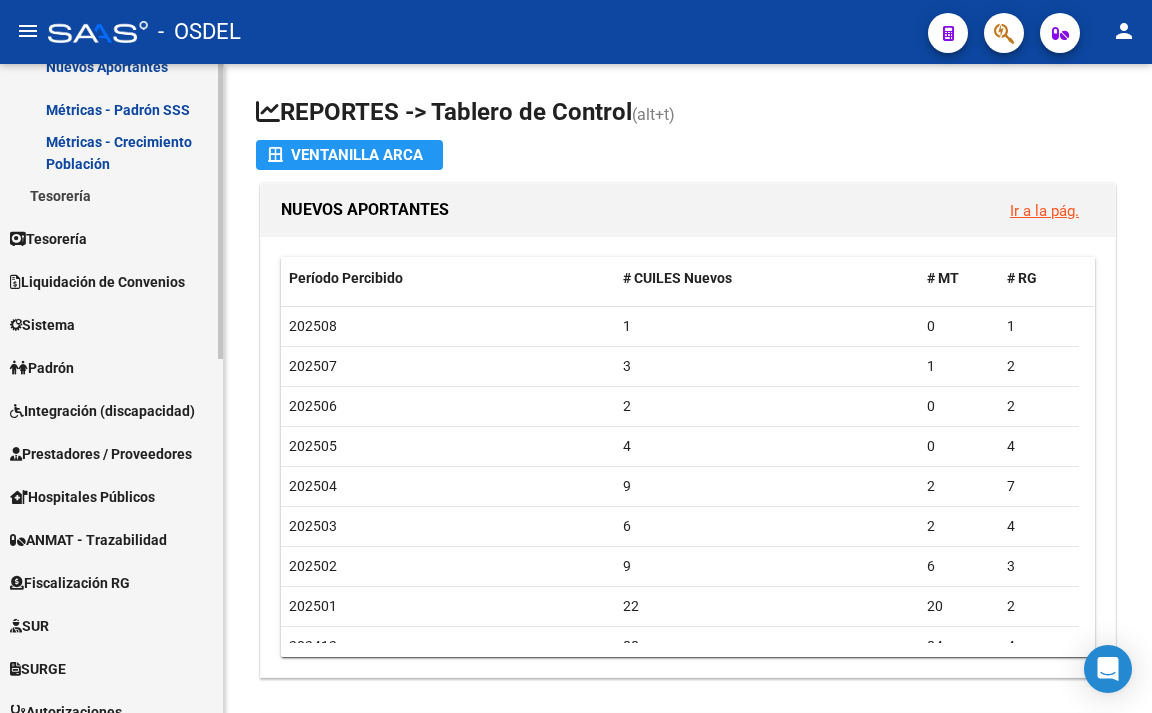 click on "Tesorería" at bounding box center (48, 239) 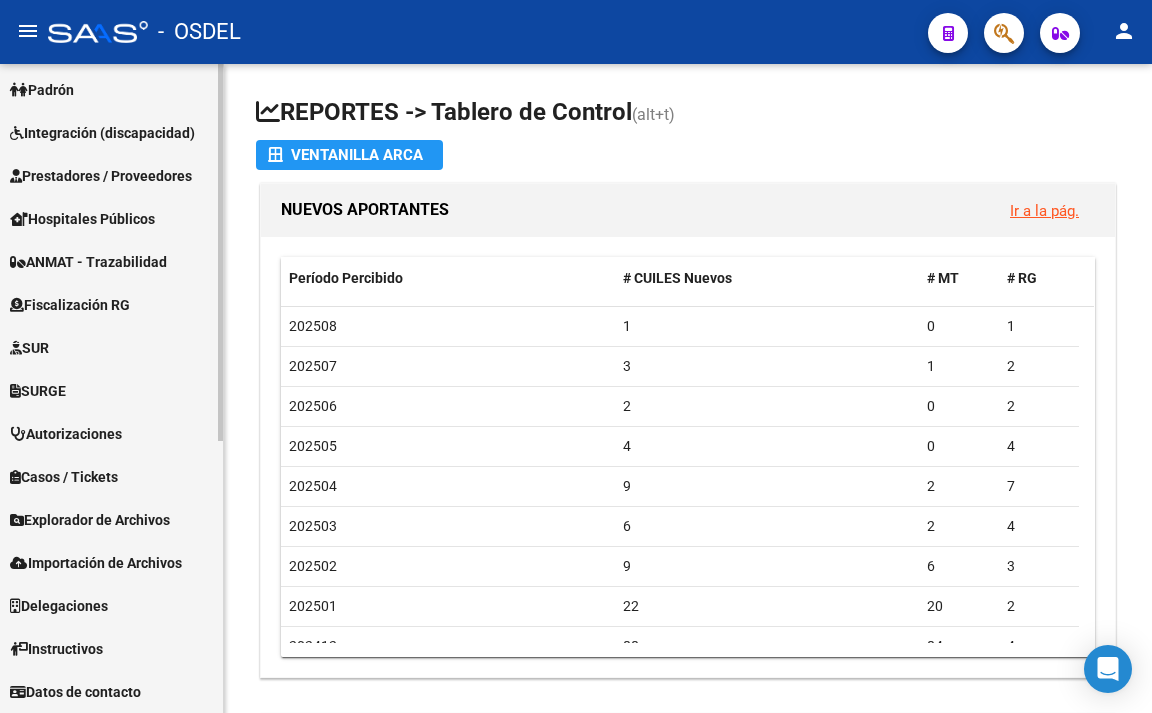 scroll, scrollTop: 467, scrollLeft: 0, axis: vertical 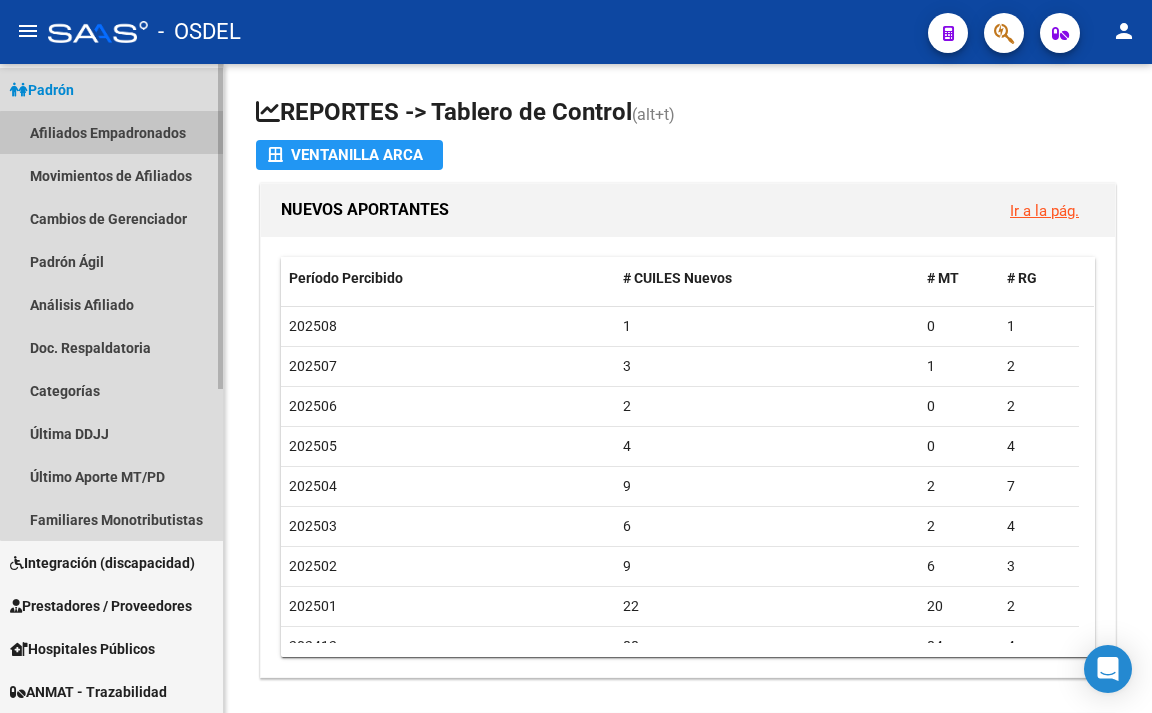 click on "Afiliados Empadronados" at bounding box center (111, 132) 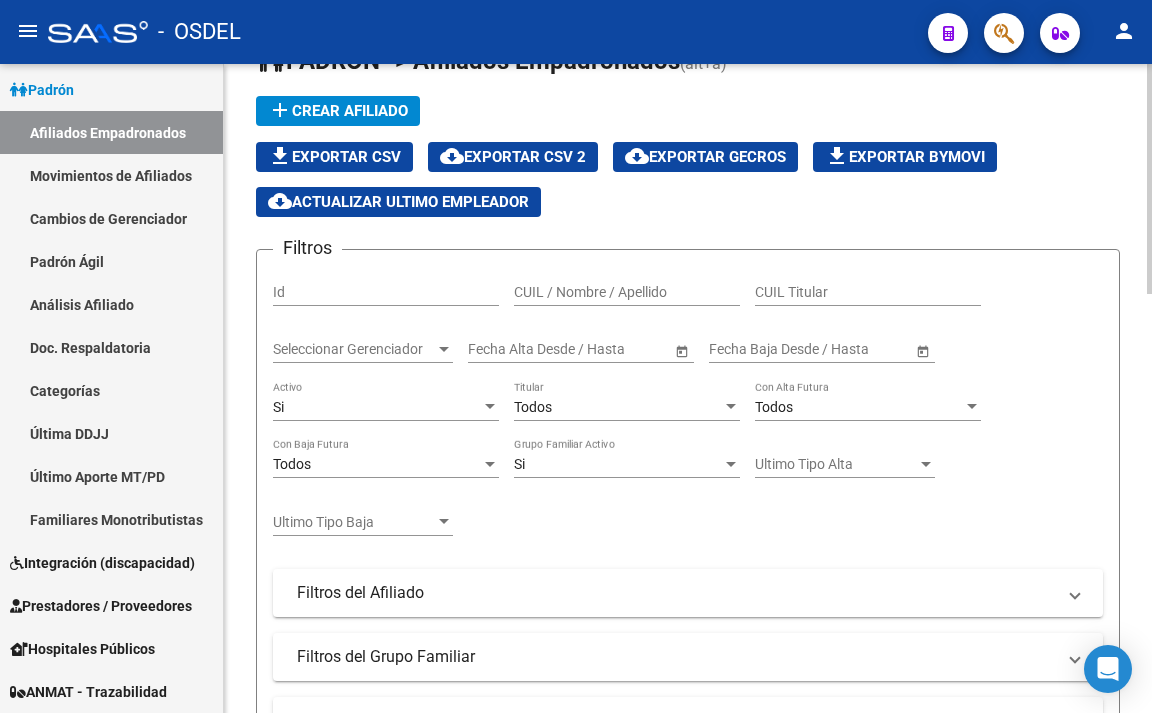 scroll, scrollTop: 100, scrollLeft: 0, axis: vertical 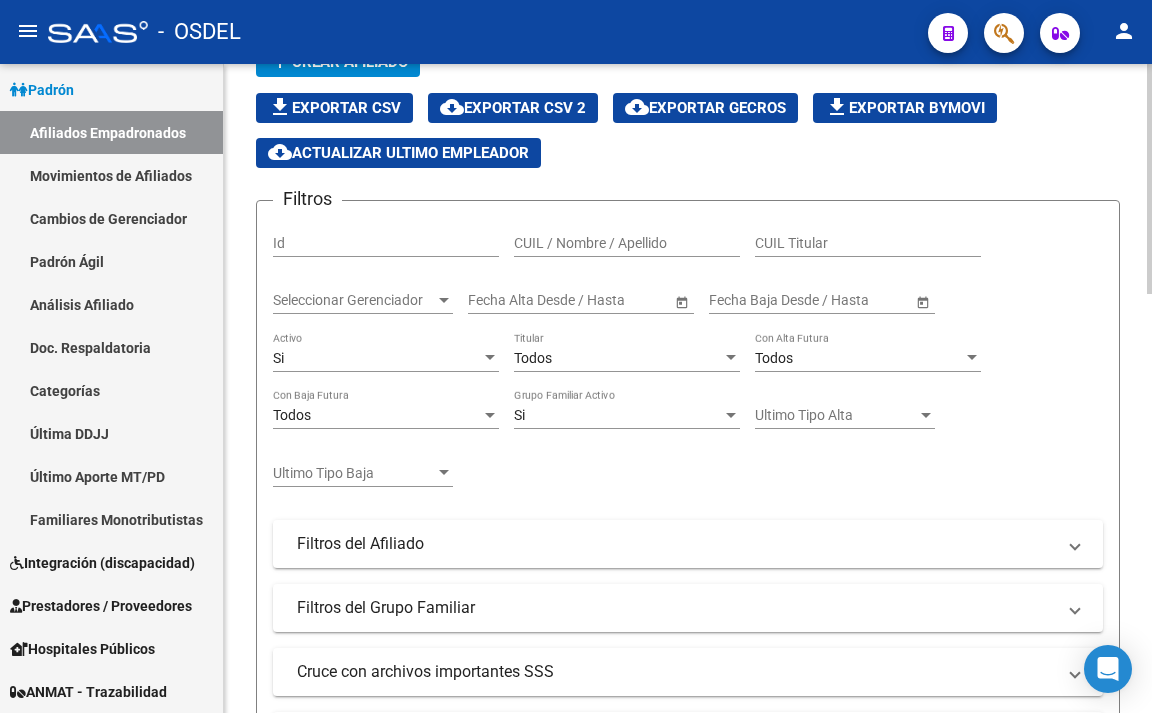 click on "Todos" at bounding box center [618, 358] 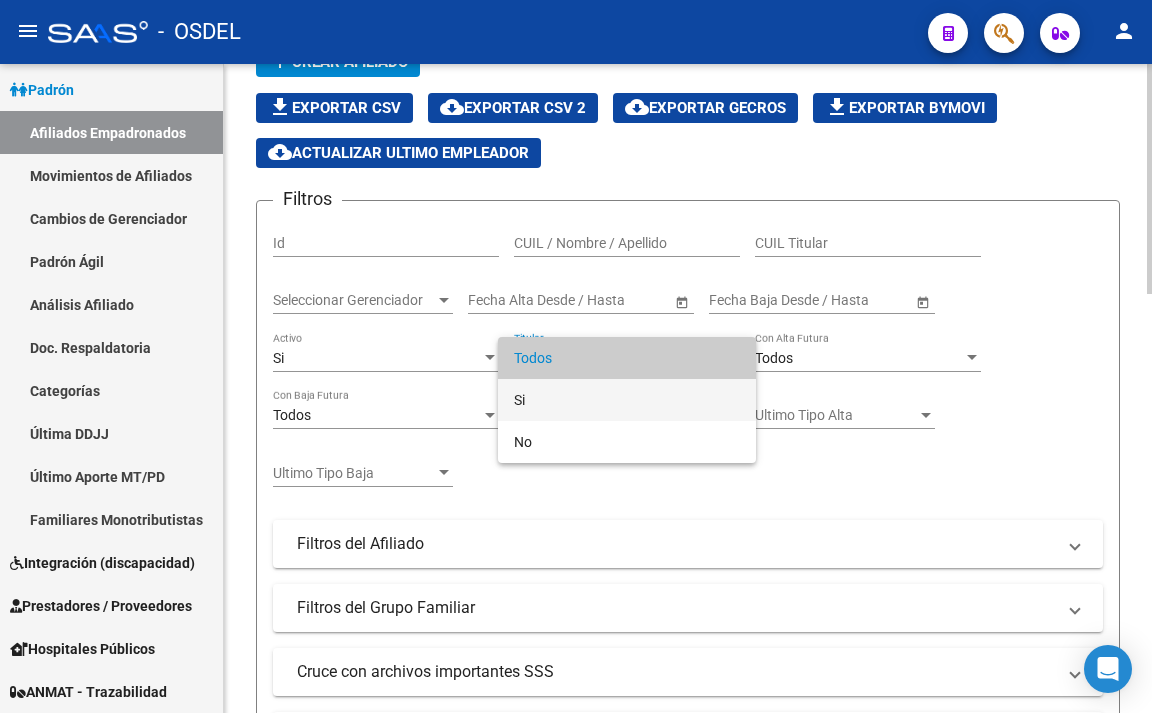 click on "Si" at bounding box center [627, 400] 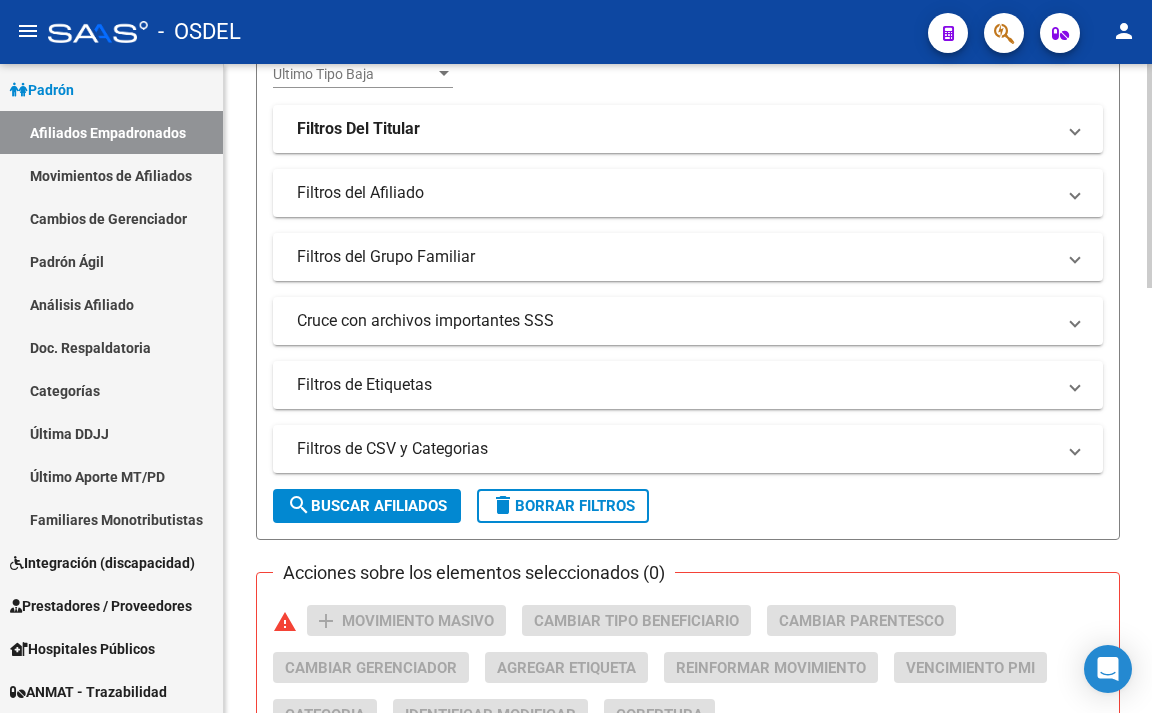 scroll, scrollTop: 500, scrollLeft: 0, axis: vertical 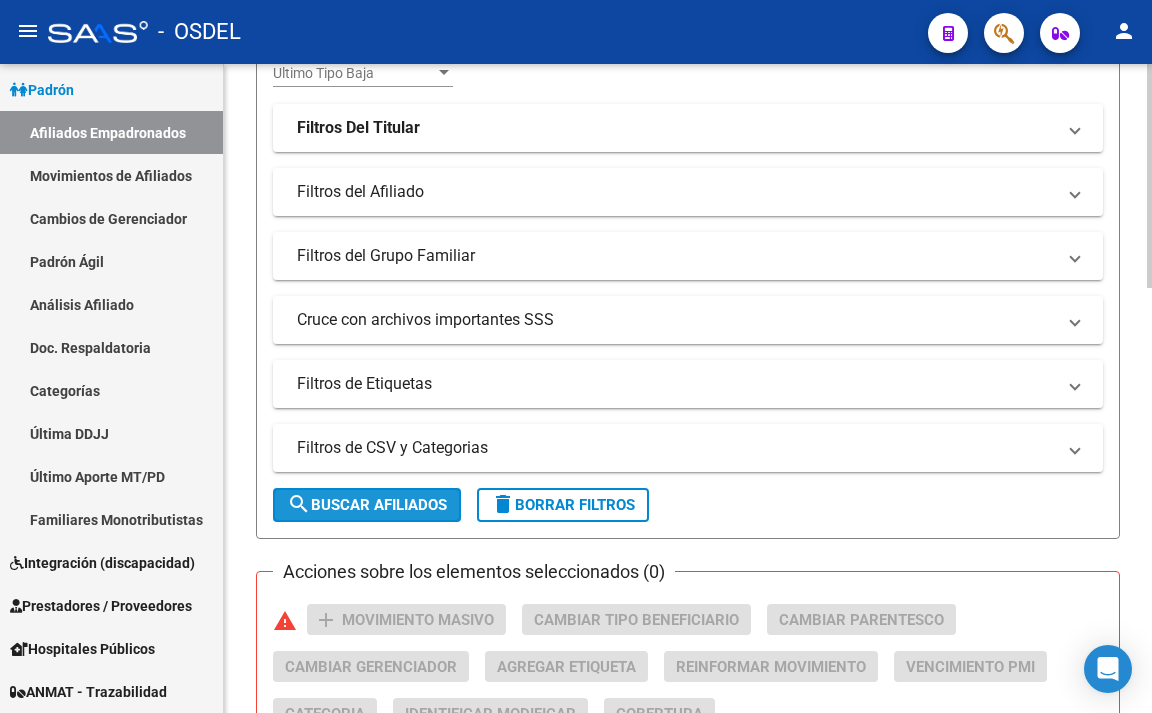 click on "search  Buscar Afiliados" 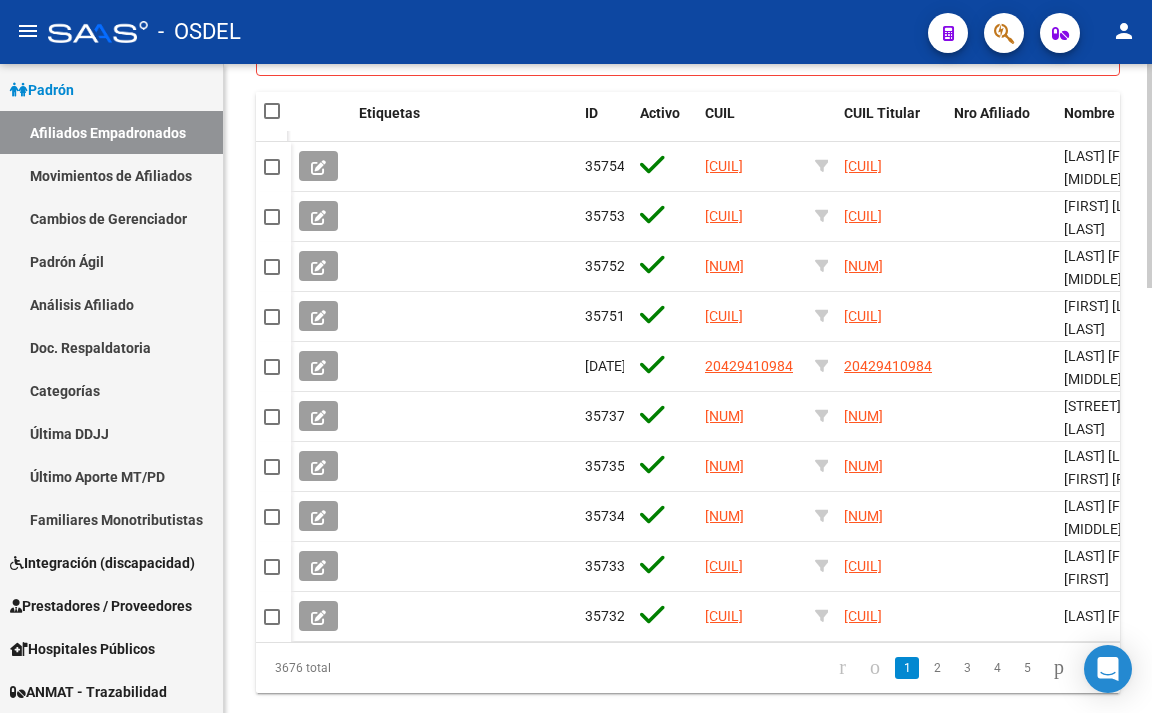 scroll, scrollTop: 1234, scrollLeft: 0, axis: vertical 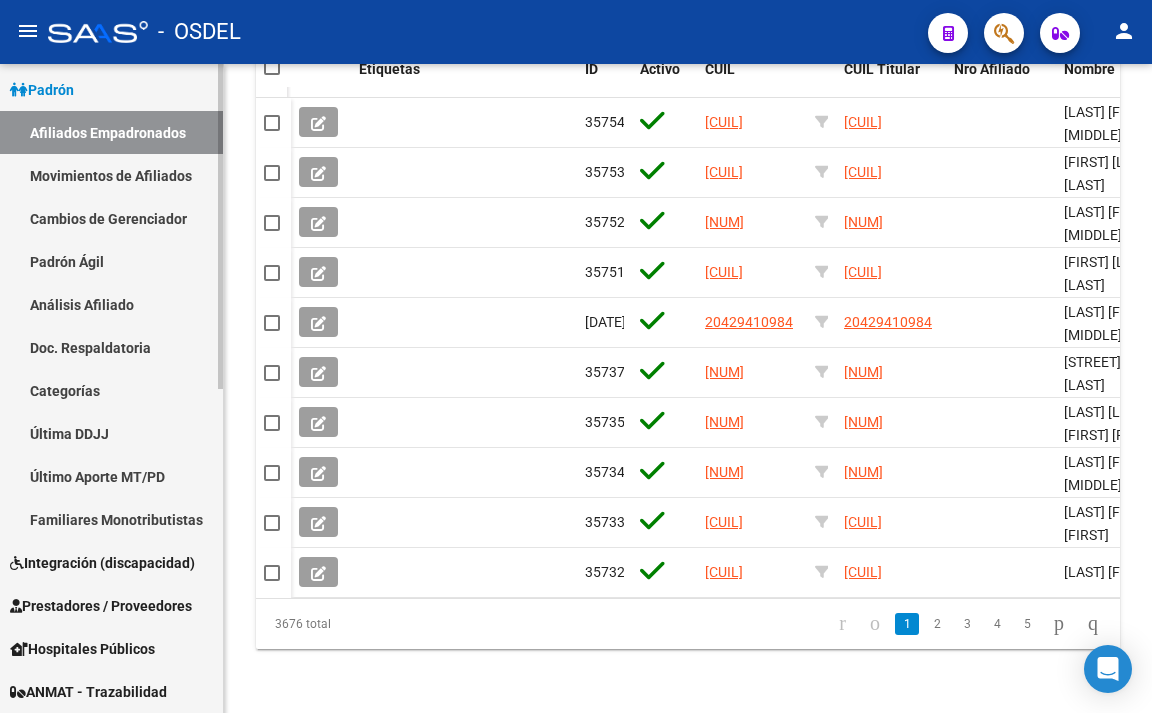 click on "Movimientos de Afiliados" at bounding box center [111, 175] 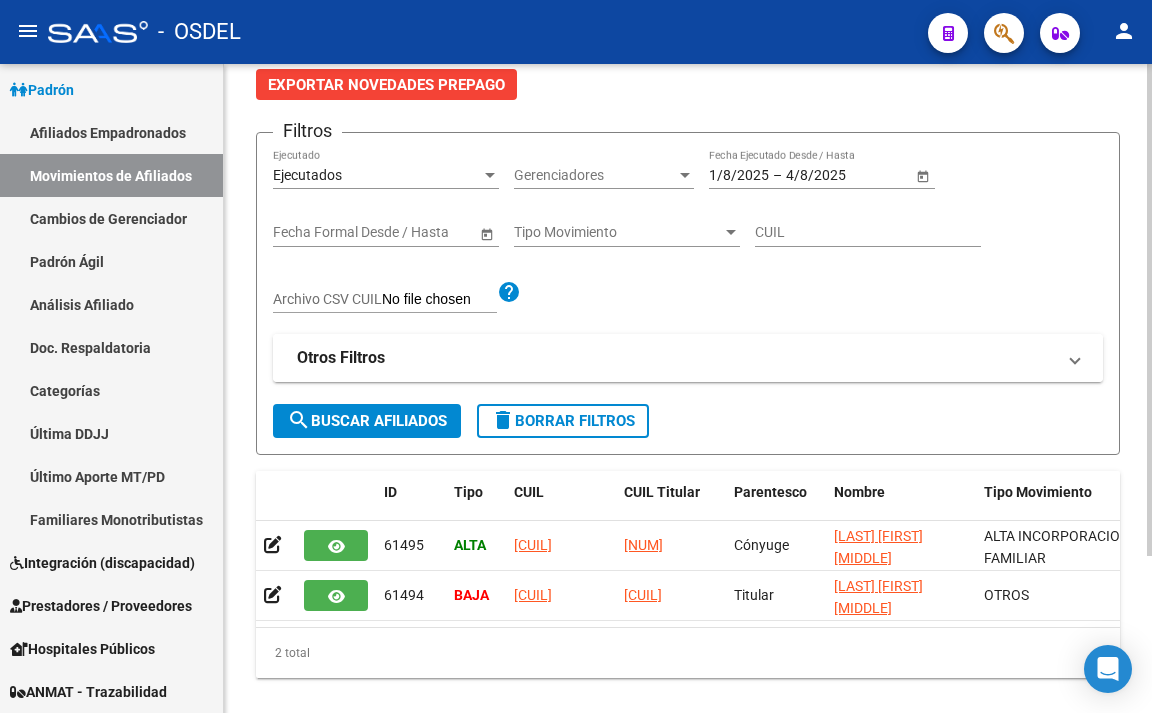 scroll, scrollTop: 200, scrollLeft: 0, axis: vertical 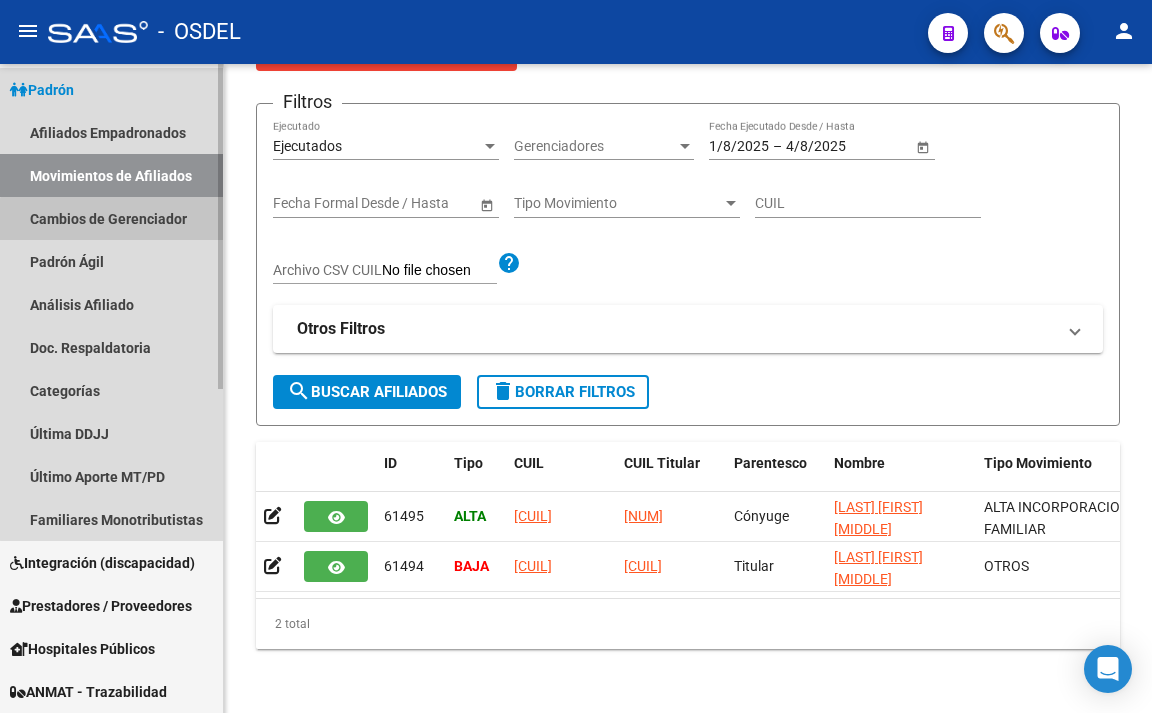 click on "Cambios de Gerenciador" at bounding box center [111, 218] 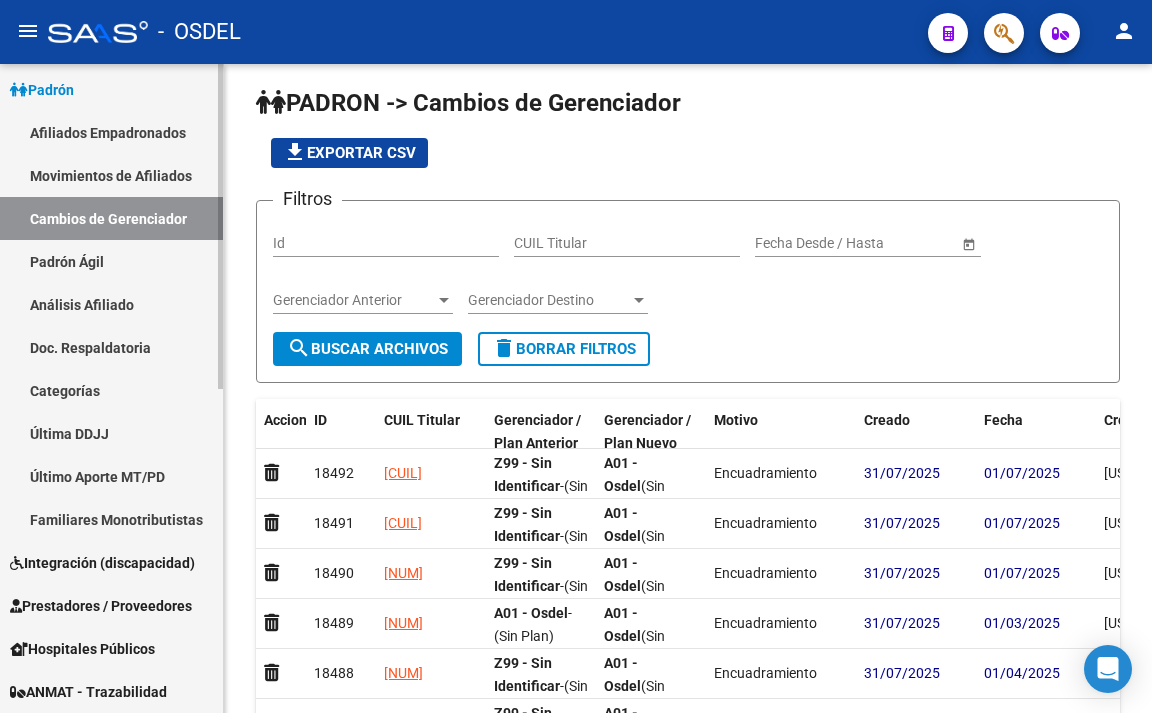 scroll, scrollTop: 0, scrollLeft: 0, axis: both 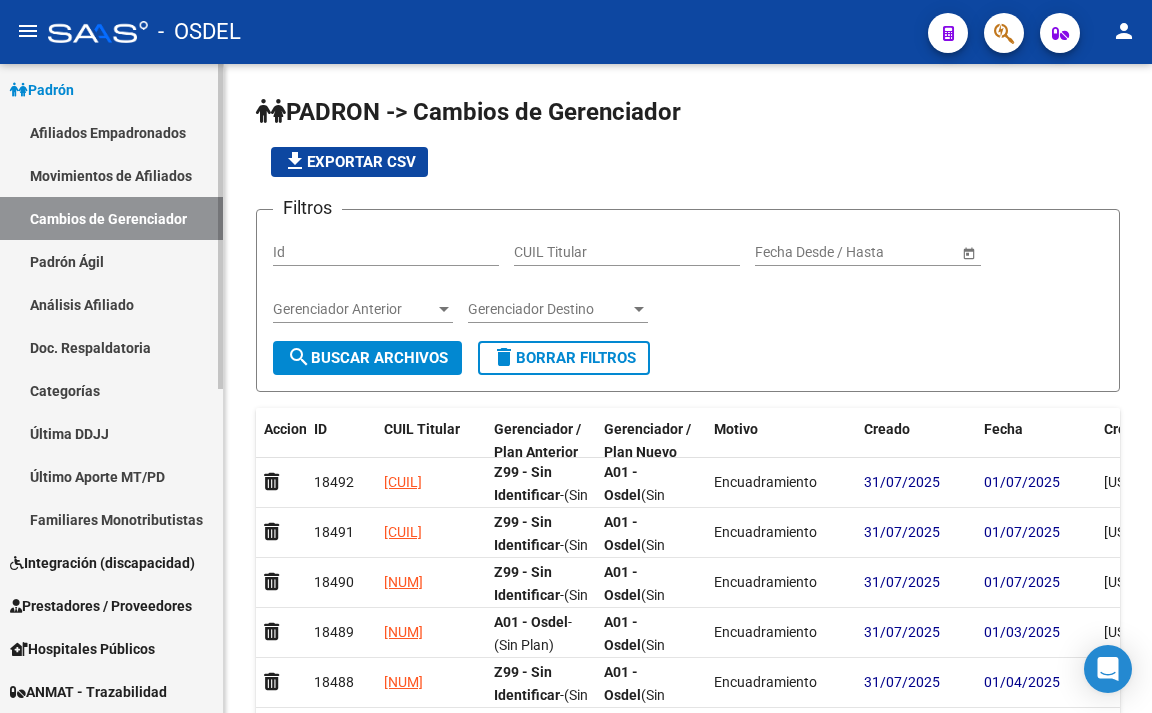 click on "Padrón Ágil" at bounding box center [111, 261] 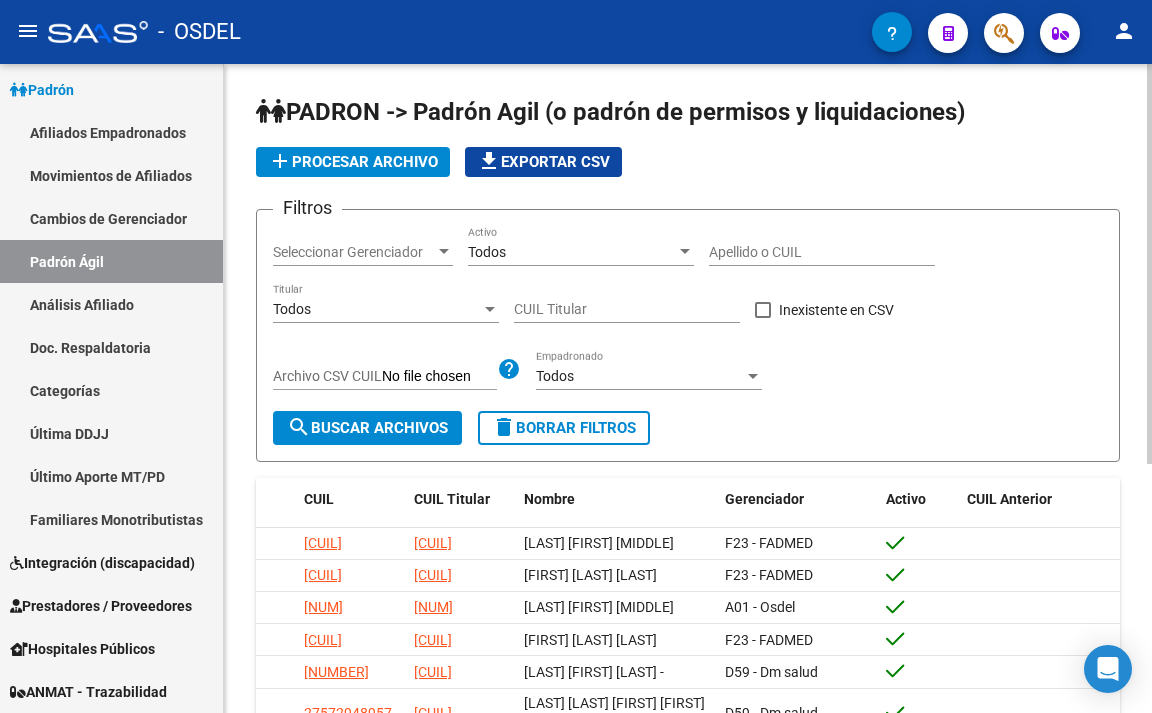 click on "Seleccionar Gerenciador Seleccionar Gerenciador" 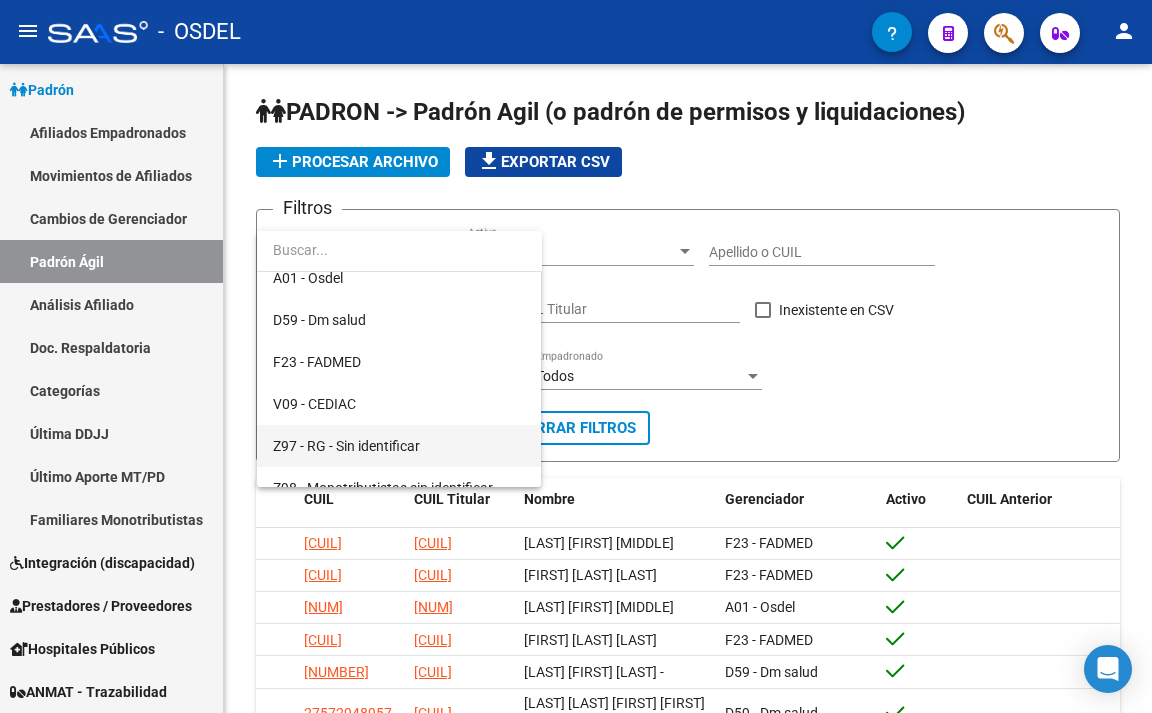 scroll, scrollTop: 164, scrollLeft: 0, axis: vertical 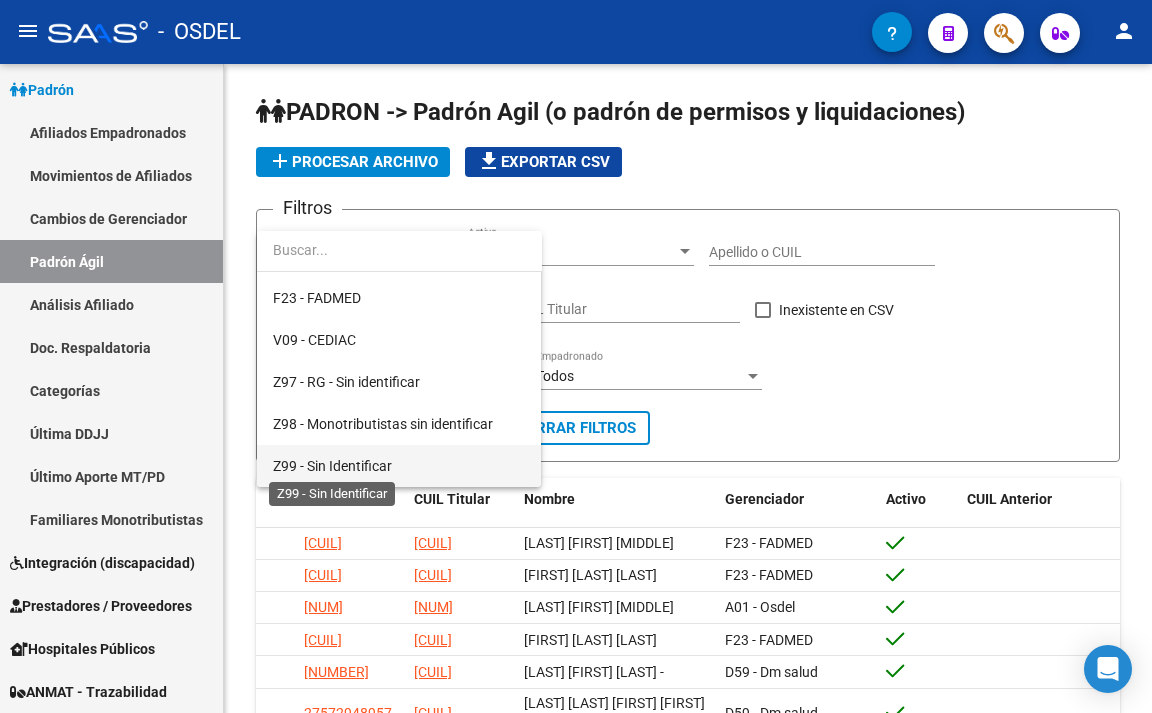 click on "Z99 - Sin Identificar" at bounding box center (332, 466) 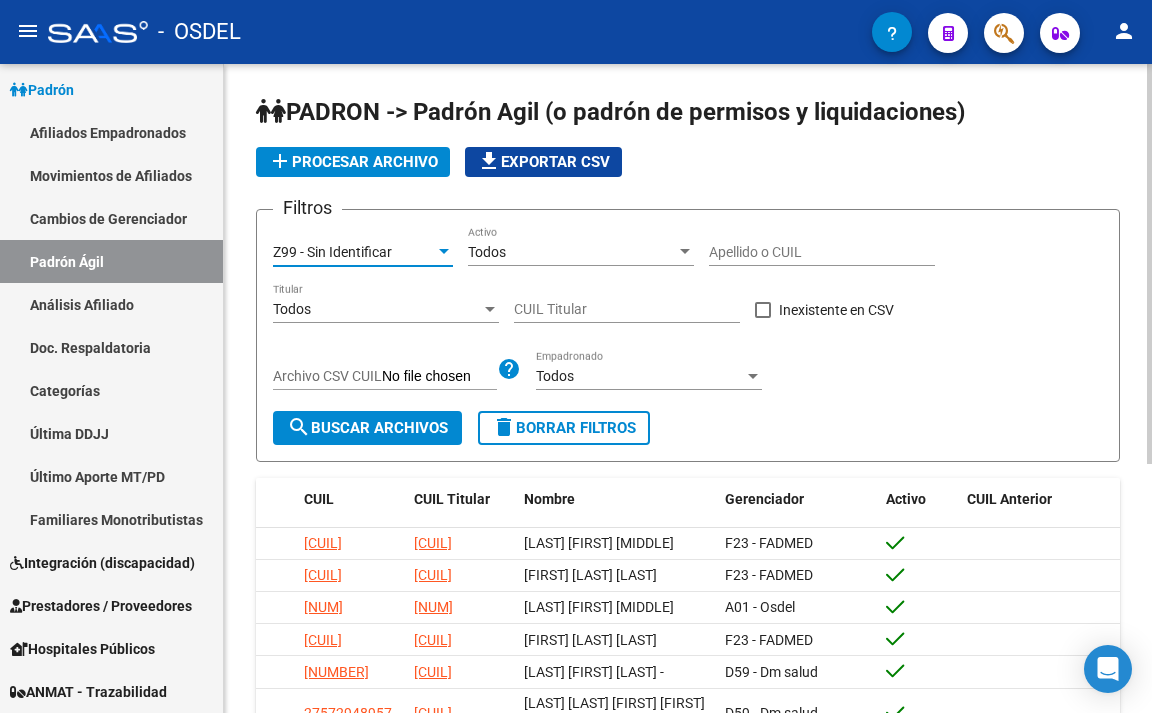 click on "search  Buscar Archivos" 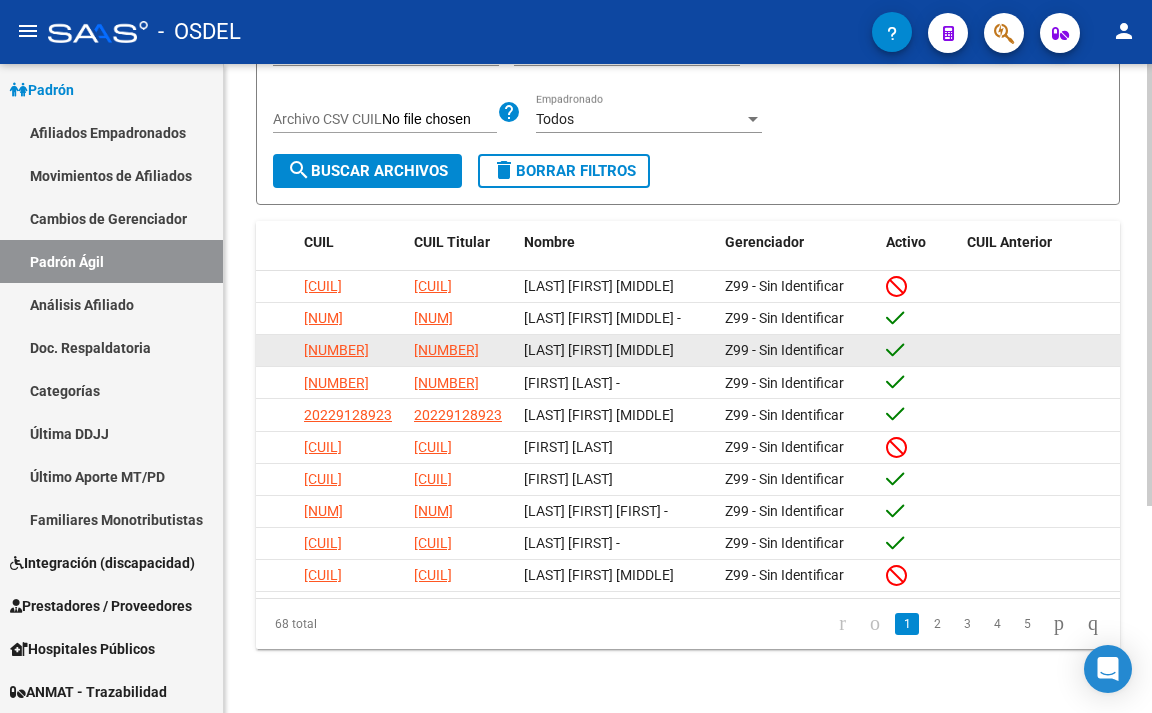 scroll, scrollTop: 303, scrollLeft: 0, axis: vertical 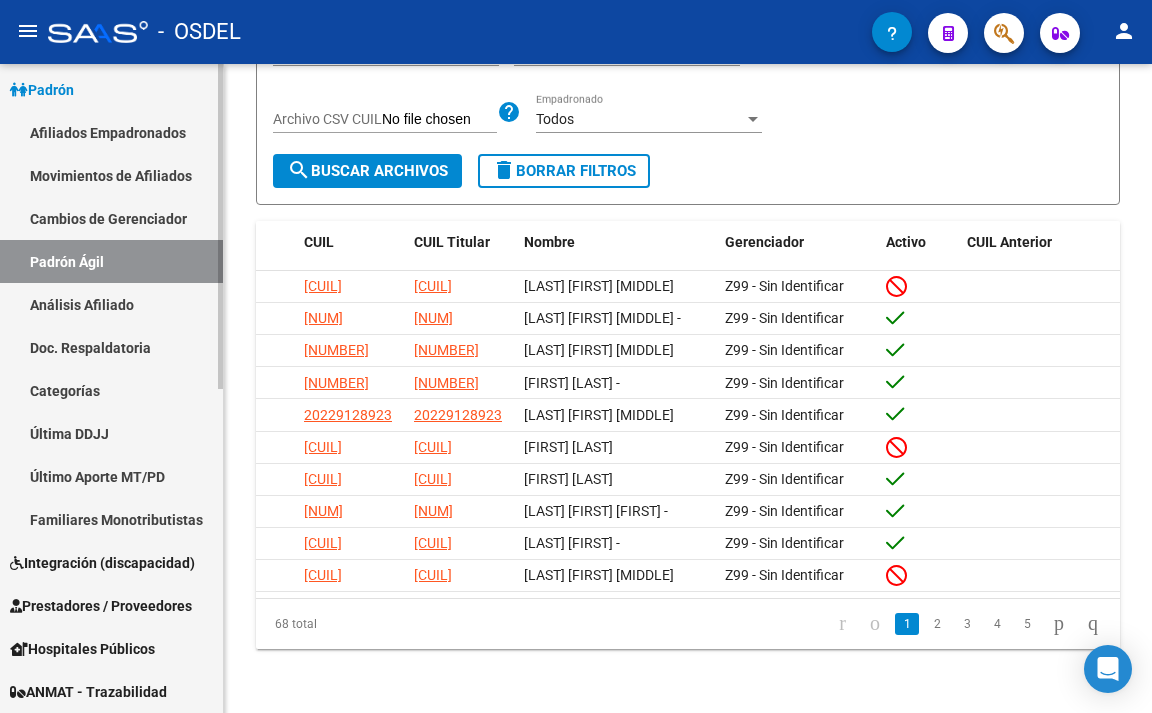 click on "Padrón Ágil" at bounding box center [111, 261] 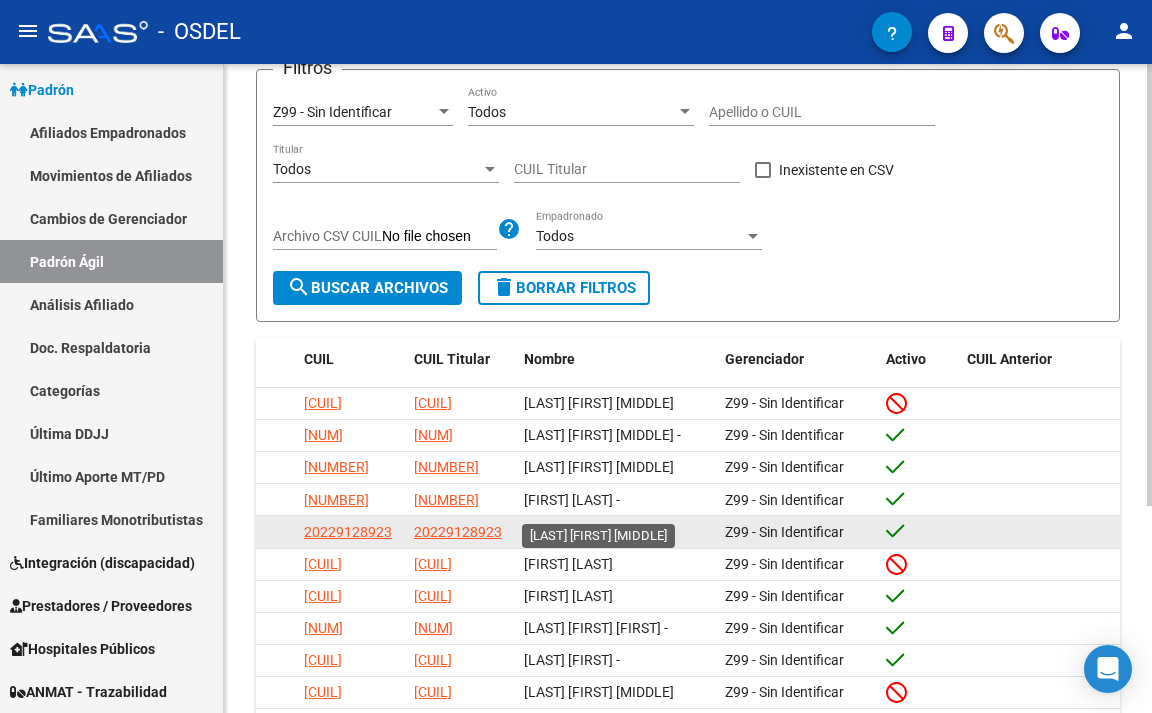 scroll, scrollTop: 103, scrollLeft: 0, axis: vertical 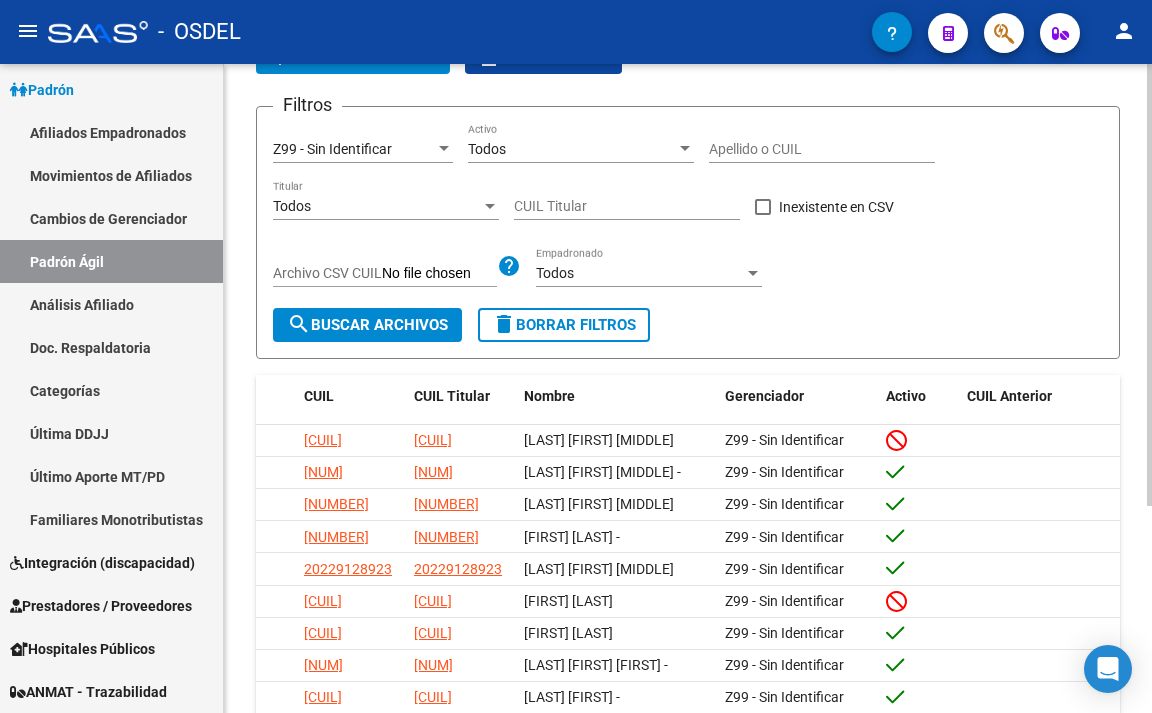 click on "search  Buscar Archivos" 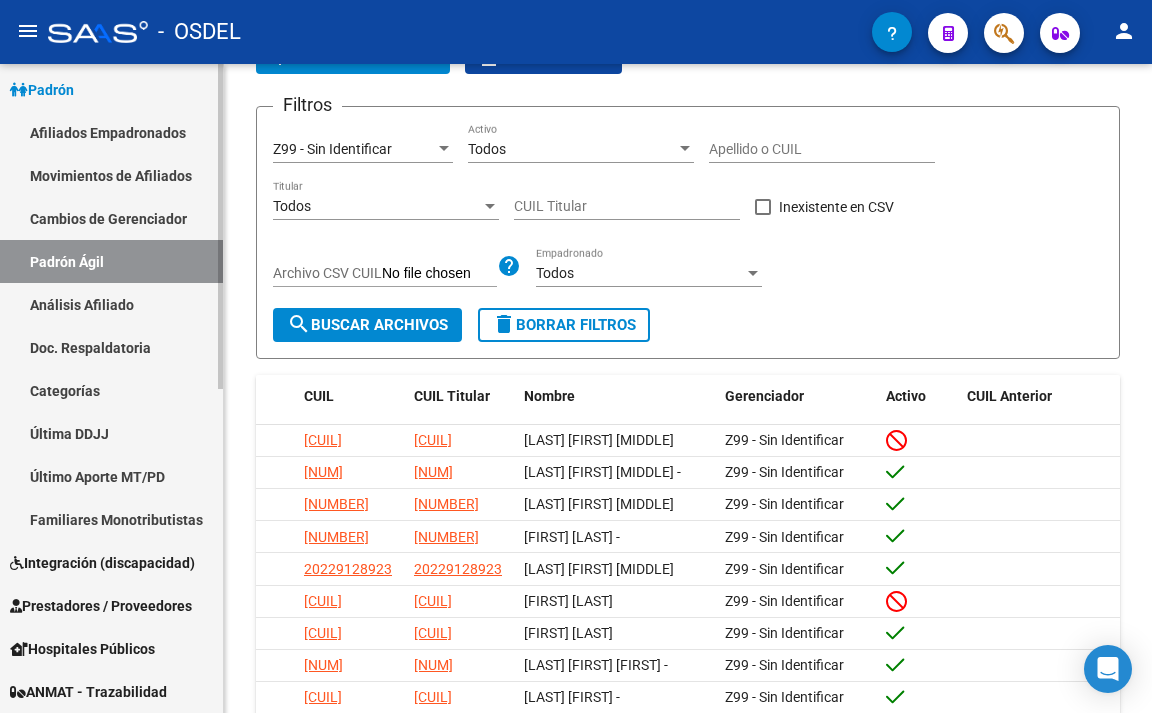 click on "Padrón Ágil" at bounding box center [111, 261] 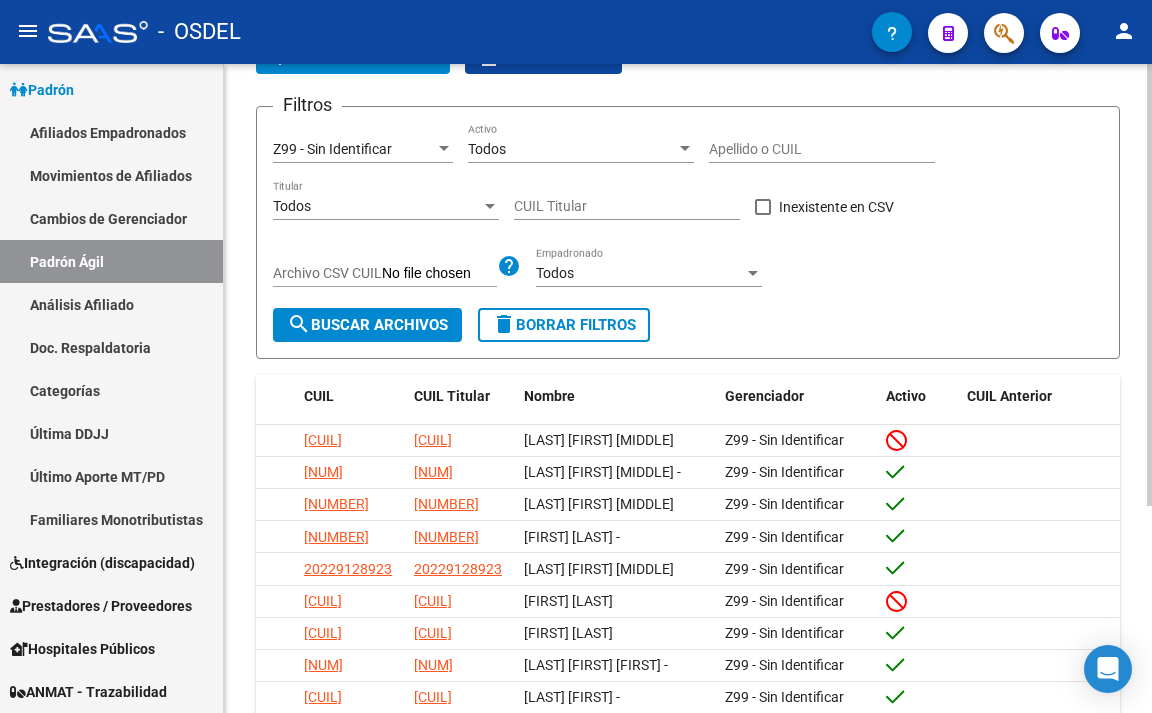 click on "Z99 - Sin Identificar" at bounding box center (354, 149) 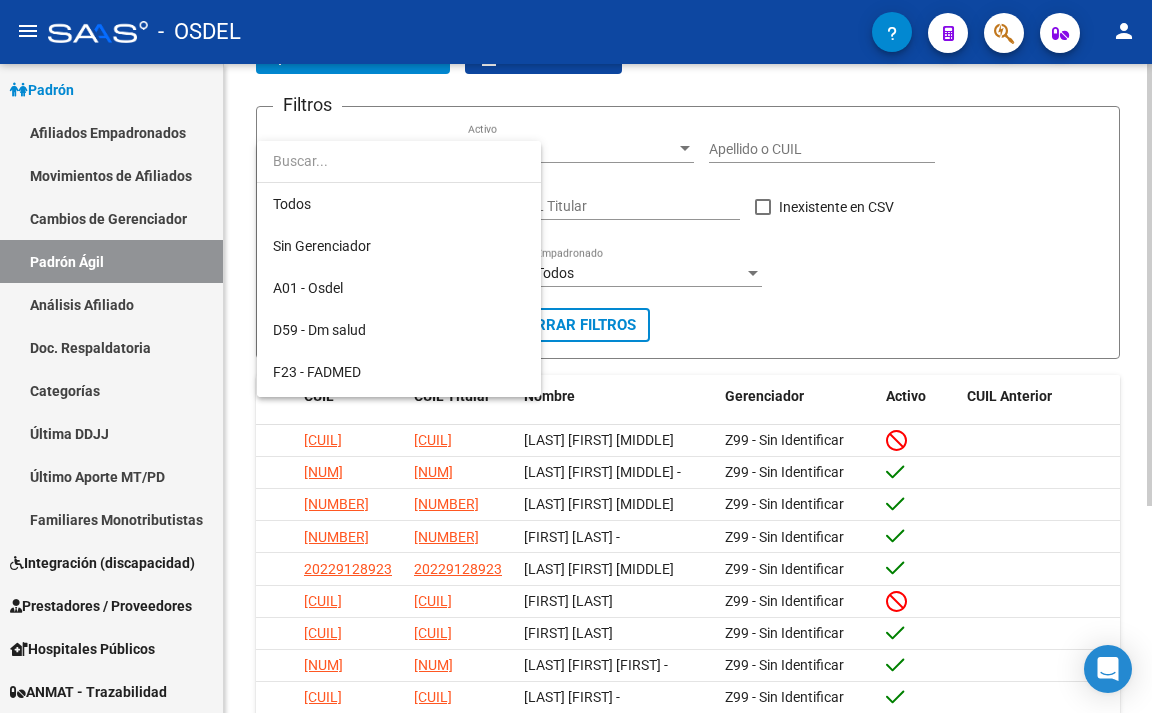 scroll, scrollTop: 164, scrollLeft: 0, axis: vertical 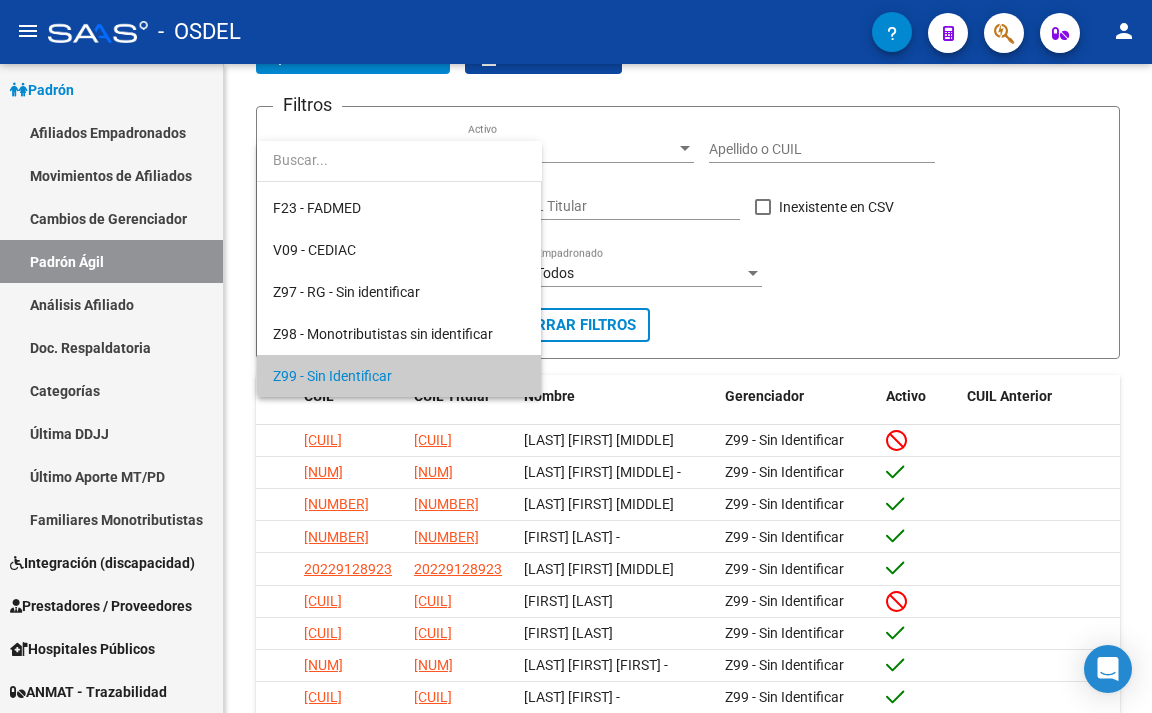 click on "Z99 - Sin Identificar" at bounding box center (399, 376) 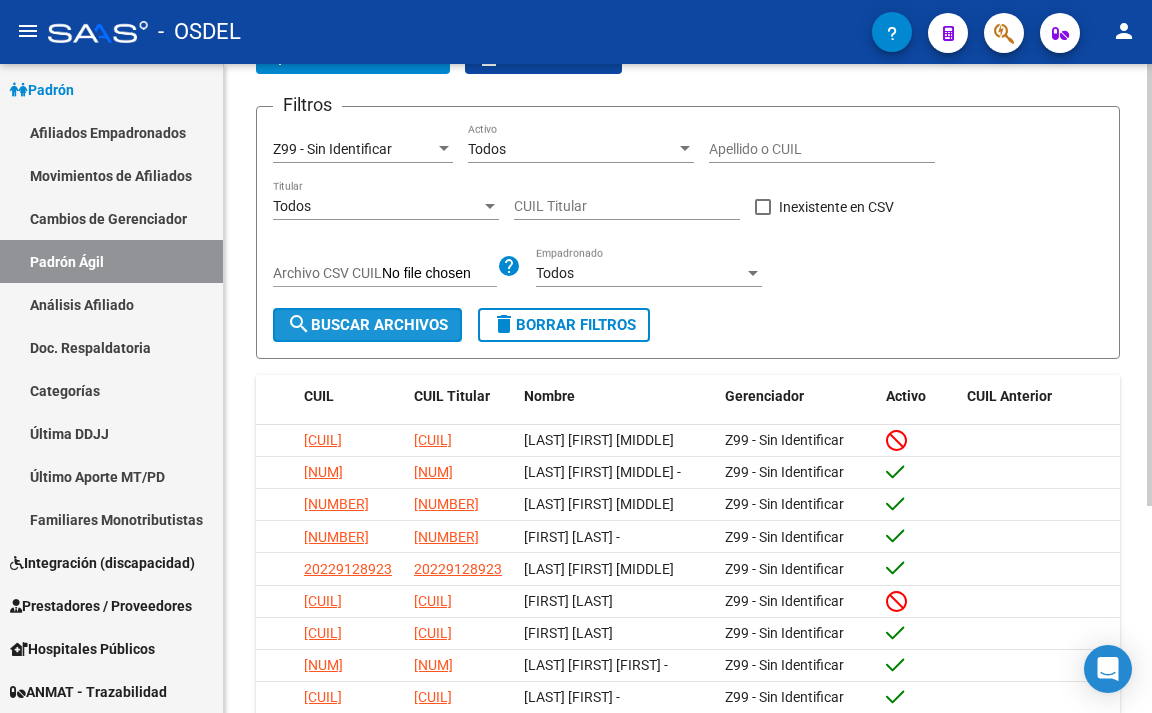 click on "search  Buscar Archivos" 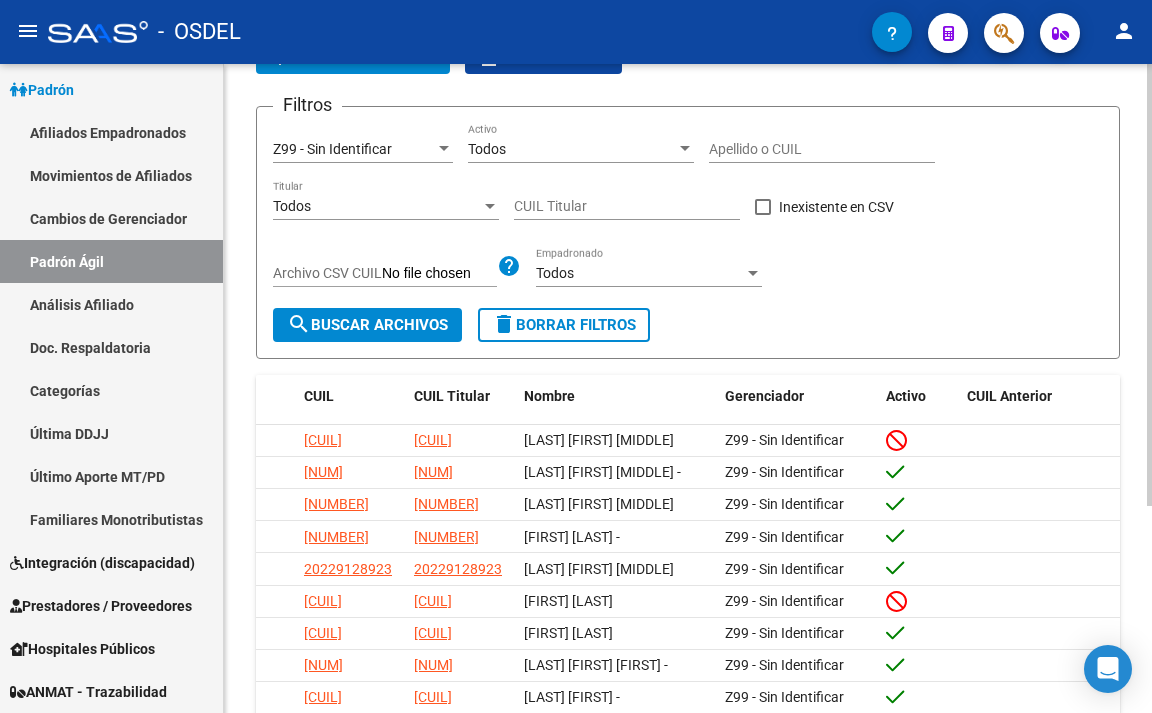 click on "Todos" at bounding box center [572, 149] 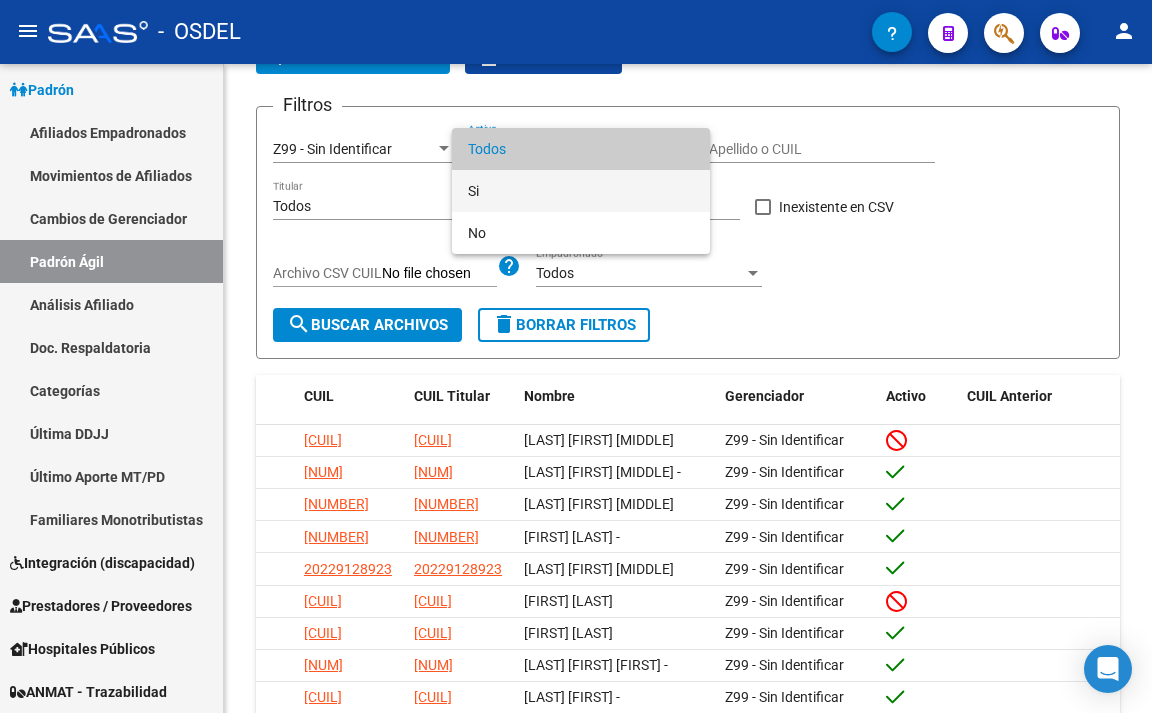 click on "Si" at bounding box center [581, 191] 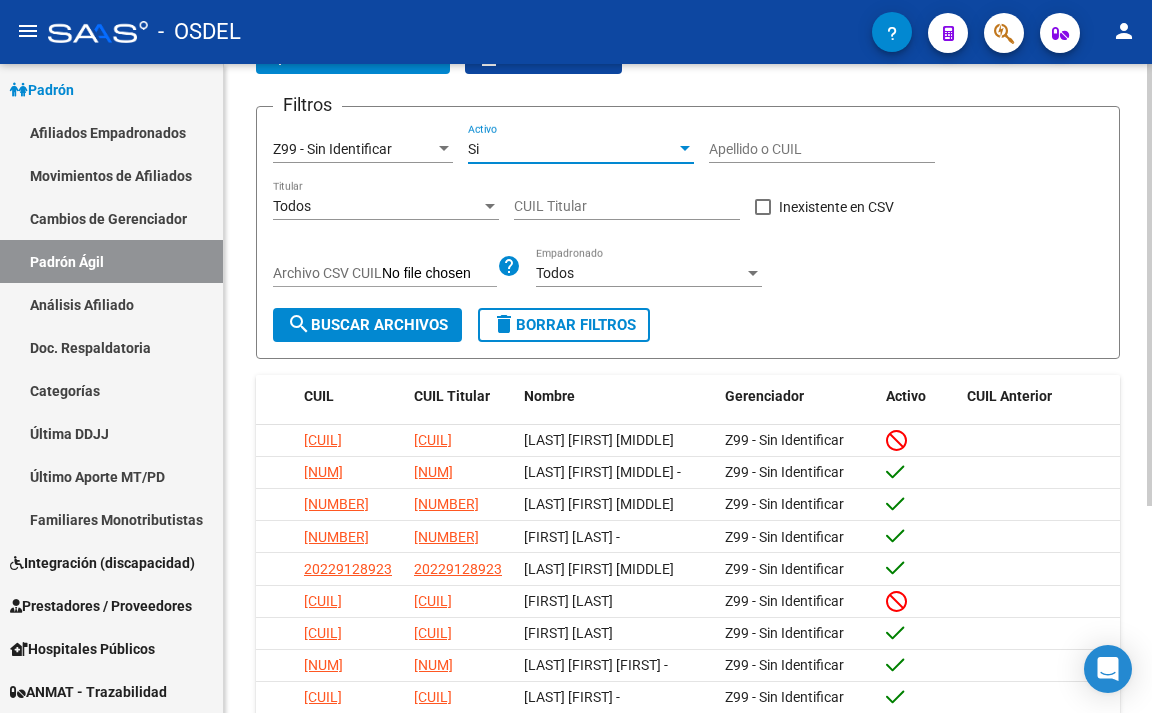 click on "search  Buscar Archivos" 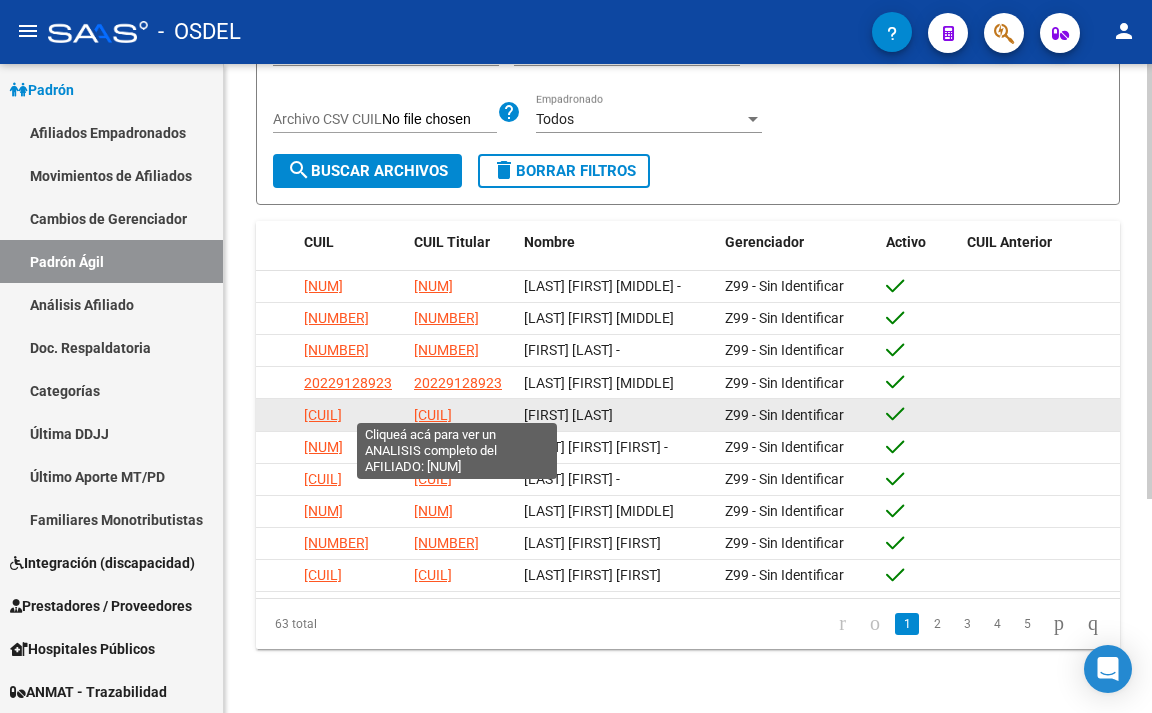 scroll, scrollTop: 320, scrollLeft: 0, axis: vertical 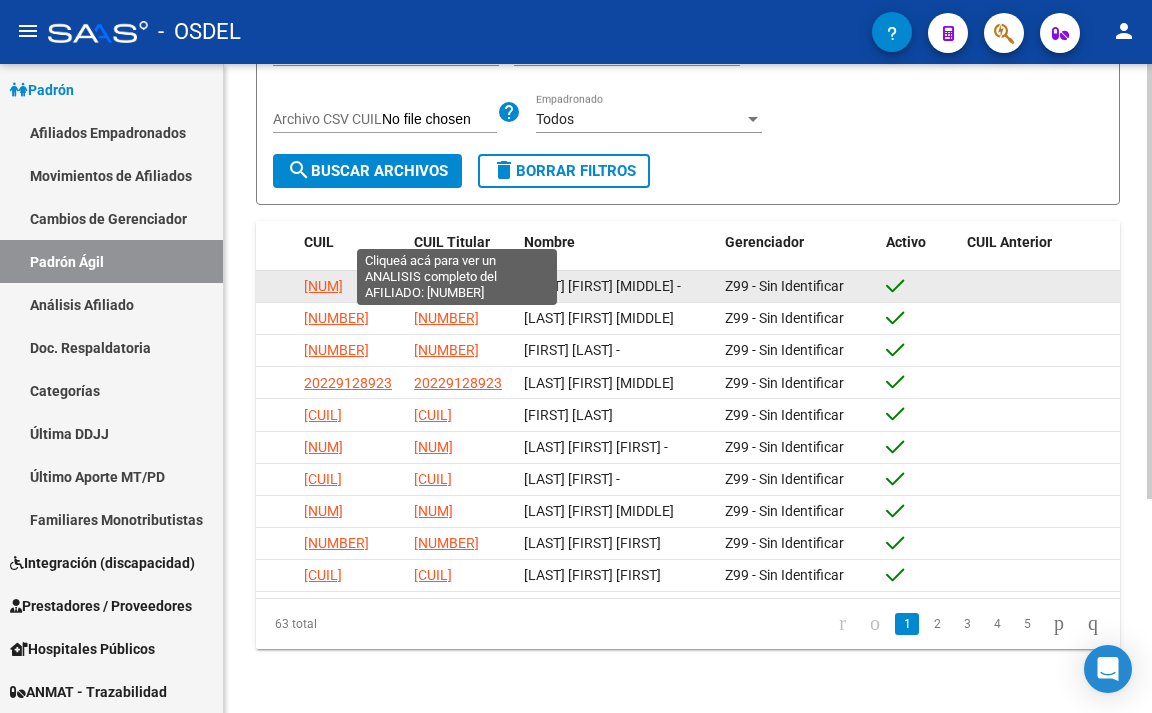 click on "[NUM]" 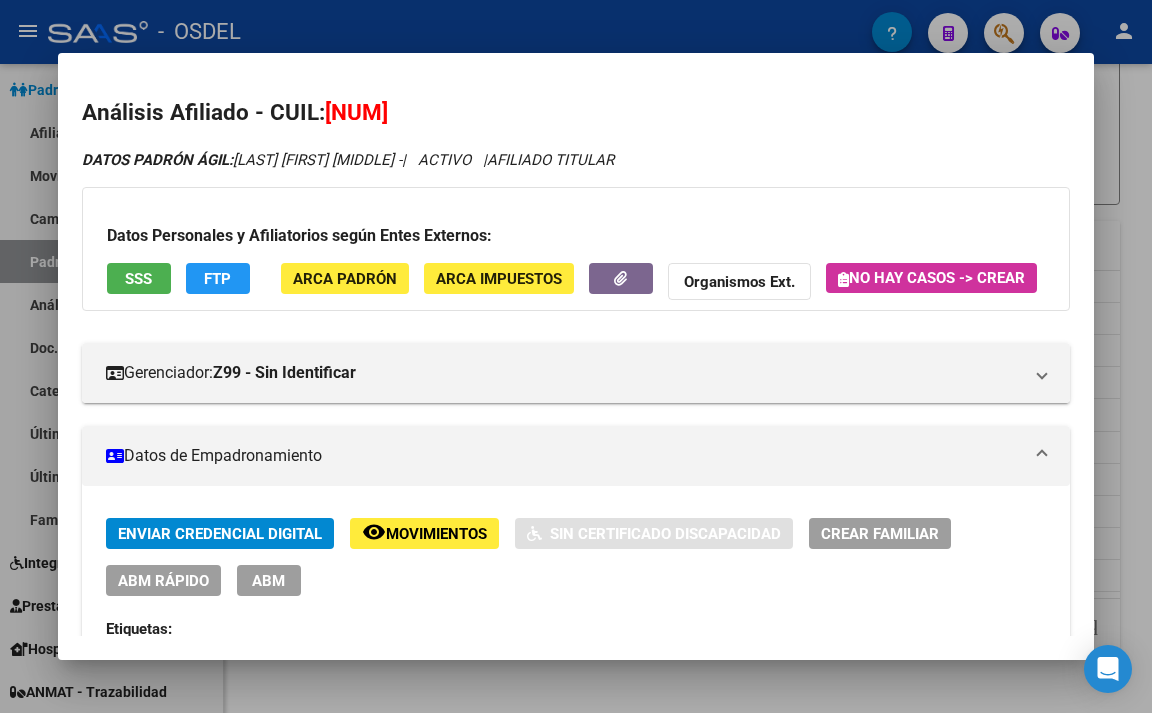 click on "SSS" at bounding box center [139, 278] 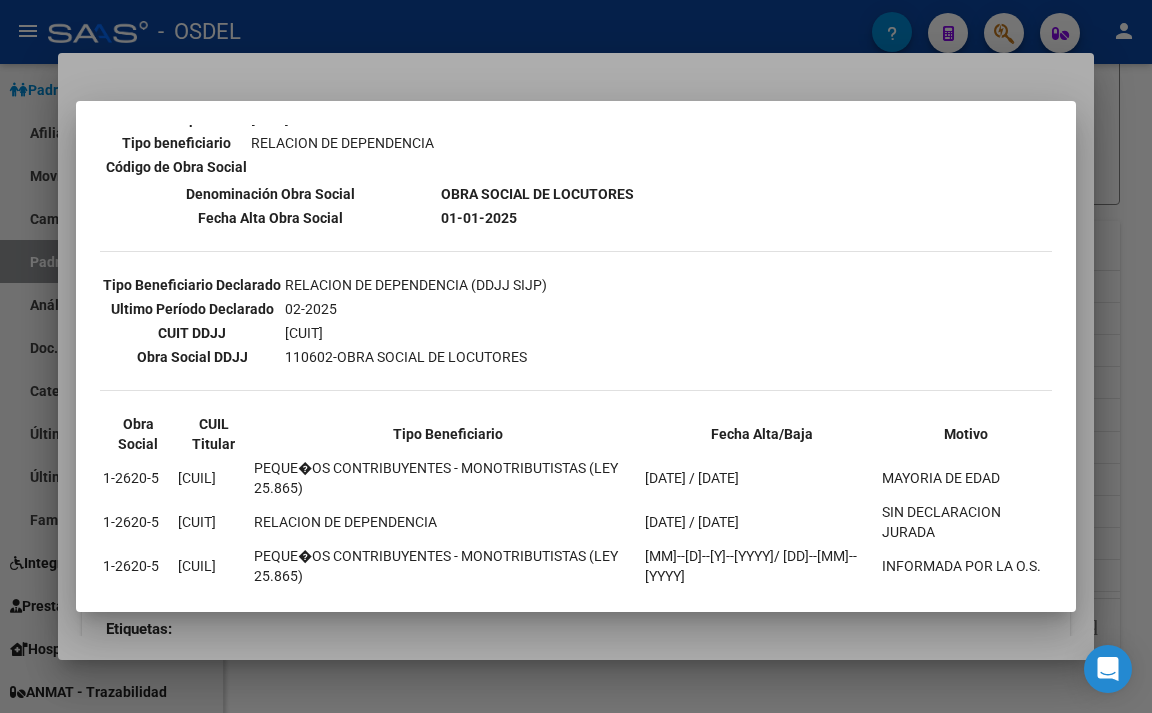 scroll, scrollTop: 442, scrollLeft: 0, axis: vertical 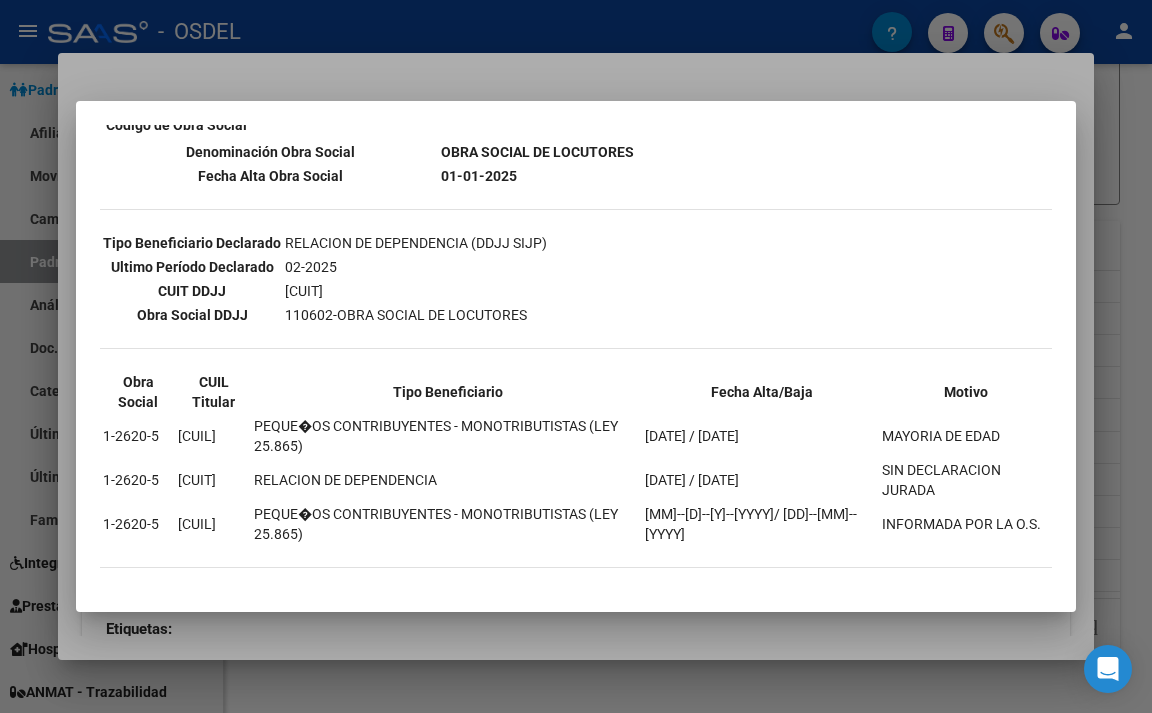 click at bounding box center (576, 356) 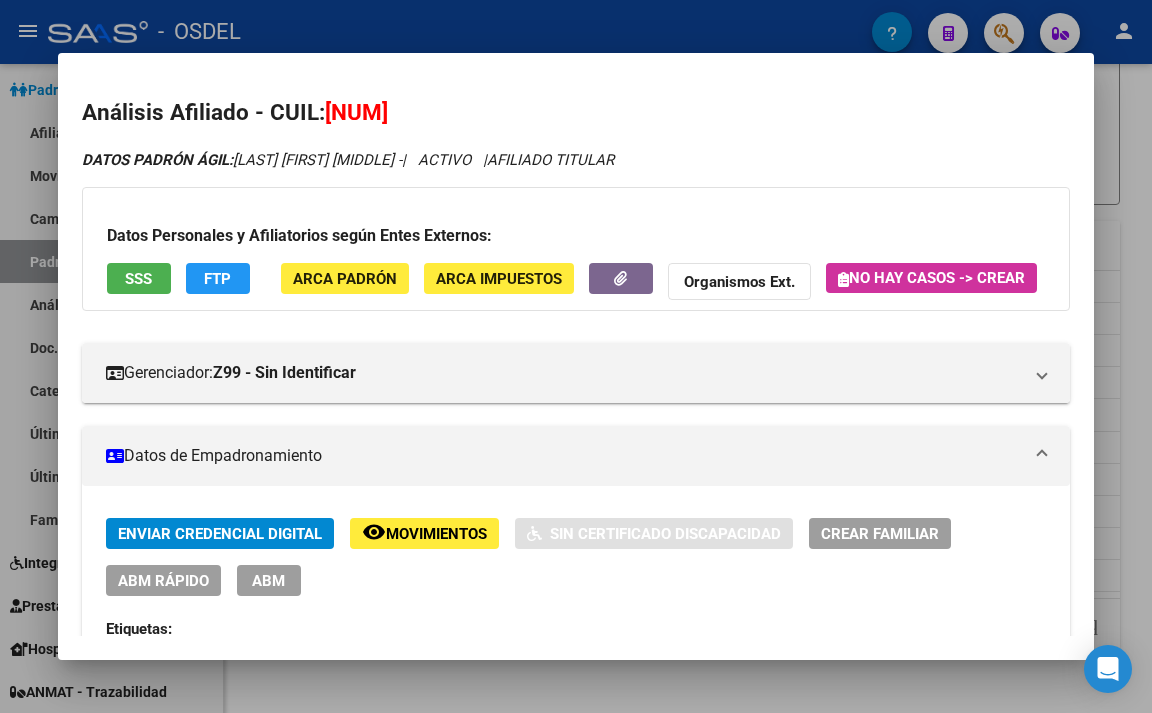 click on "FTP" 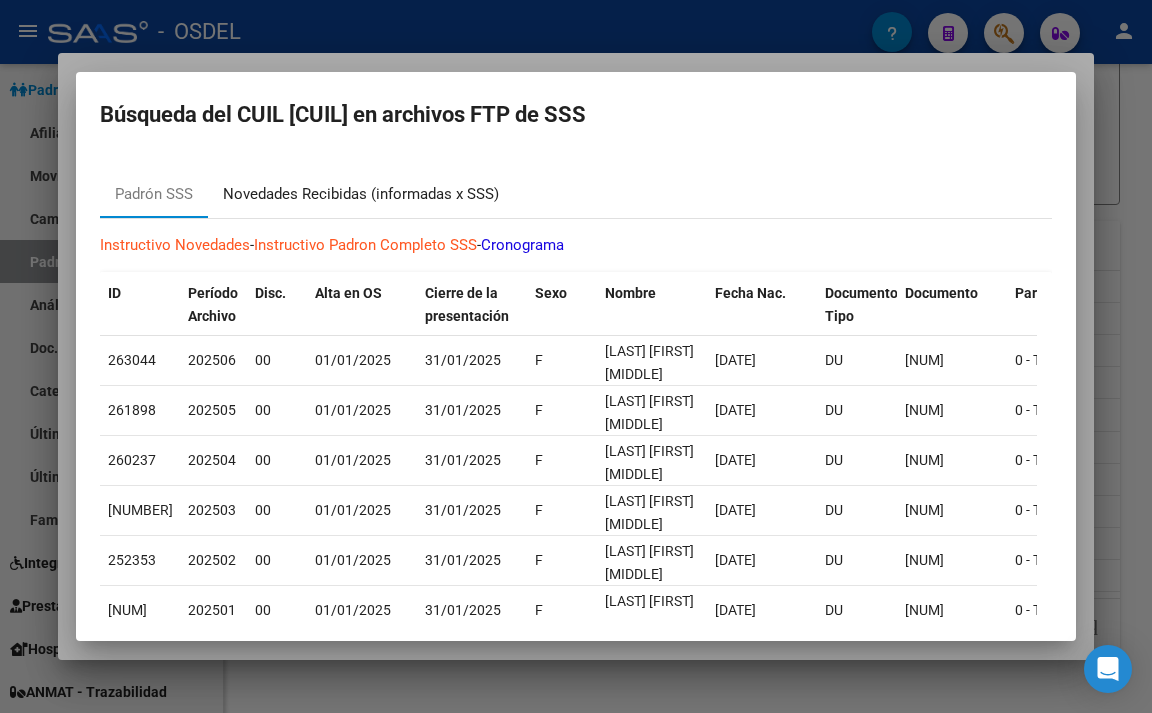 click on "Novedades Recibidas (informadas x SSS)" at bounding box center [361, 194] 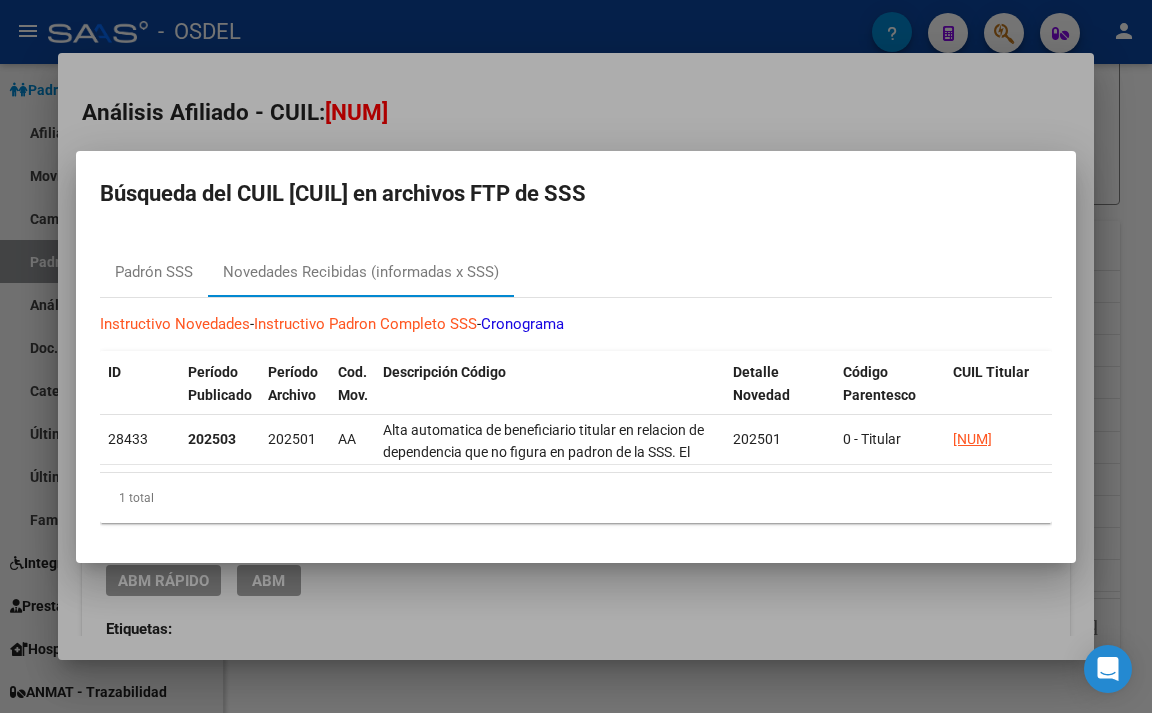 click at bounding box center (576, 356) 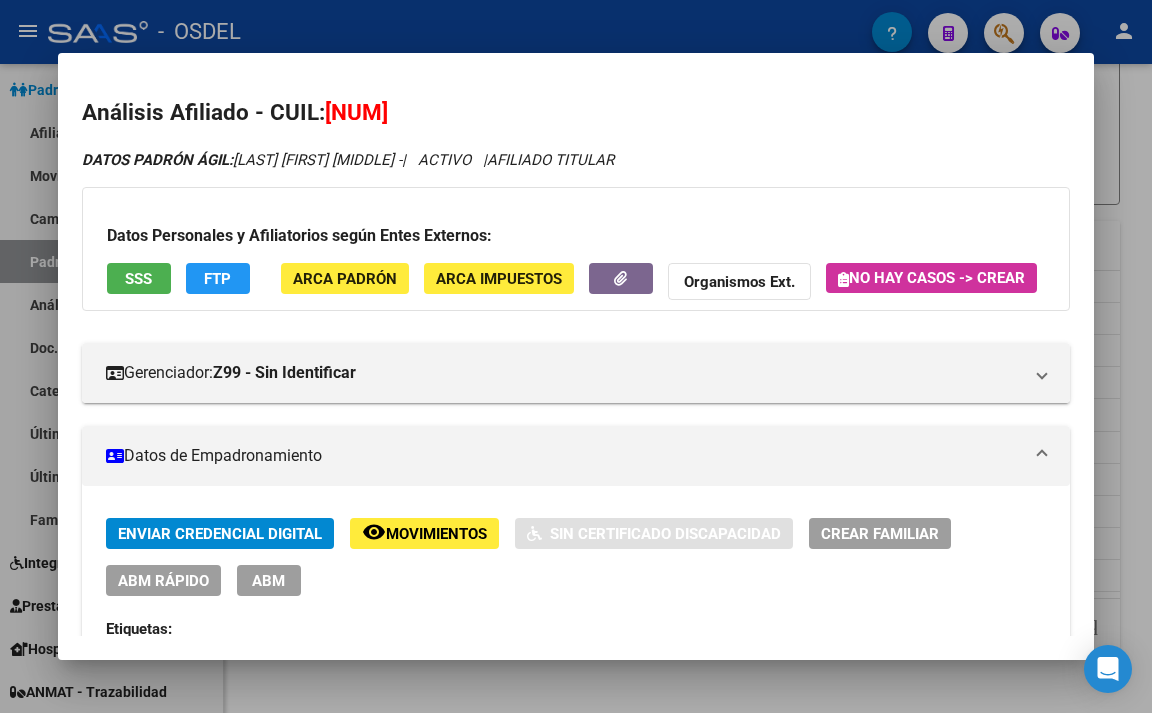 click on "ARCA Padrón" 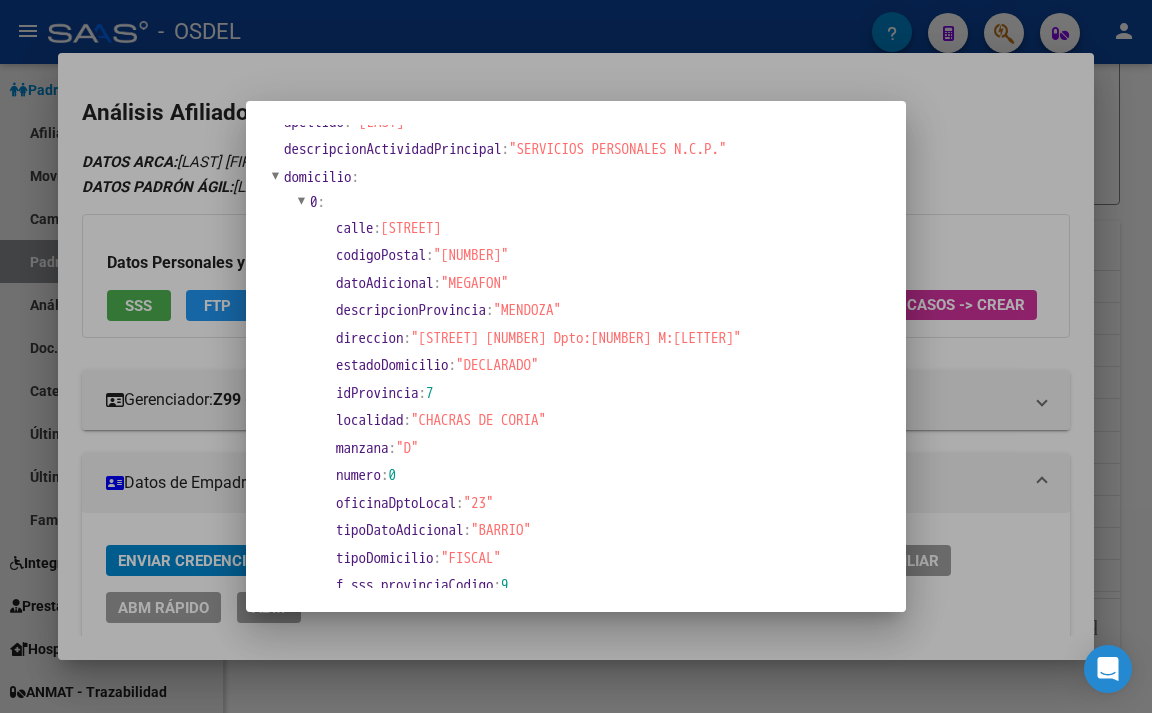 scroll, scrollTop: 0, scrollLeft: 0, axis: both 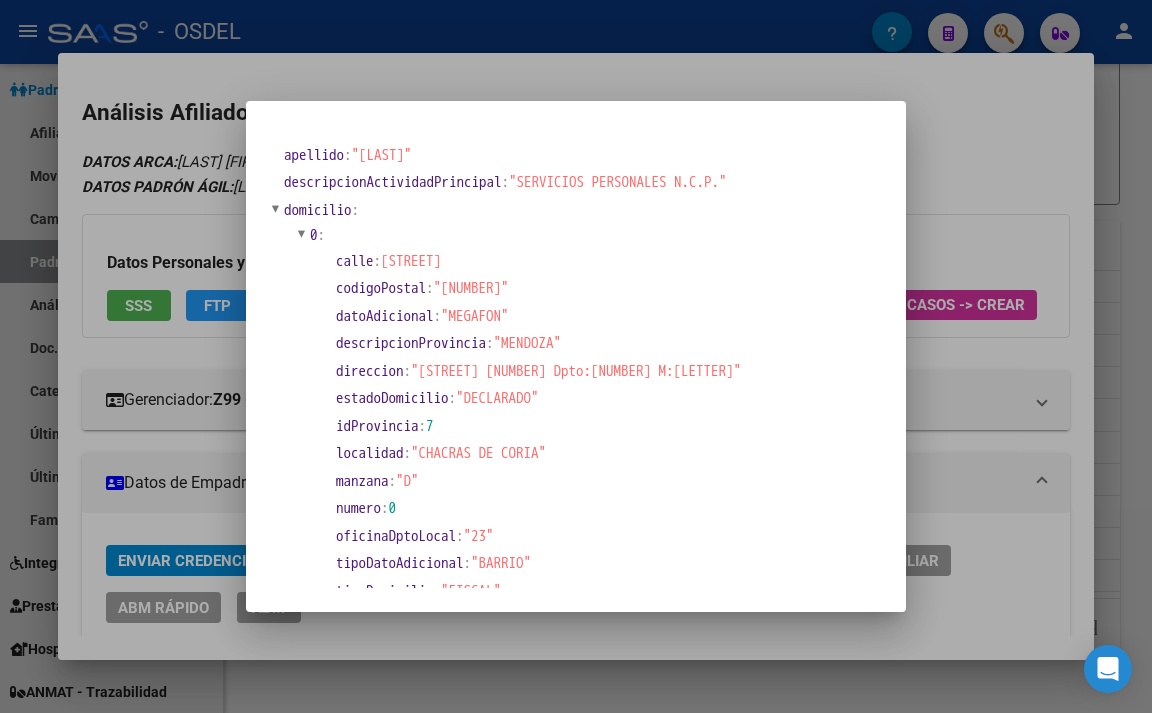click at bounding box center (576, 356) 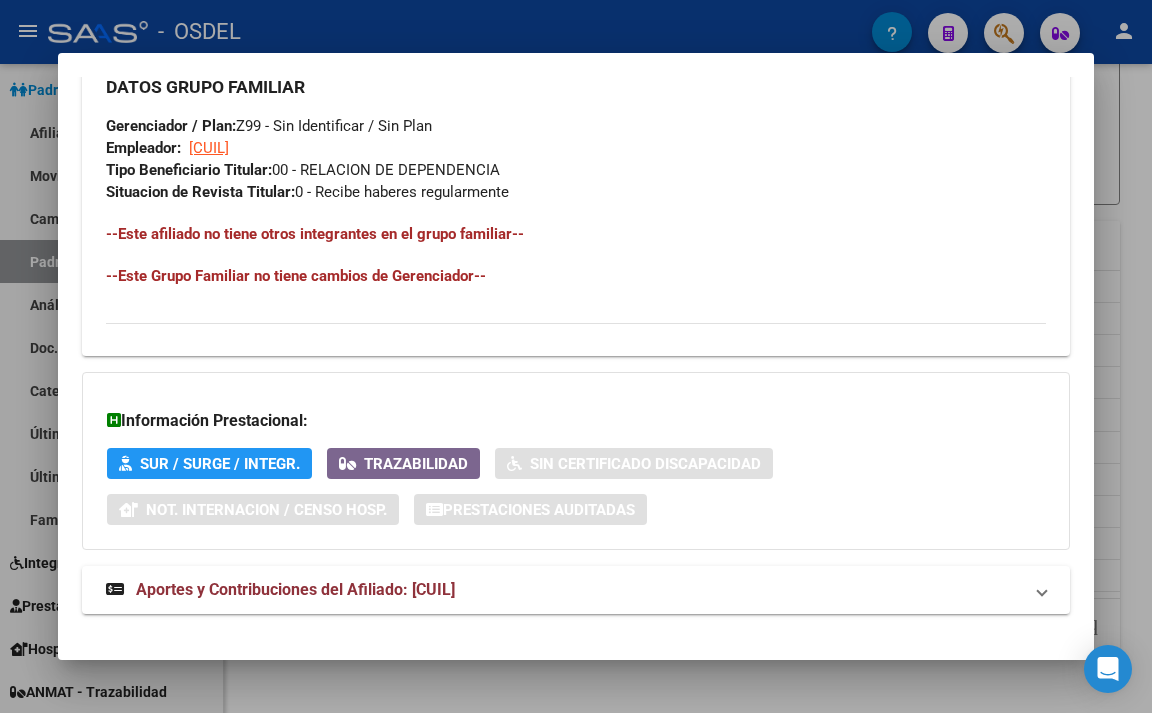 scroll, scrollTop: 1268, scrollLeft: 0, axis: vertical 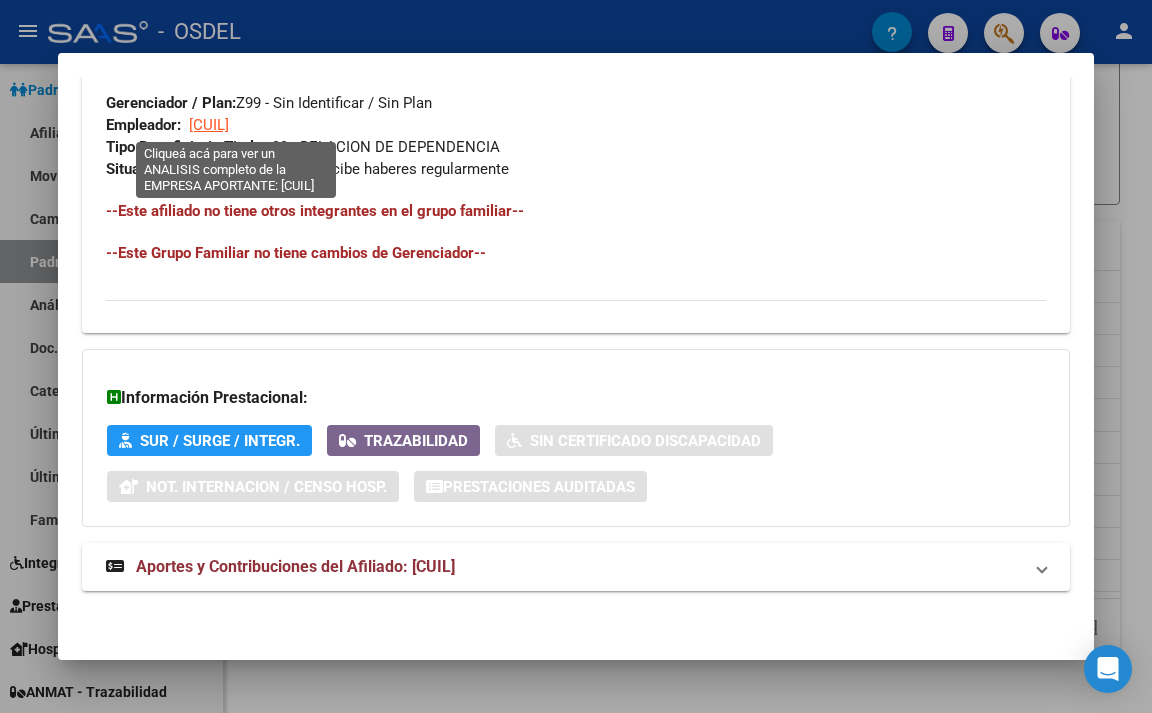 click on "[CUIL]" at bounding box center (209, 125) 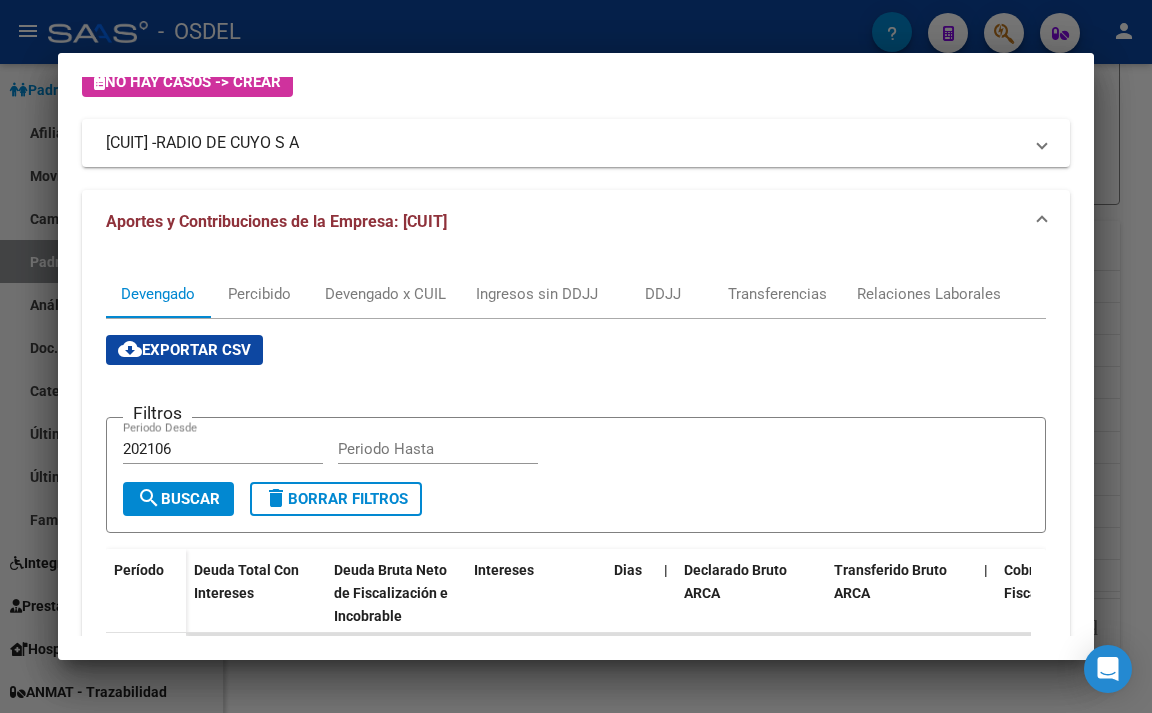 scroll, scrollTop: 100, scrollLeft: 0, axis: vertical 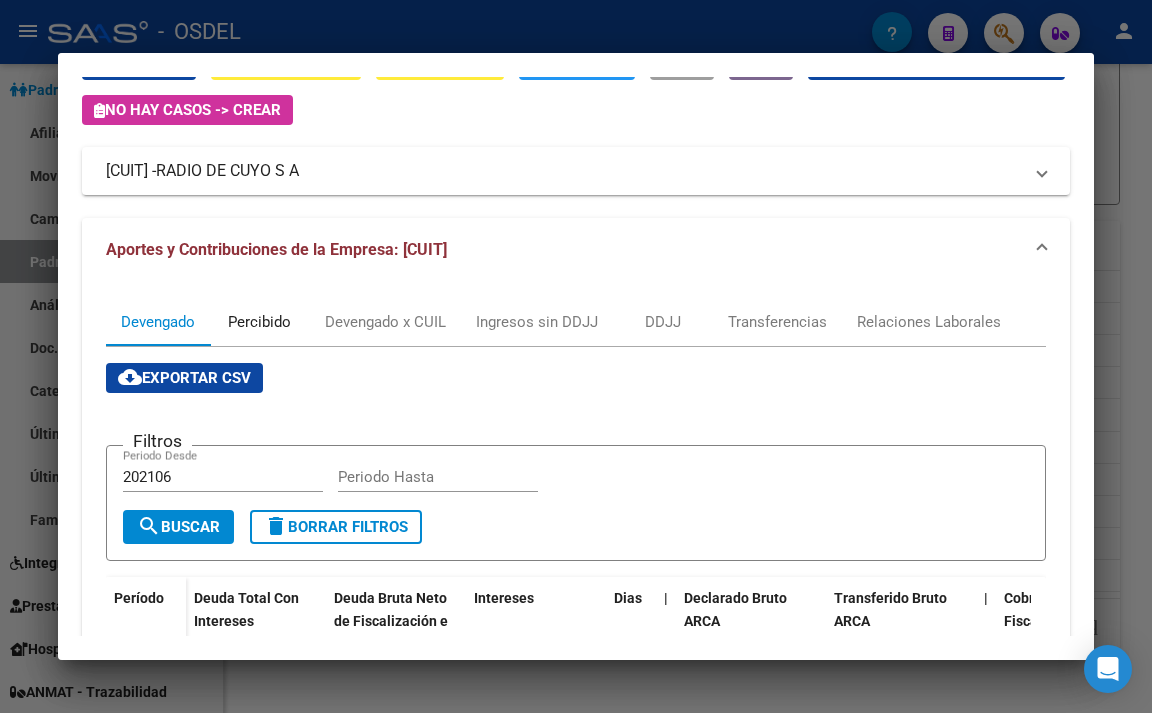 click on "Percibido" at bounding box center (259, 322) 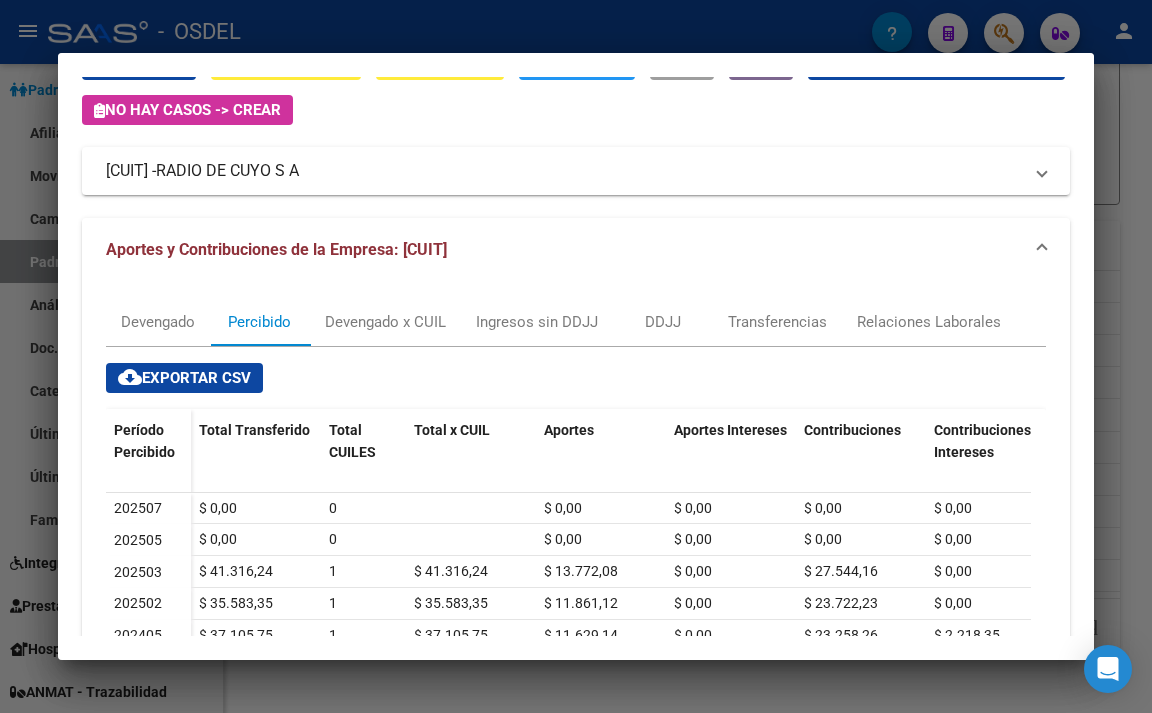 scroll, scrollTop: 200, scrollLeft: 0, axis: vertical 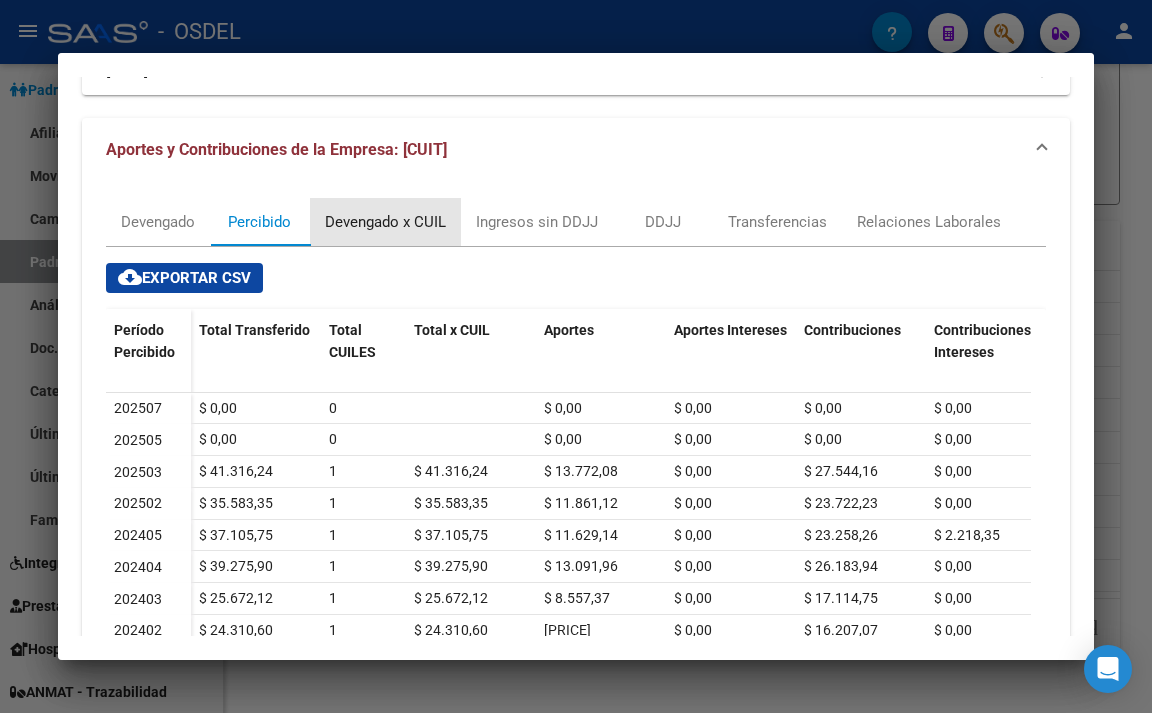 click on "Devengado x CUIL" at bounding box center (385, 222) 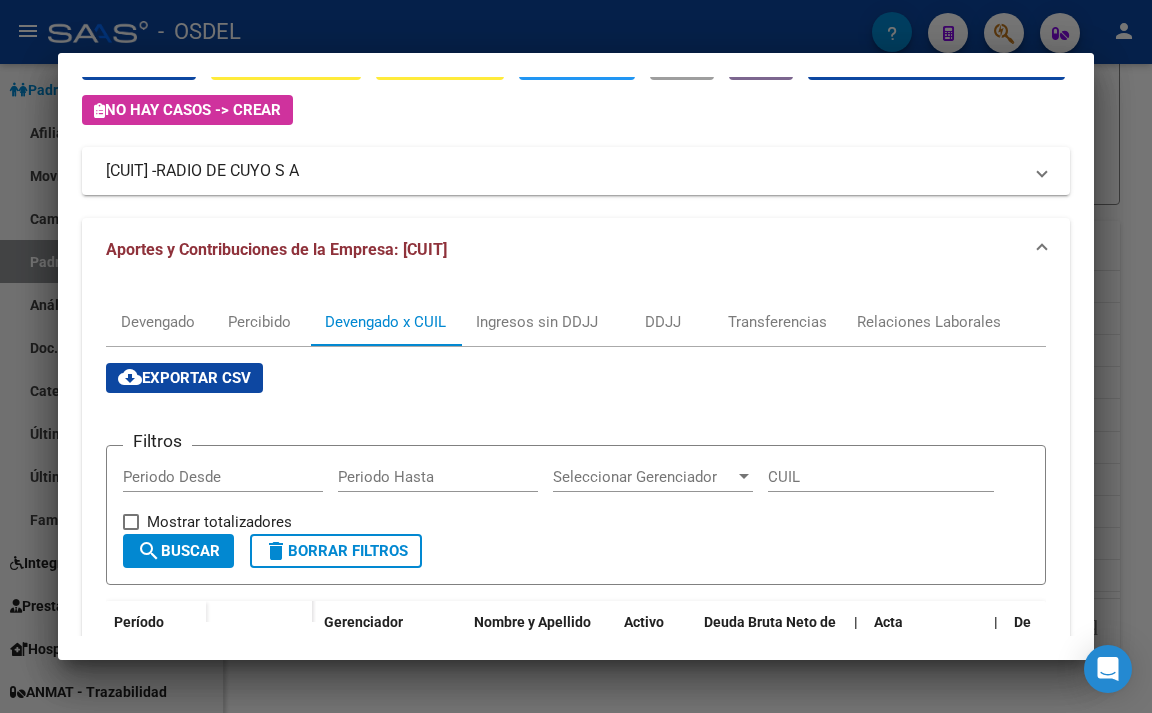 scroll, scrollTop: 0, scrollLeft: 0, axis: both 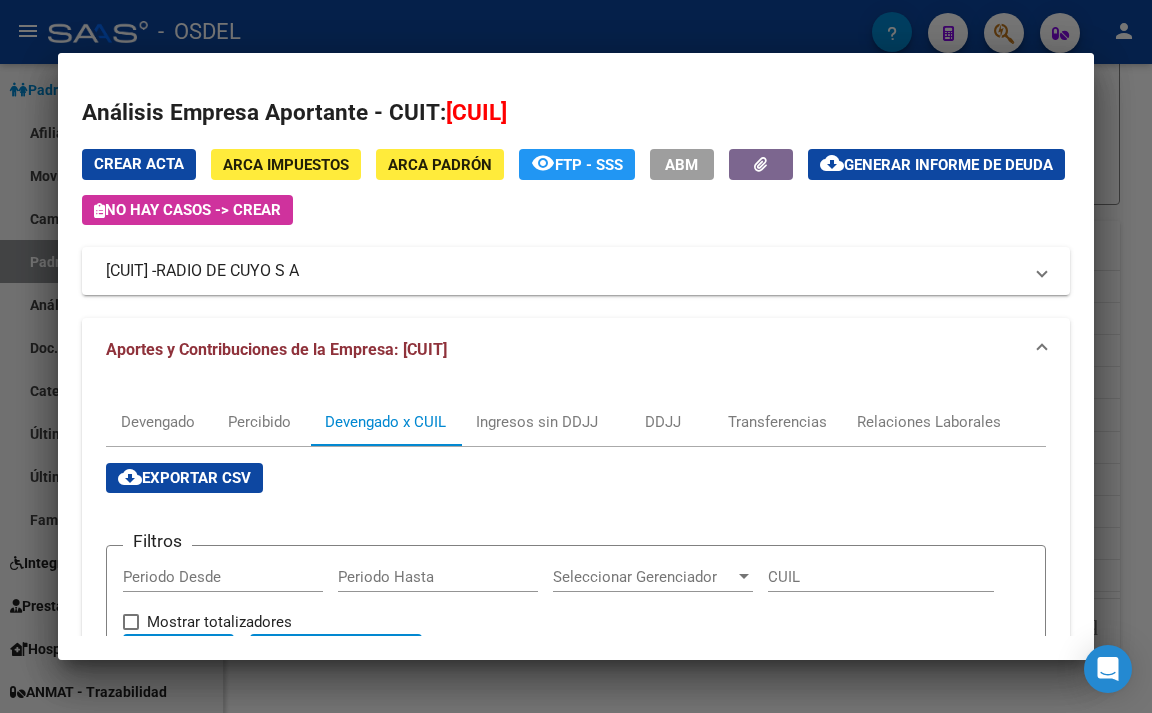 click at bounding box center (576, 356) 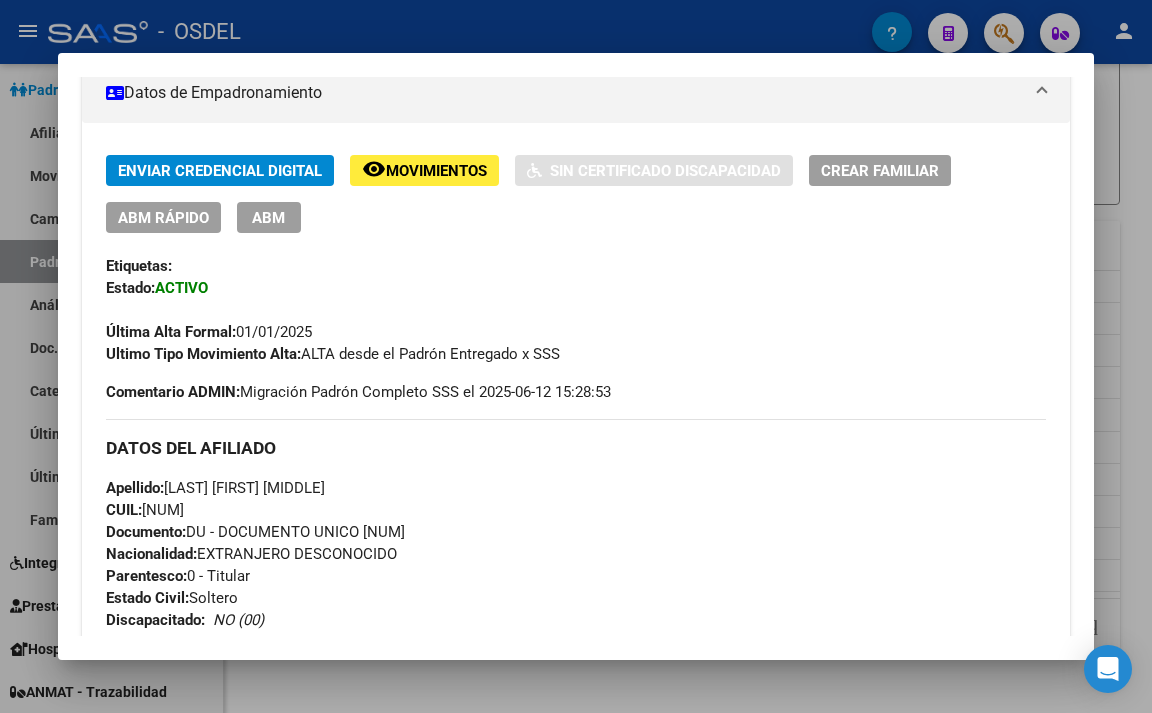 scroll, scrollTop: 400, scrollLeft: 0, axis: vertical 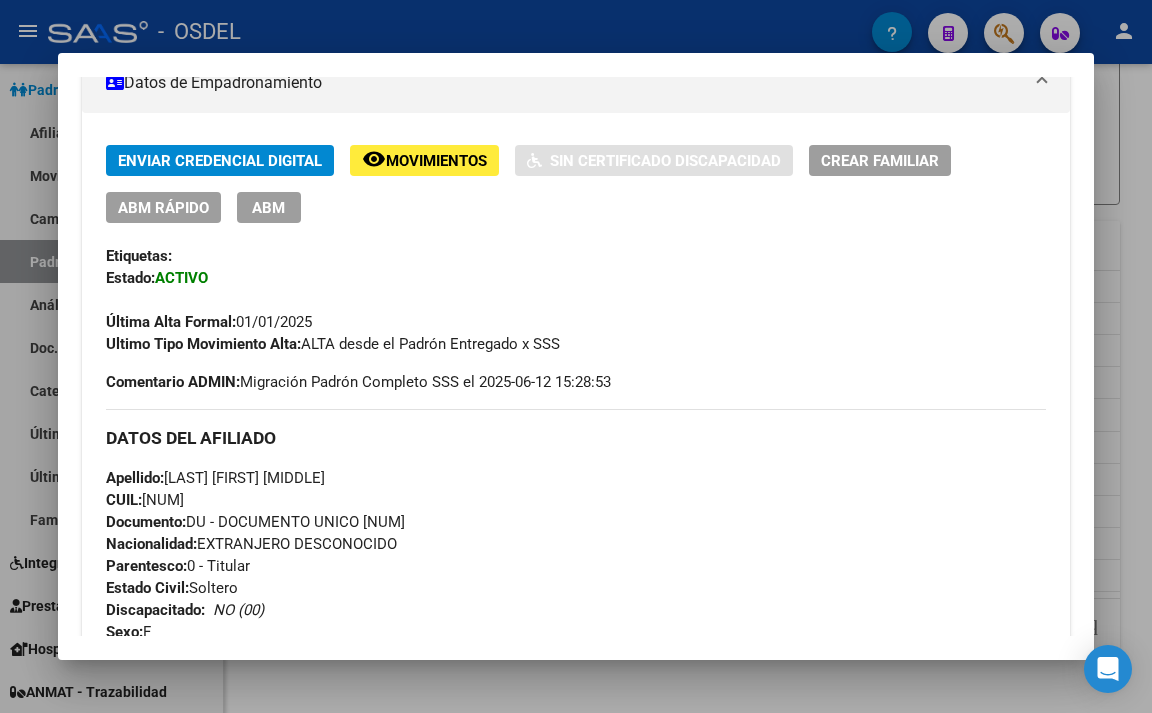 click on "ABM" at bounding box center (268, 208) 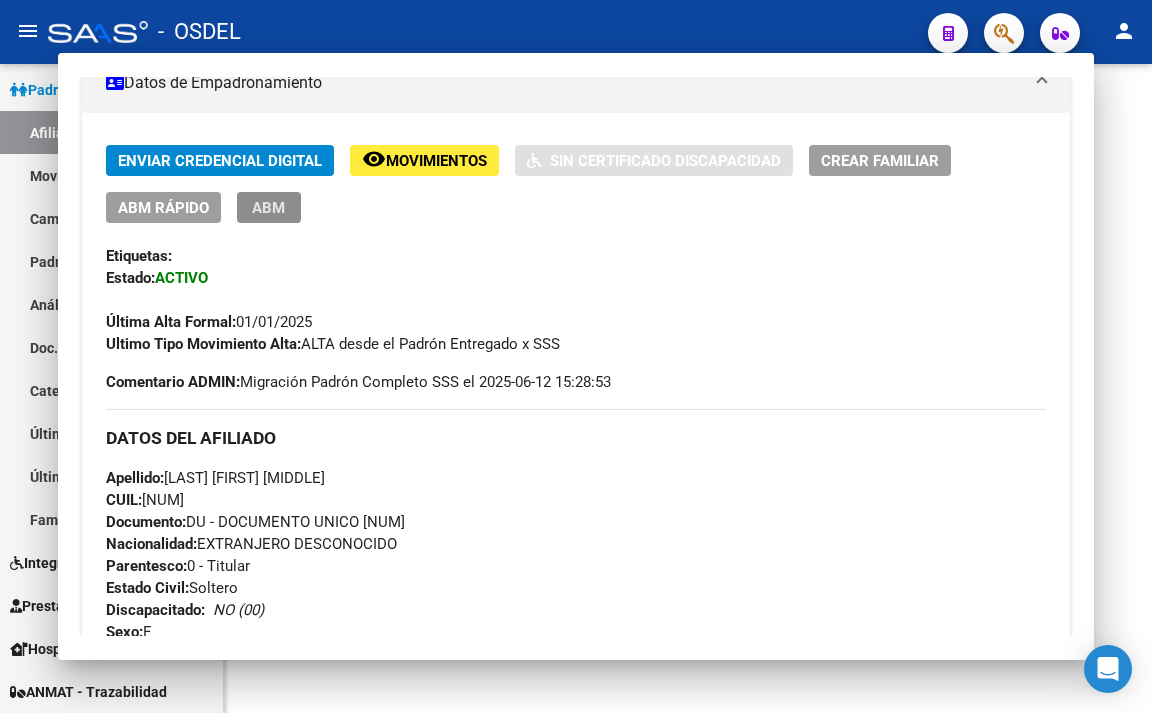 scroll, scrollTop: 0, scrollLeft: 0, axis: both 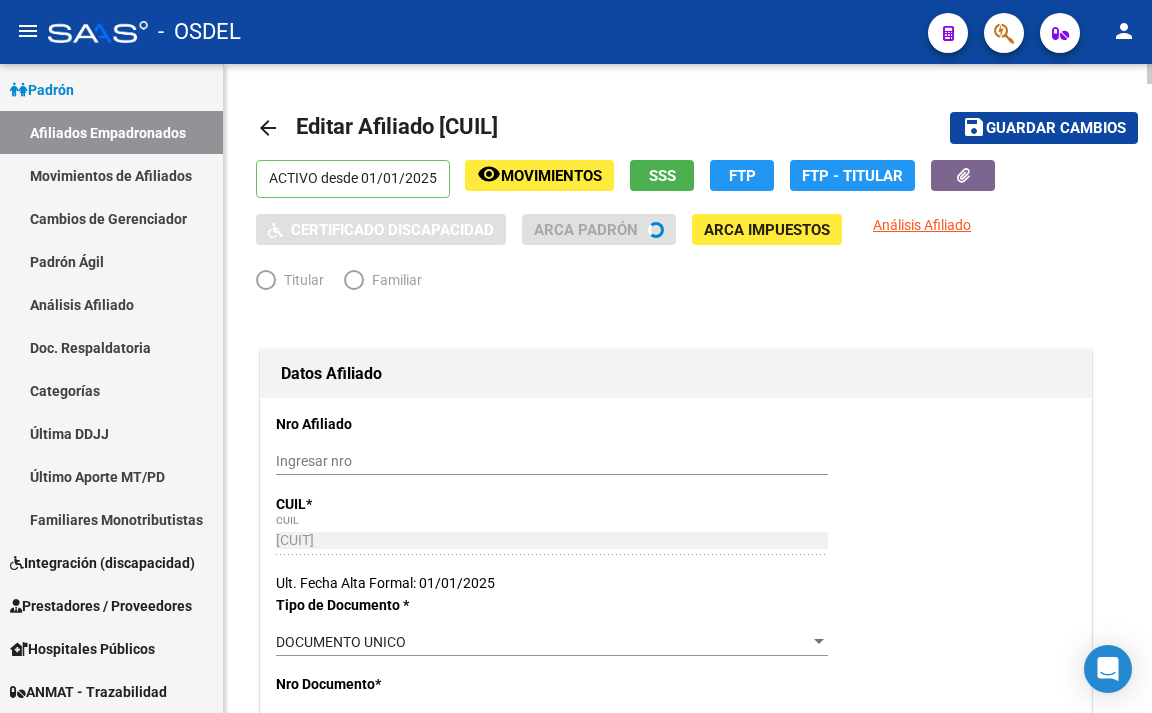 radio on "true" 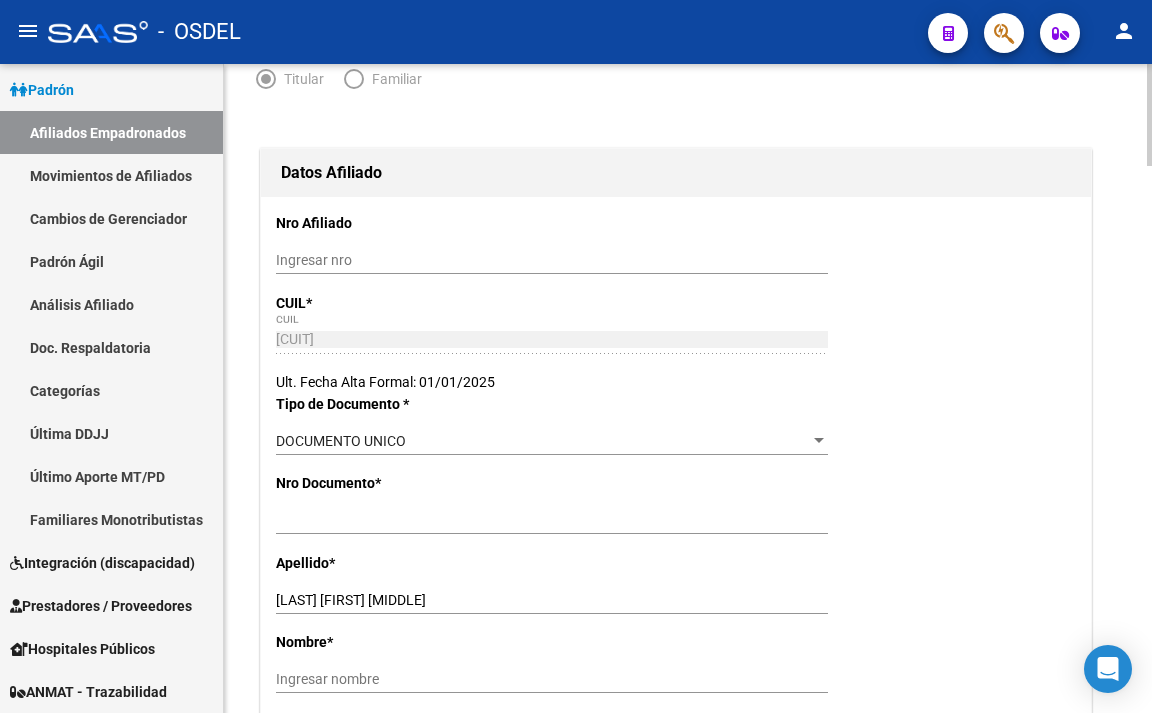 scroll, scrollTop: 300, scrollLeft: 0, axis: vertical 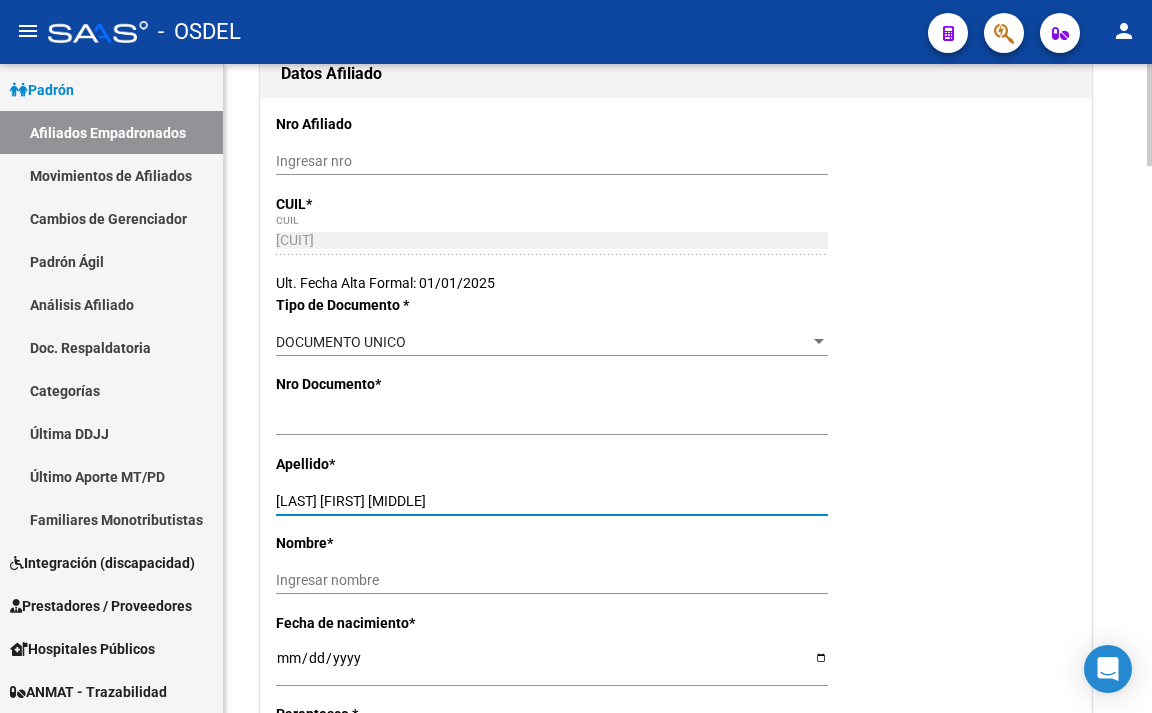 drag, startPoint x: 386, startPoint y: 503, endPoint x: 485, endPoint y: 505, distance: 99.0202 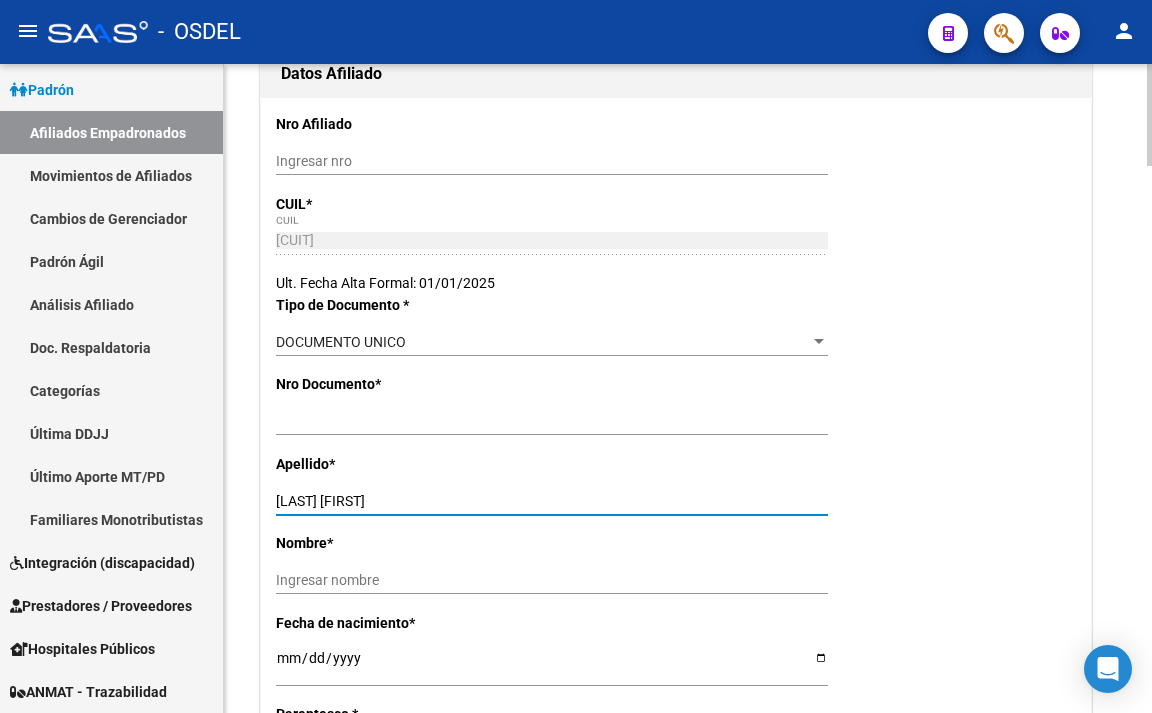 type on "[LAST] [FIRST]" 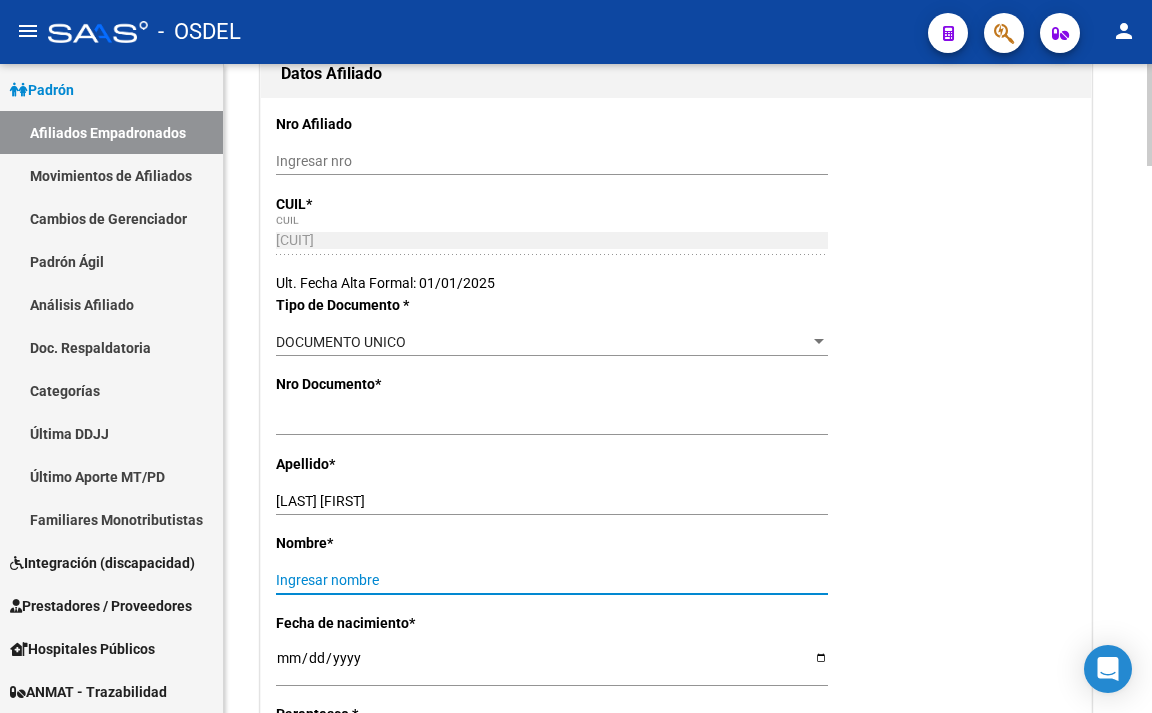 click on "Ingresar nombre" at bounding box center [552, 580] 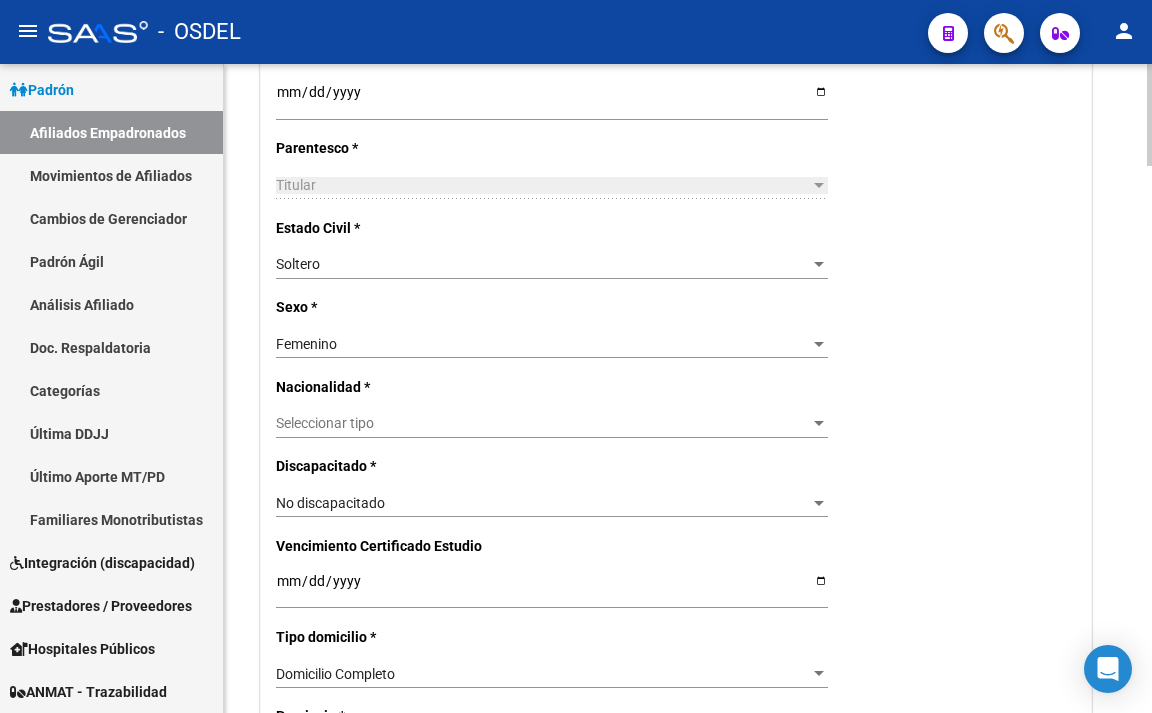 scroll, scrollTop: 900, scrollLeft: 0, axis: vertical 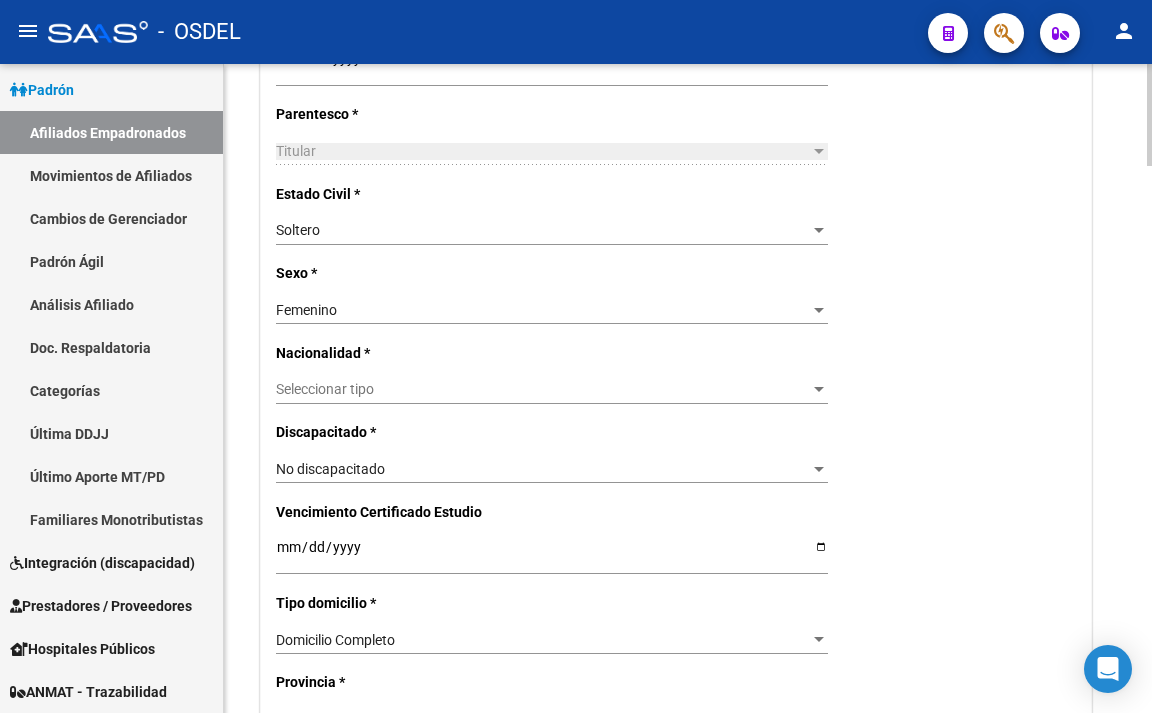 type on "[LAST] [FIRST]" 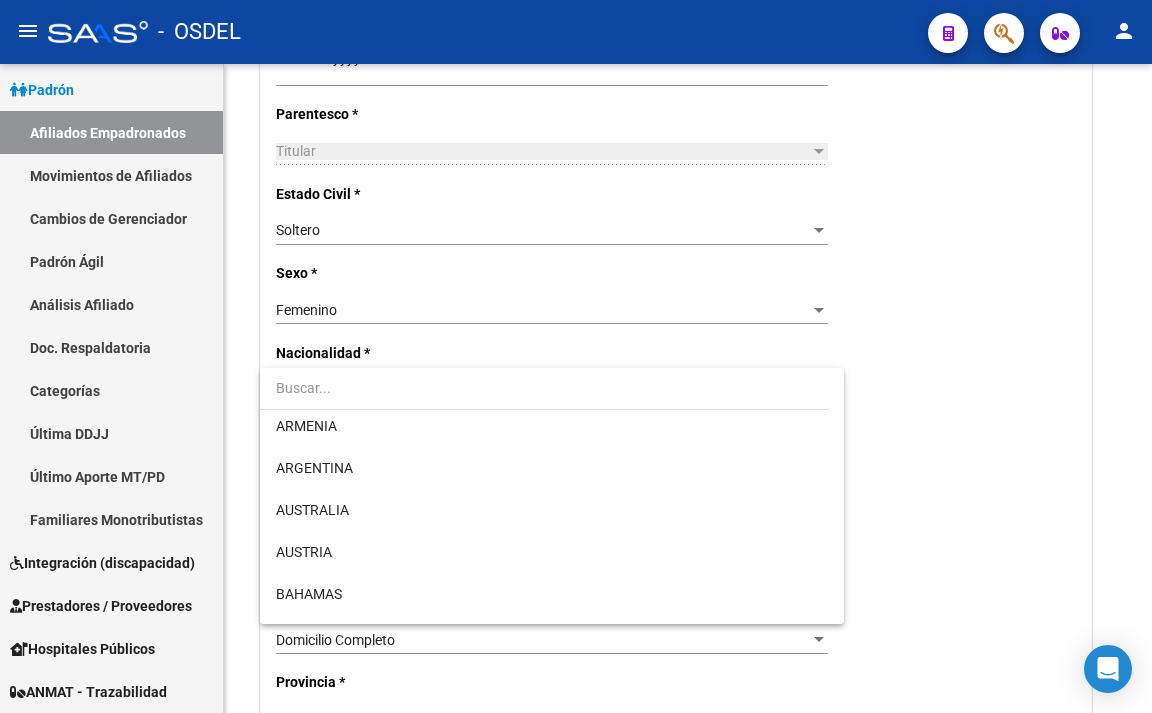 scroll, scrollTop: 300, scrollLeft: 0, axis: vertical 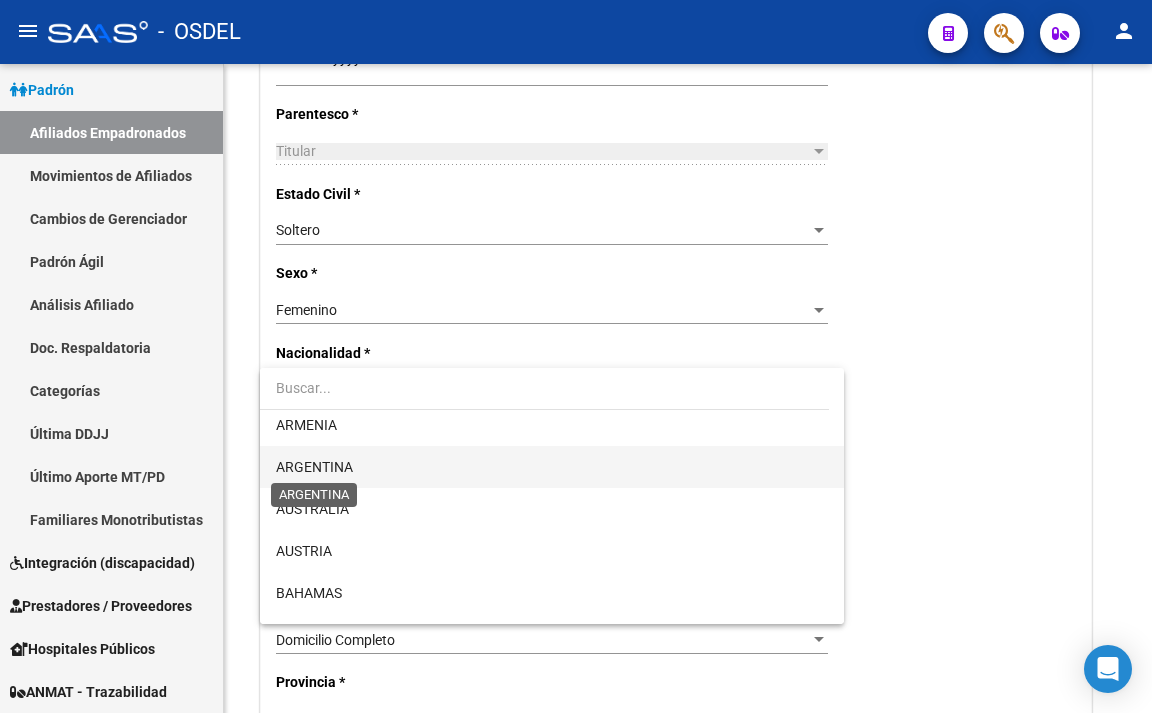 click on "ARGENTINA" at bounding box center [314, 467] 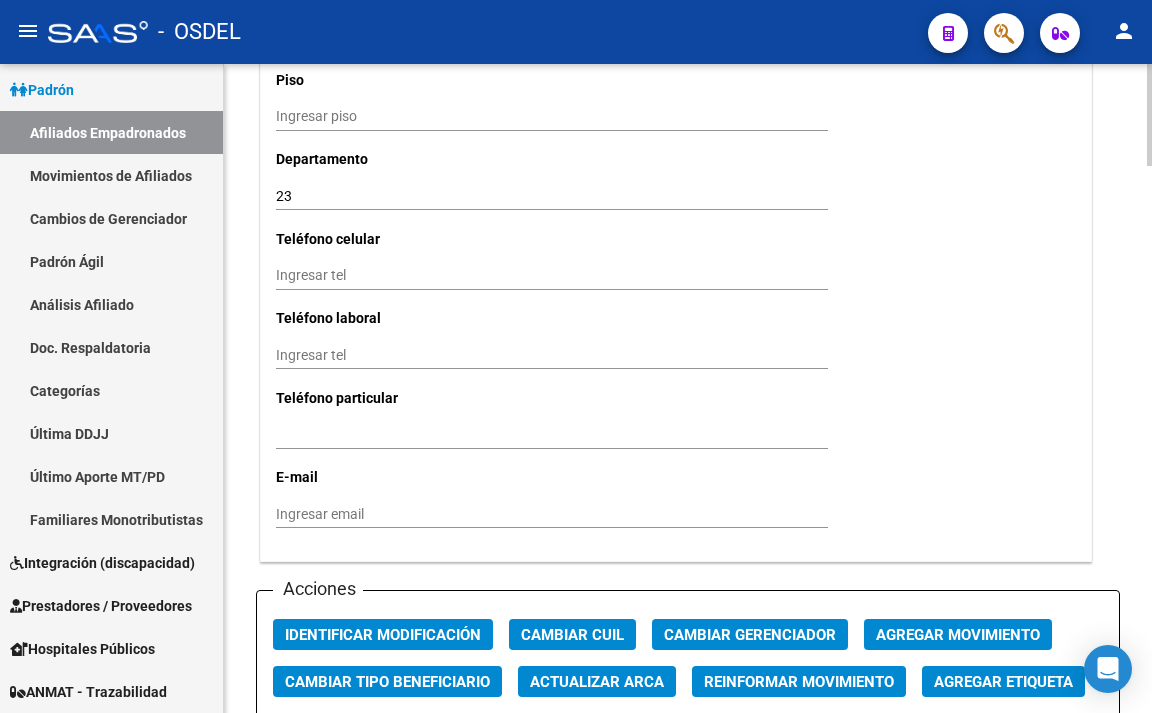 scroll, scrollTop: 2000, scrollLeft: 0, axis: vertical 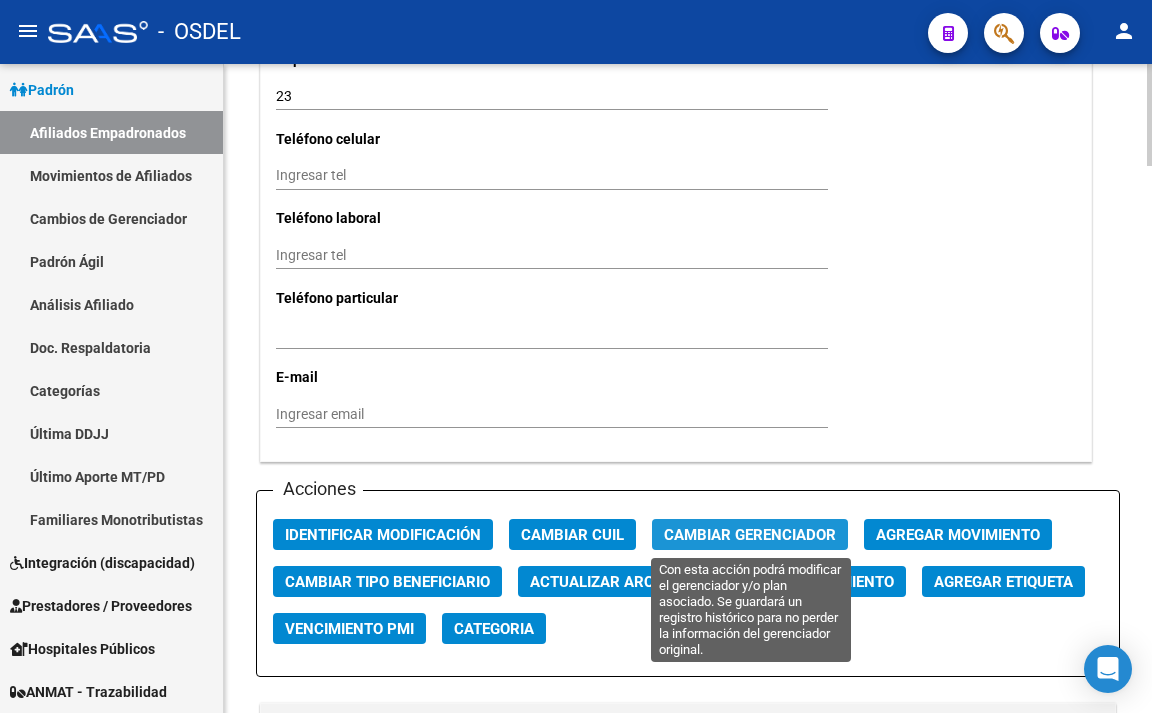 click on "Cambiar Gerenciador" 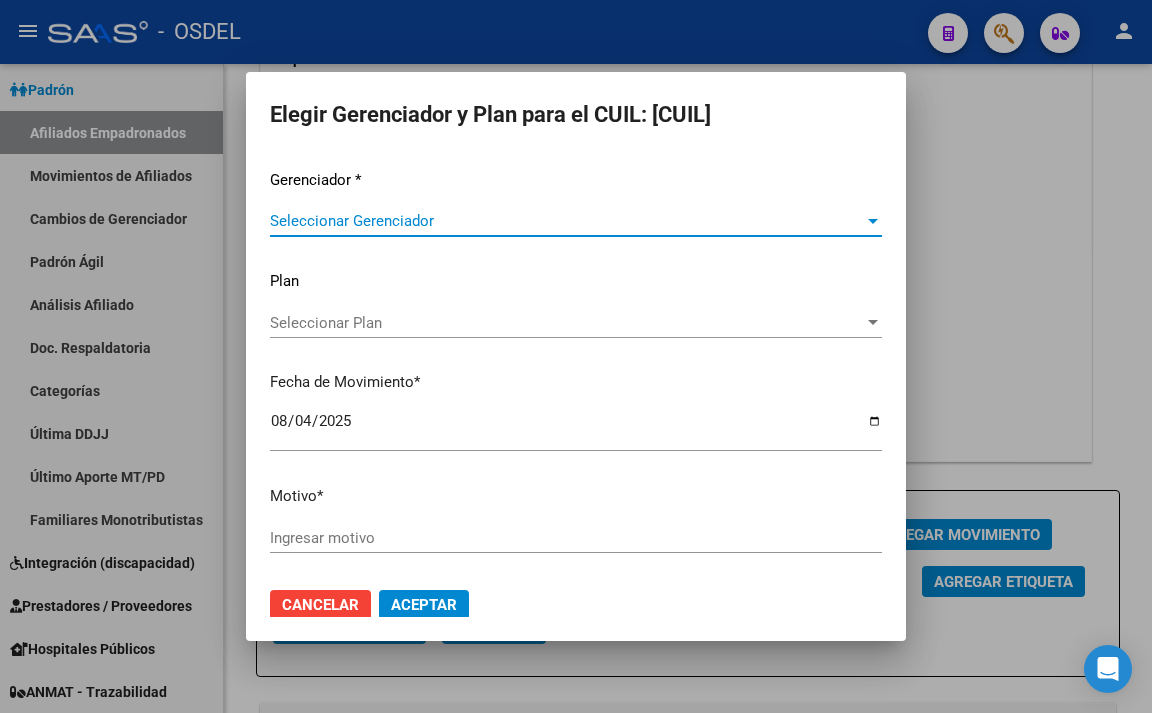 click on "Seleccionar Gerenciador" at bounding box center (567, 221) 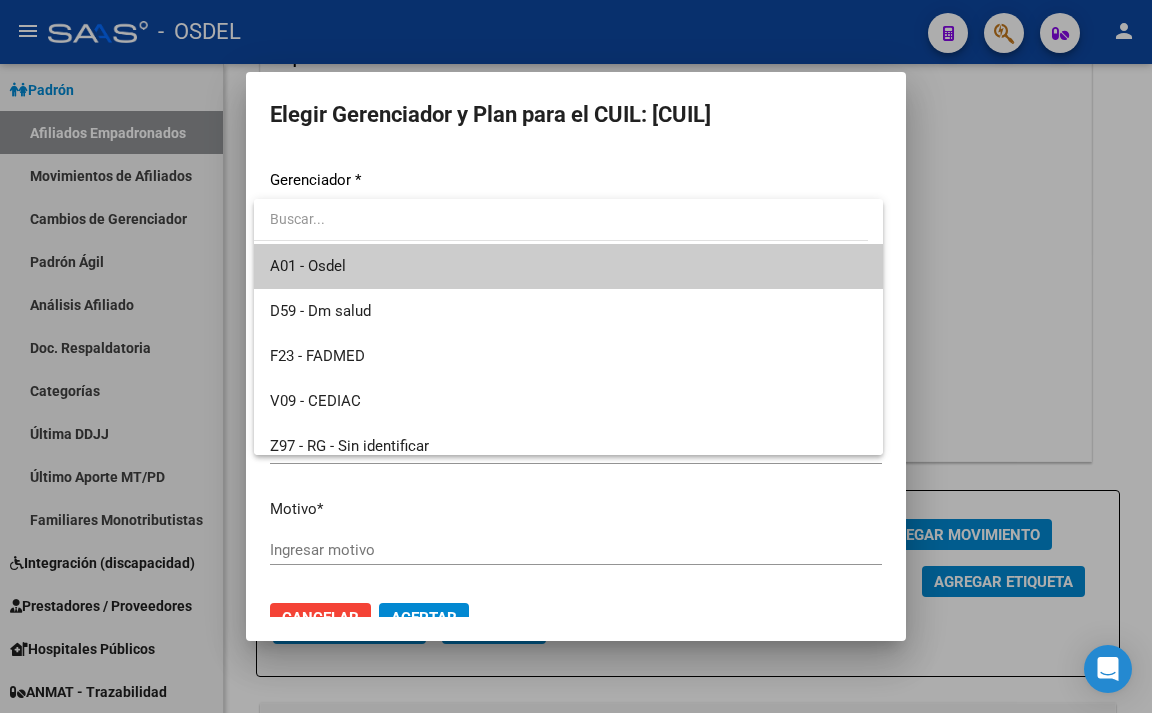 click at bounding box center [568, 221] 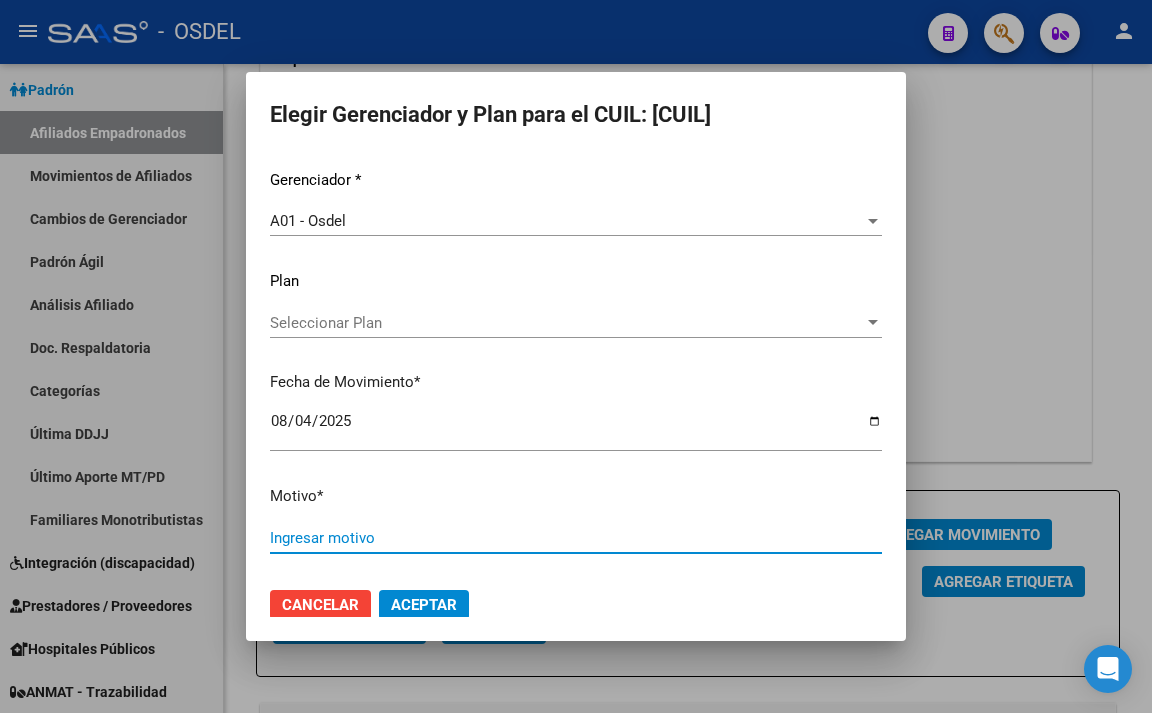 click on "Ingresar motivo" at bounding box center [576, 538] 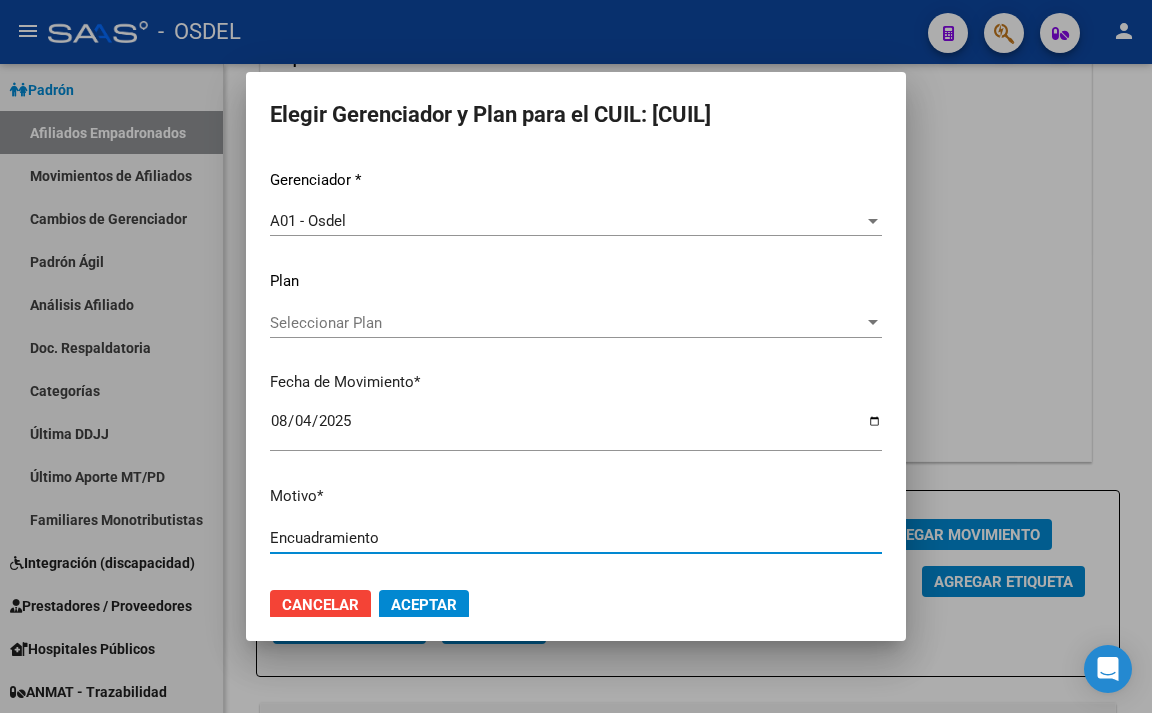 type on "Encuadramiento" 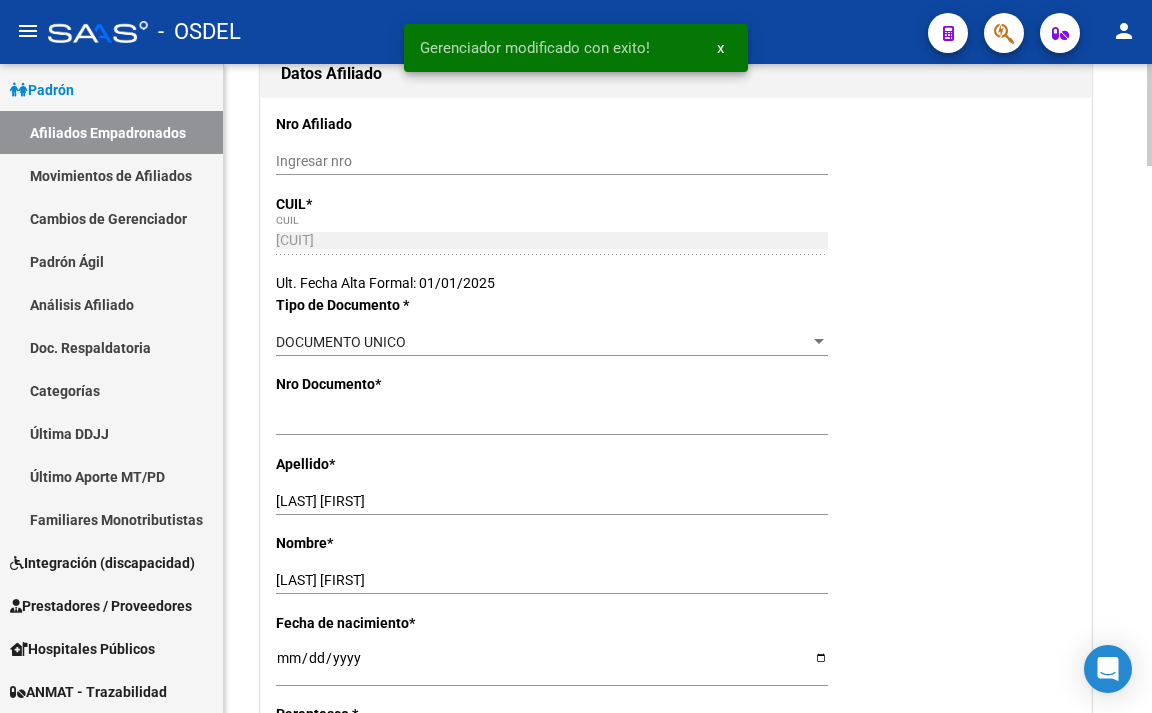 scroll, scrollTop: 0, scrollLeft: 0, axis: both 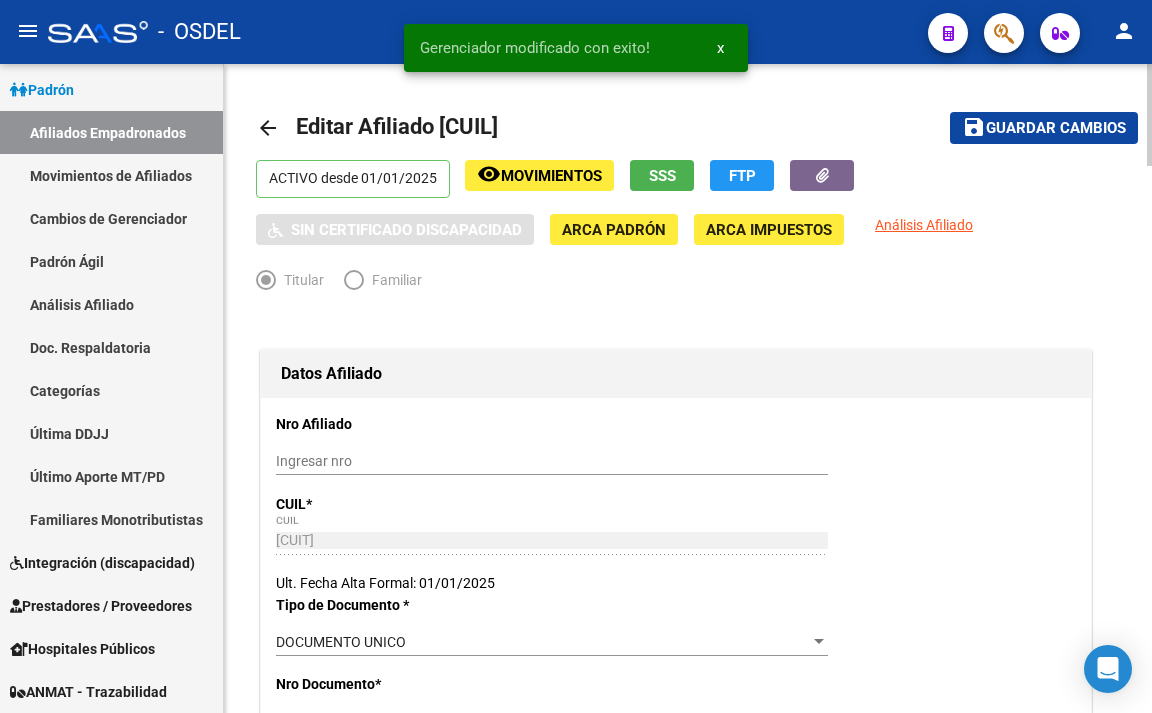 click on "Guardar cambios" 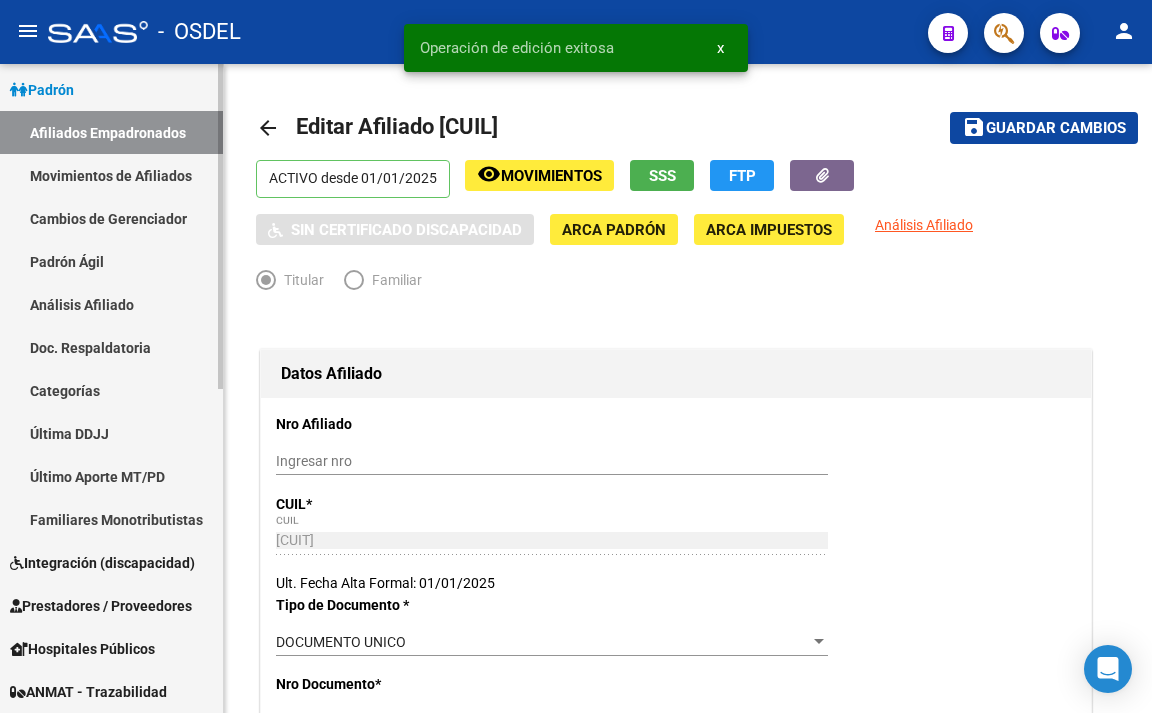 click on "Padrón Ágil" at bounding box center (111, 261) 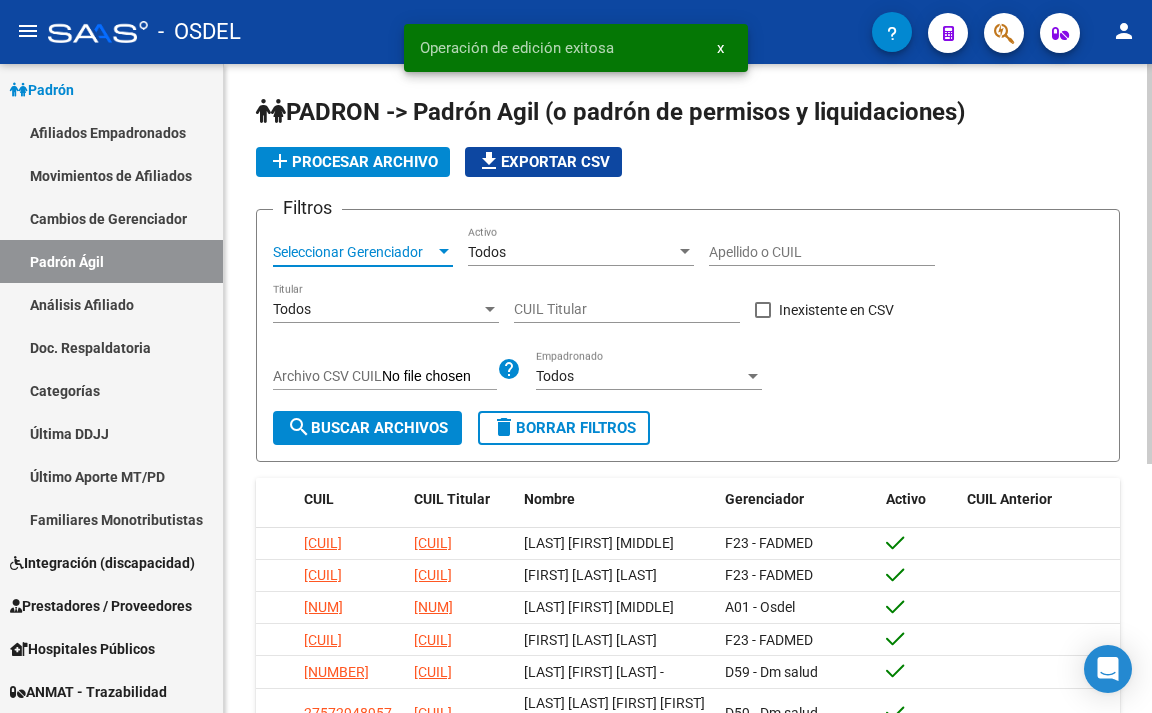 click at bounding box center (444, 252) 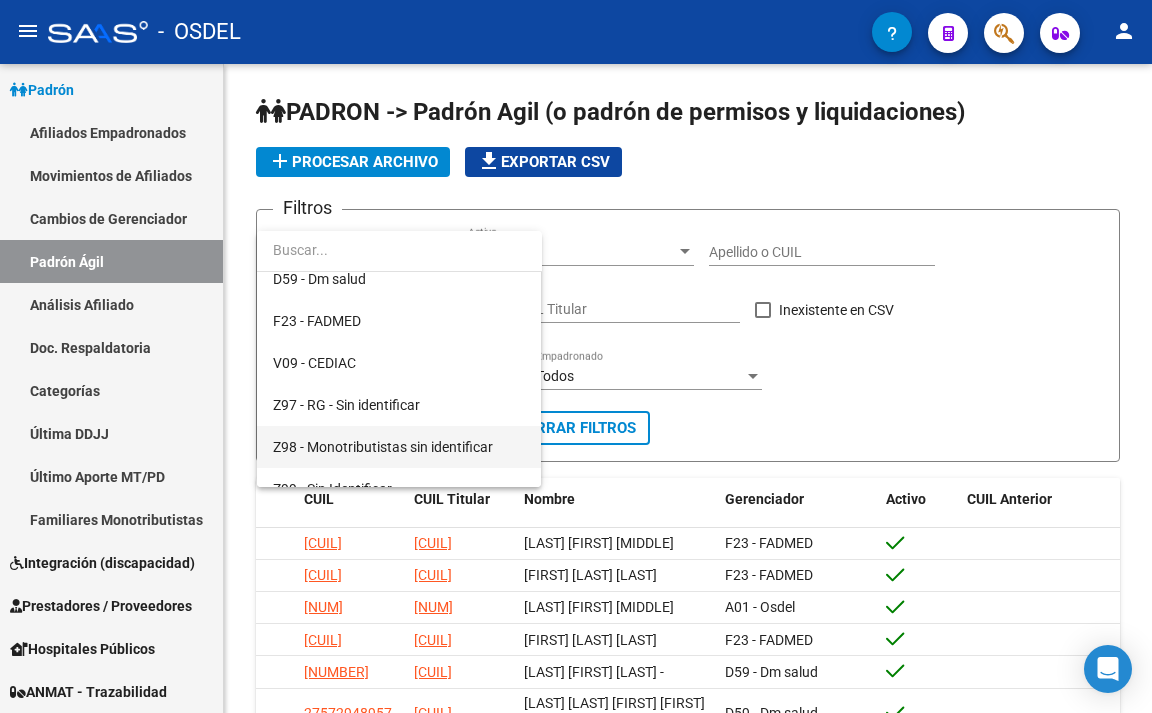 scroll, scrollTop: 164, scrollLeft: 0, axis: vertical 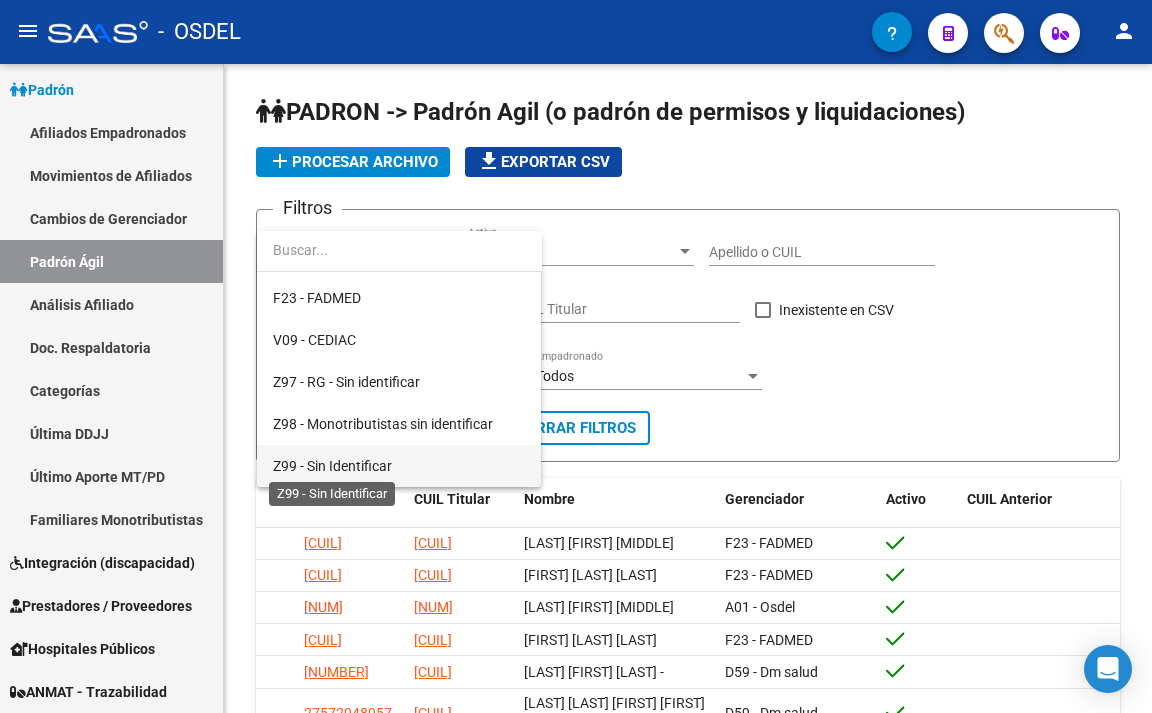 click on "Z99 - Sin Identificar" at bounding box center (332, 466) 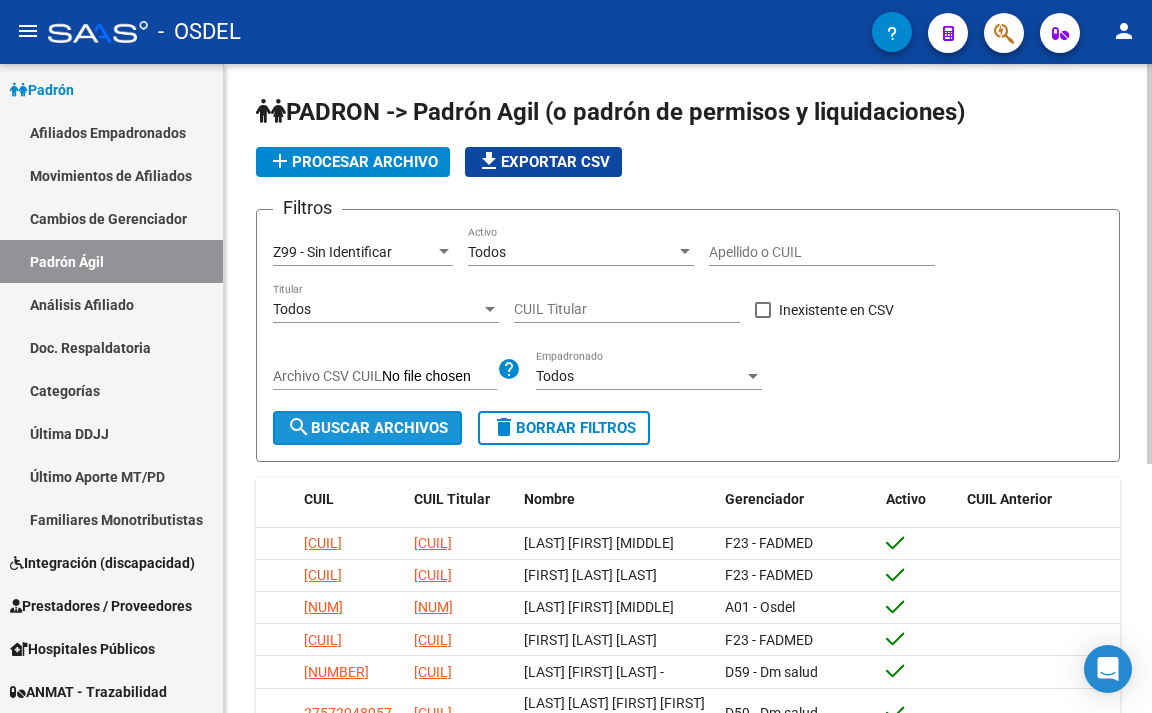 click on "search  Buscar Archivos" 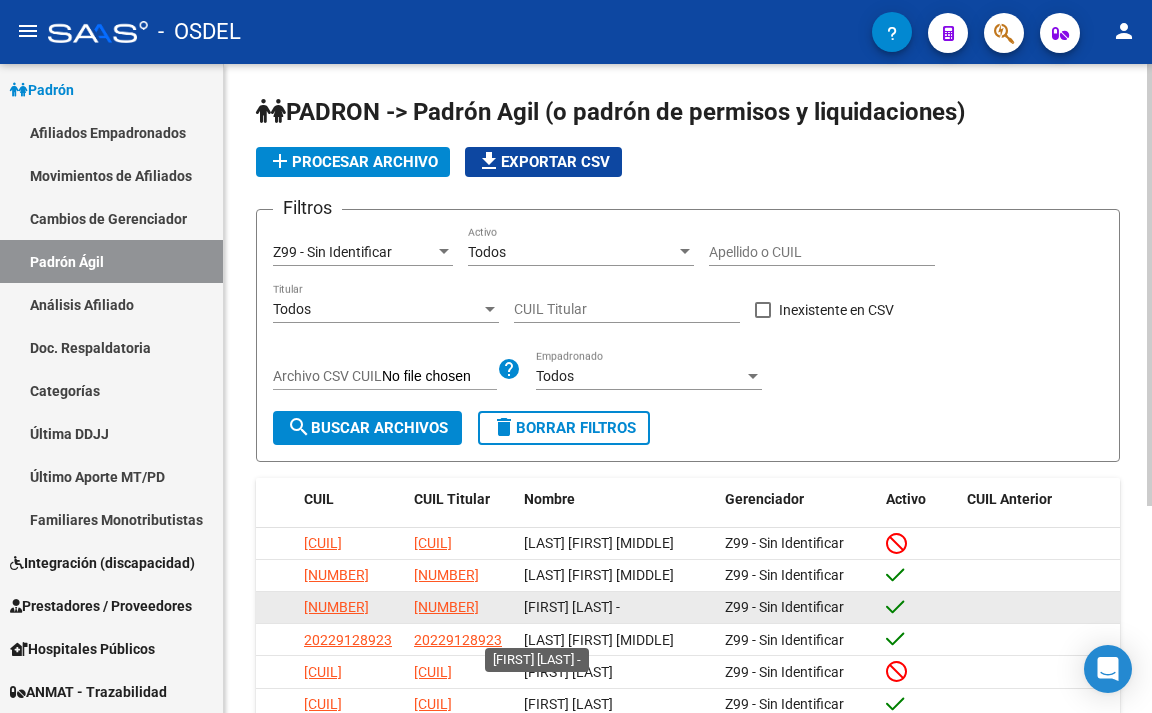 scroll, scrollTop: 3, scrollLeft: 0, axis: vertical 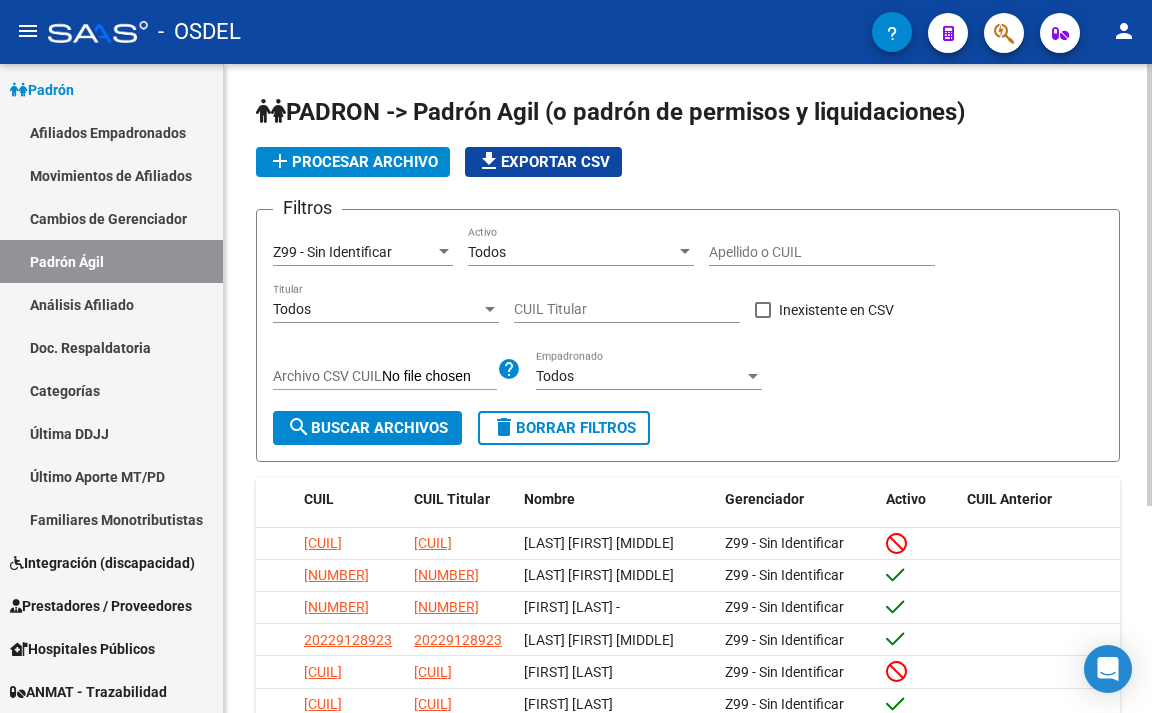 click on "Todos" at bounding box center (572, 252) 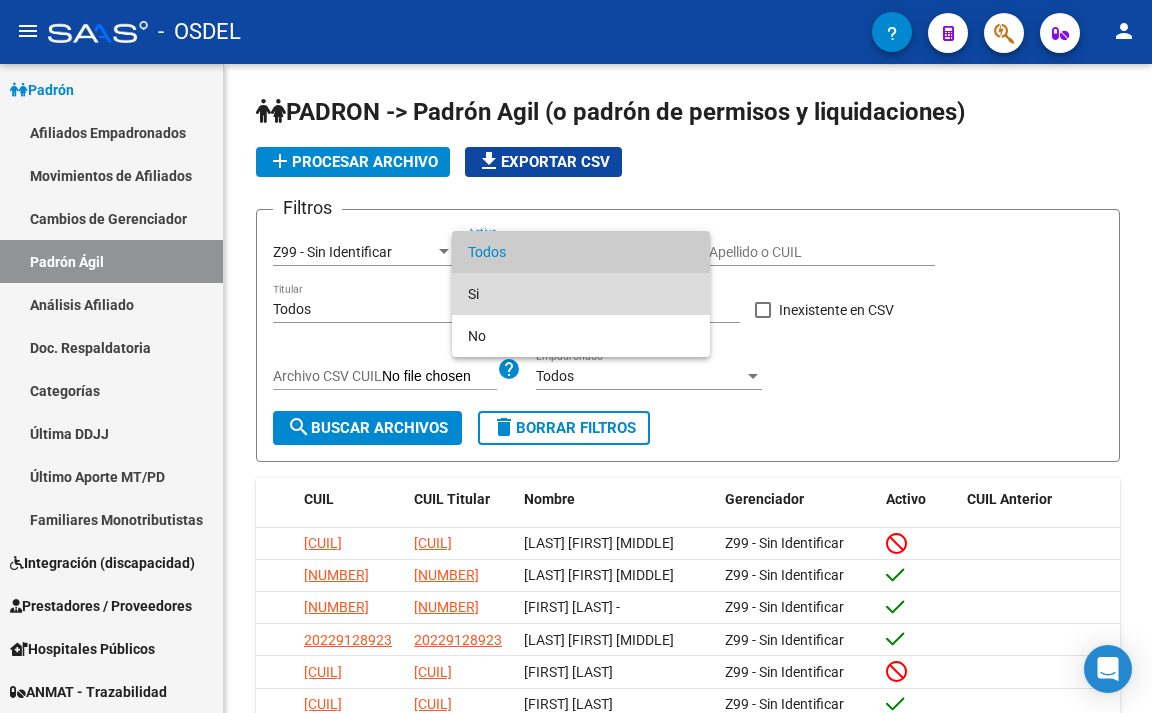 click on "Si" at bounding box center (581, 294) 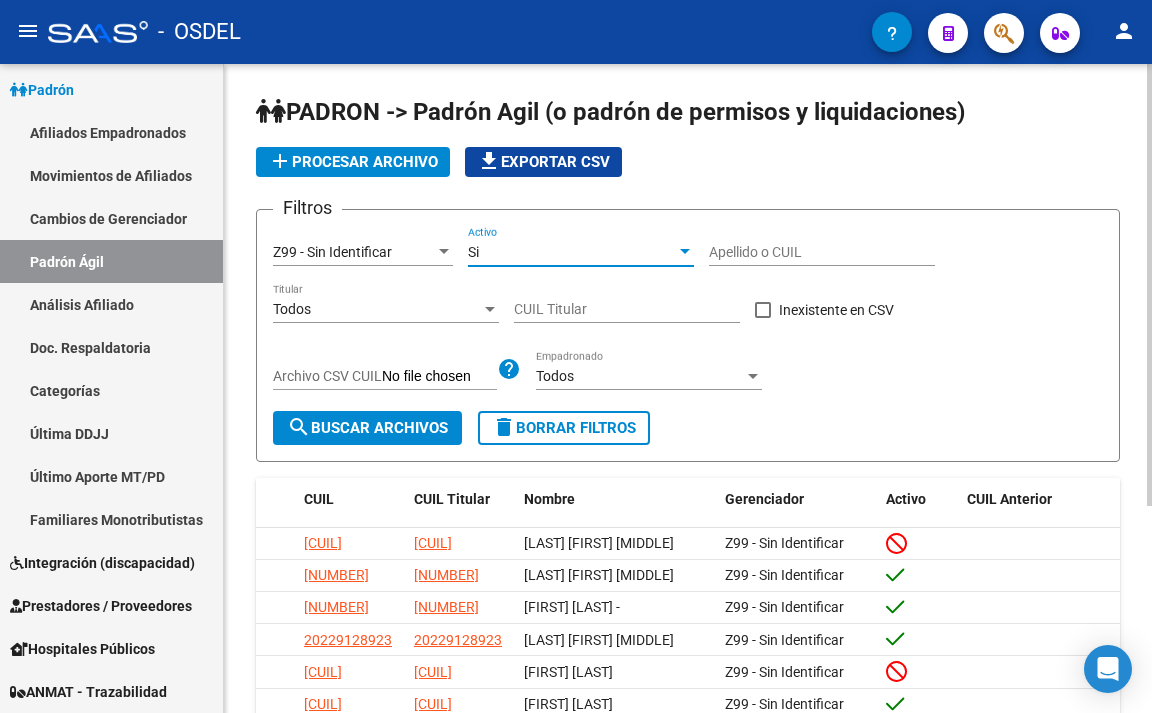 click on "search  Buscar Archivos" 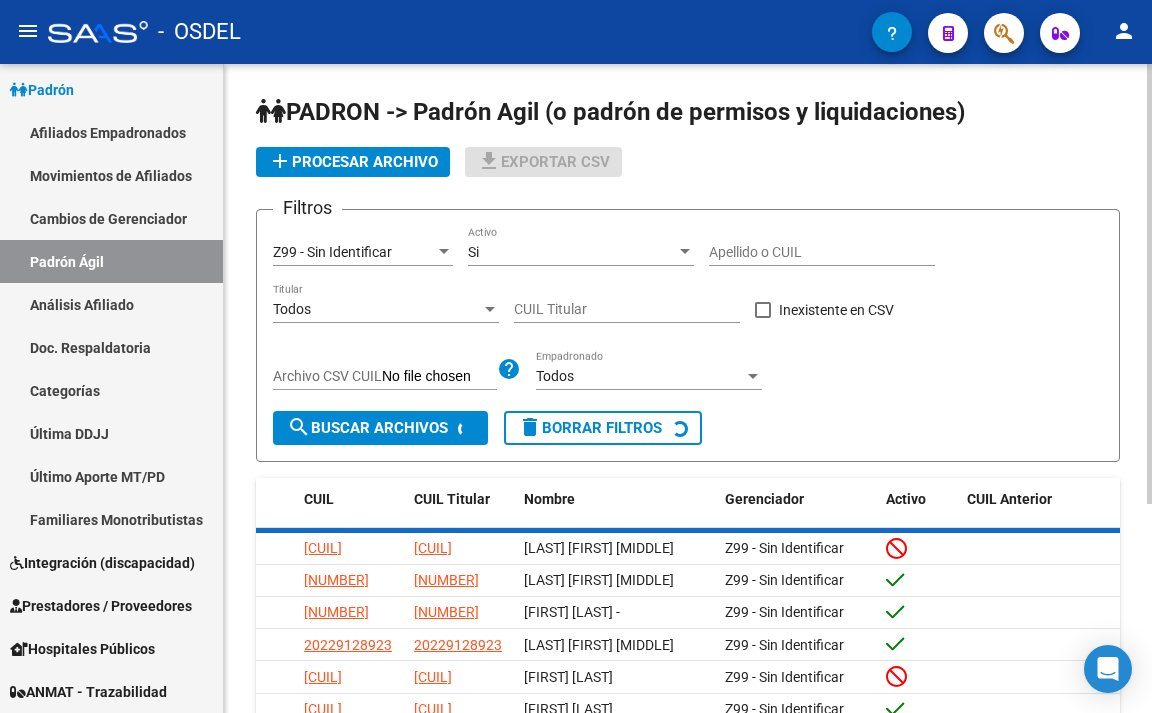 scroll, scrollTop: 0, scrollLeft: 0, axis: both 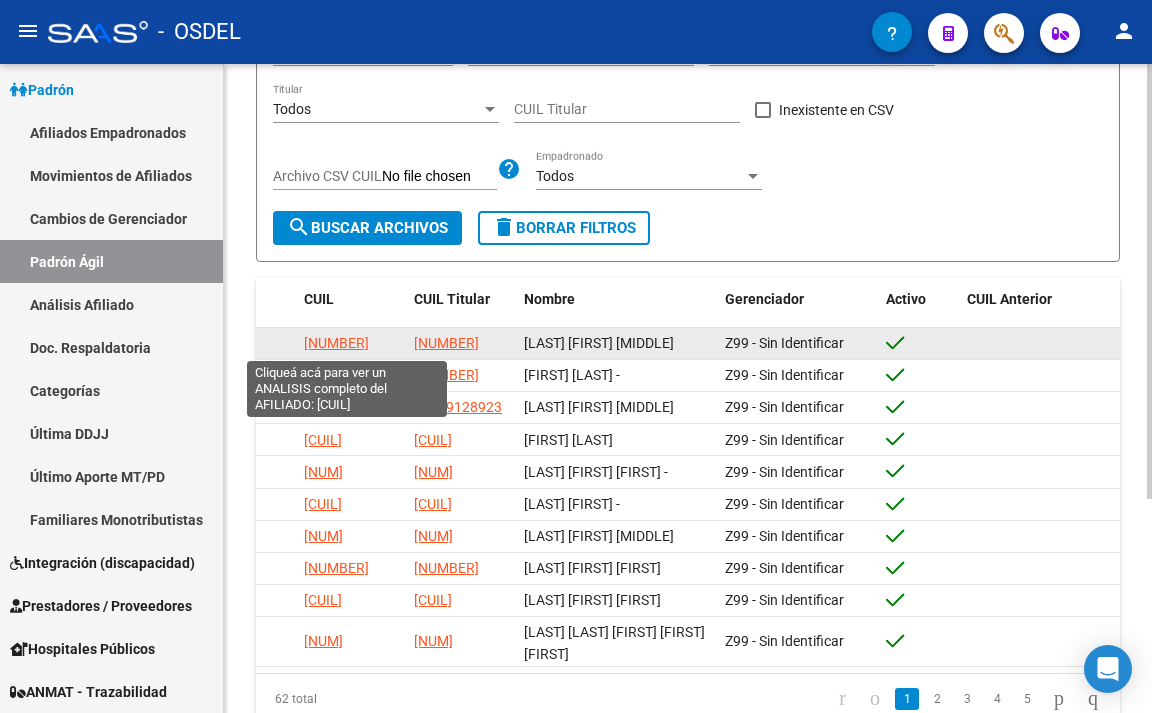 click on "[NUMBER]" 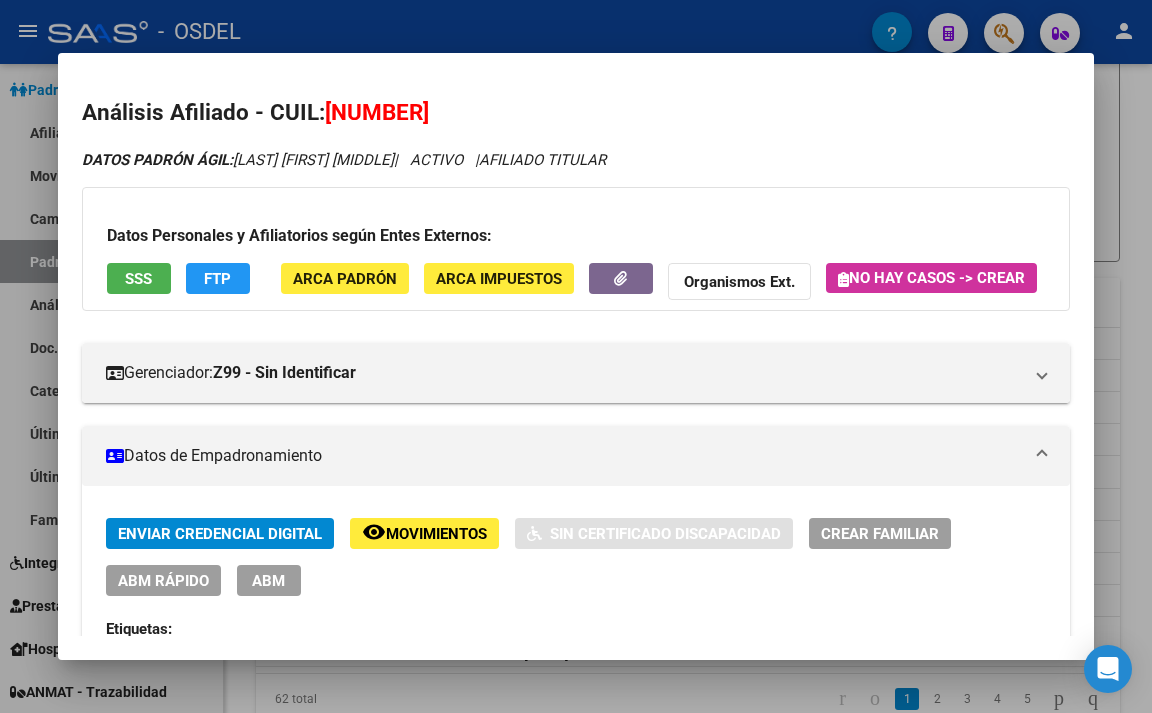 click on "SSS" at bounding box center (139, 278) 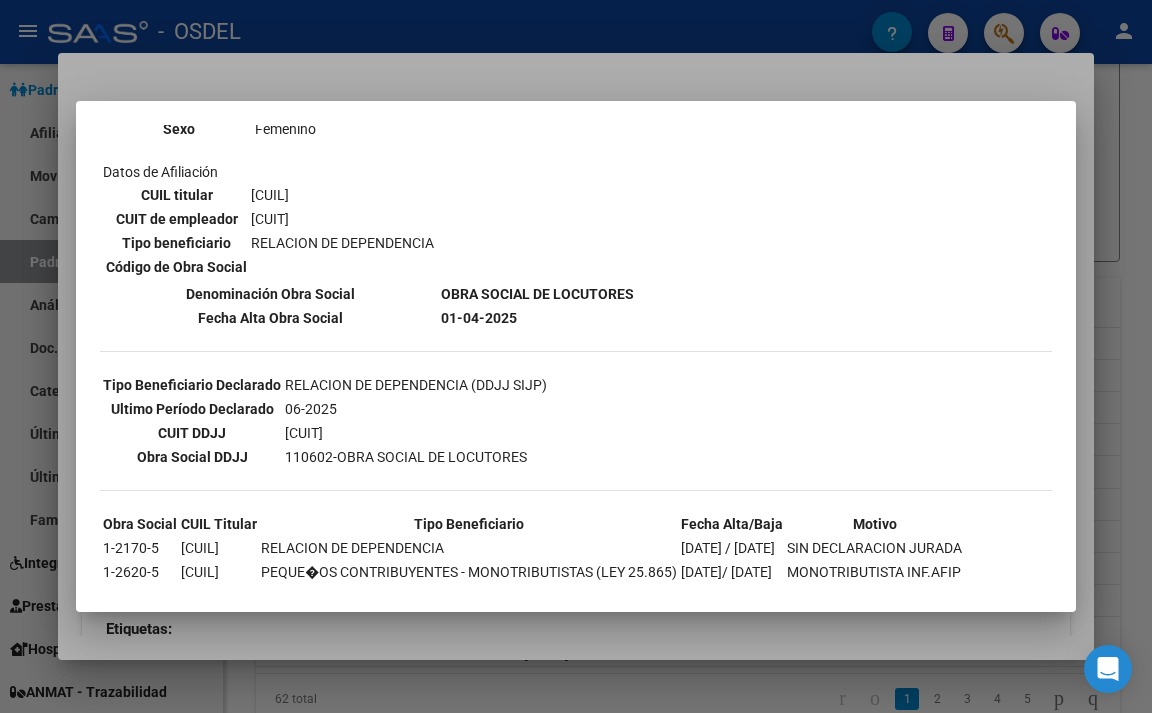 scroll, scrollTop: 398, scrollLeft: 0, axis: vertical 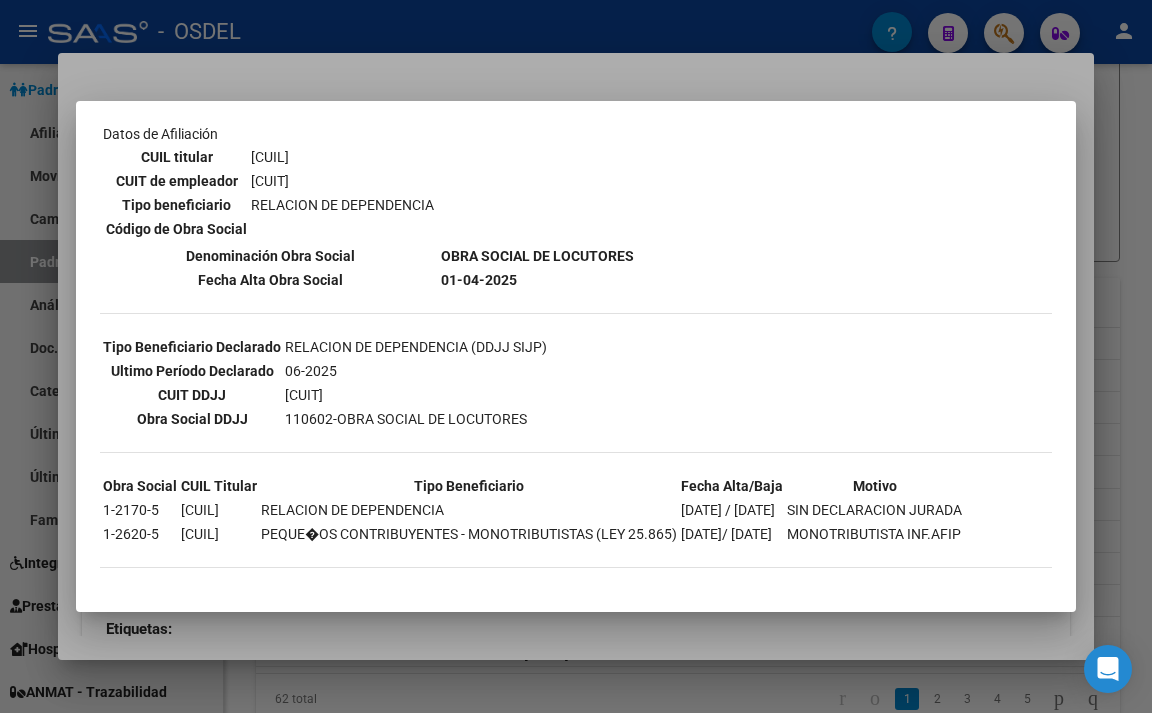 click at bounding box center [576, 356] 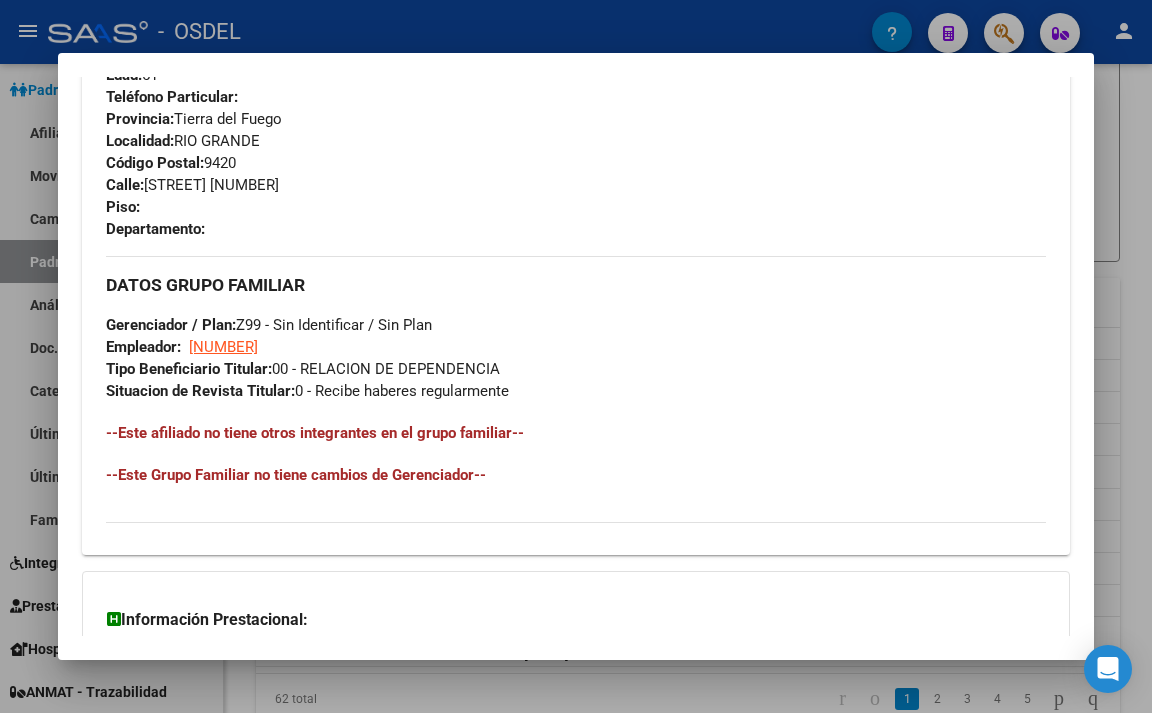 scroll, scrollTop: 1000, scrollLeft: 0, axis: vertical 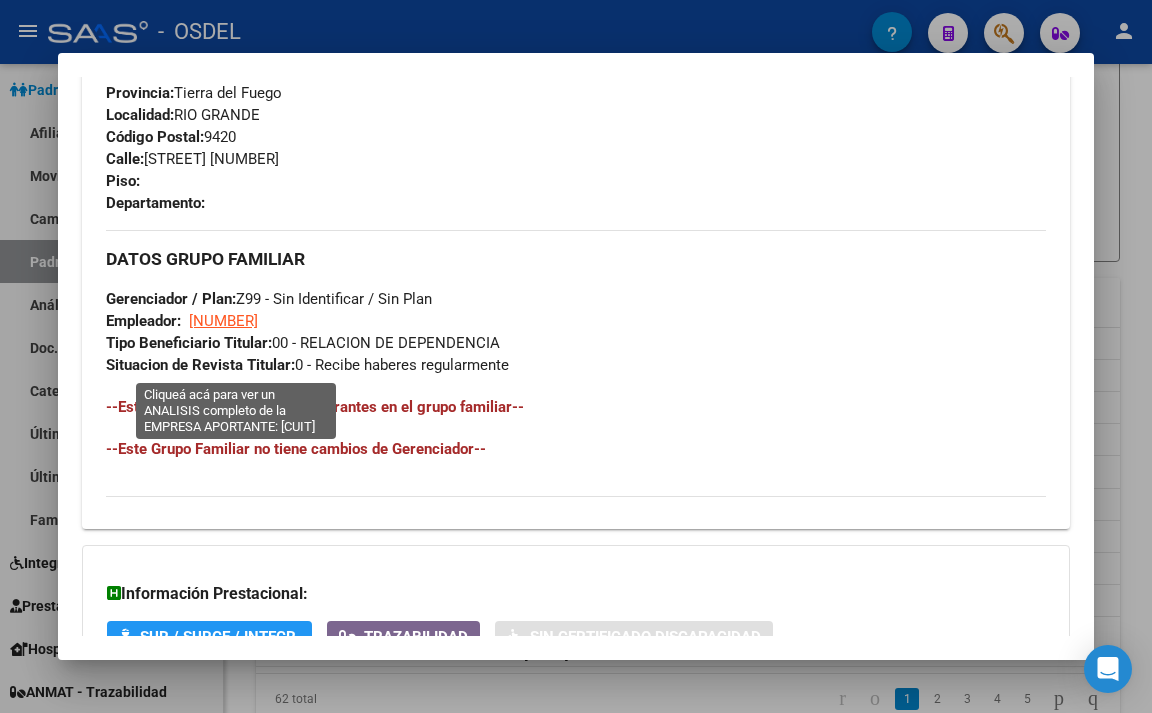 click on "[NUMBER]" at bounding box center (223, 321) 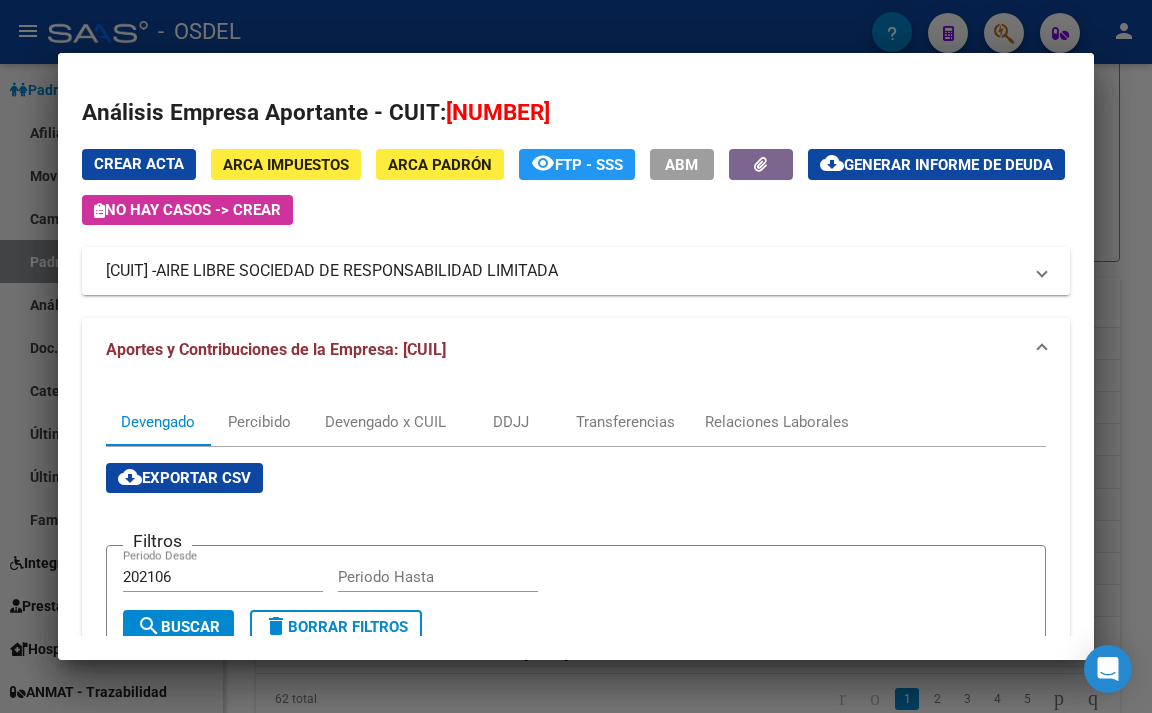 scroll, scrollTop: 100, scrollLeft: 0, axis: vertical 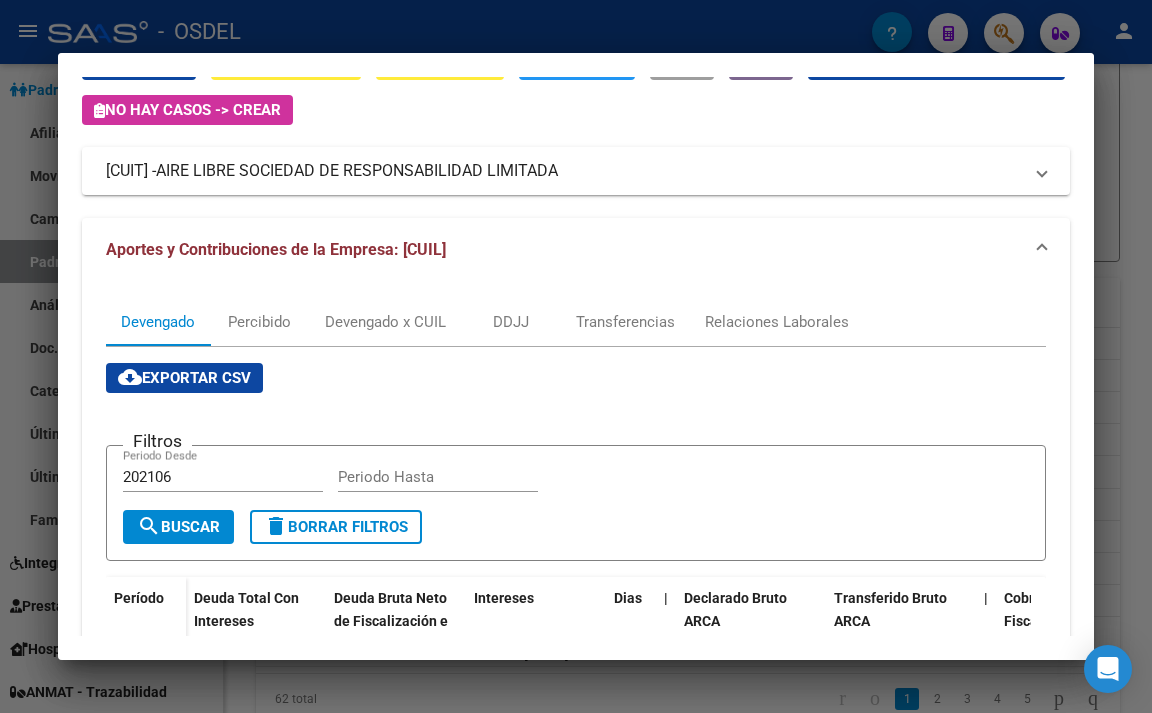 click on "Filtros   202106 Periodo Desde    Periodo Hasta" at bounding box center (576, 486) 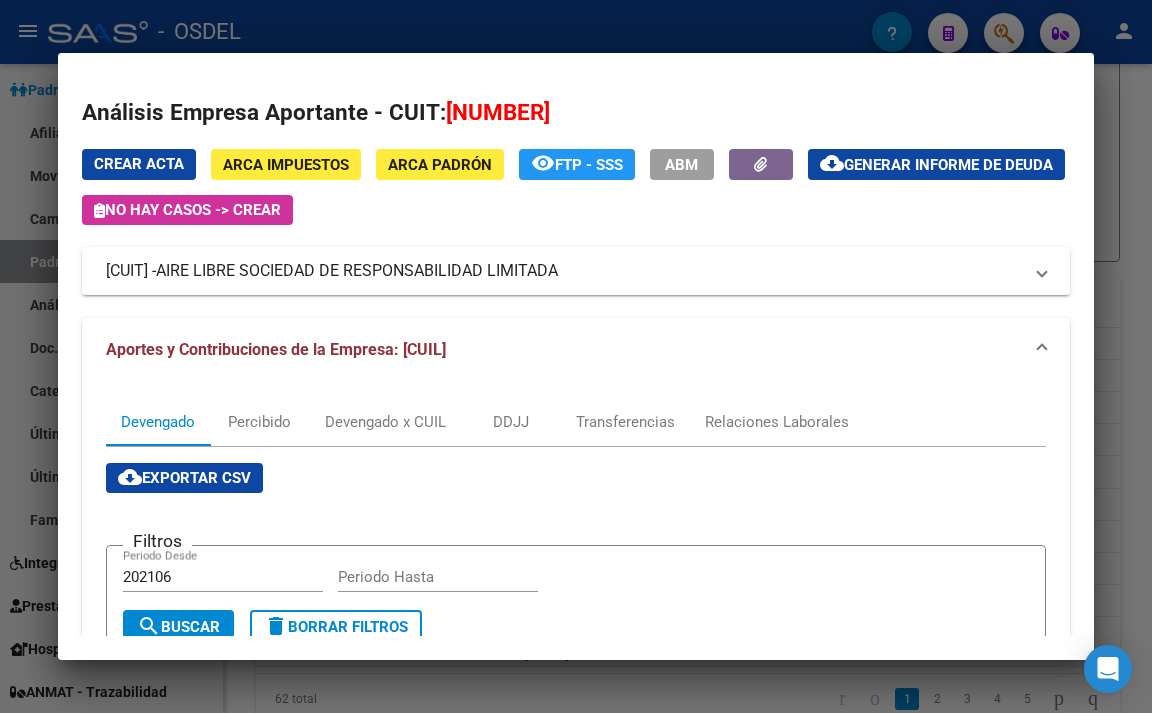 click on "ARCA Impuestos" at bounding box center (286, 165) 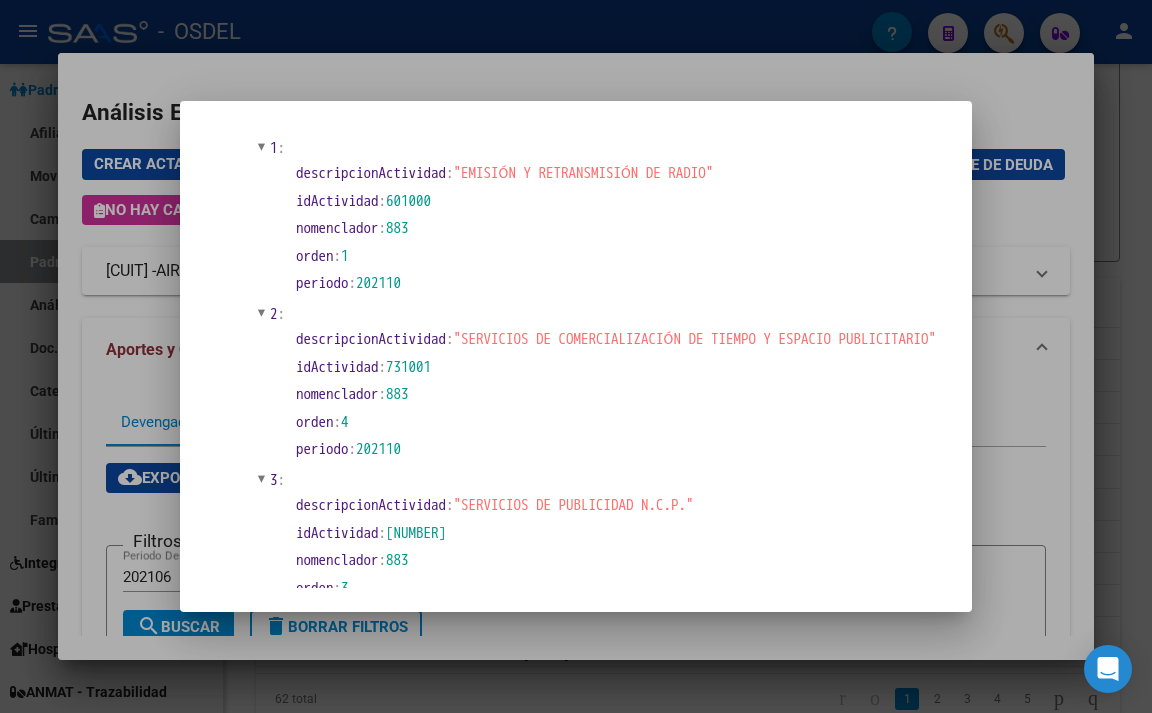 scroll, scrollTop: 700, scrollLeft: 0, axis: vertical 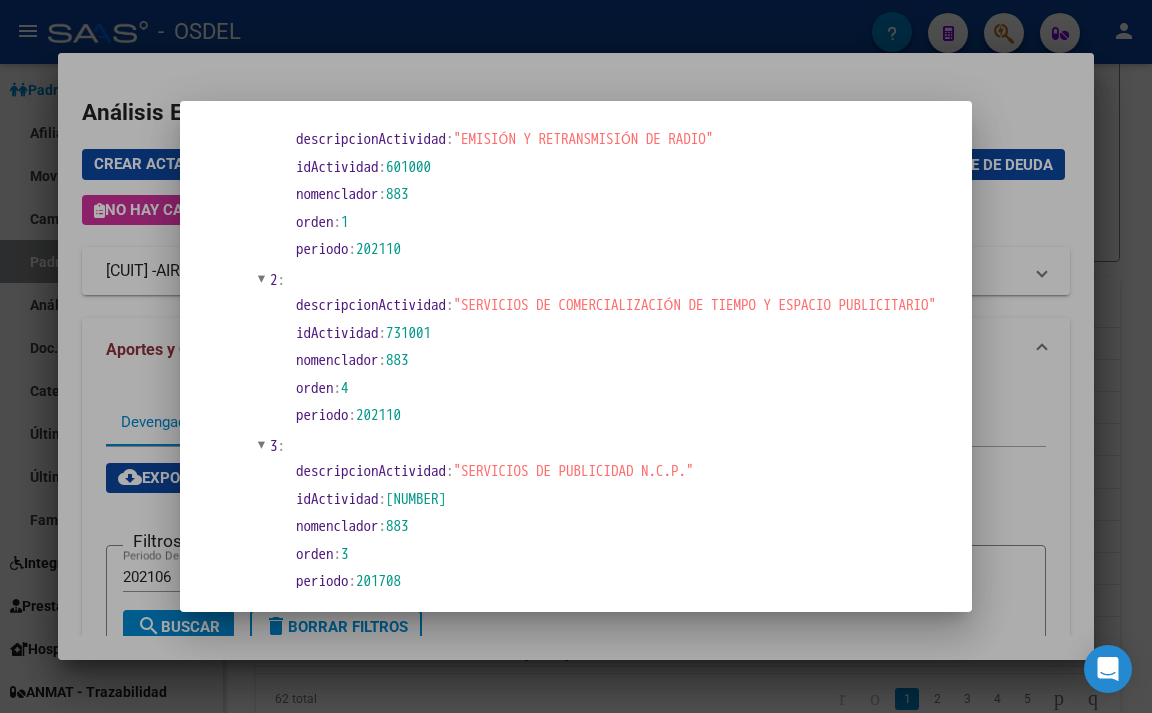 click at bounding box center [576, 356] 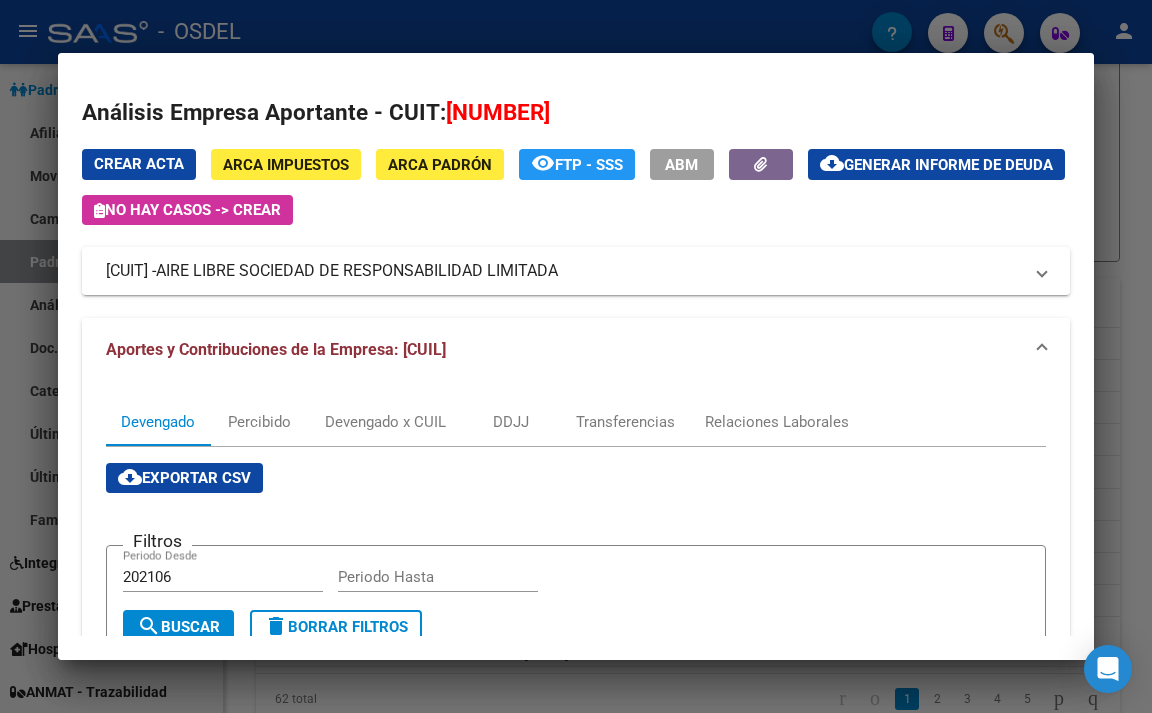 click at bounding box center [576, 356] 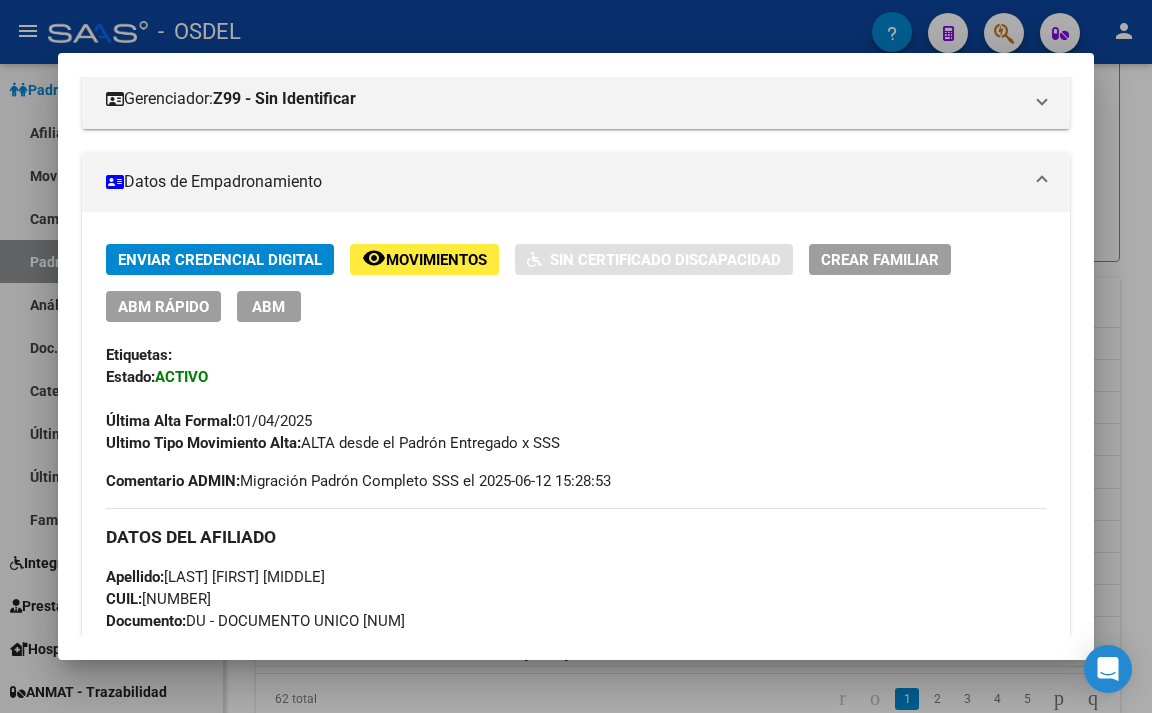 scroll, scrollTop: 41, scrollLeft: 0, axis: vertical 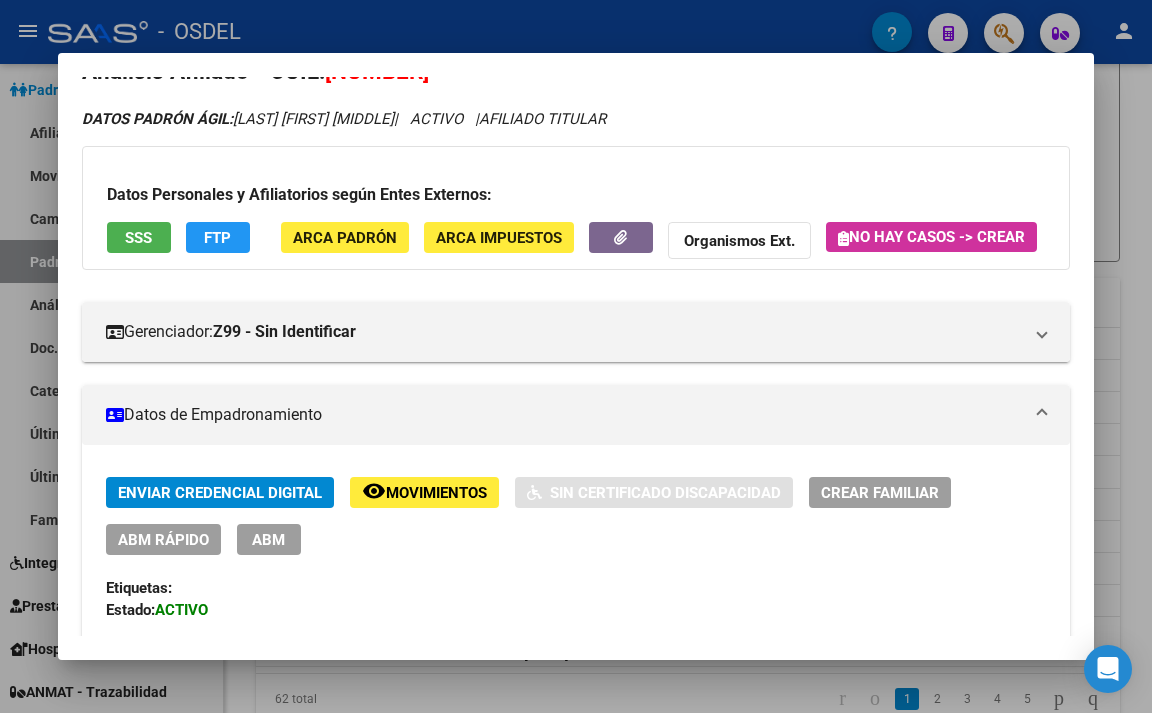 click at bounding box center (576, 356) 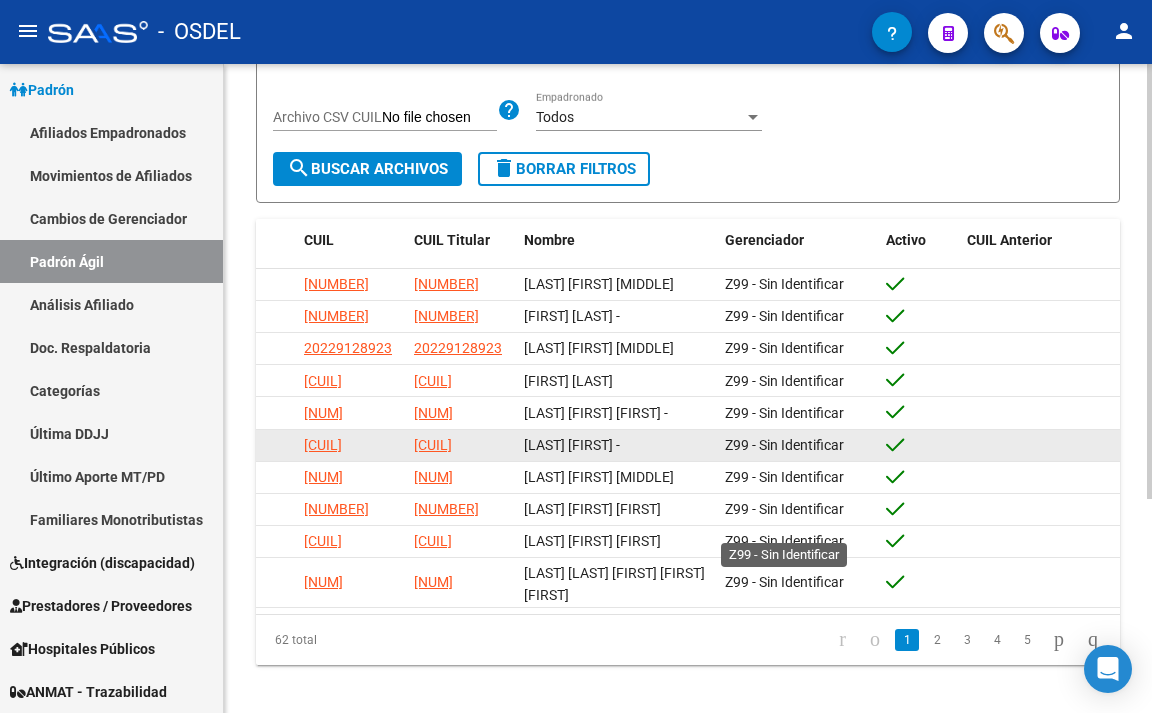 scroll, scrollTop: 320, scrollLeft: 0, axis: vertical 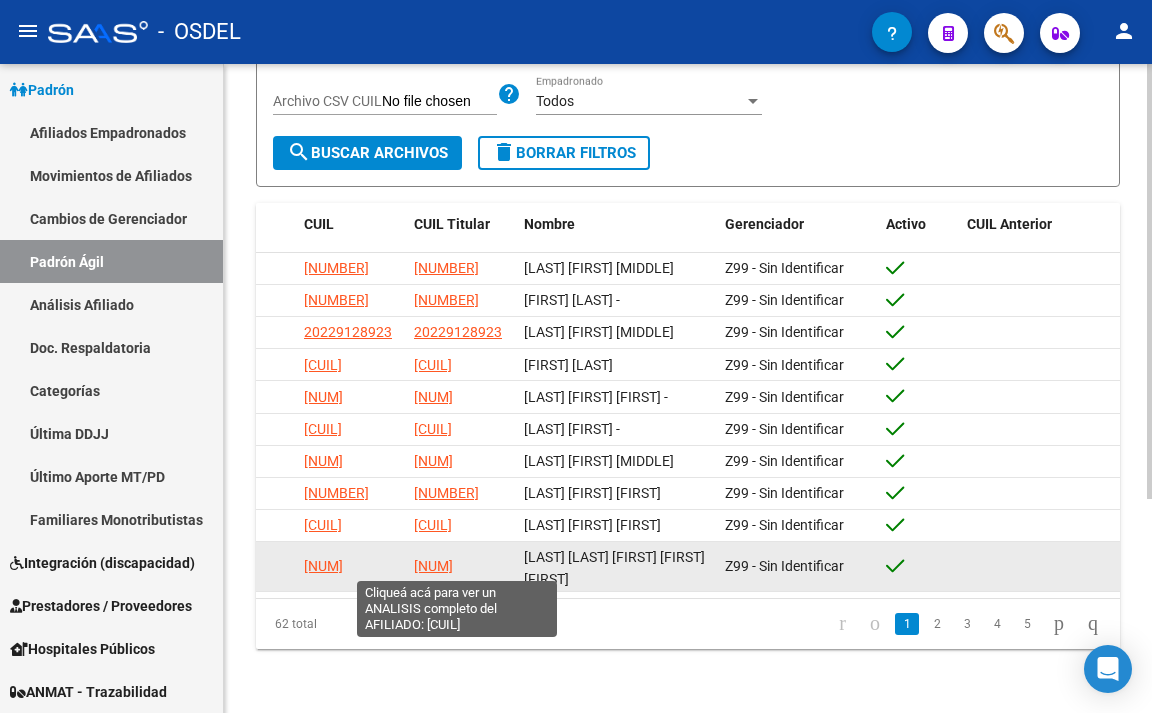 click on "[NUM]" 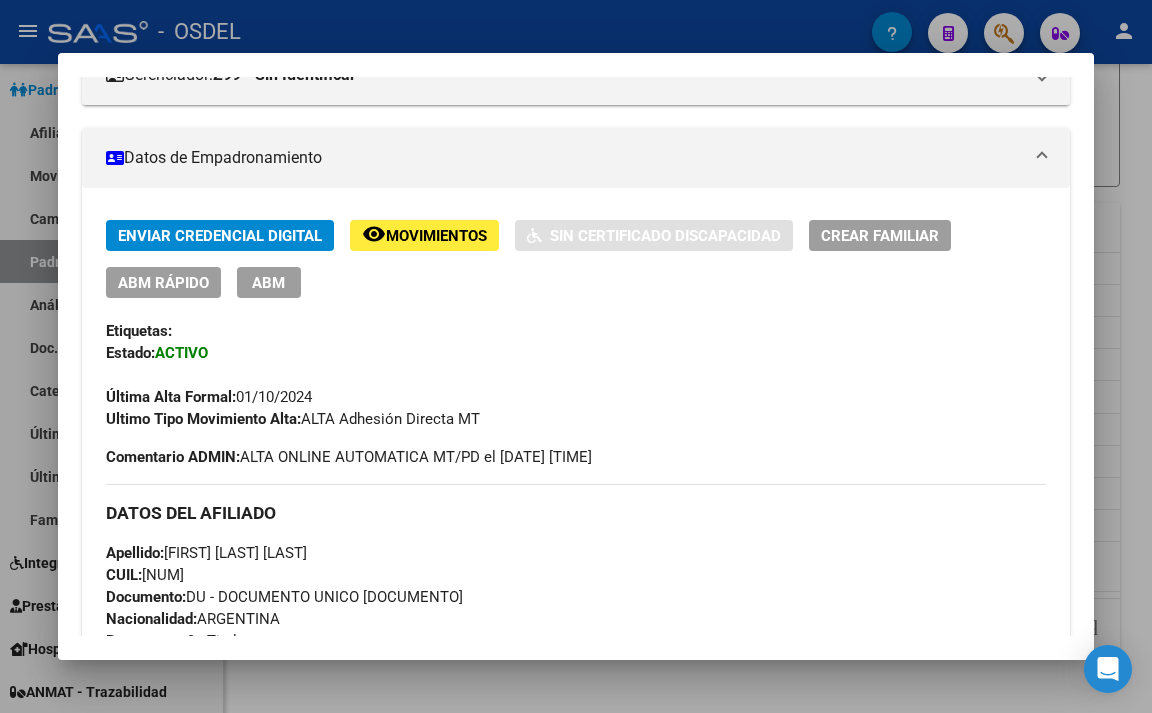 scroll, scrollTop: 198, scrollLeft: 0, axis: vertical 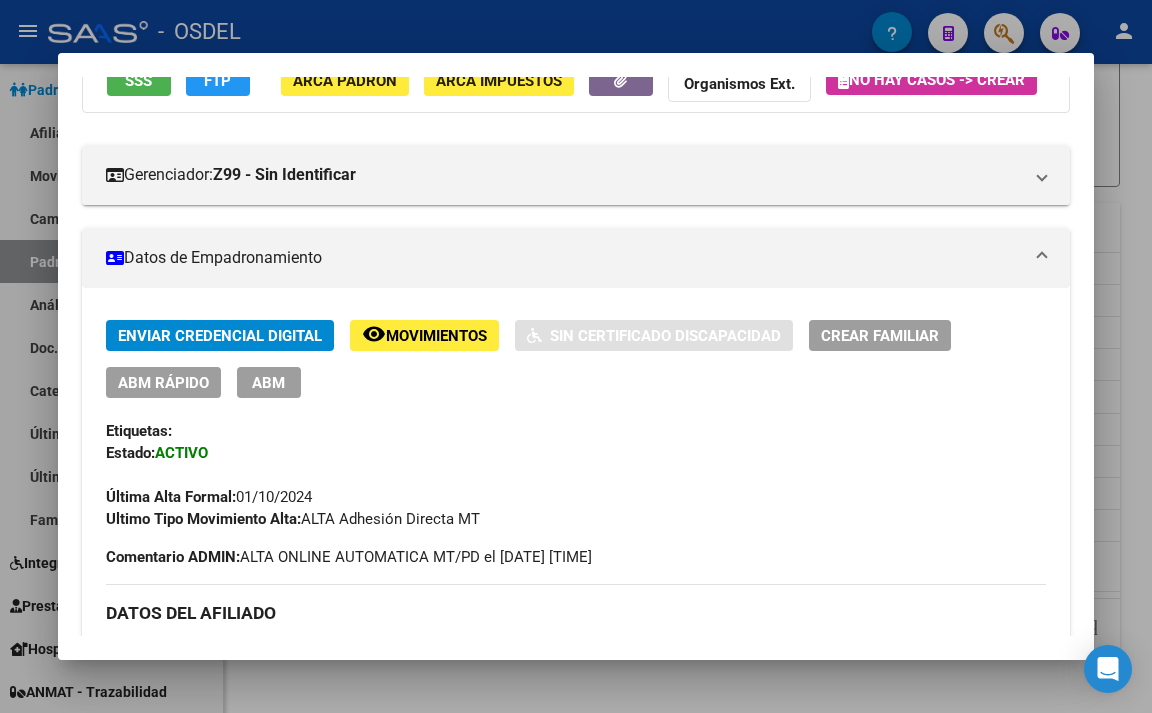 click on "ABM" at bounding box center [269, 382] 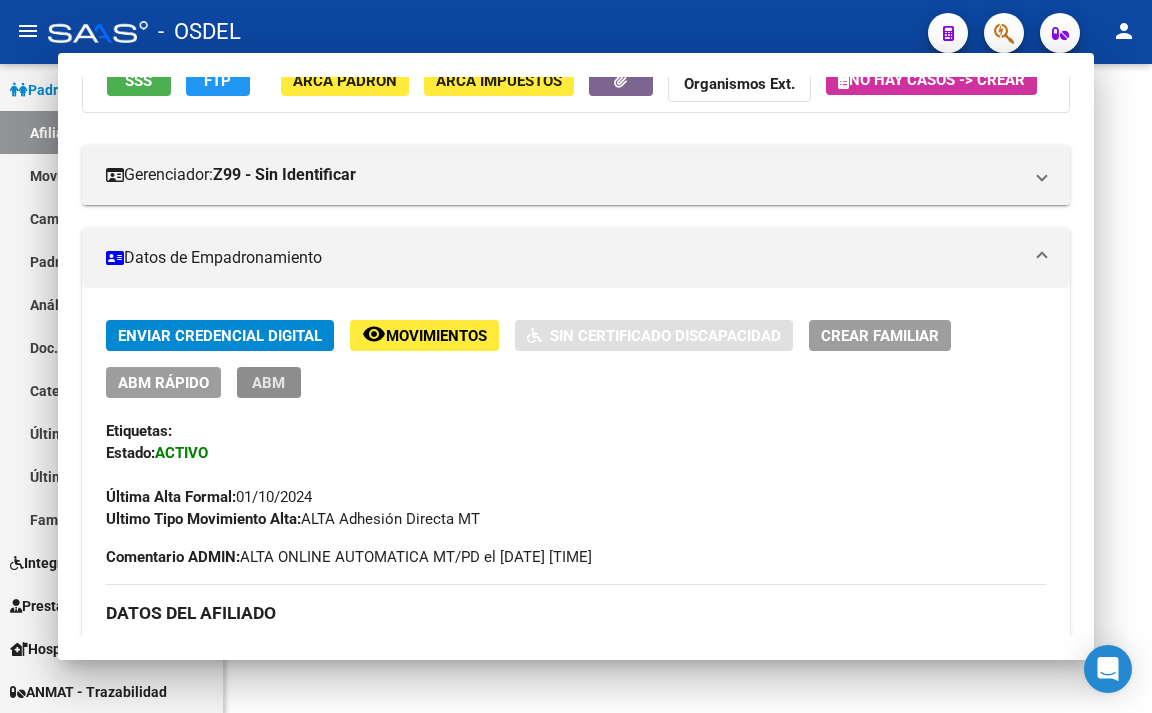 scroll, scrollTop: 0, scrollLeft: 0, axis: both 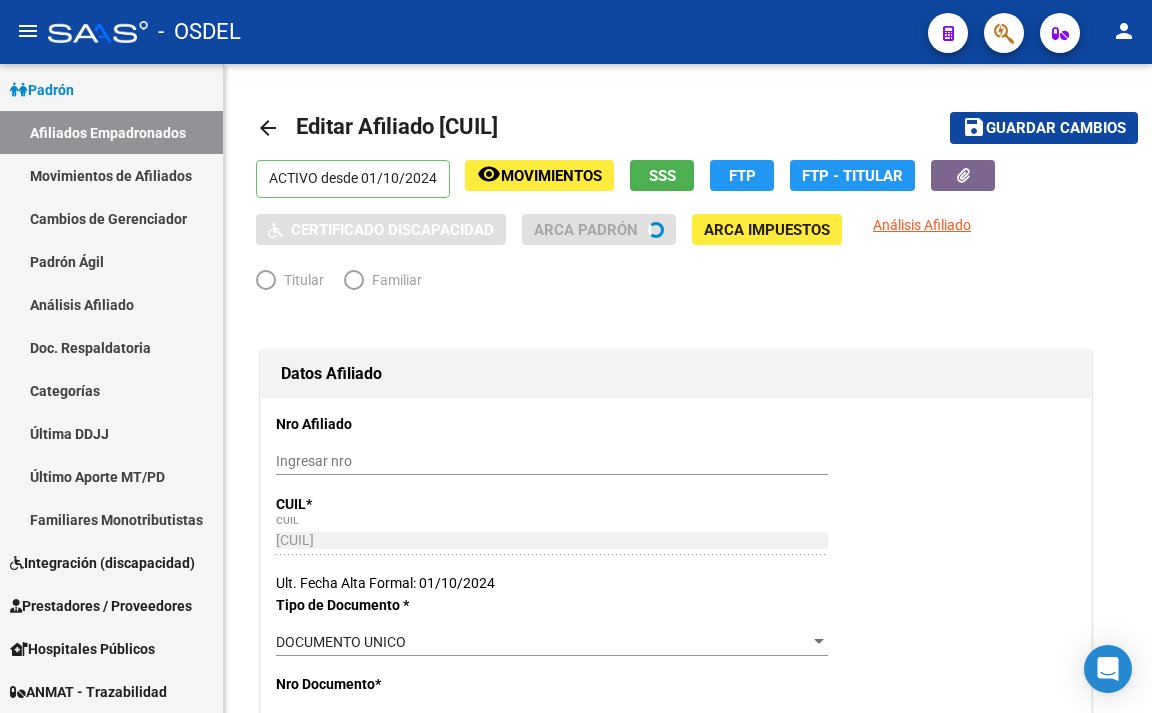 radio on "true" 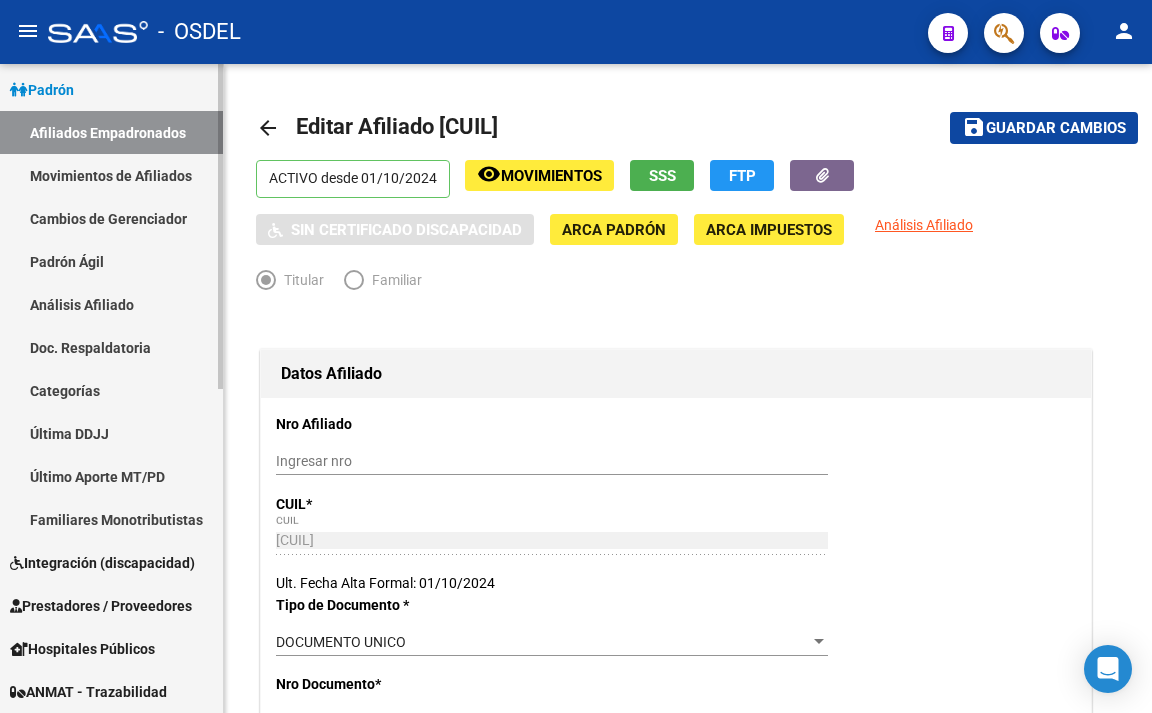 click on "Movimientos de Afiliados" at bounding box center [111, 175] 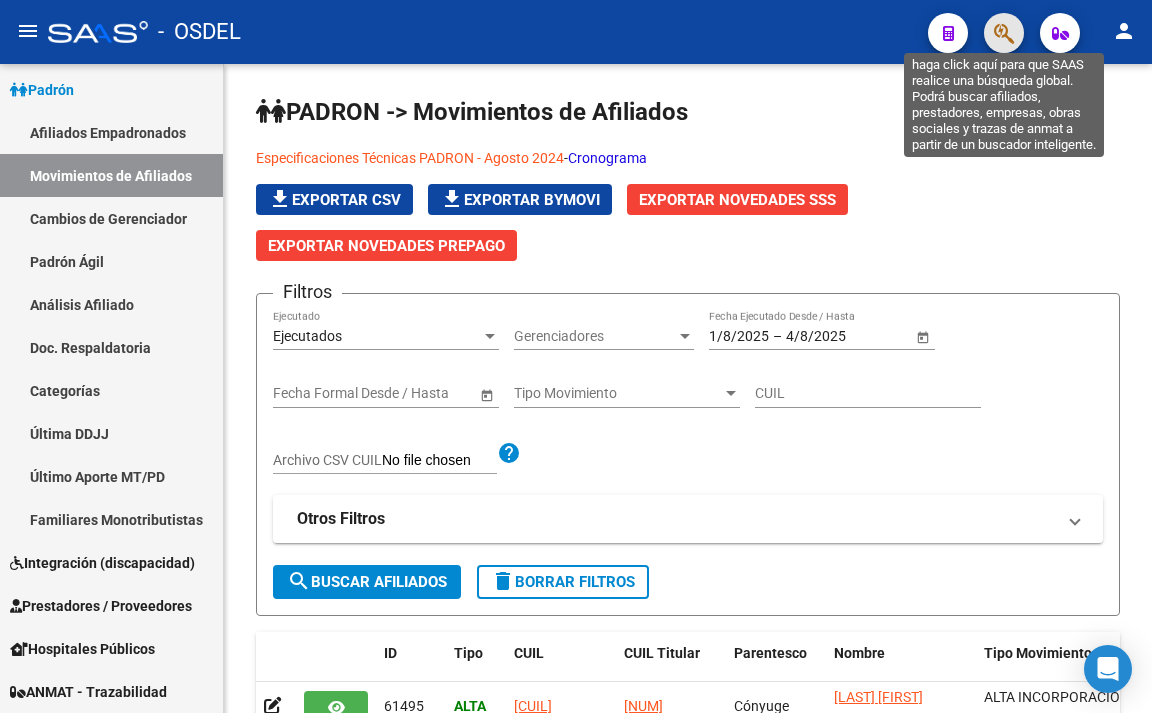 click 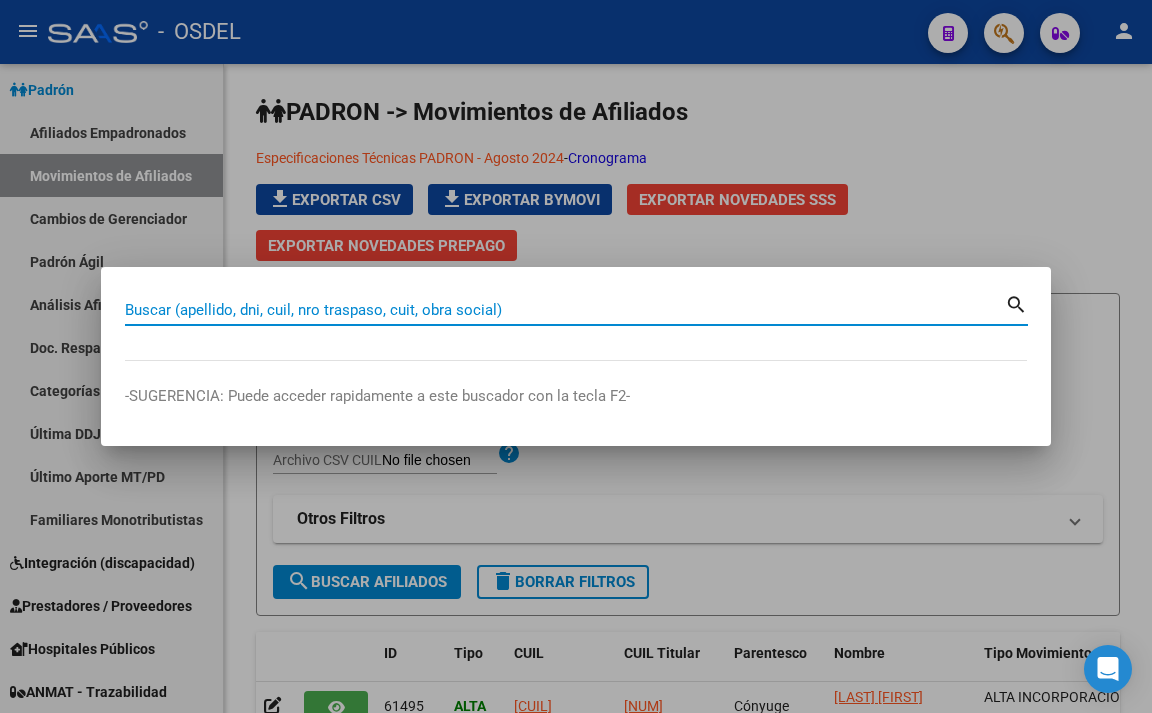 click on "Buscar (apellido, dni, cuil, nro traspaso, cuit, obra social)" at bounding box center [565, 310] 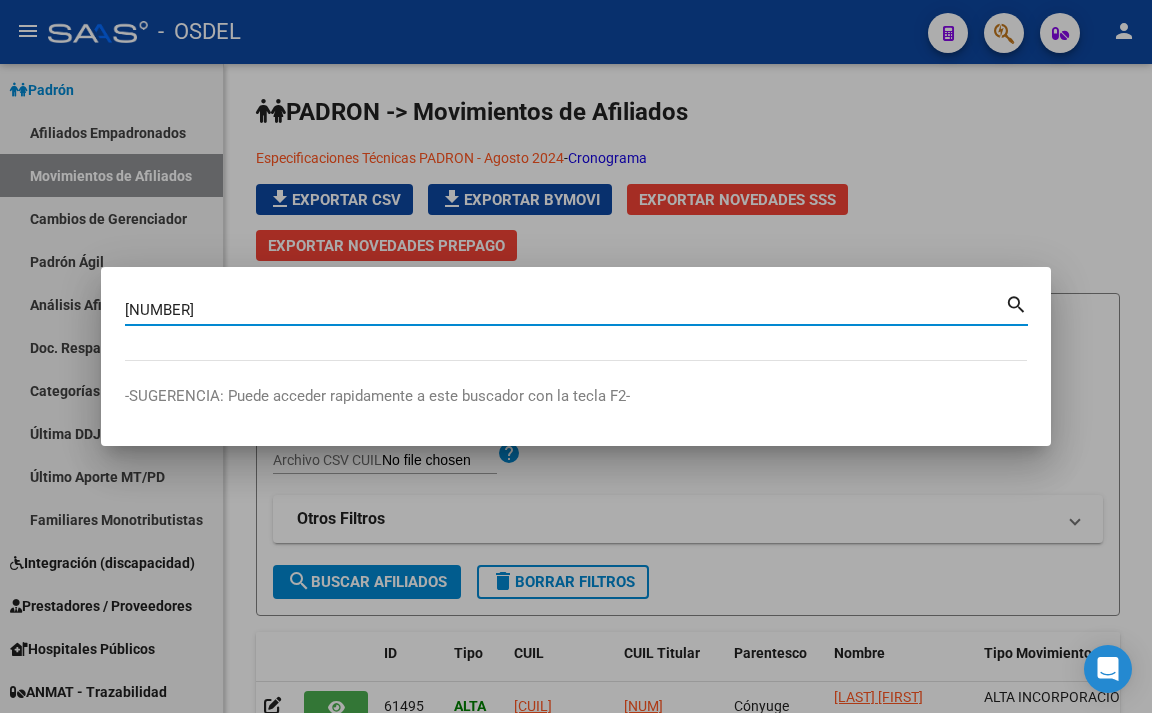 type on "[NUMBER]" 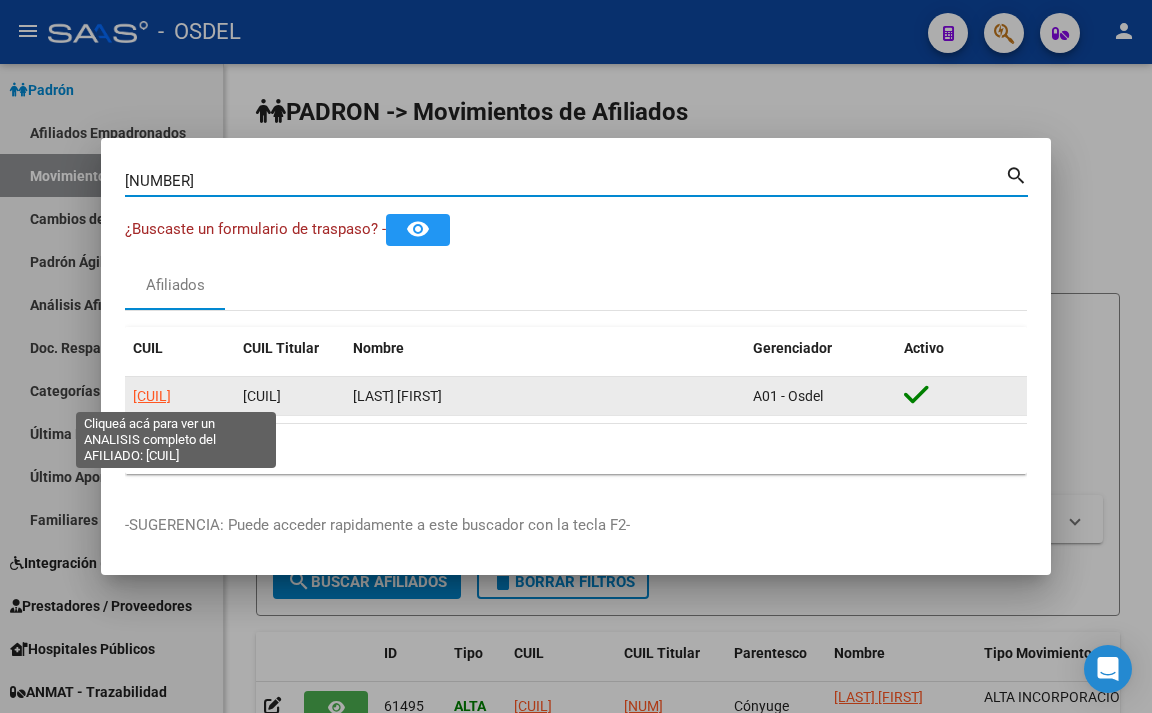 click on "[CUIL]" 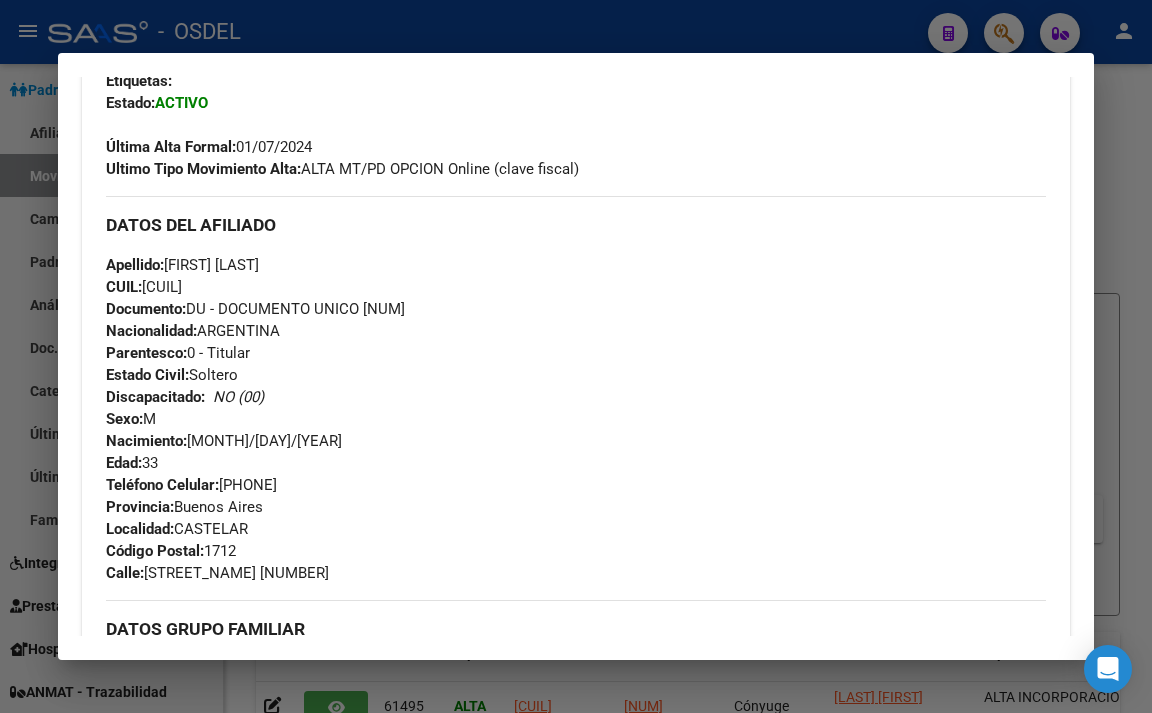 scroll, scrollTop: 600, scrollLeft: 0, axis: vertical 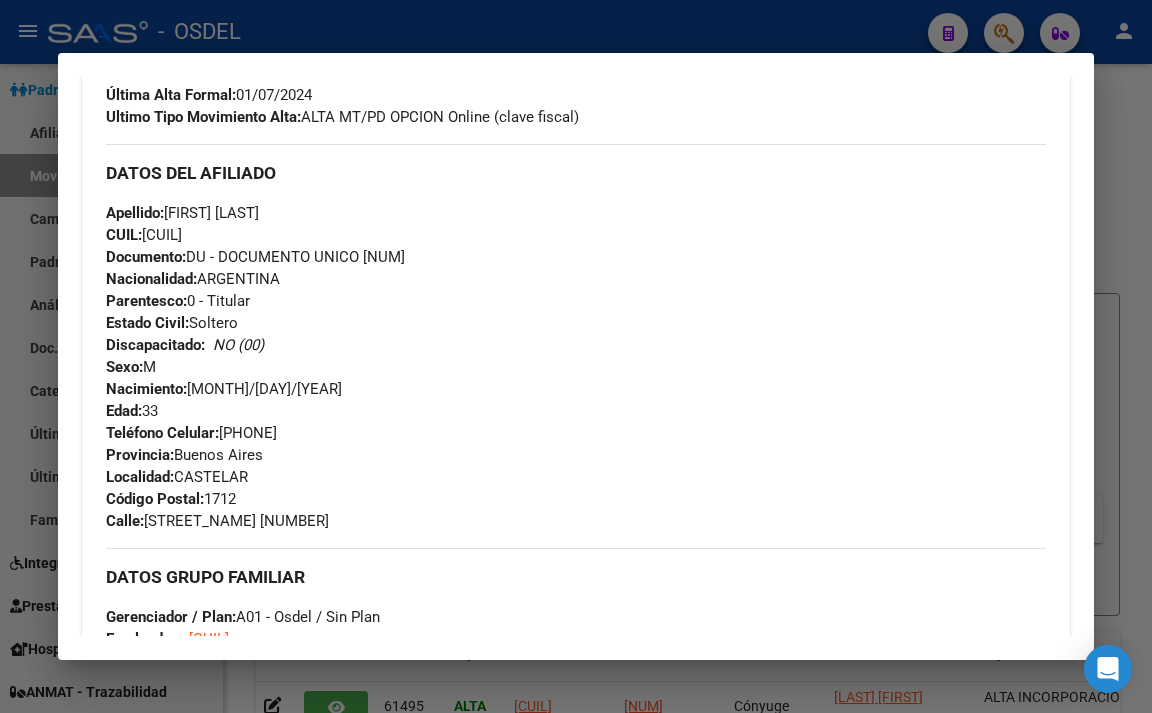 drag, startPoint x: 362, startPoint y: 300, endPoint x: 449, endPoint y: 310, distance: 87.57283 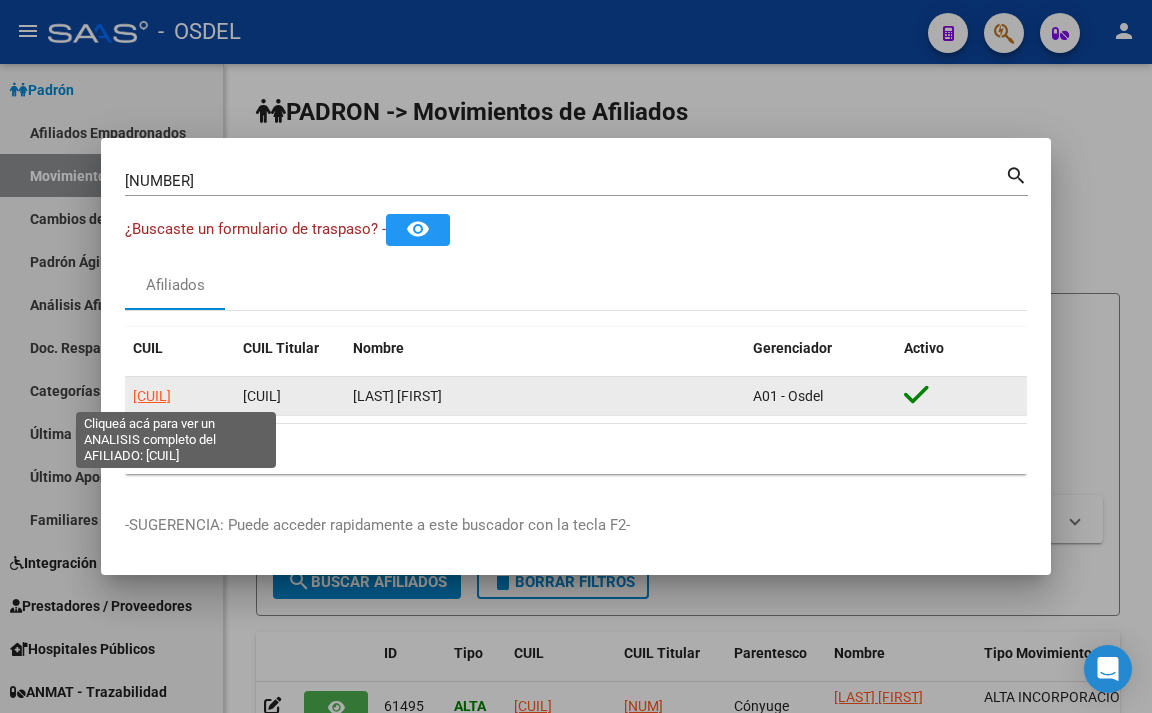 click on "[CUIL]" 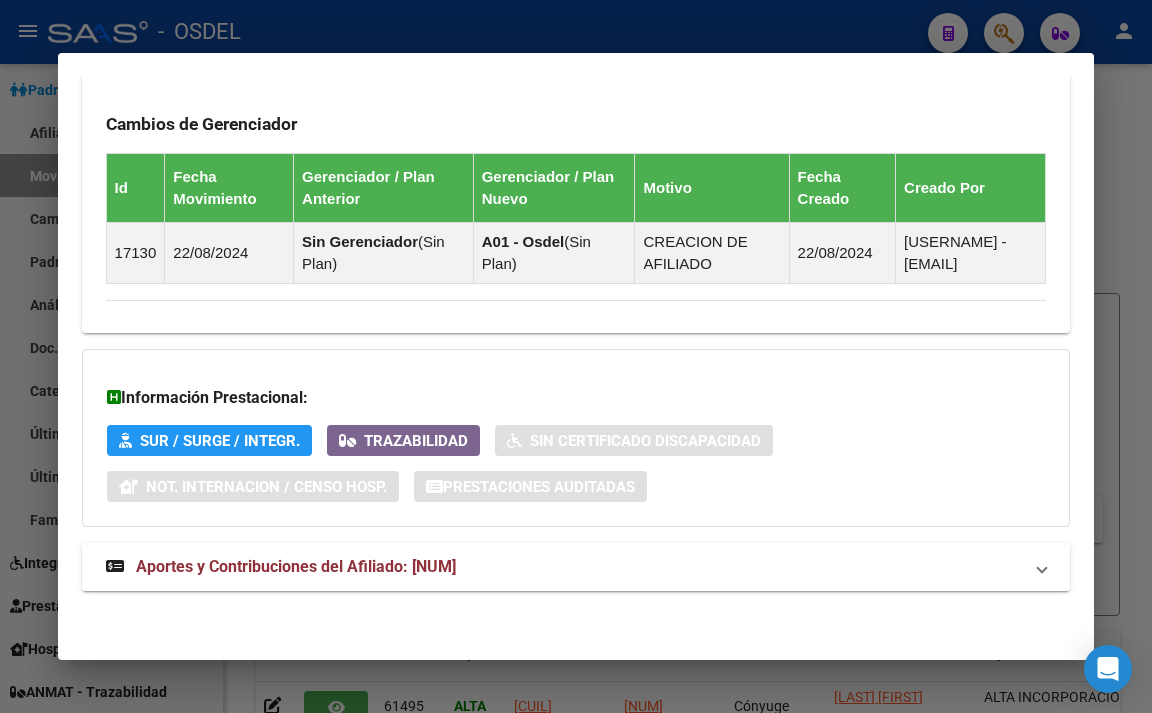 scroll, scrollTop: 1328, scrollLeft: 0, axis: vertical 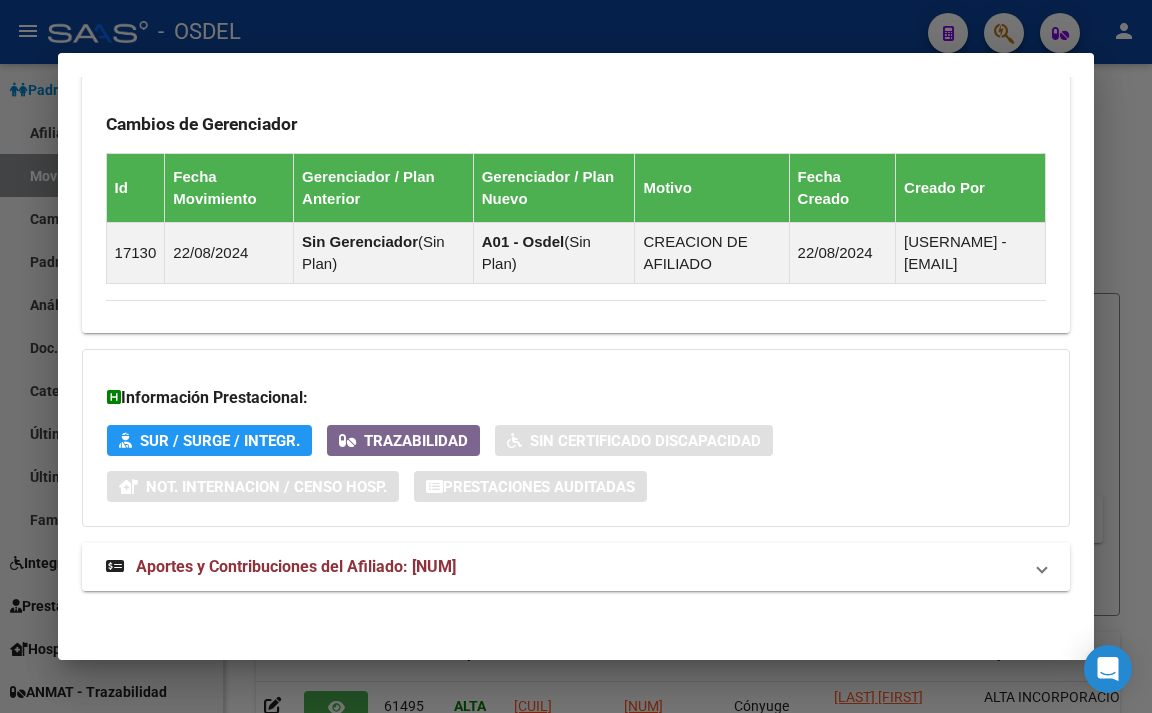 click on "Aportes y Contribuciones del Afiliado: [NUM]" at bounding box center (281, 567) 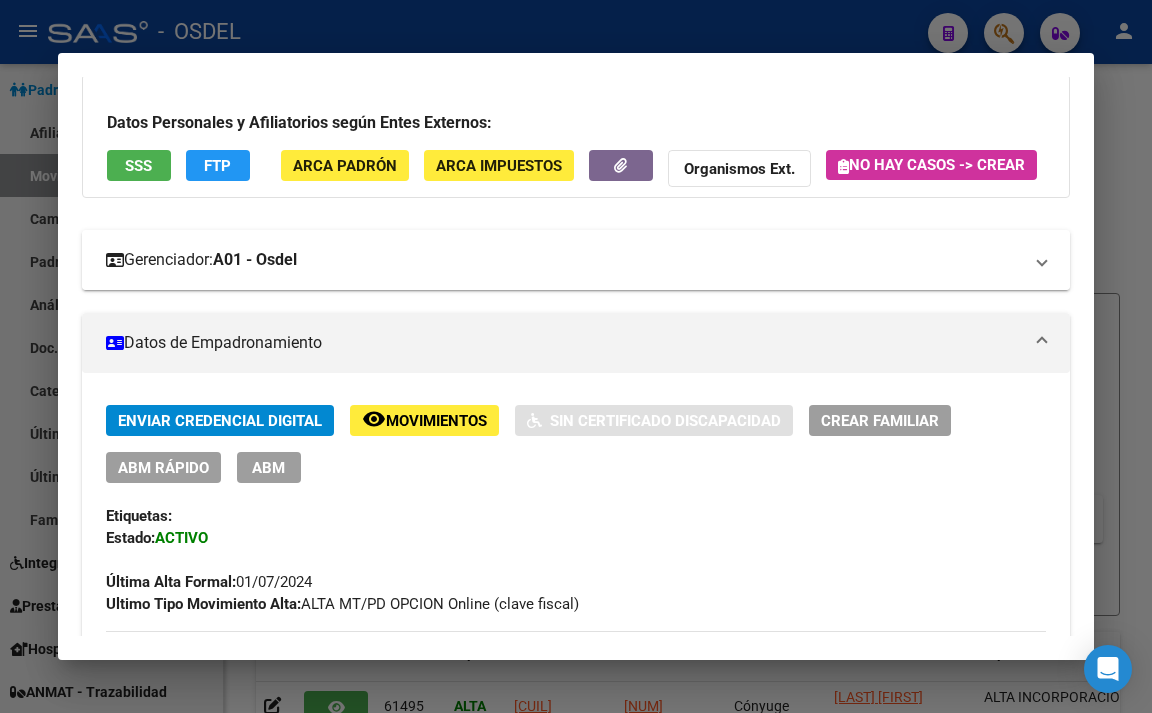 scroll, scrollTop: 0, scrollLeft: 0, axis: both 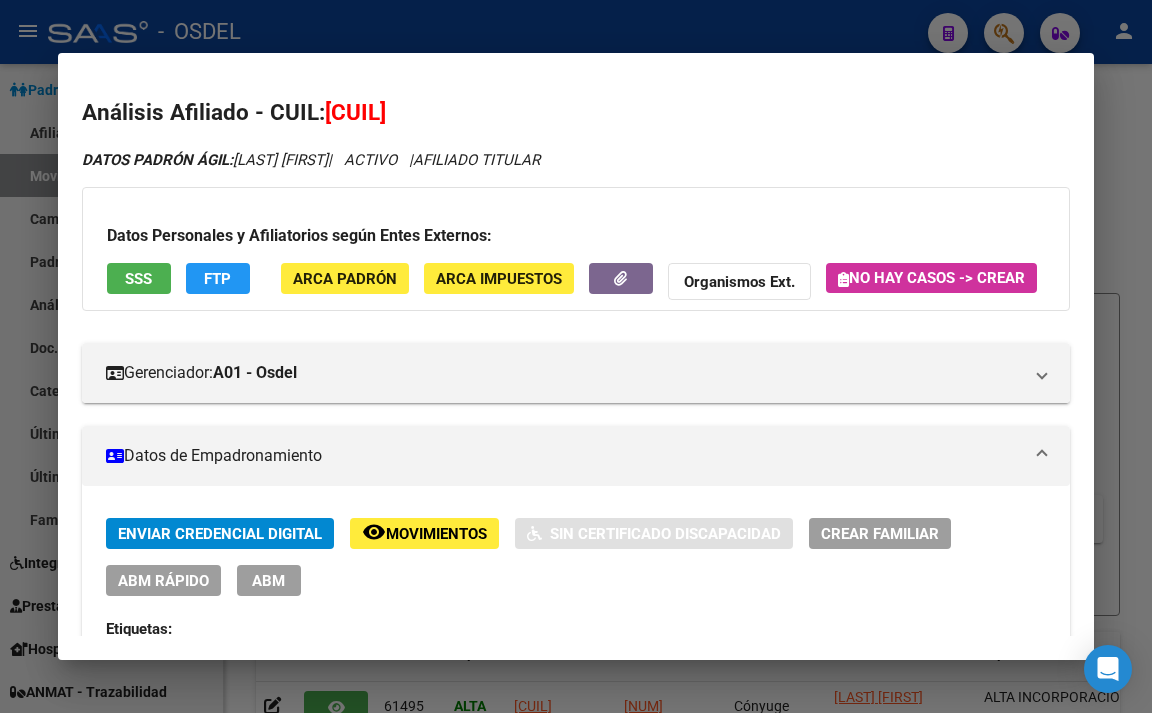 click on "SSS" at bounding box center (139, 278) 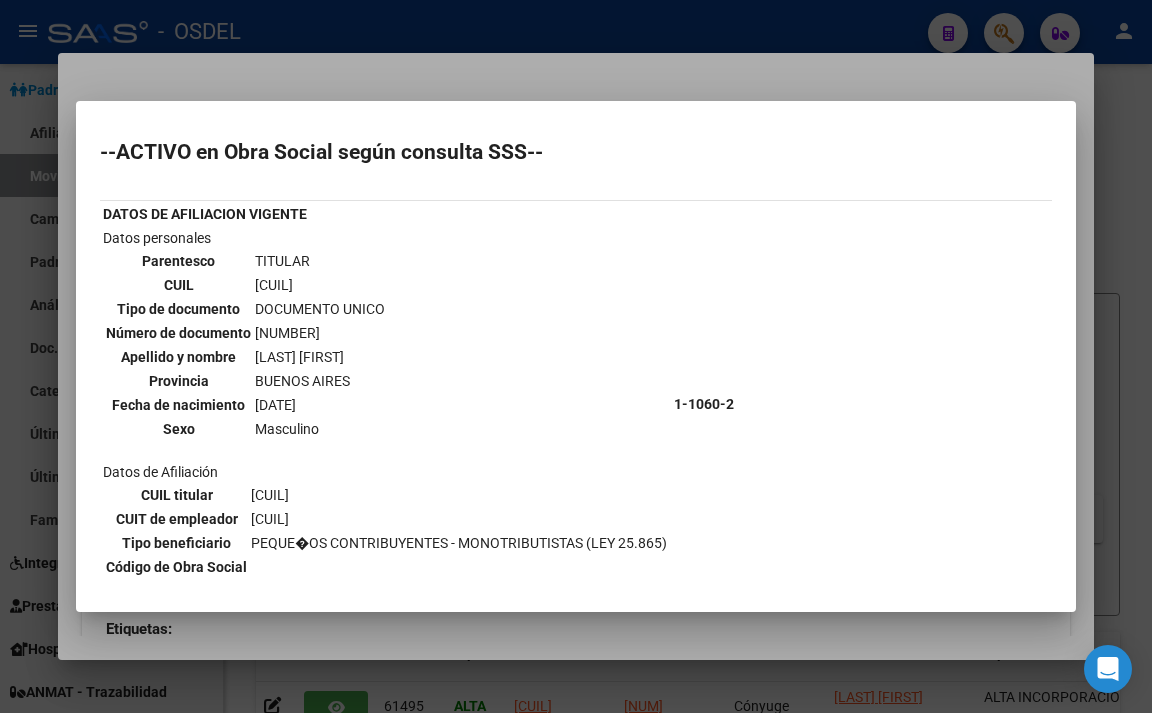 click at bounding box center [576, 356] 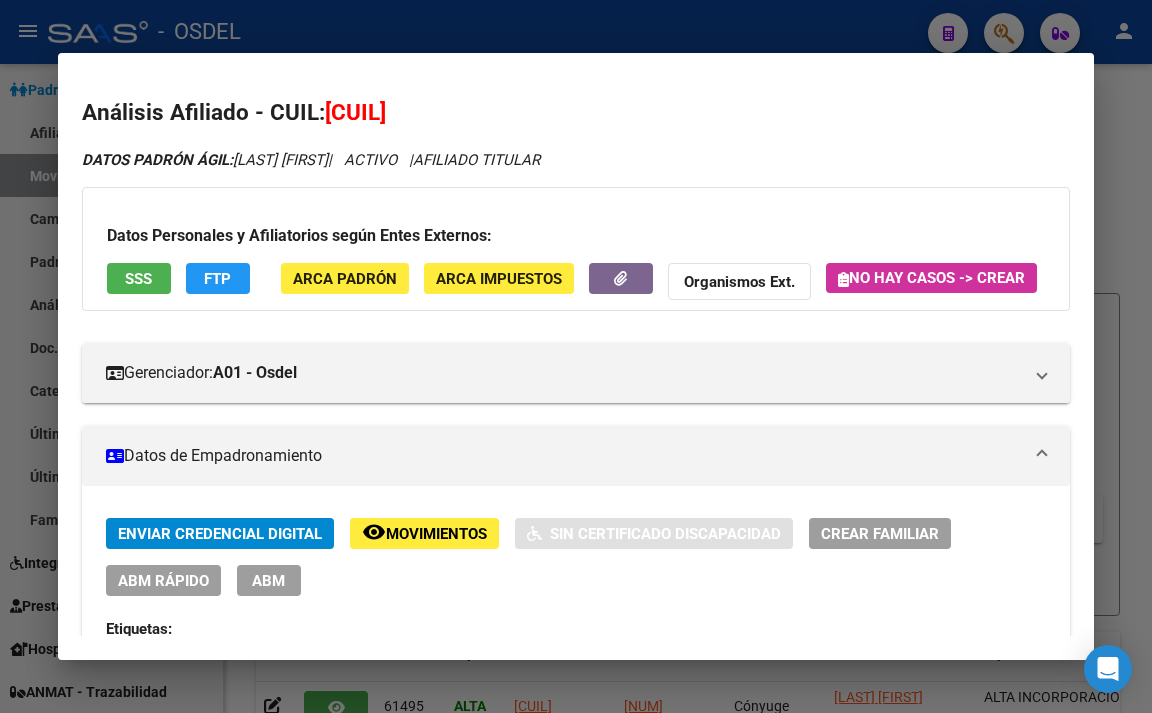 click on "FTP" 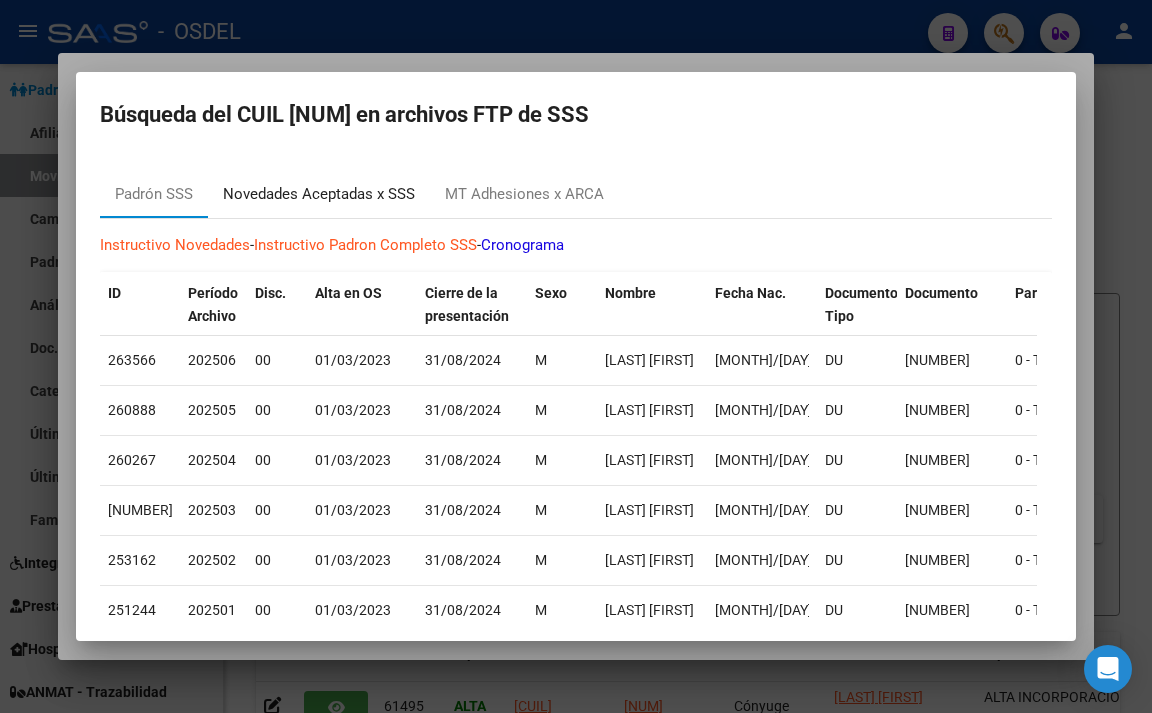 click on "Novedades Aceptadas x SSS" at bounding box center [319, 194] 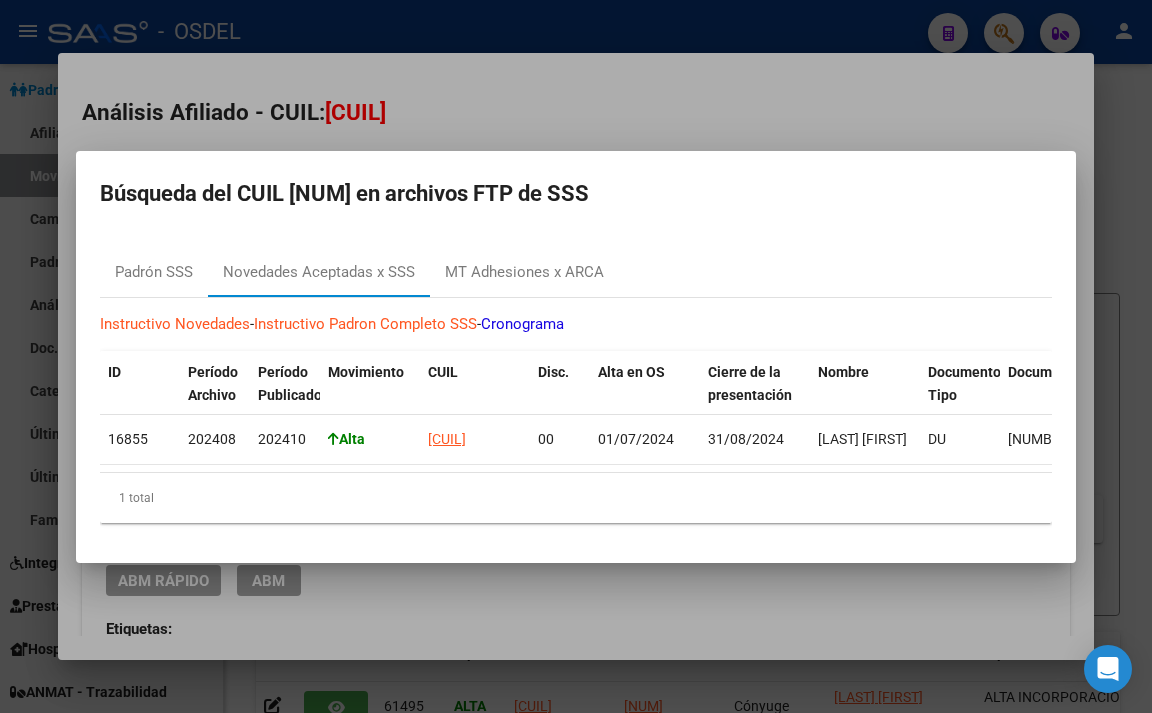 click at bounding box center (576, 356) 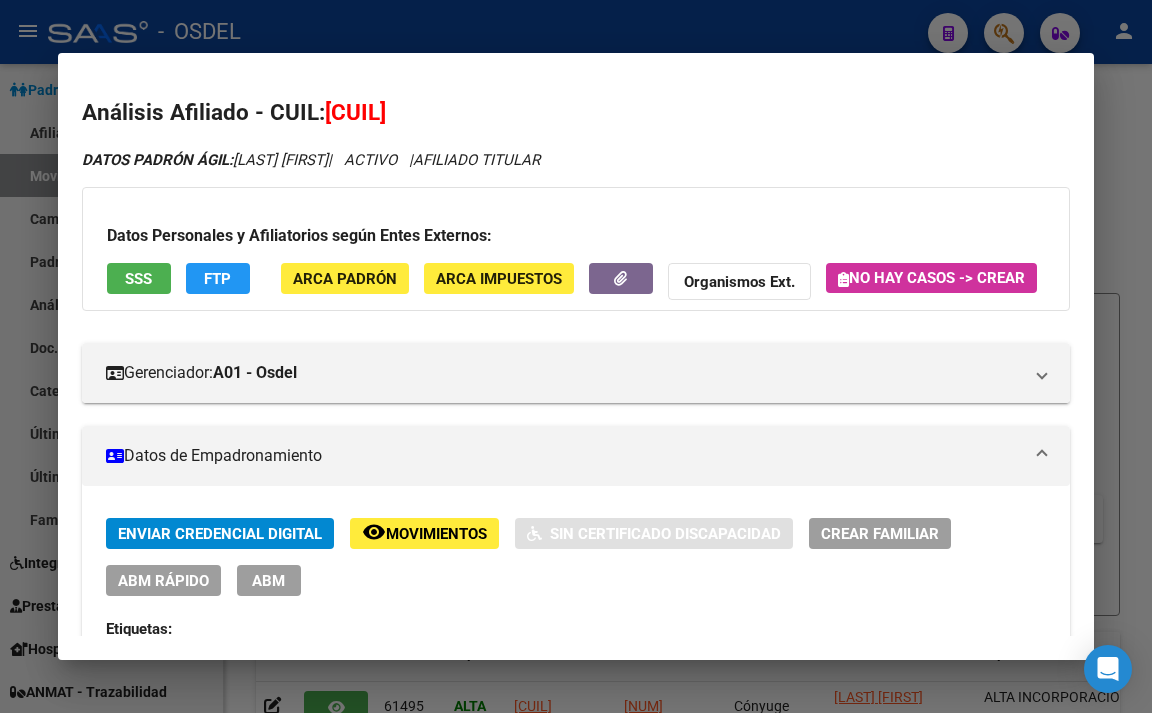 click at bounding box center (576, 356) 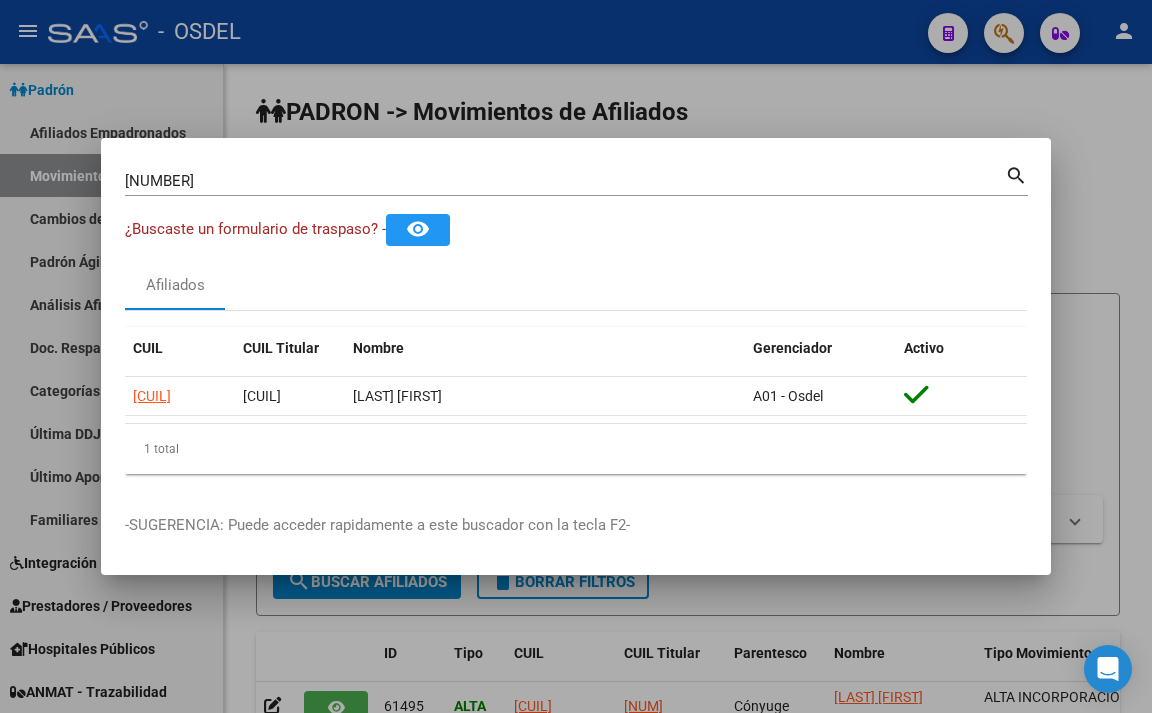 click at bounding box center (576, 356) 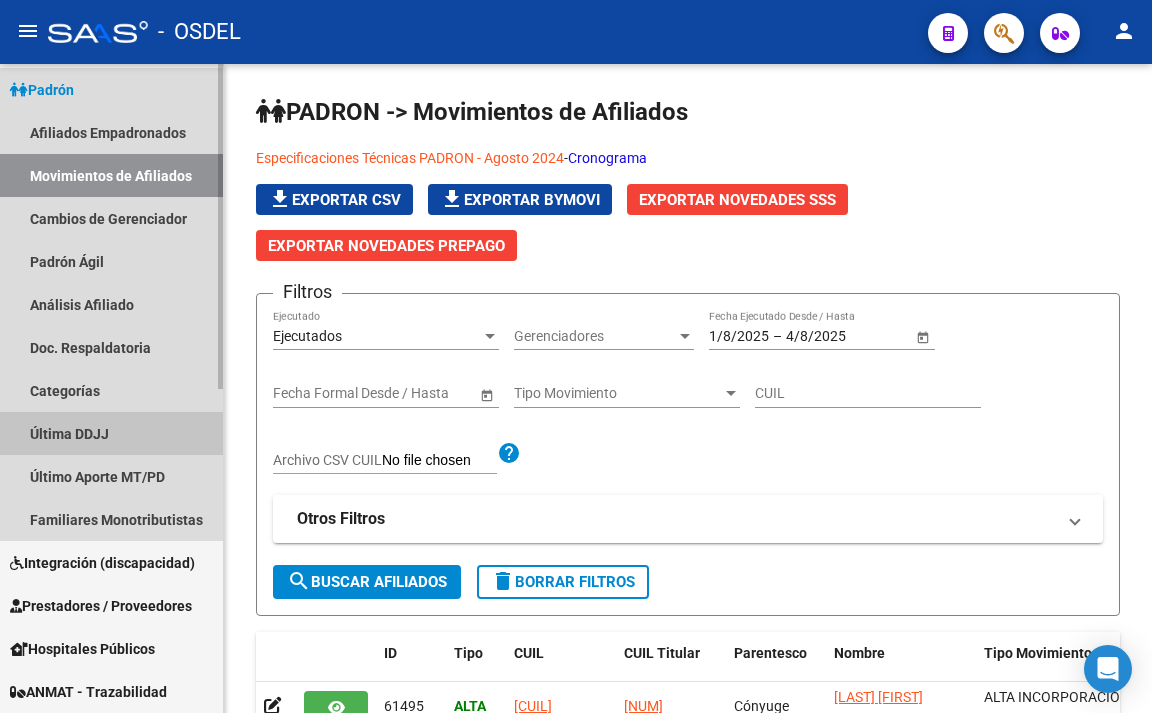 click on "Última DDJJ" at bounding box center [111, 433] 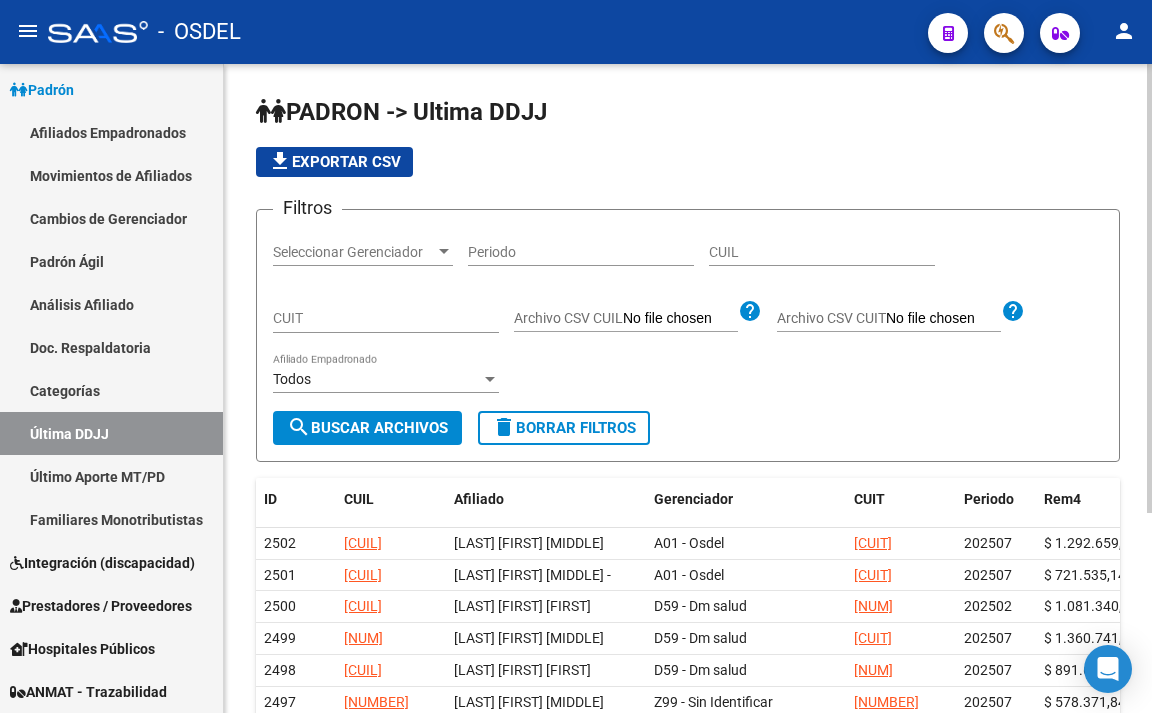 click on "PADRON -> Ultima DDJJ file_download  Exportar CSV  Filtros Seleccionar Gerenciador Seleccionar Gerenciador Periodo CUIL CUIT Archivo CSV CUIL help Archivo CSV CUIT help Todos Afiliado Empadronado search  Buscar Archivos  delete  Borrar Filtros" 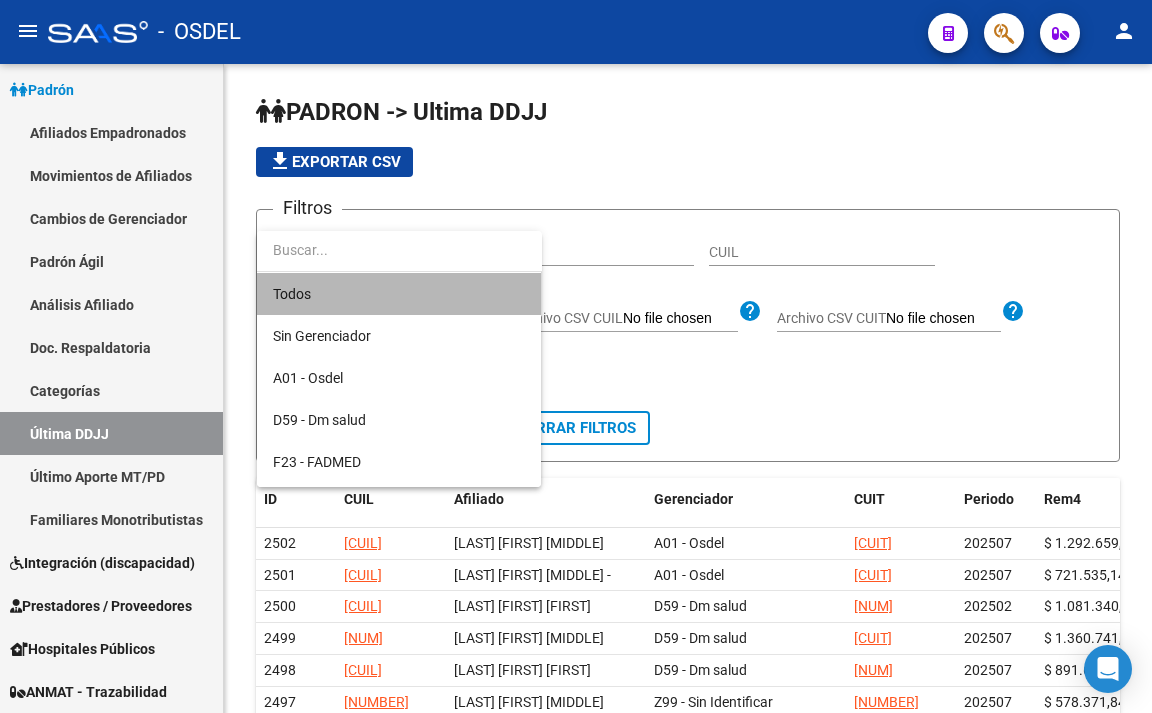 click on "Todos" at bounding box center (399, 294) 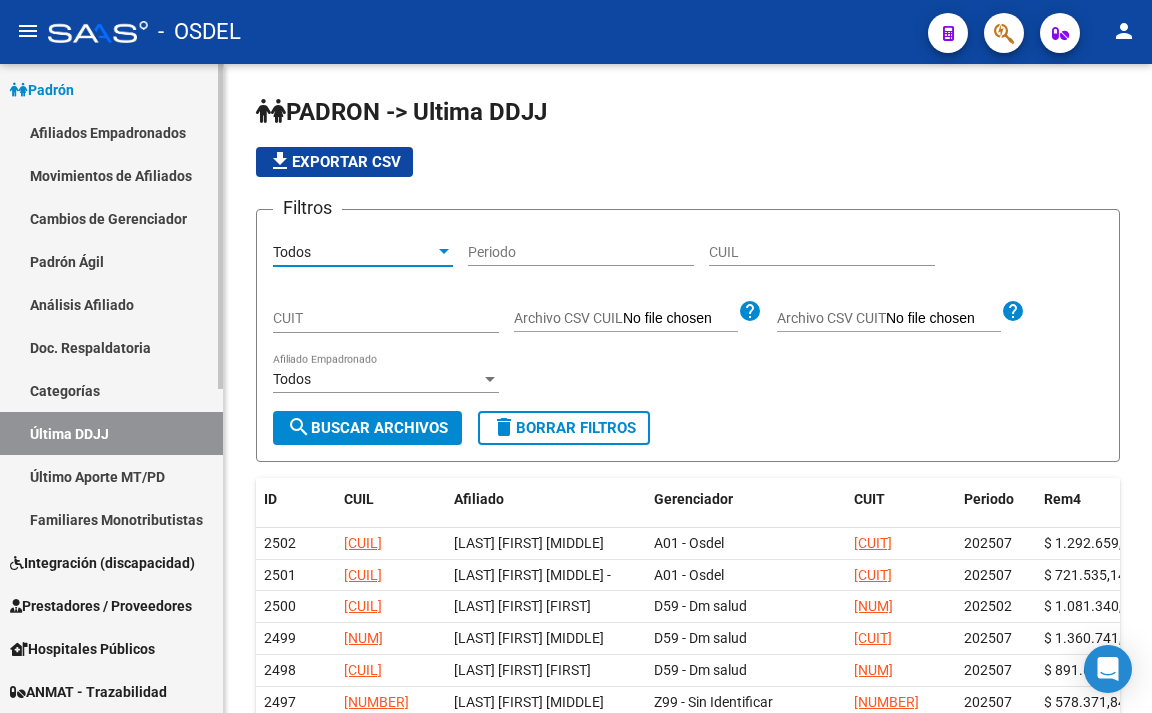 click on "Afiliados Empadronados" at bounding box center (111, 132) 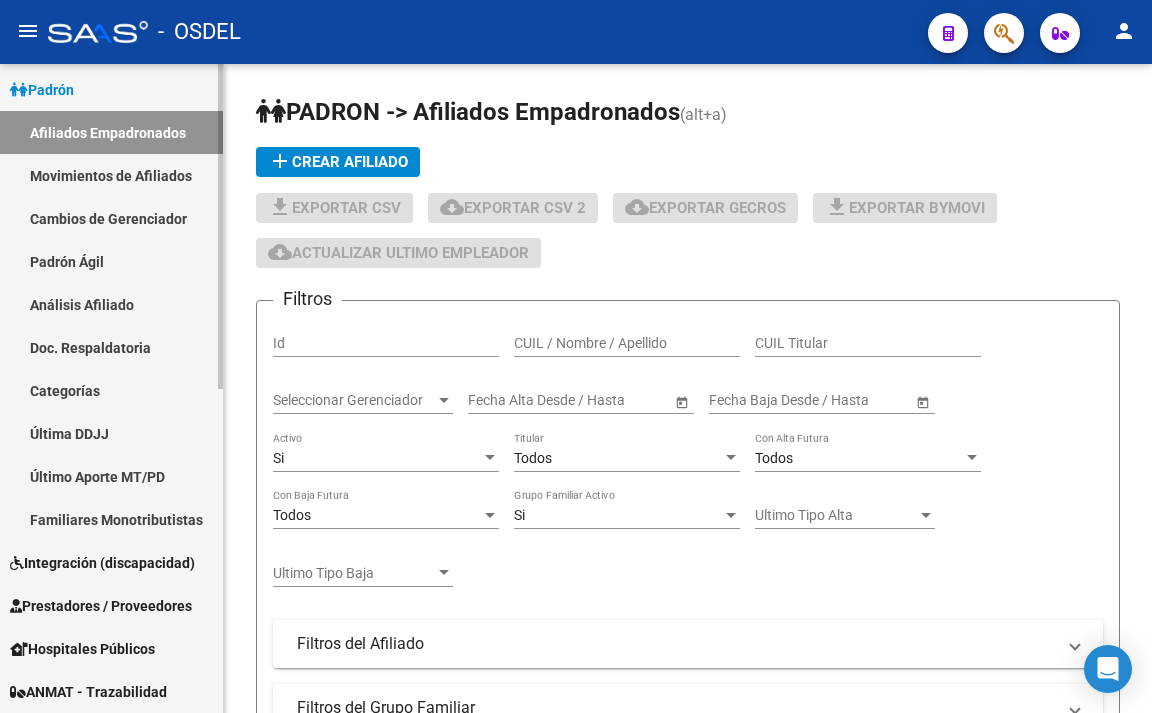 click on "Movimientos de Afiliados" at bounding box center [111, 175] 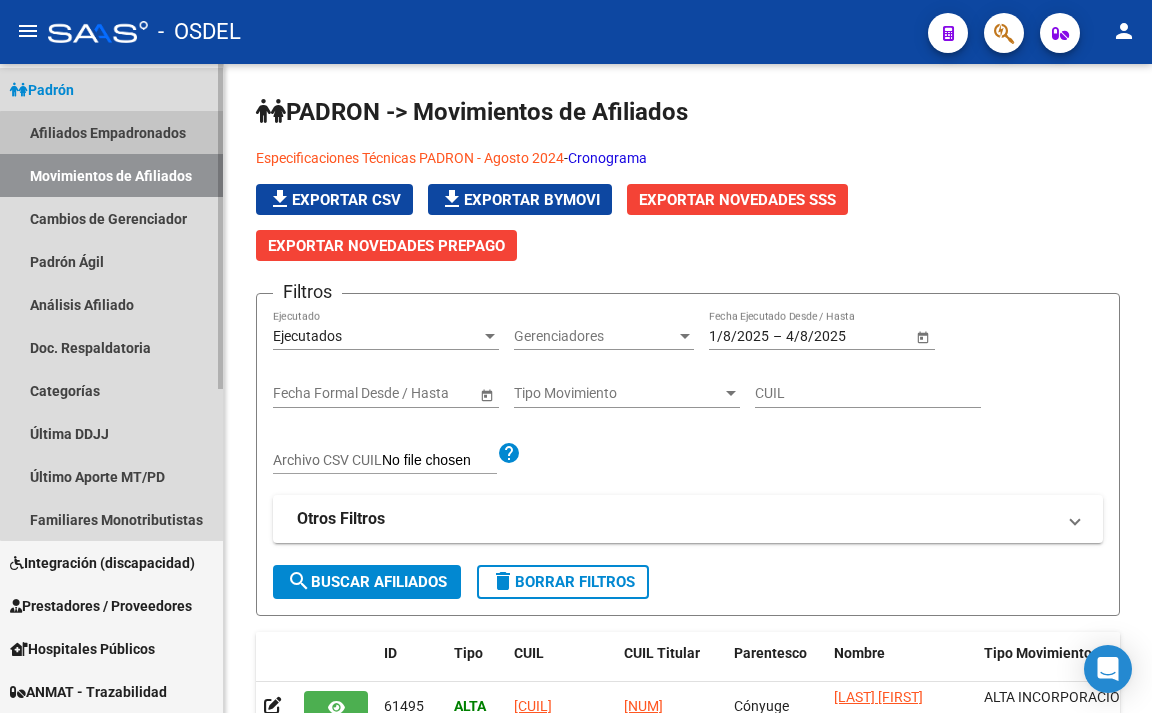 click on "Afiliados Empadronados" at bounding box center [111, 132] 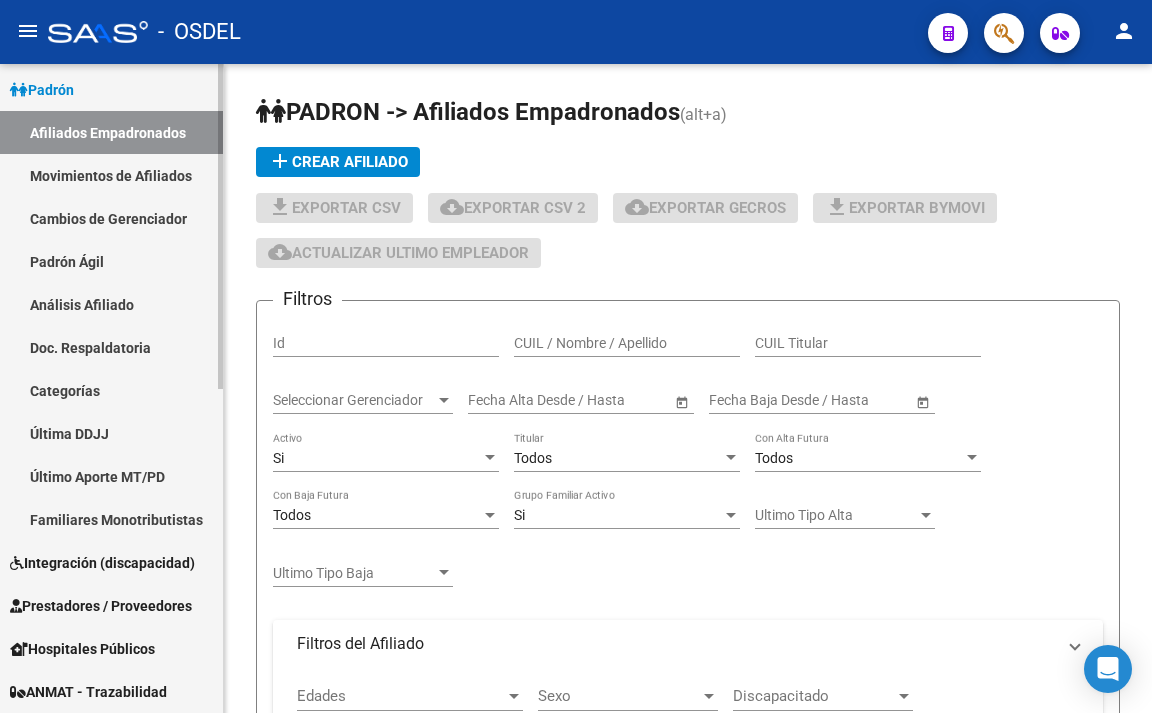 click on "Cambios de Gerenciador" at bounding box center [111, 218] 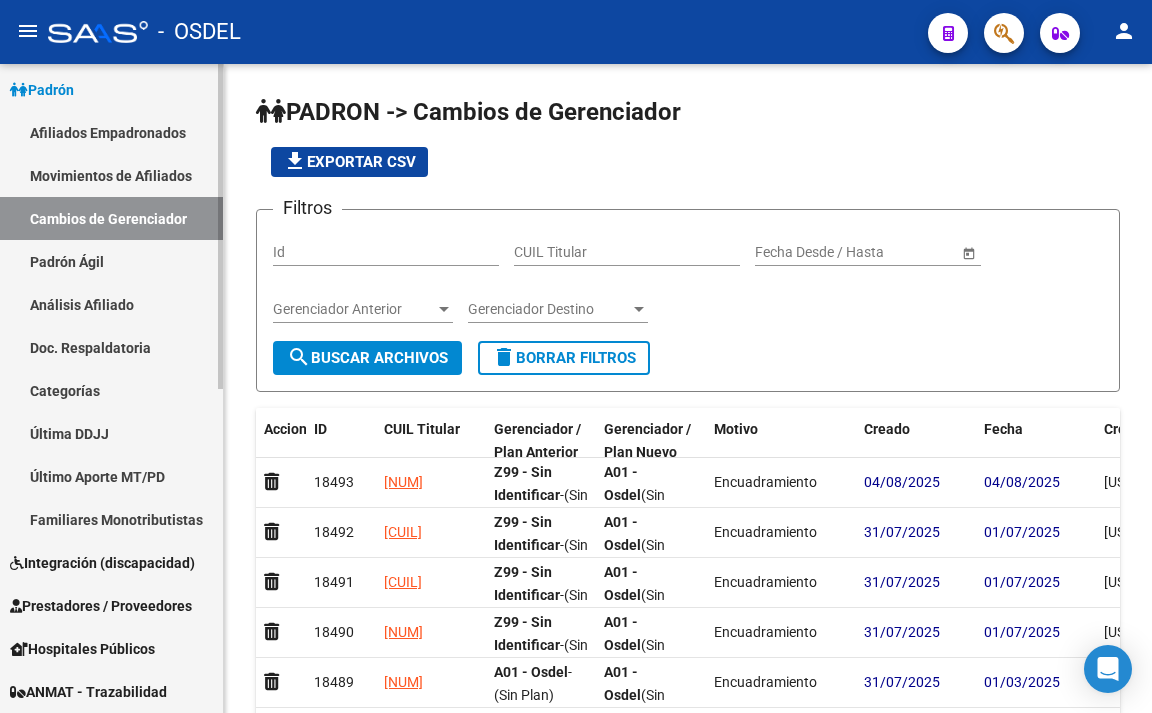 click on "Padrón Ágil" at bounding box center (111, 261) 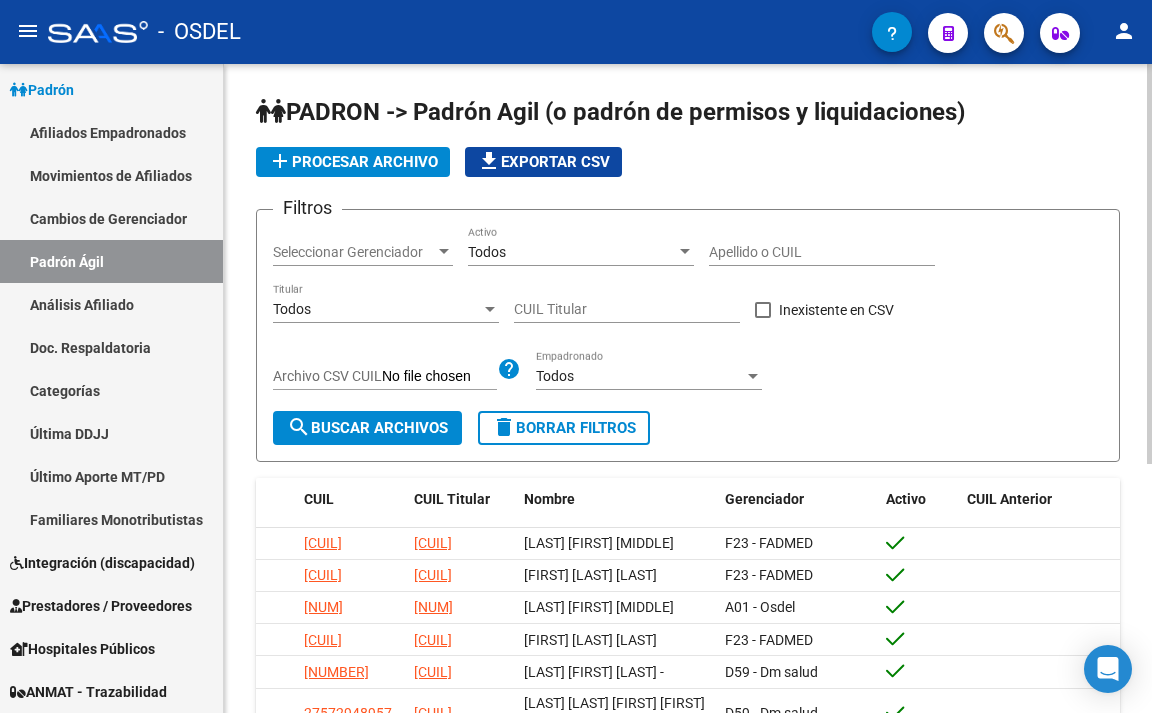 click on "Seleccionar Gerenciador" at bounding box center (354, 252) 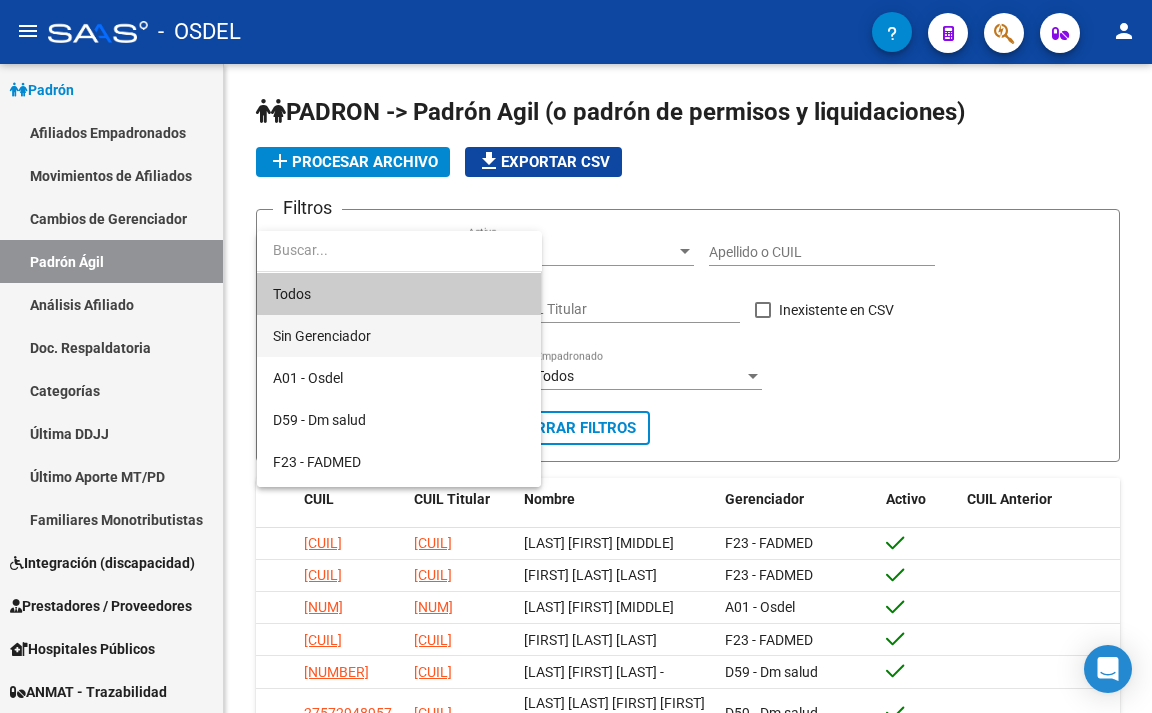 click on "Sin Gerenciador" at bounding box center (399, 336) 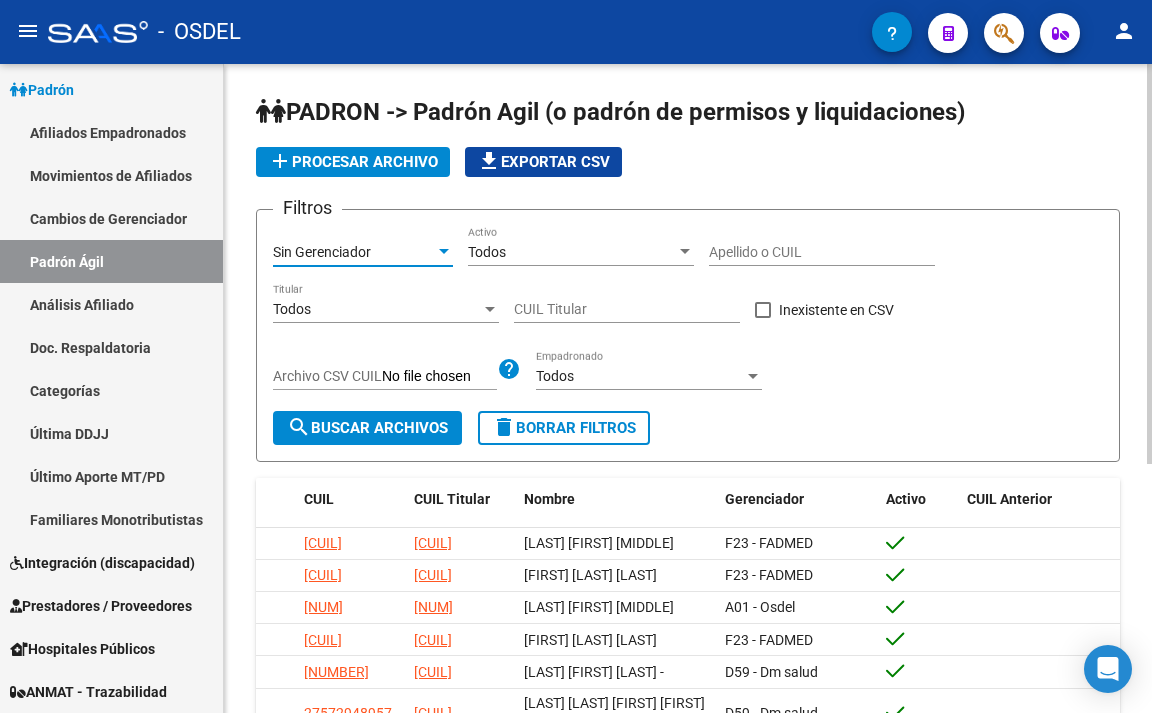 click on "search  Buscar Archivos" 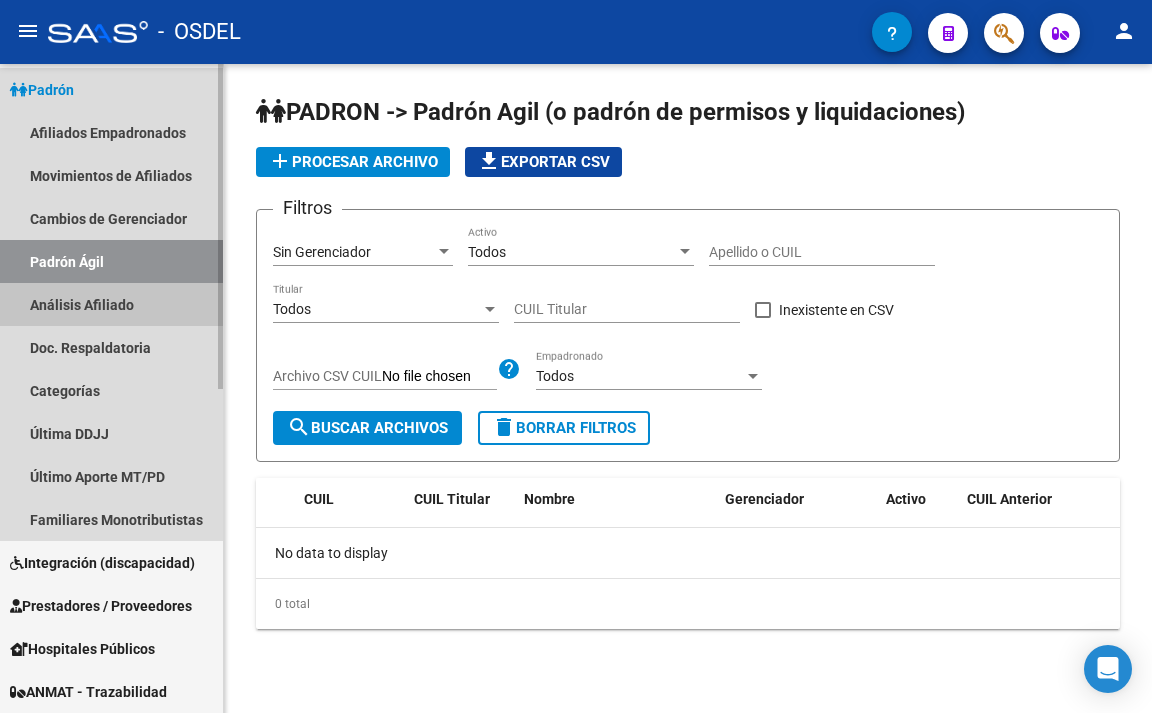 click on "Análisis Afiliado" at bounding box center [111, 304] 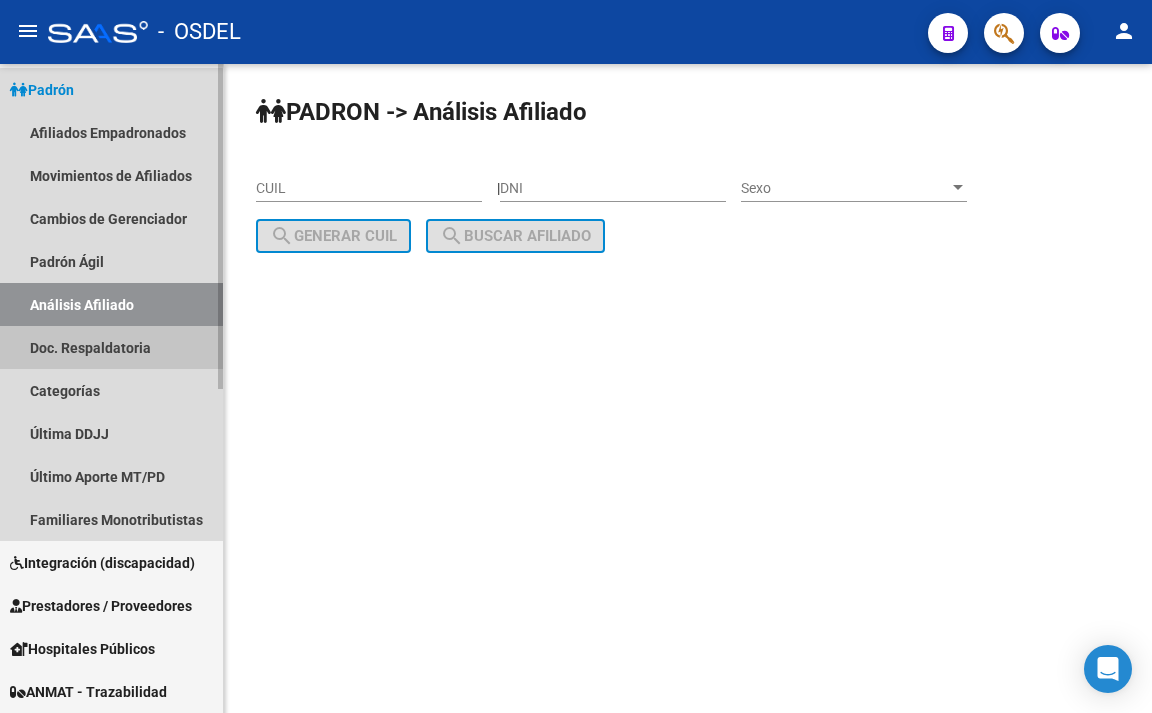 click on "Doc. Respaldatoria" at bounding box center [111, 347] 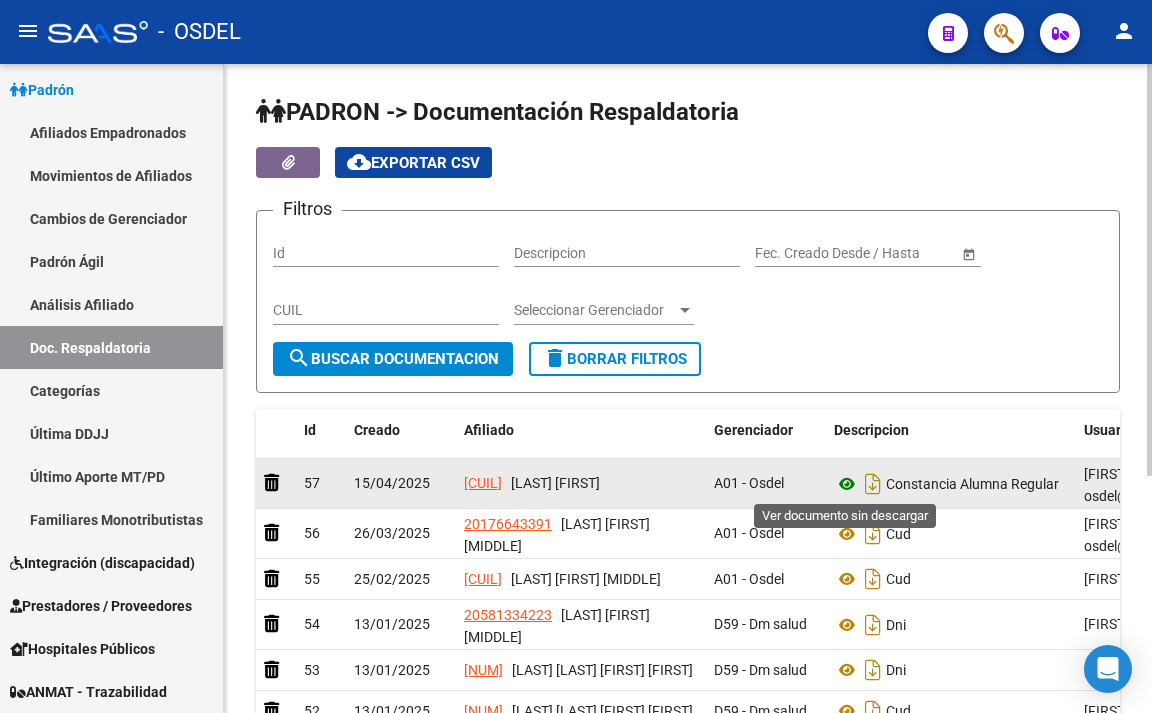 click 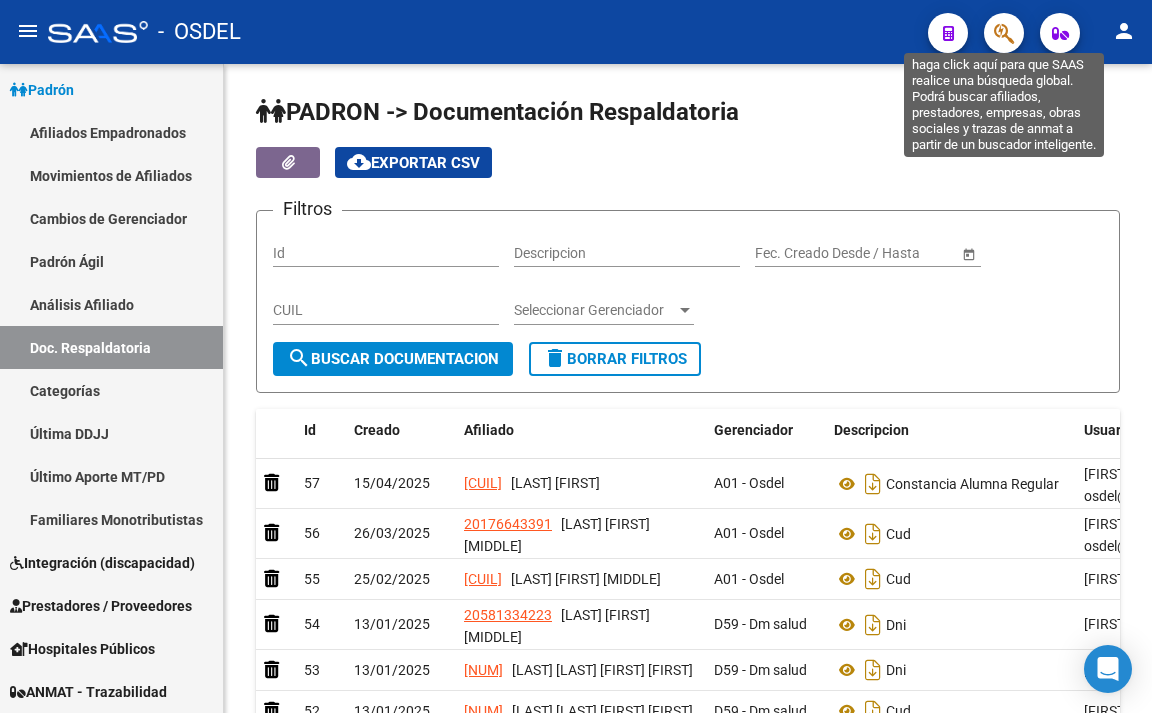 click 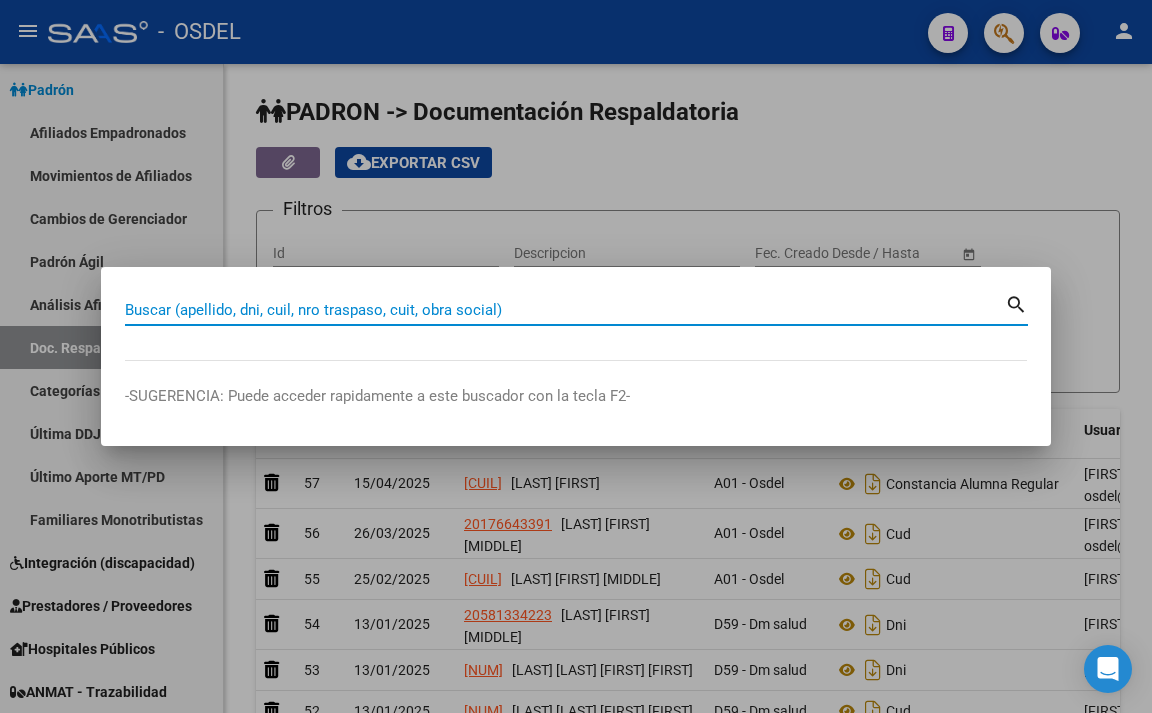 click on "Buscar (apellido, dni, cuil, nro traspaso, cuit, obra social)" at bounding box center [565, 310] 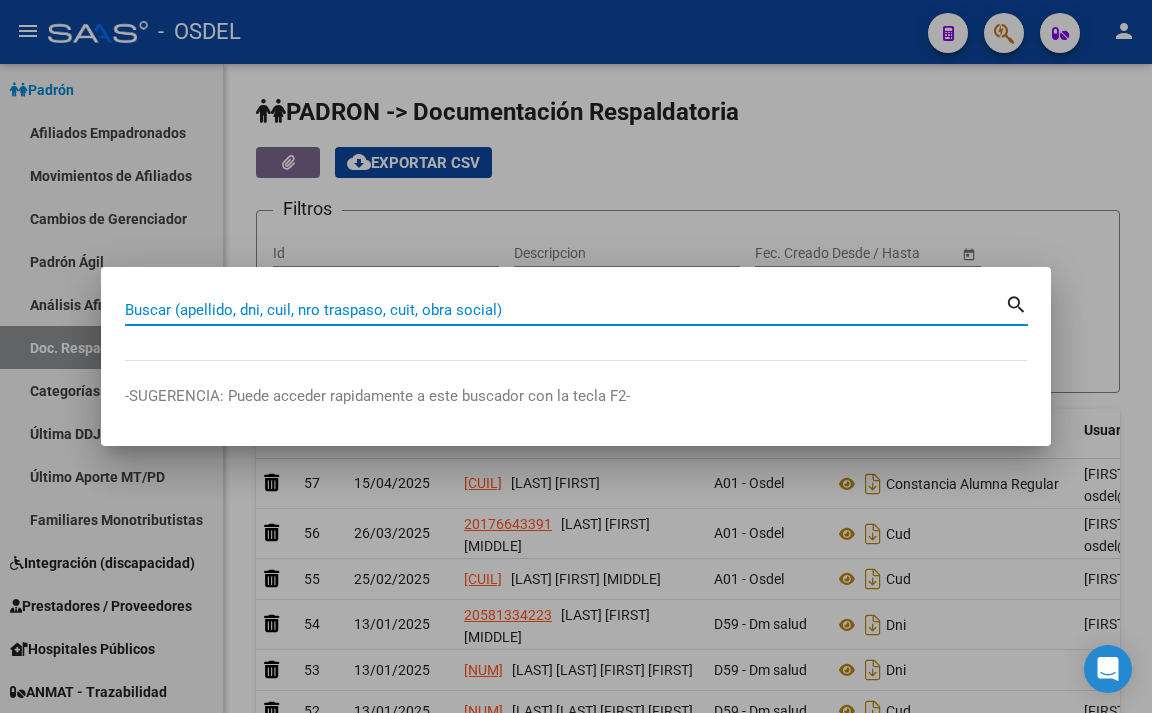 paste on "[NUM]" 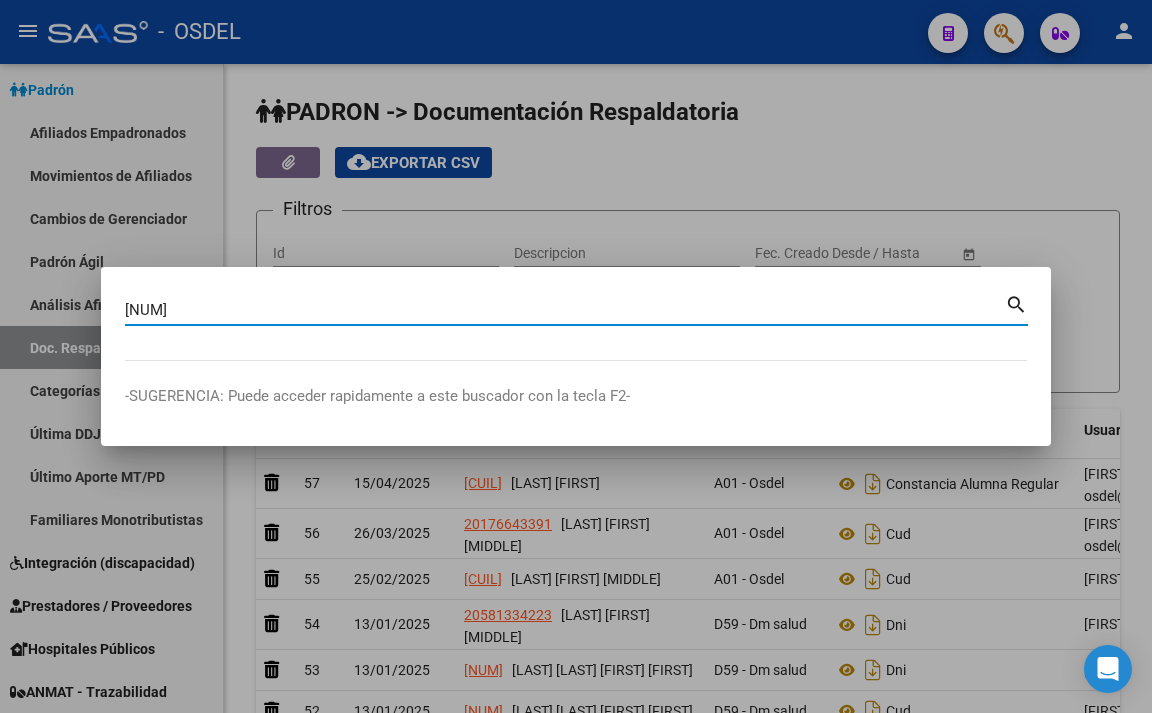 type on "[NUM]" 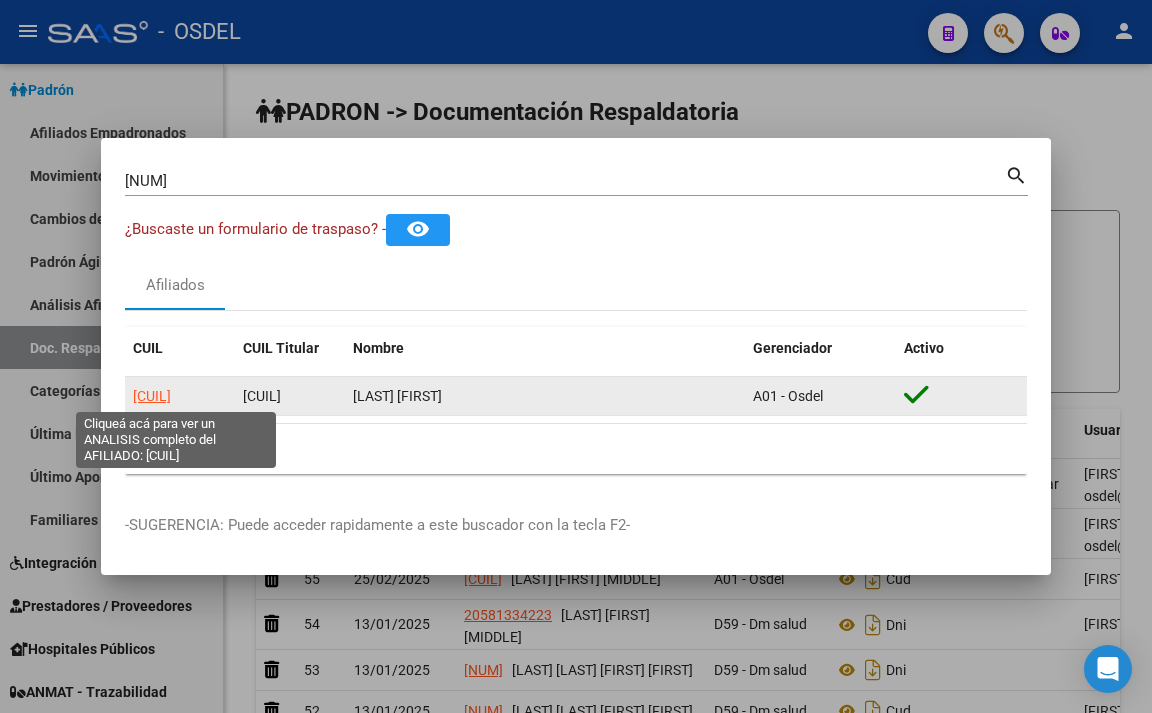 click on "[CUIL]" 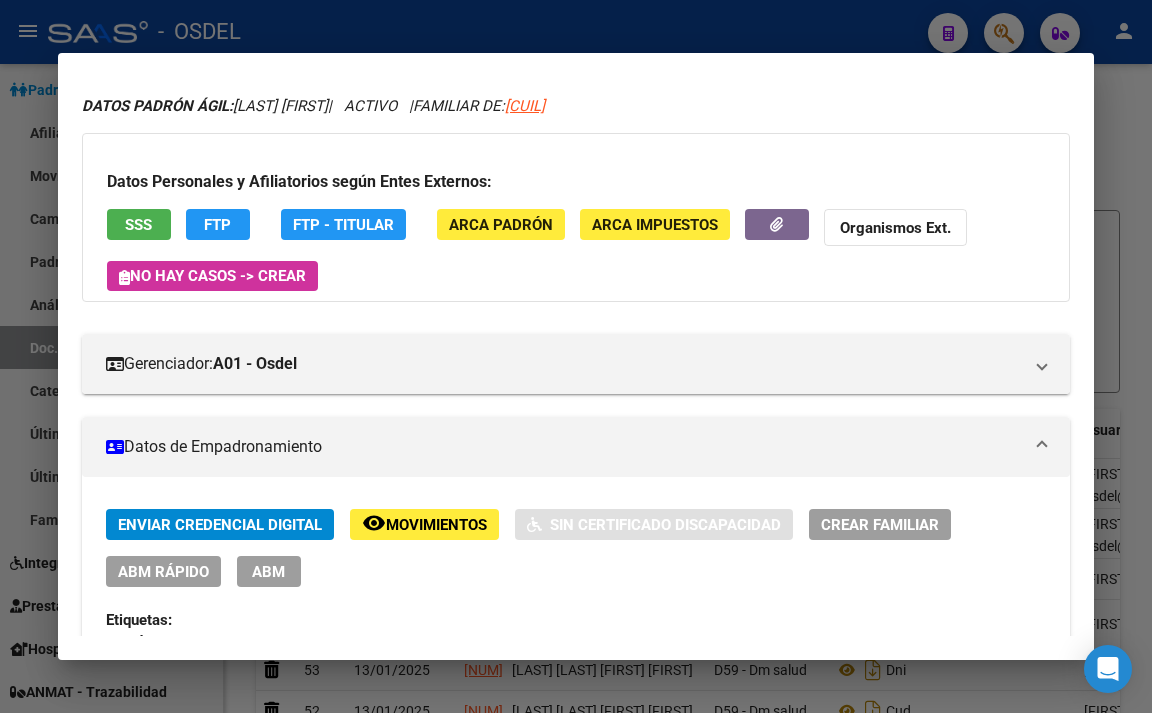 scroll, scrollTop: 0, scrollLeft: 0, axis: both 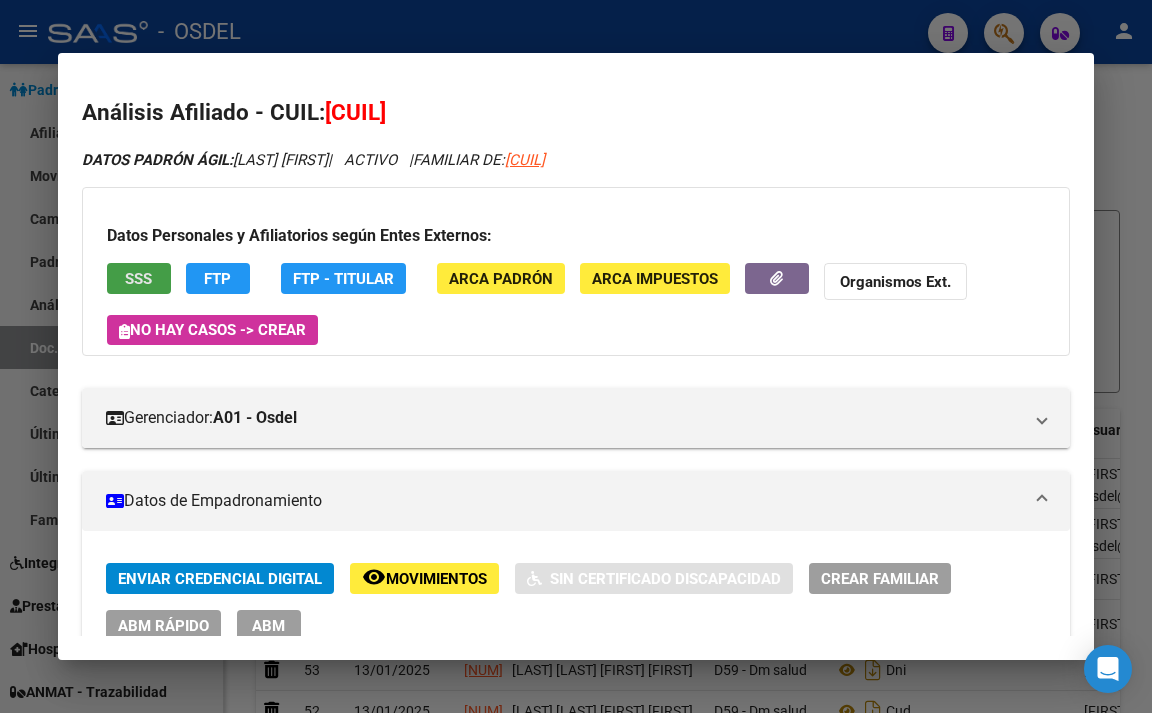 click on "SSS" at bounding box center (139, 278) 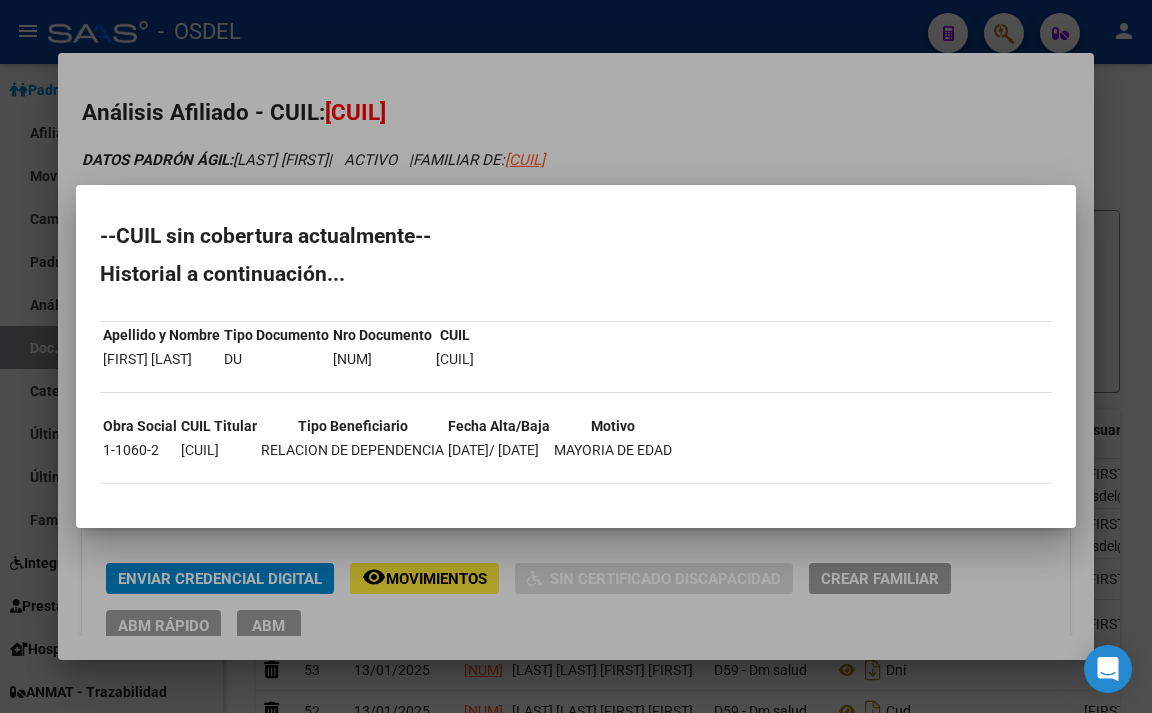 click at bounding box center (576, 356) 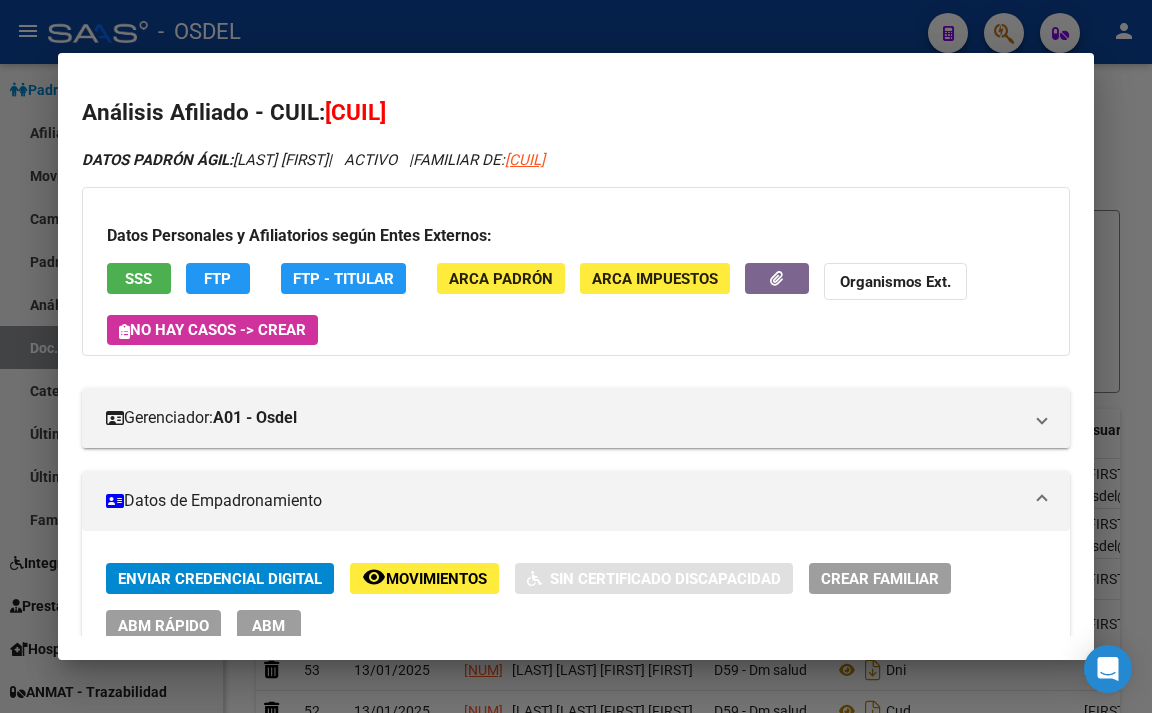 click at bounding box center (576, 356) 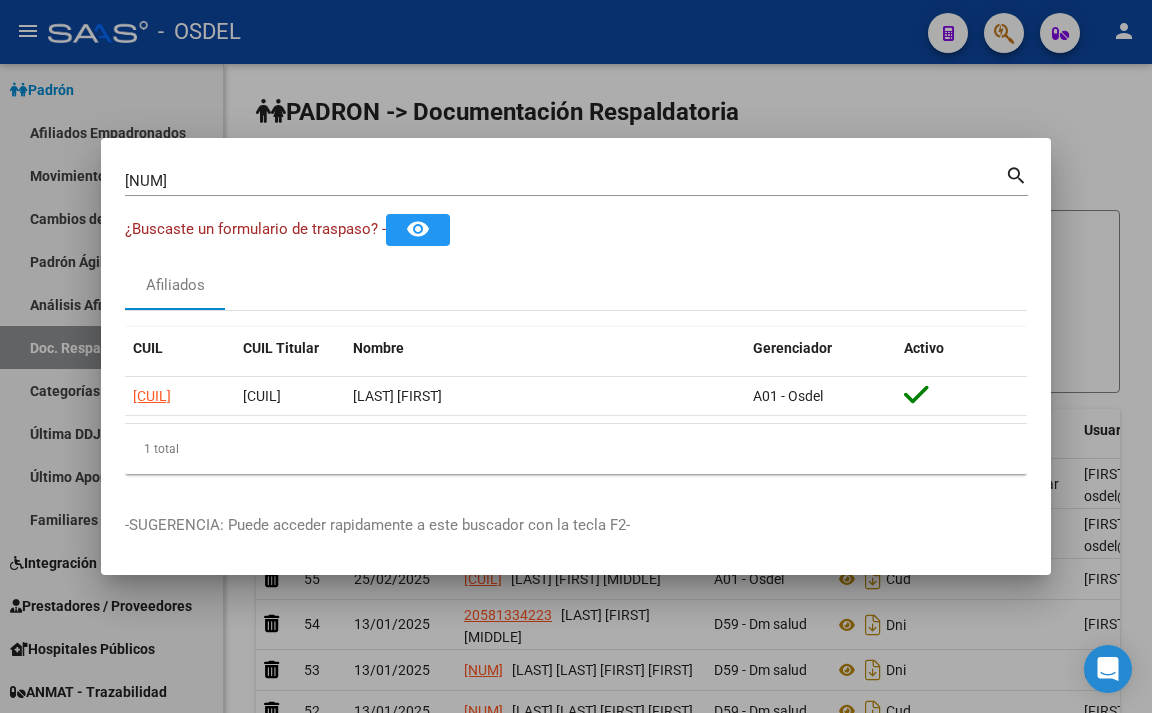 click at bounding box center [576, 356] 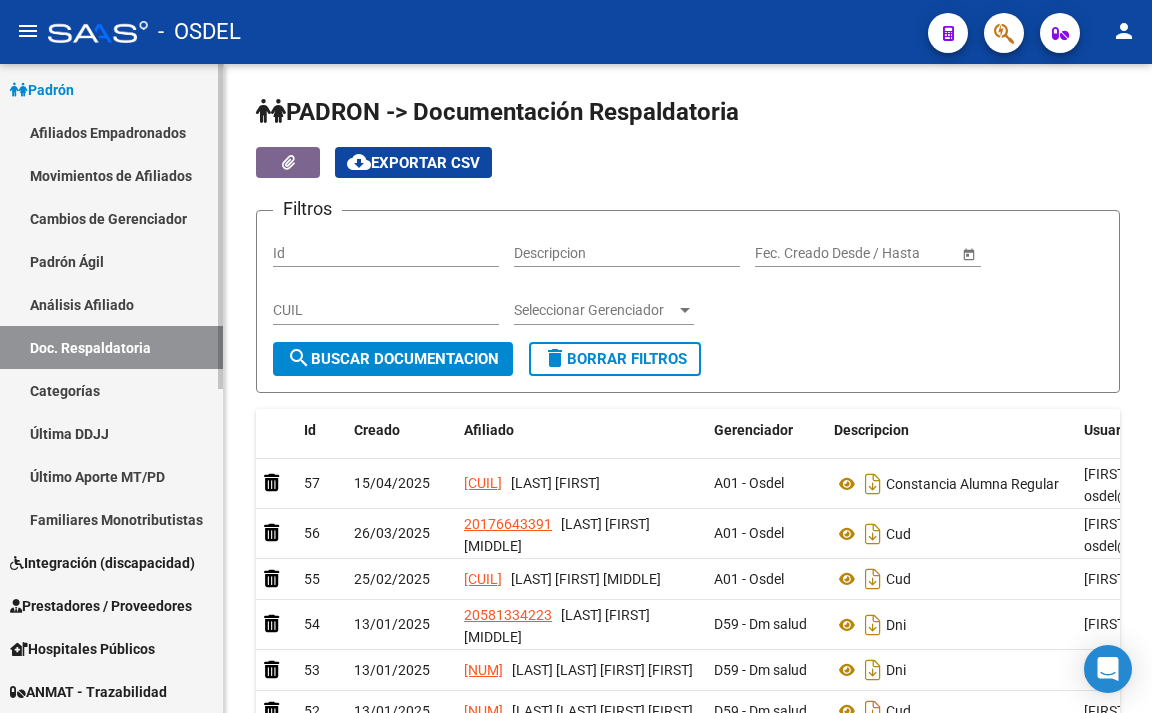 click on "Movimientos de Afiliados" at bounding box center (111, 175) 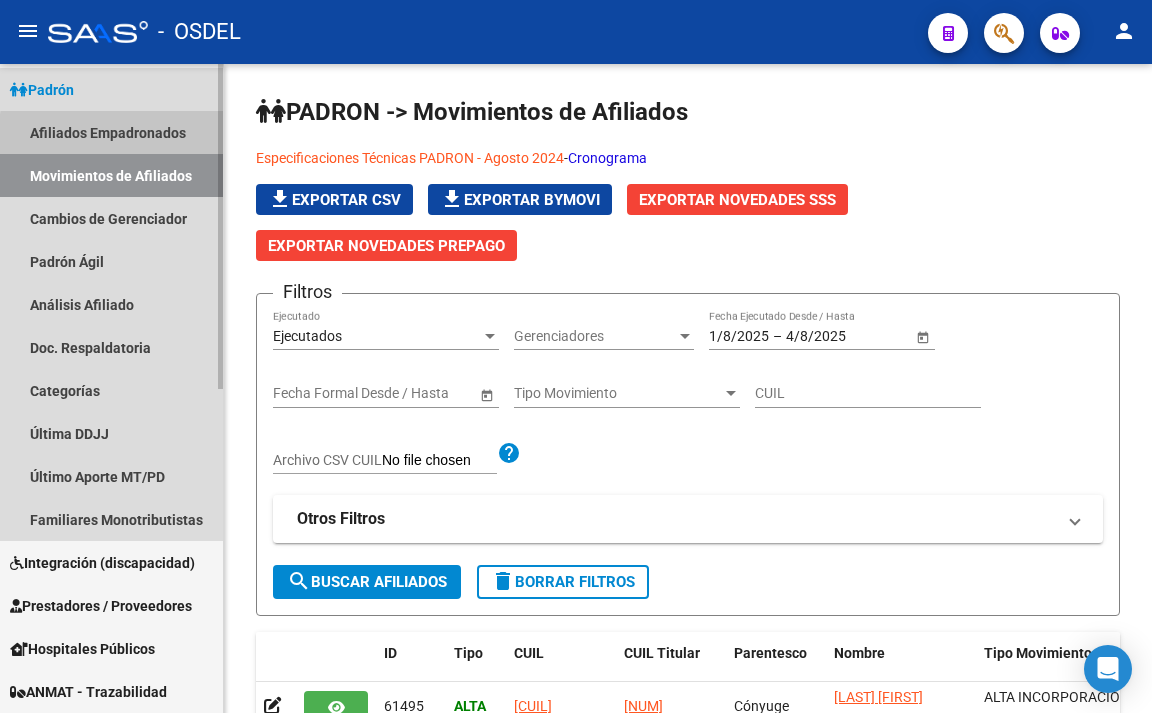 click on "Afiliados Empadronados" at bounding box center (111, 132) 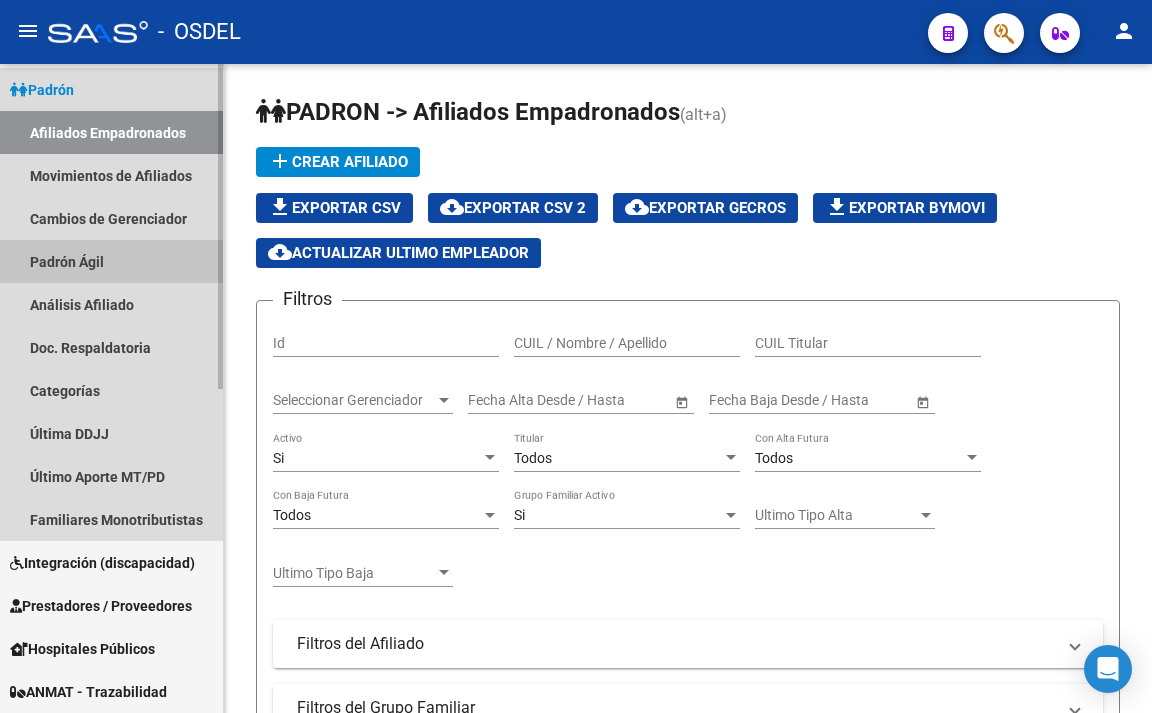 click on "Padrón Ágil" at bounding box center [111, 261] 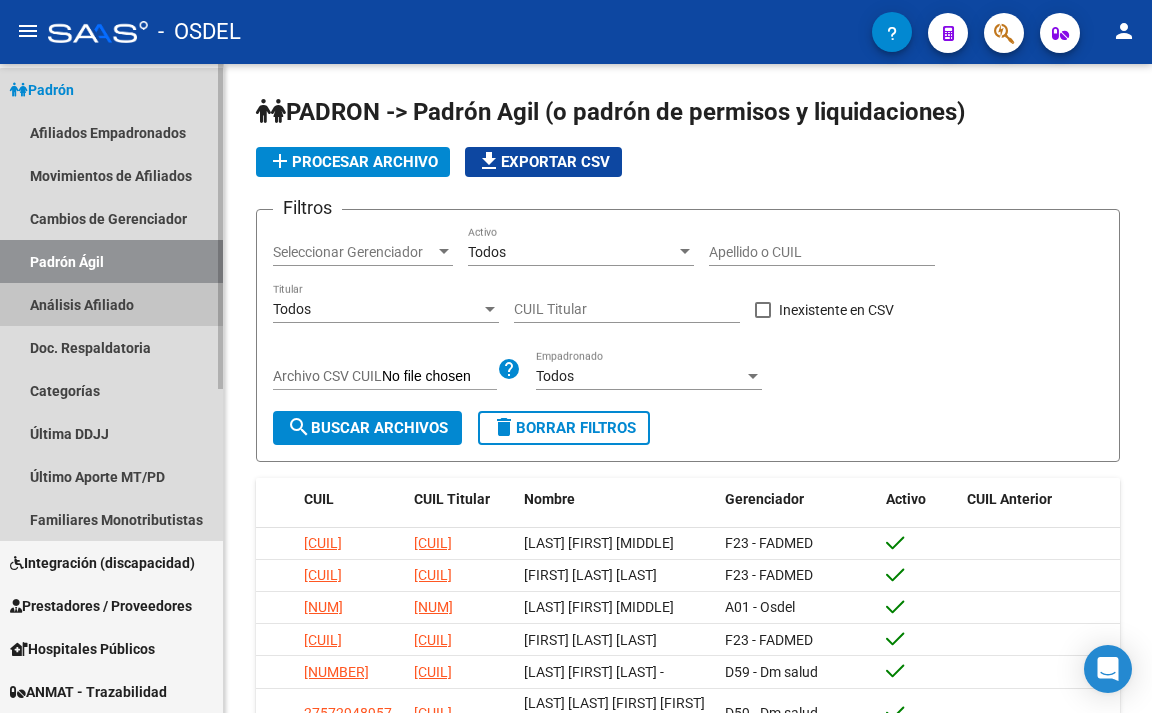 click on "Análisis Afiliado" at bounding box center [111, 304] 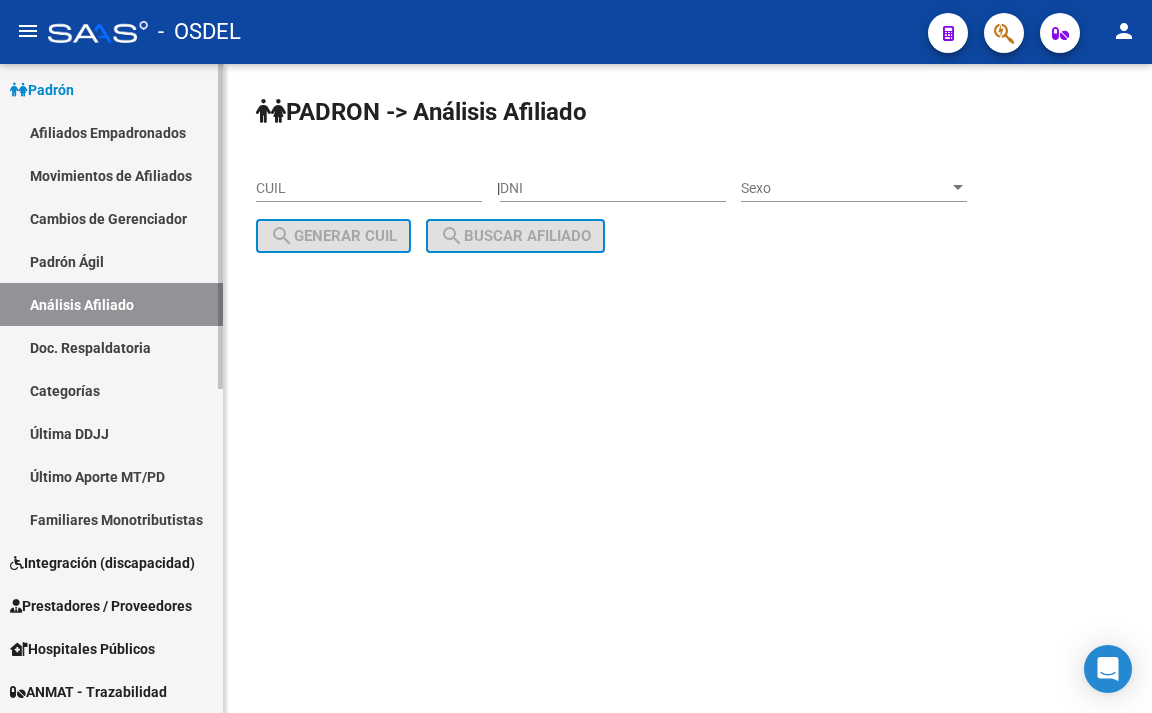 click on "Doc. Respaldatoria" at bounding box center (111, 347) 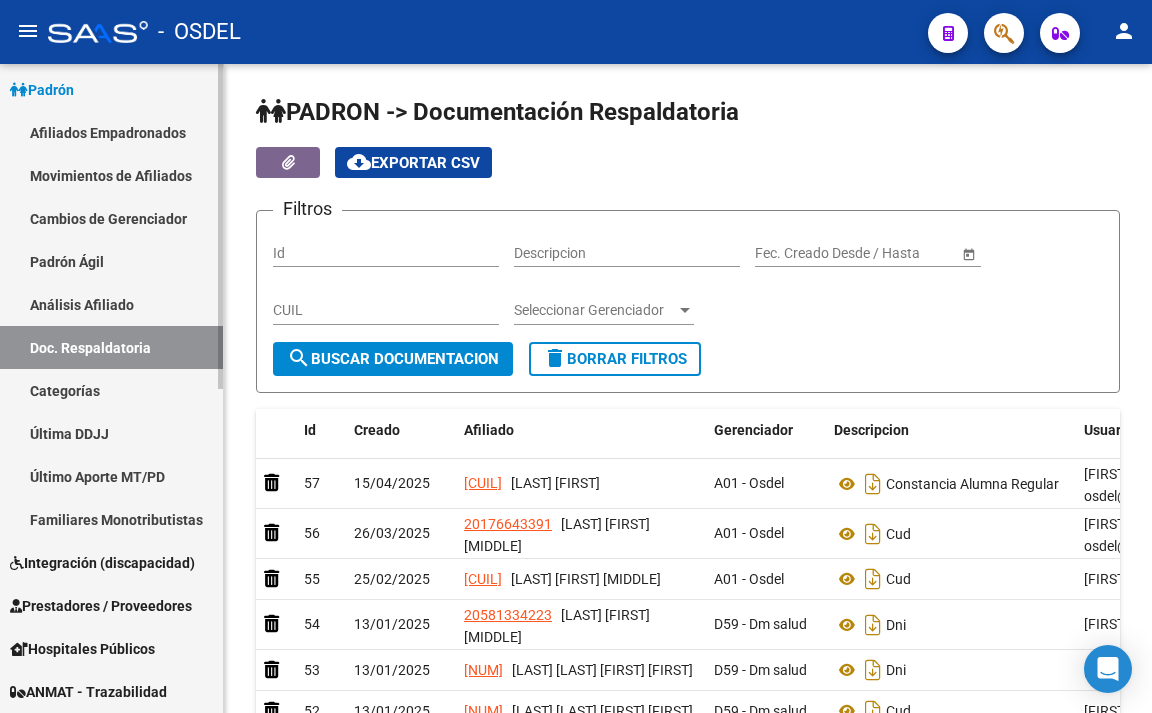 click on "Categorías" at bounding box center [111, 390] 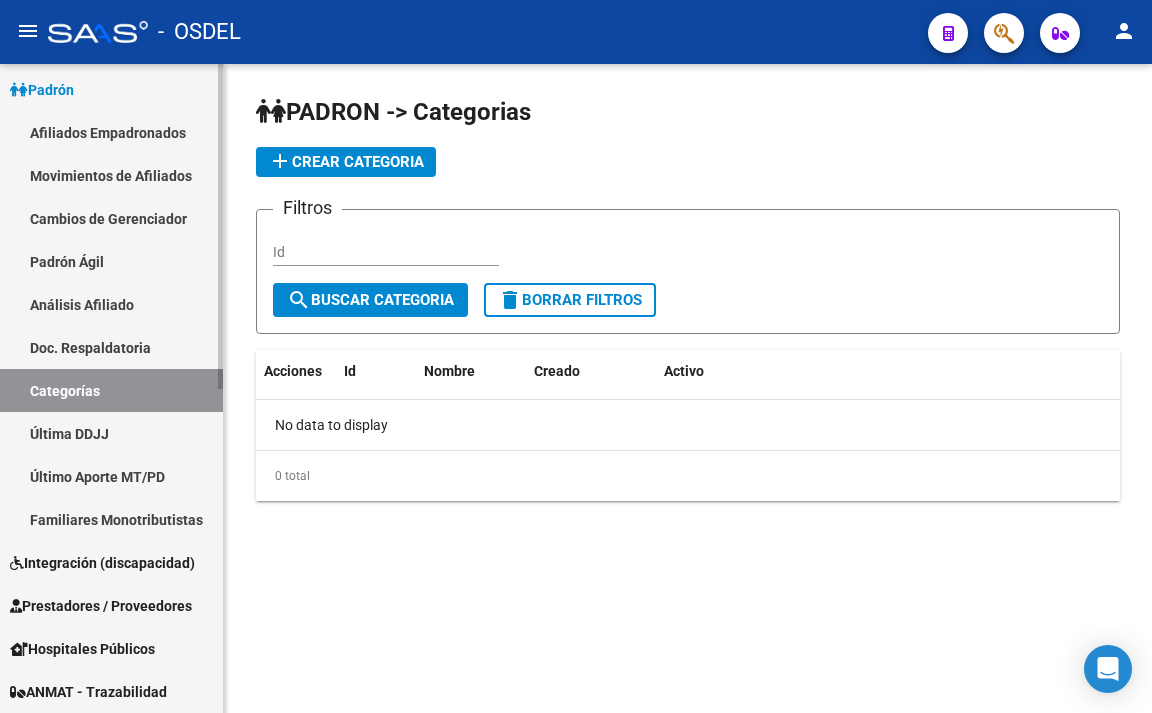 click on "Última DDJJ" at bounding box center [111, 433] 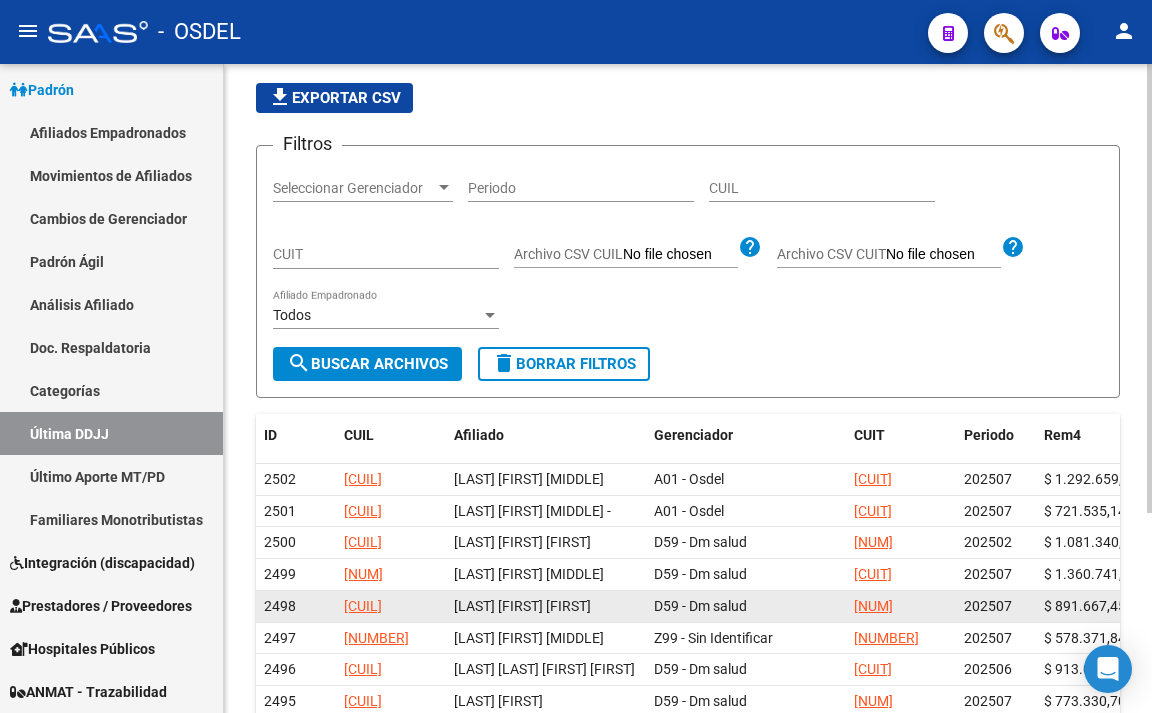 scroll, scrollTop: 100, scrollLeft: 0, axis: vertical 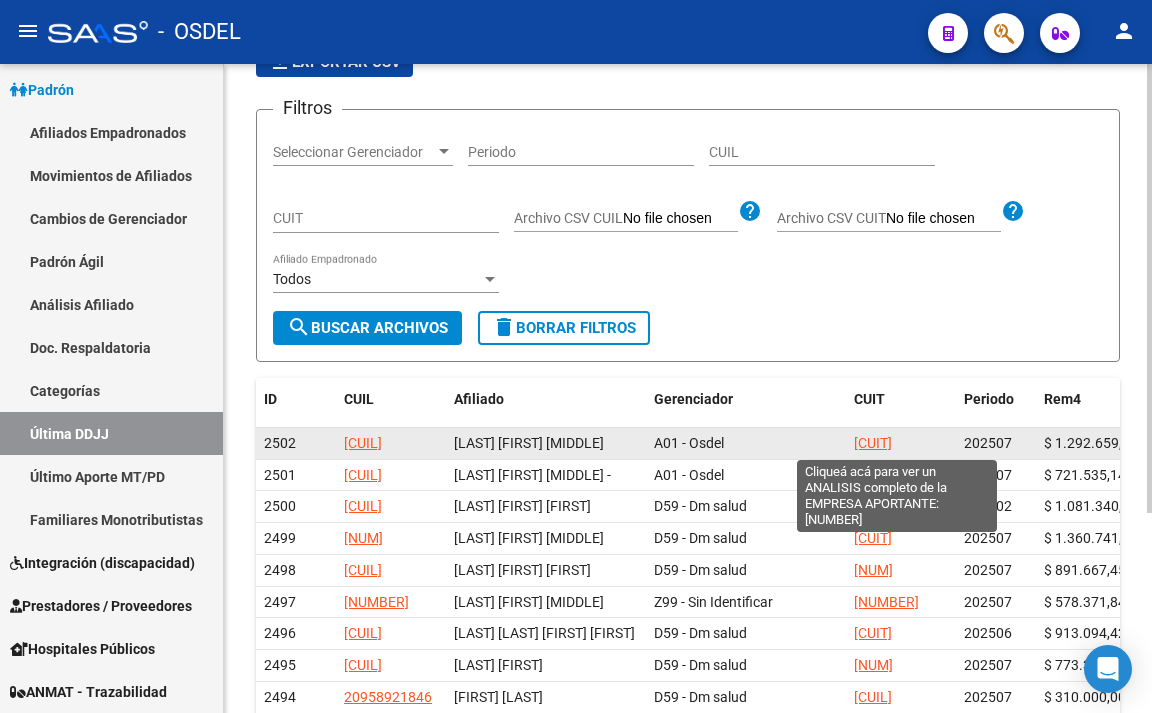 click on "[CUIT]" 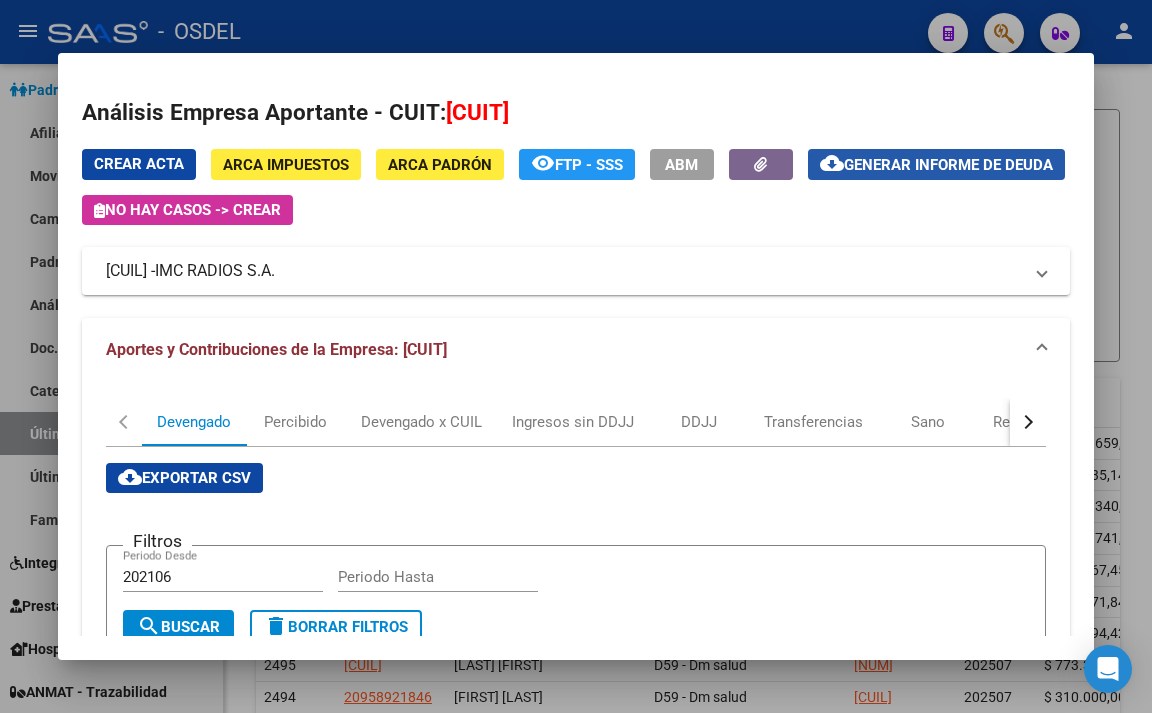click on "Generar informe de deuda" 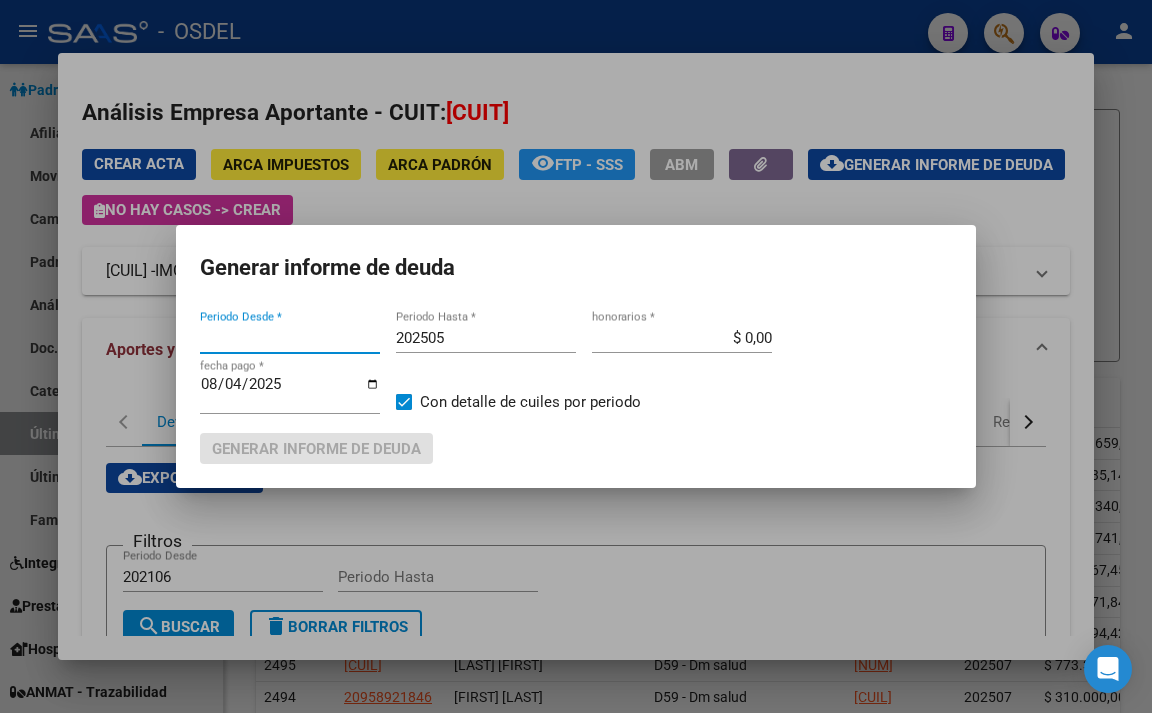 type on "202106" 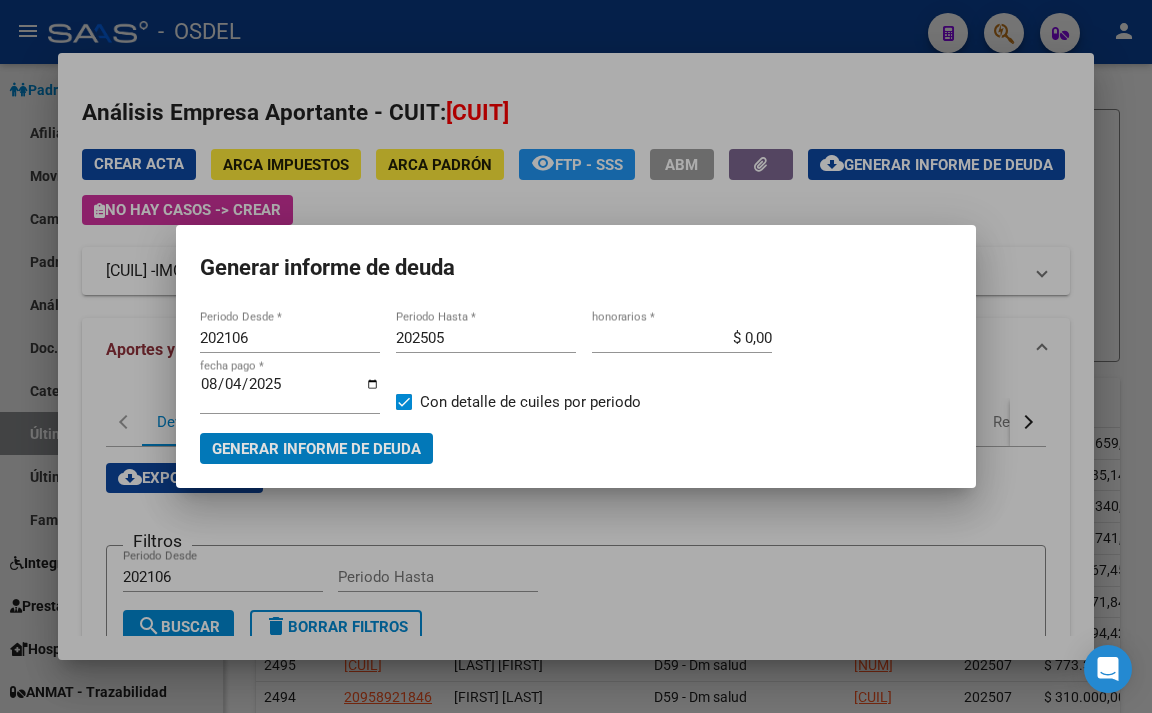click on "Generar informe de deuda" at bounding box center (316, 448) 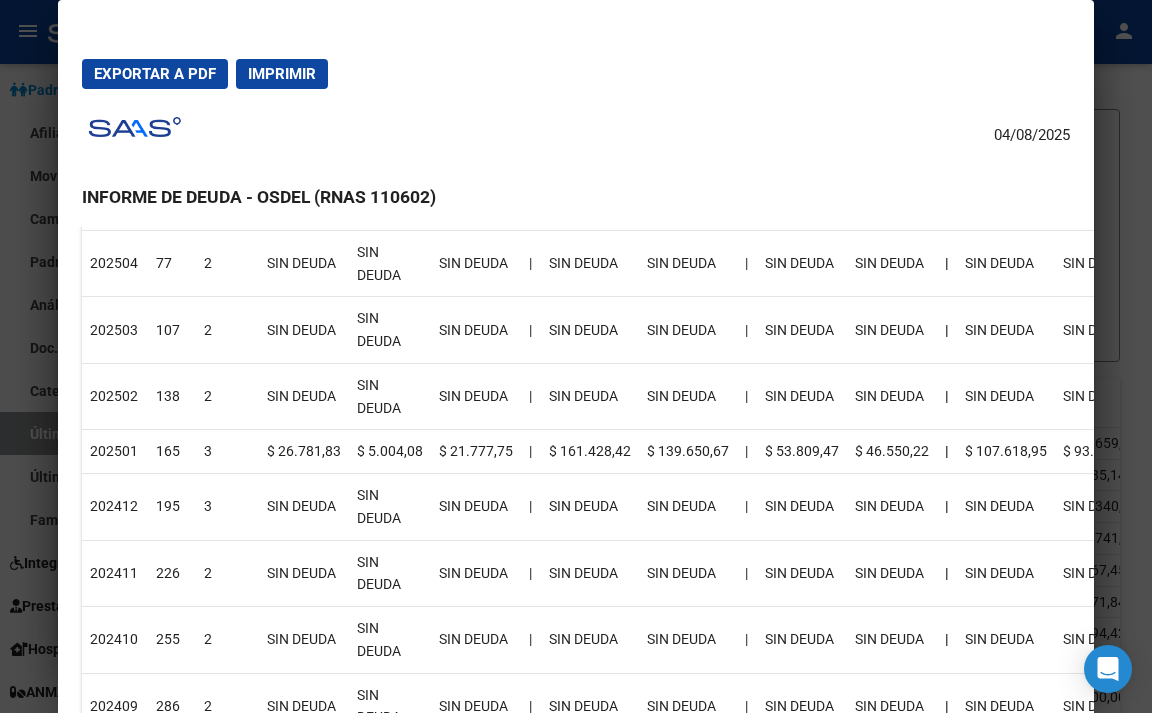 scroll, scrollTop: 0, scrollLeft: 0, axis: both 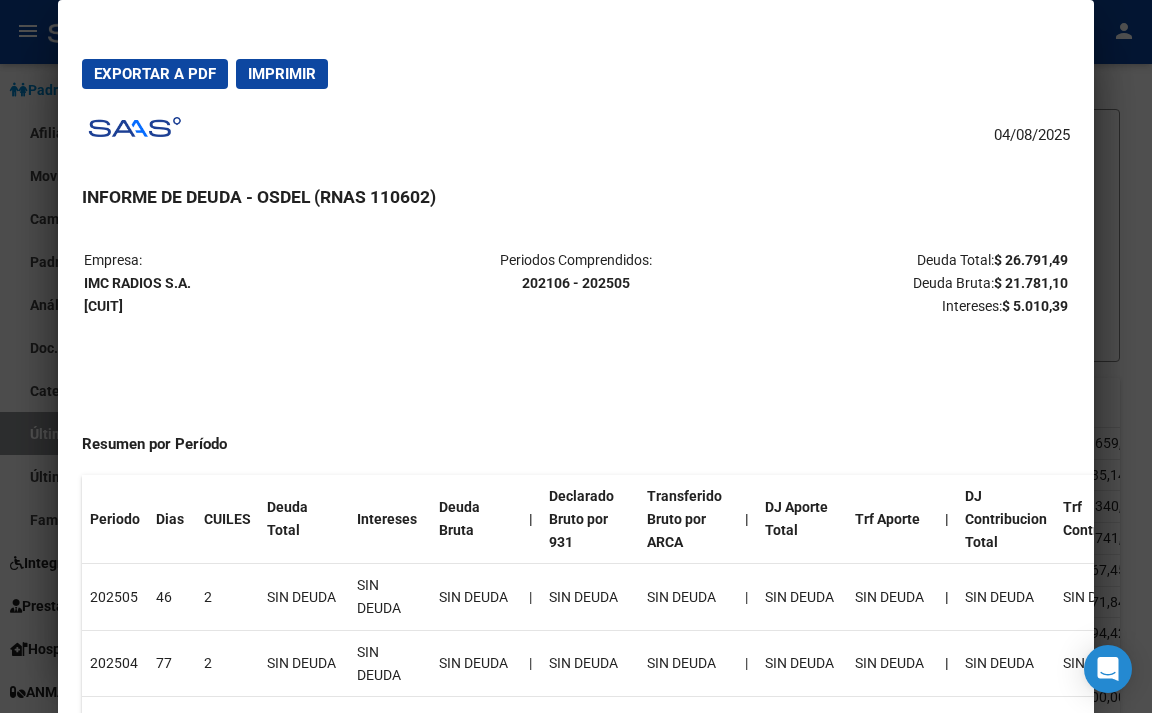 click at bounding box center (576, 356) 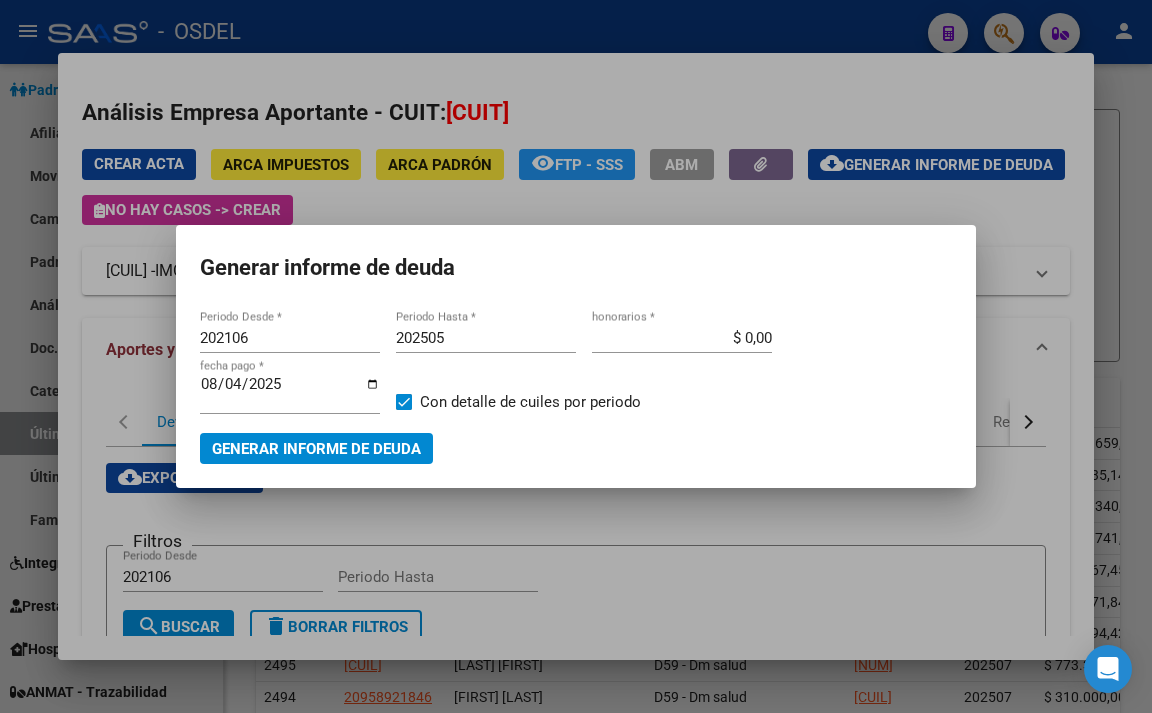 click at bounding box center (576, 356) 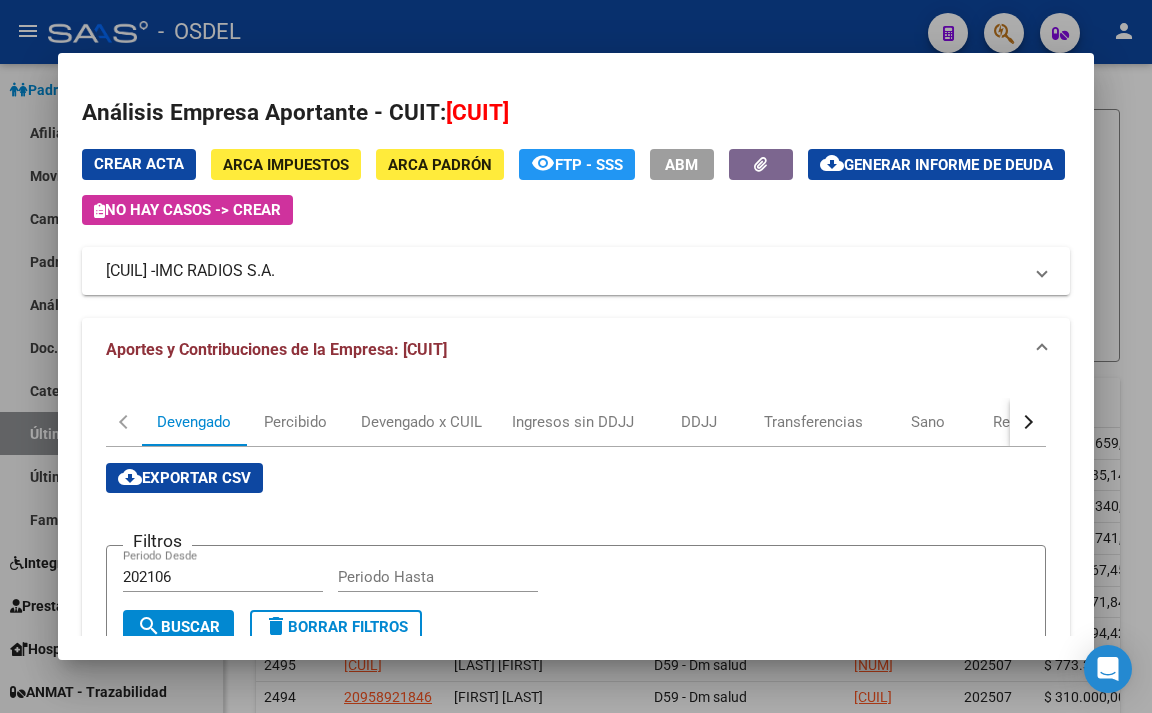 click at bounding box center (576, 356) 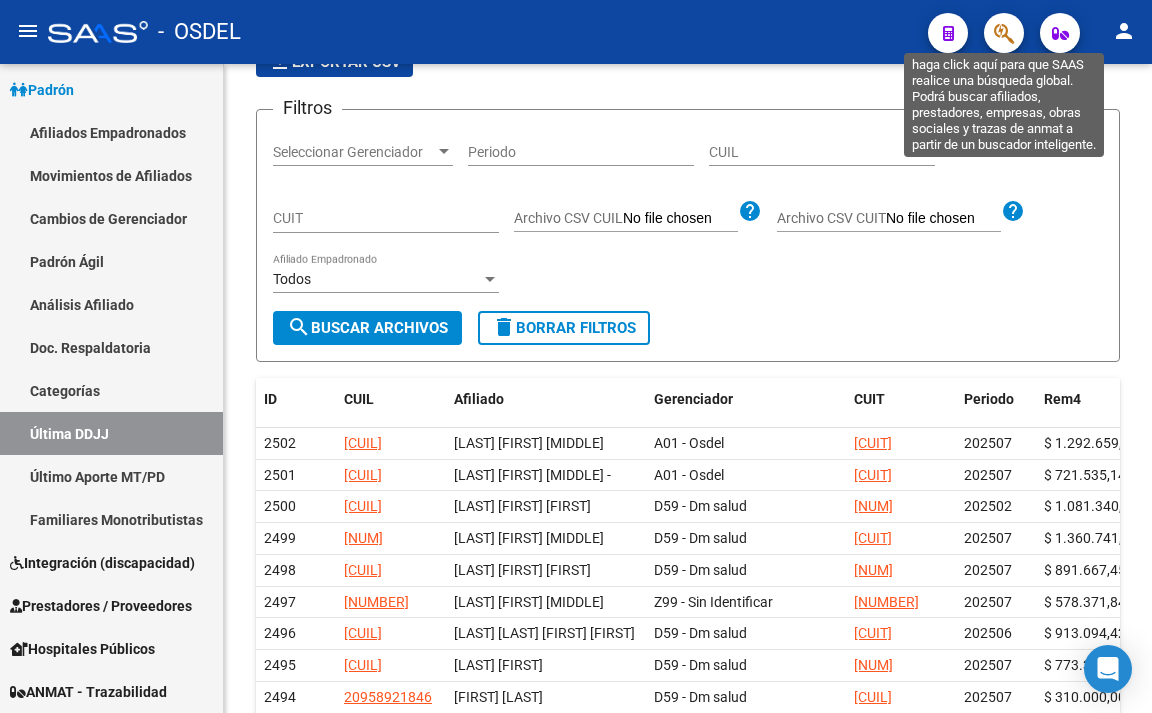 click 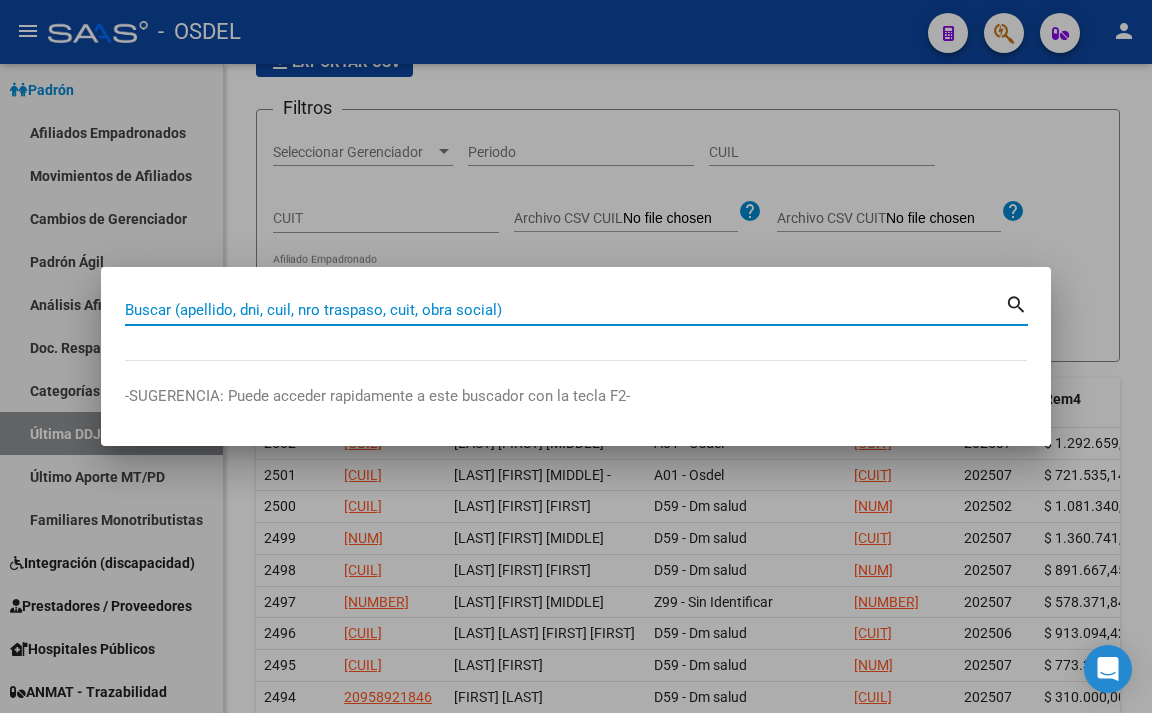 click on "Buscar (apellido, dni, cuil, nro traspaso, cuit, obra social)" at bounding box center (565, 310) 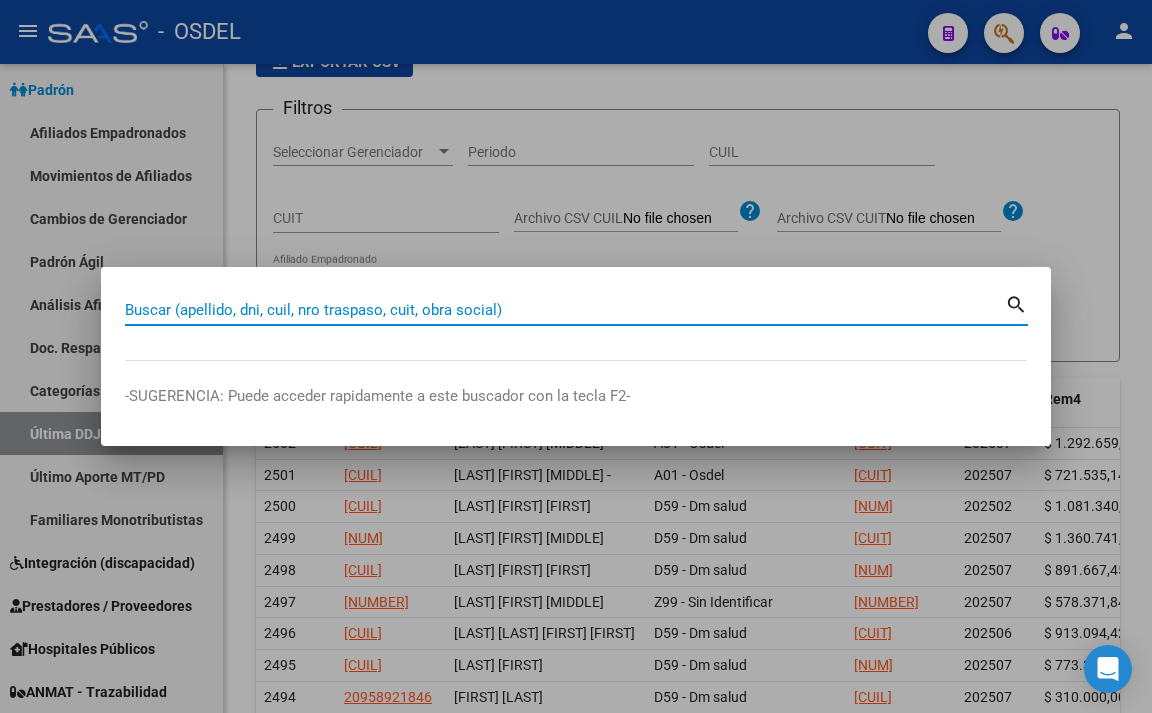 click on "Buscar (apellido, dni, cuil, nro traspaso, cuit, obra social)" at bounding box center (565, 310) 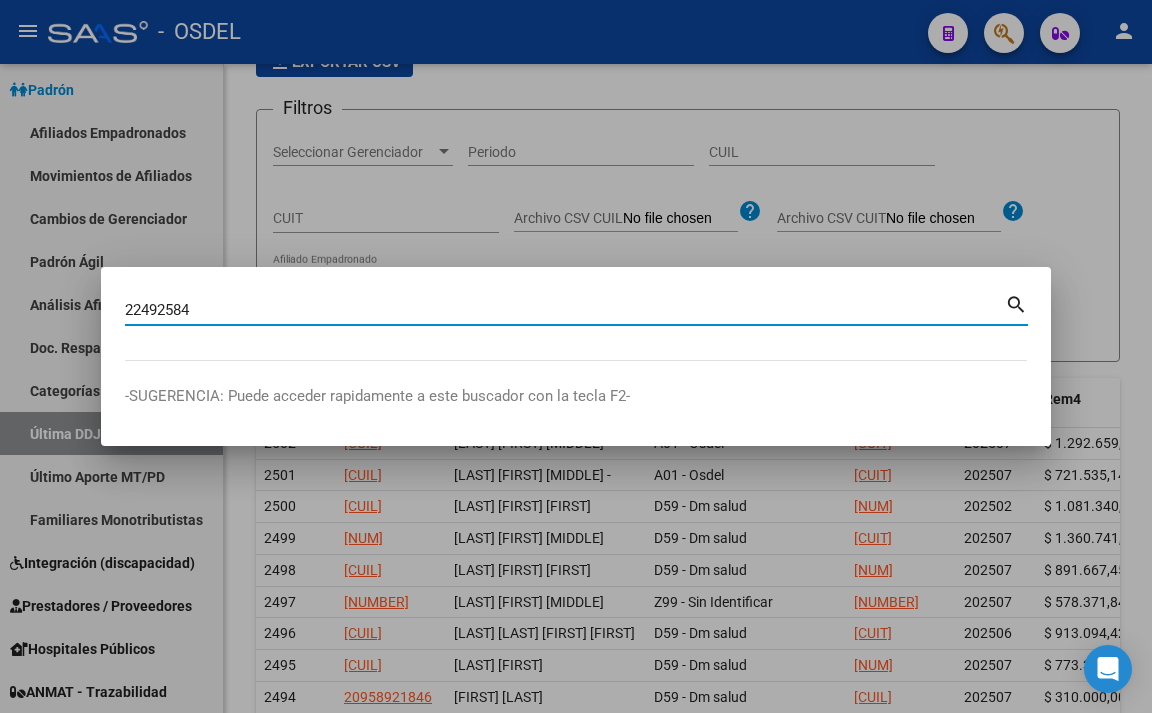 type on "22492584" 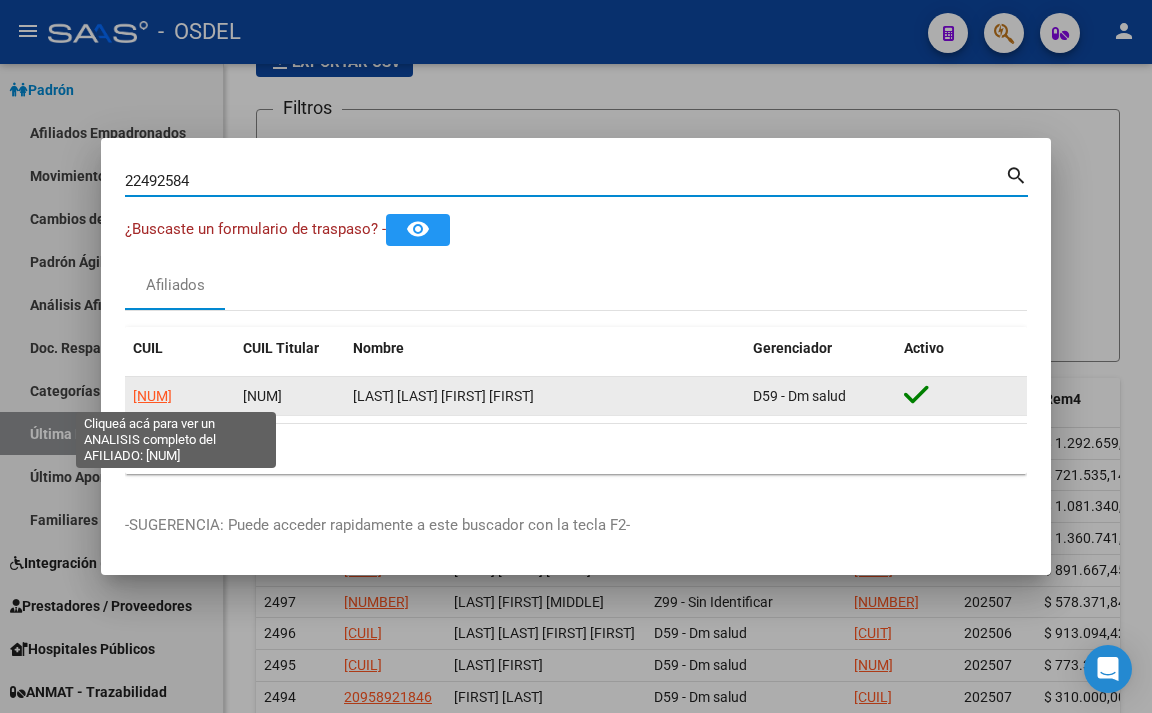 click on "[NUM]" 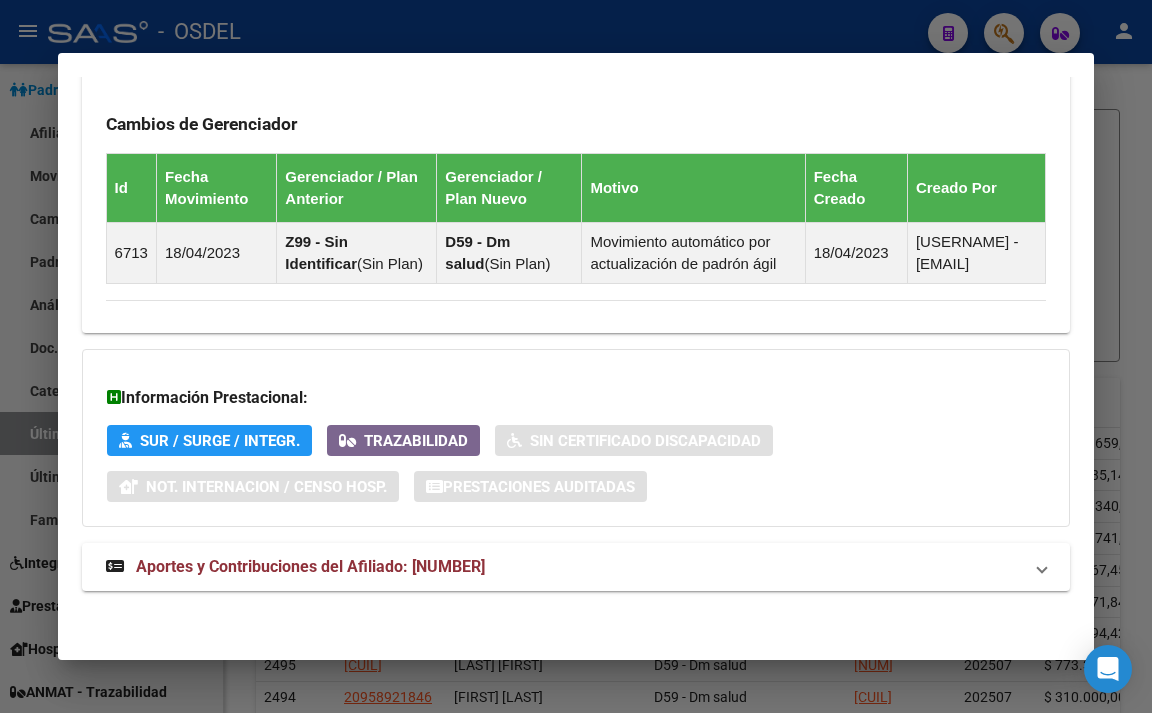 scroll, scrollTop: 1410, scrollLeft: 0, axis: vertical 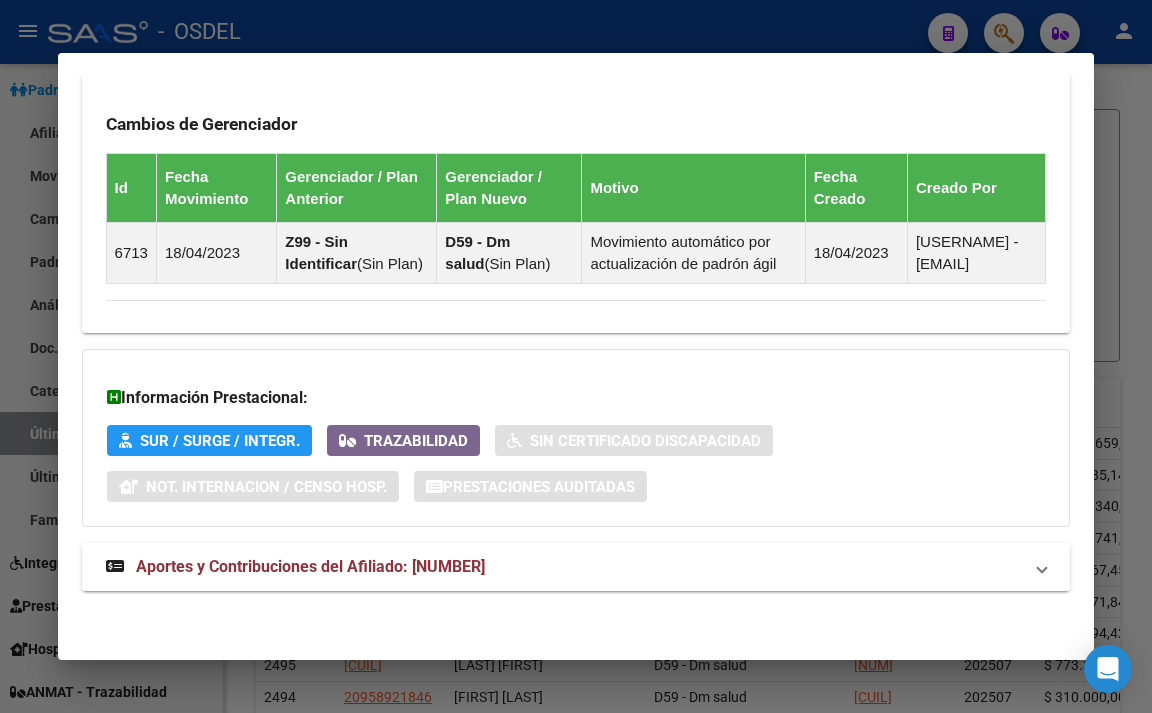 click on "Aportes y Contribuciones del Afiliado: [NUMBER]" at bounding box center [564, 567] 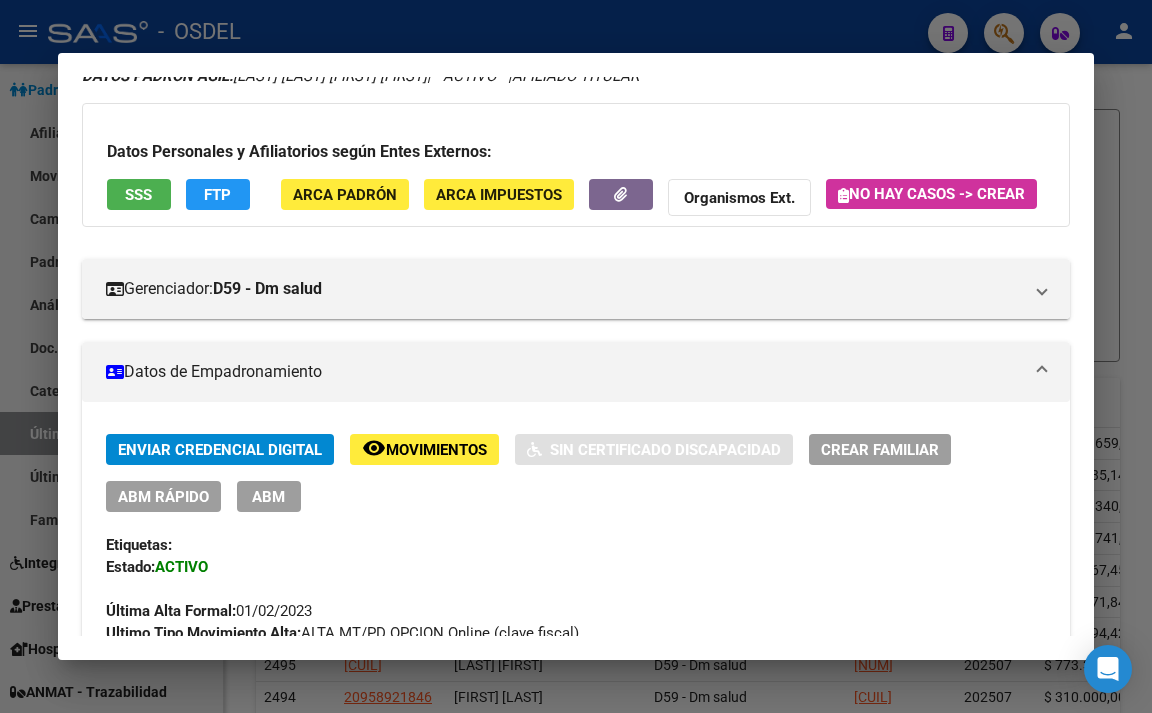 scroll, scrollTop: 0, scrollLeft: 0, axis: both 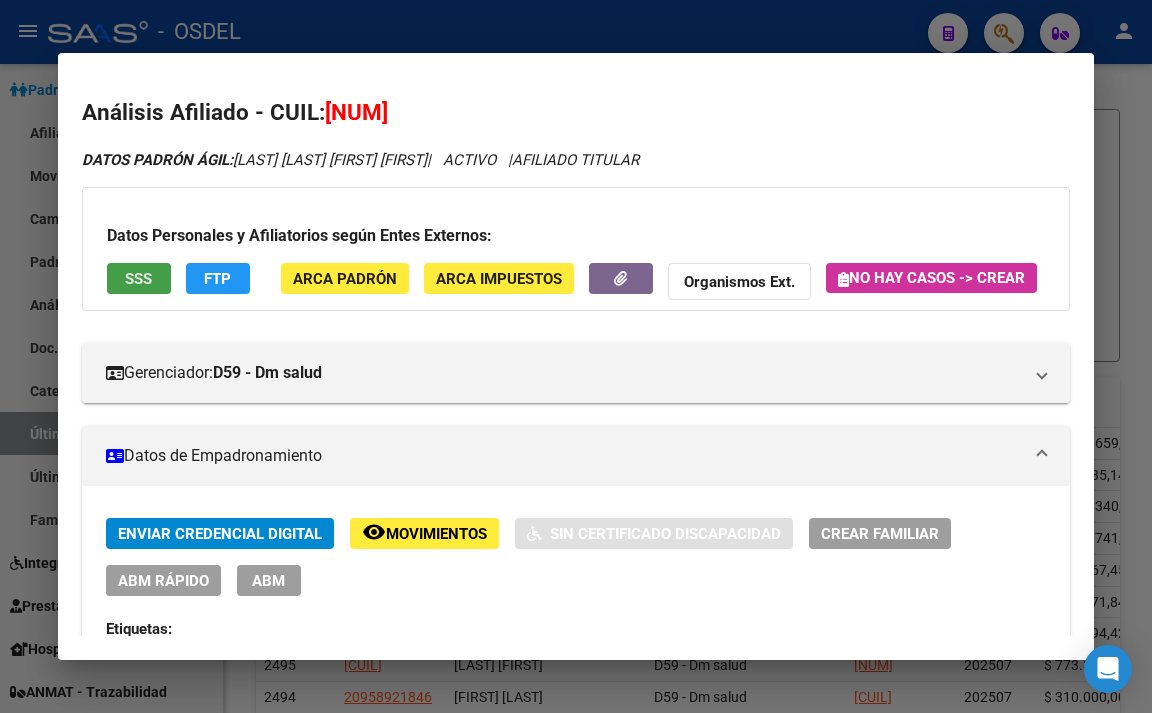 click on "SSS" at bounding box center (139, 278) 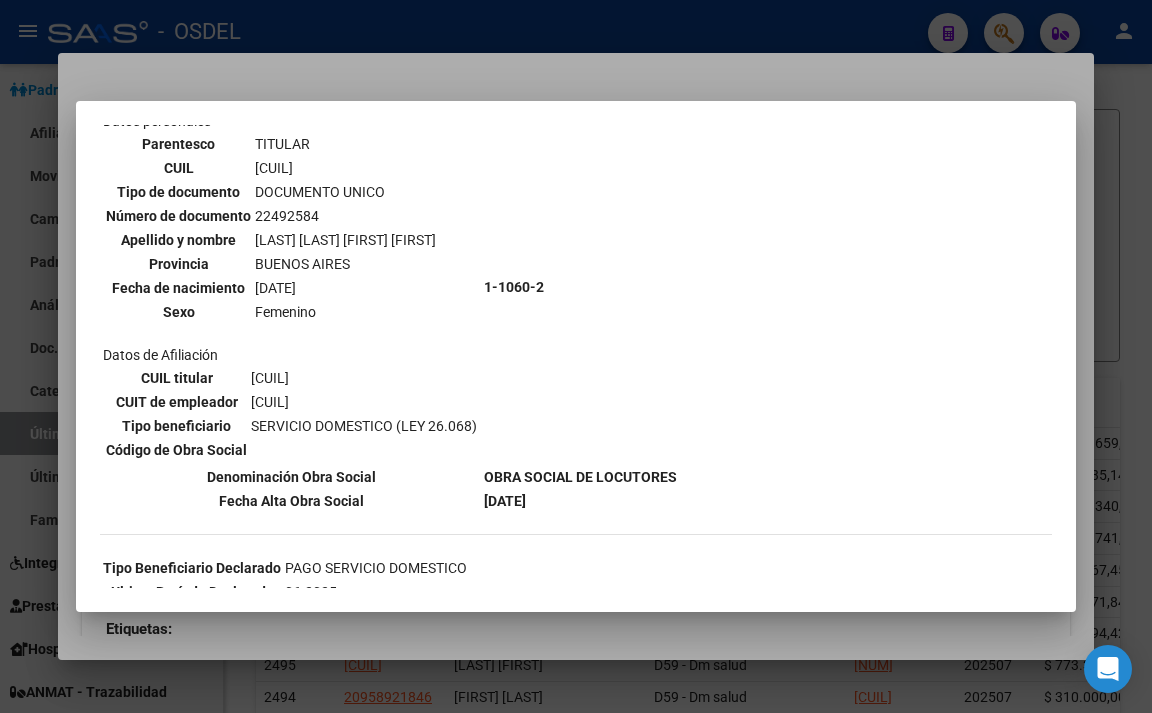 scroll, scrollTop: 0, scrollLeft: 0, axis: both 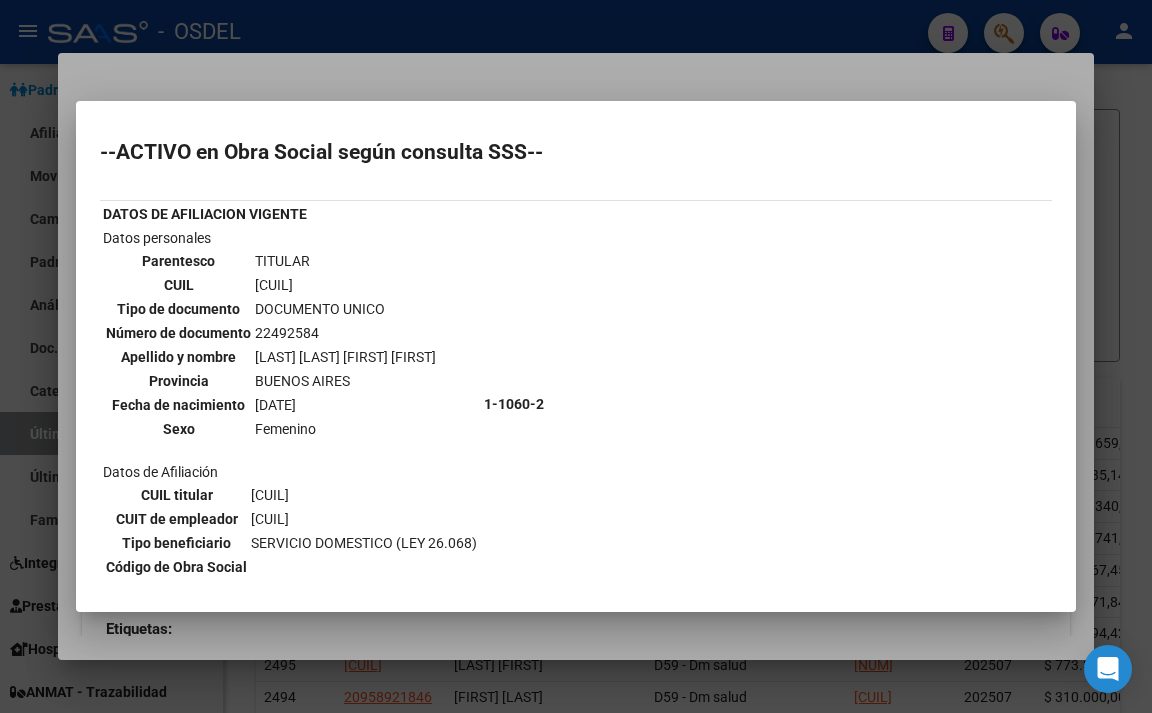 click at bounding box center (576, 356) 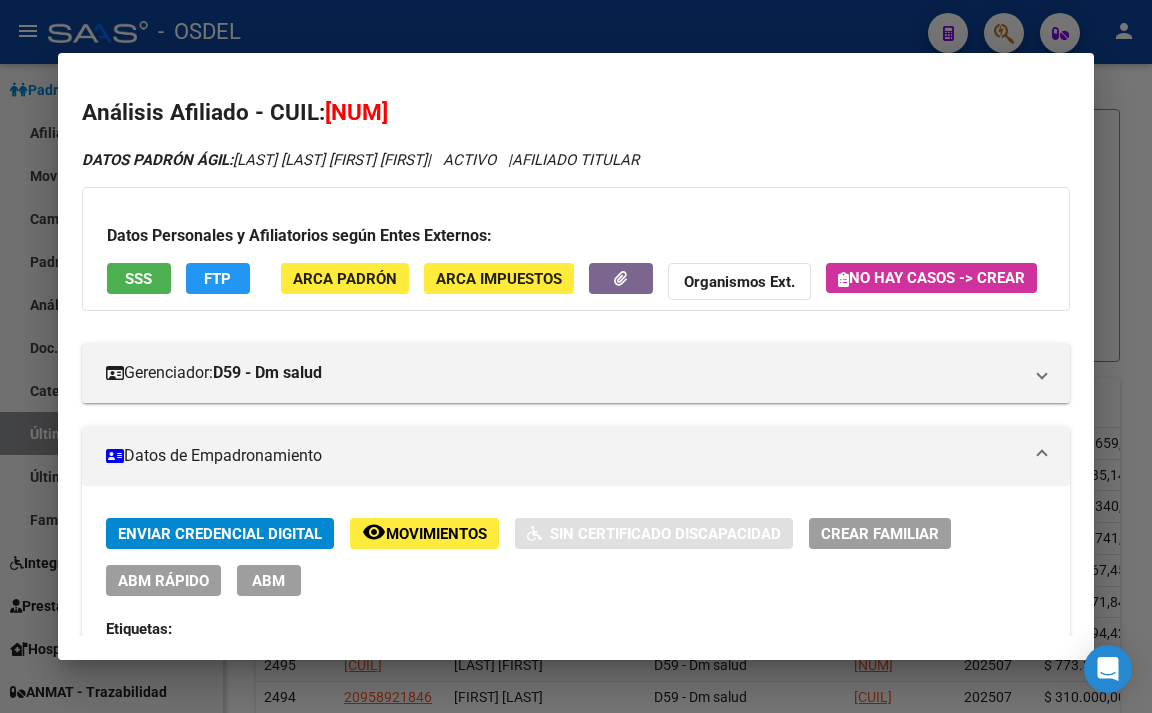 click at bounding box center (576, 356) 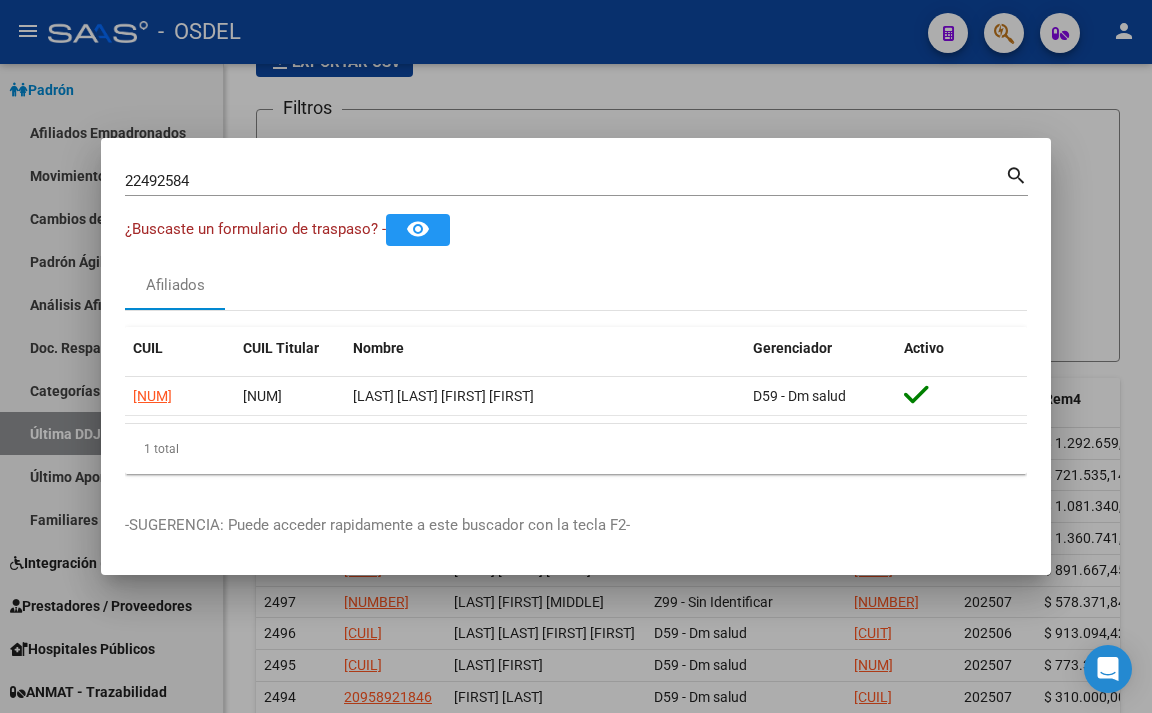 click at bounding box center [576, 356] 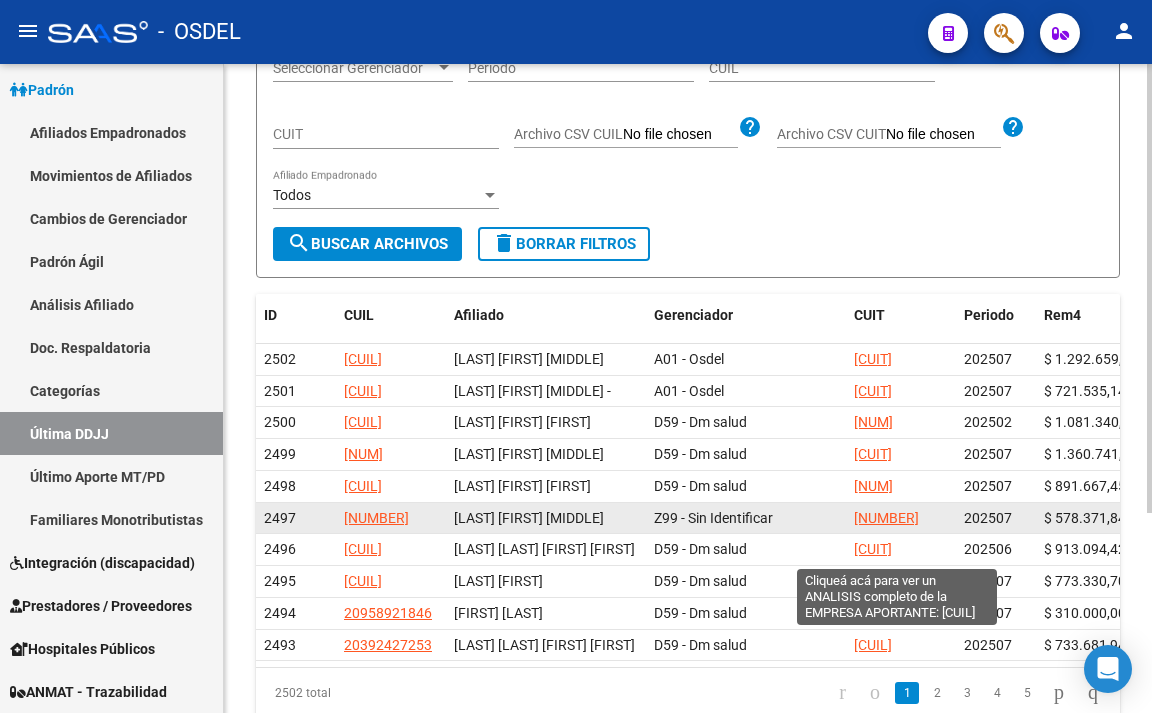 scroll, scrollTop: 200, scrollLeft: 0, axis: vertical 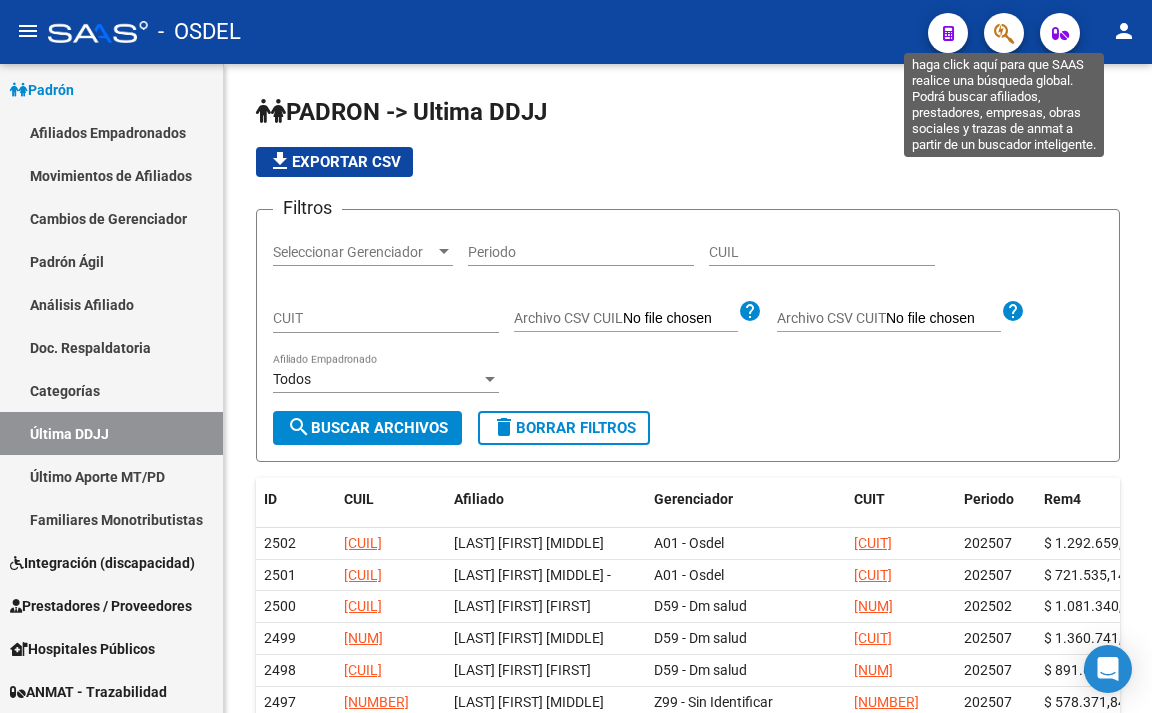 click 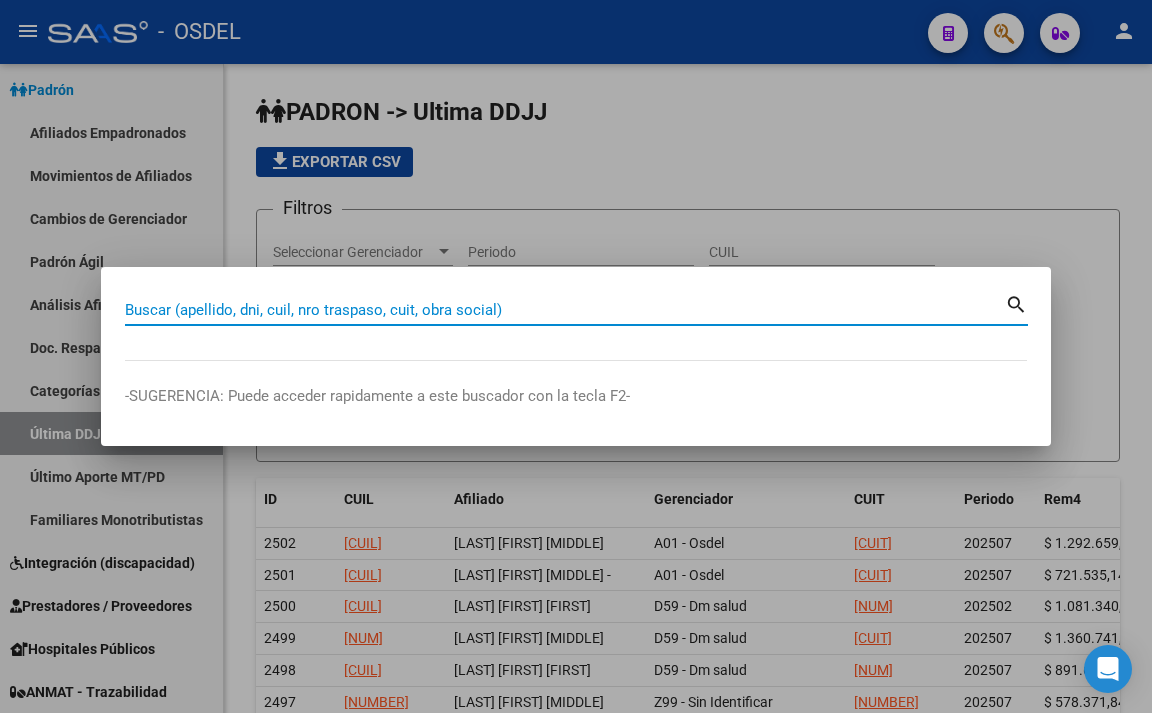 click on "Buscar (apellido, dni, cuil, nro traspaso, cuit, obra social)" at bounding box center [565, 310] 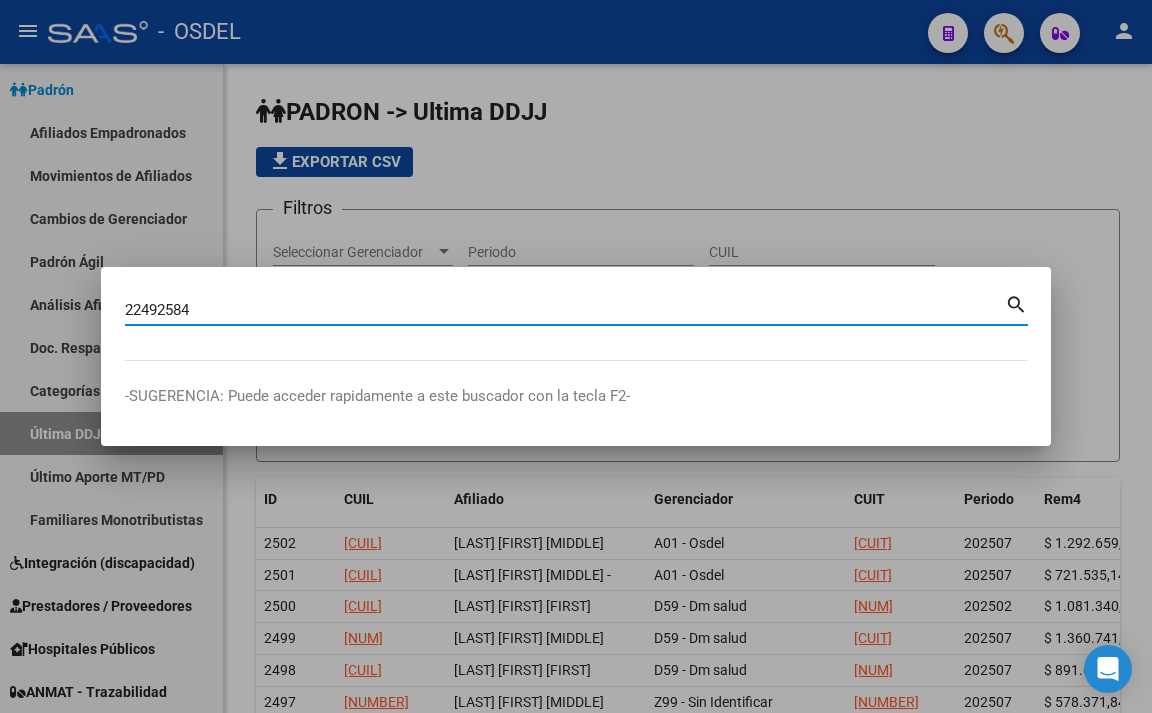type on "22492584" 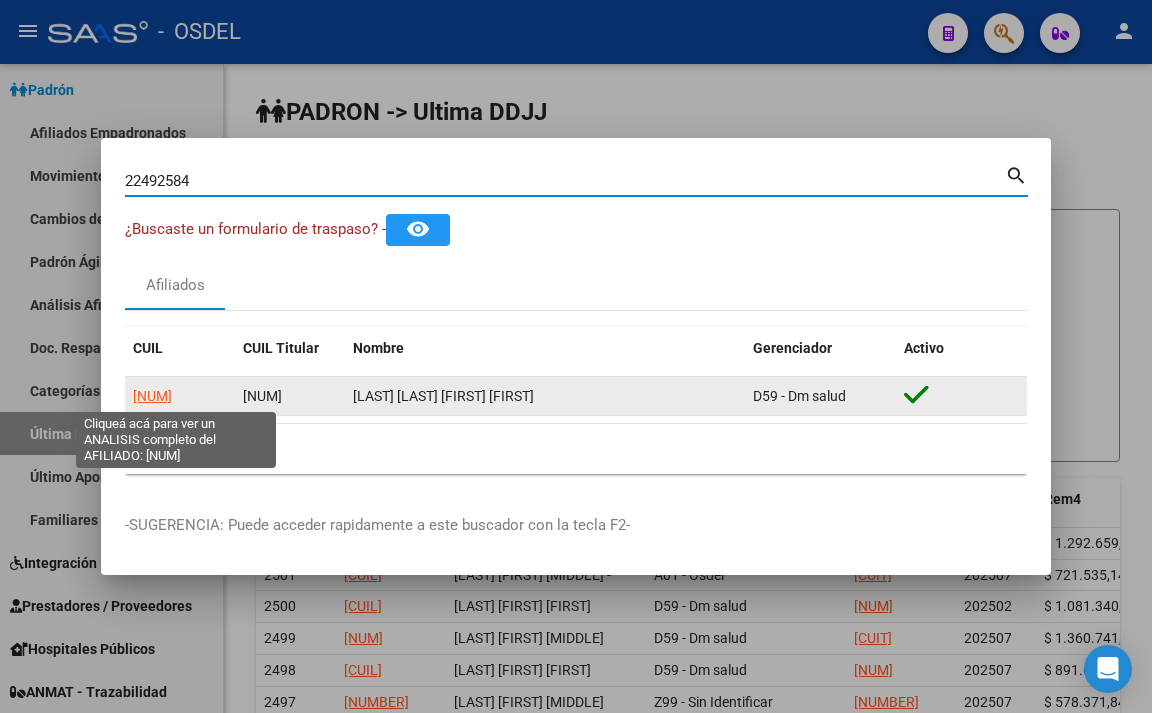 click on "[NUM]" 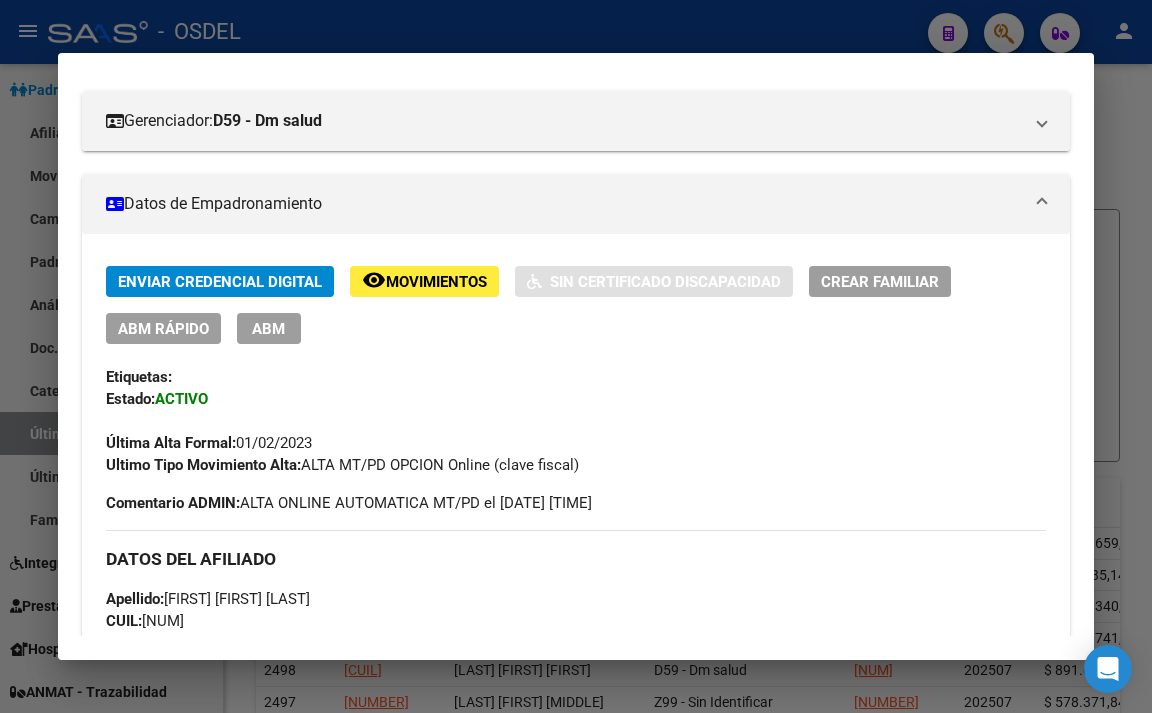 scroll, scrollTop: 500, scrollLeft: 0, axis: vertical 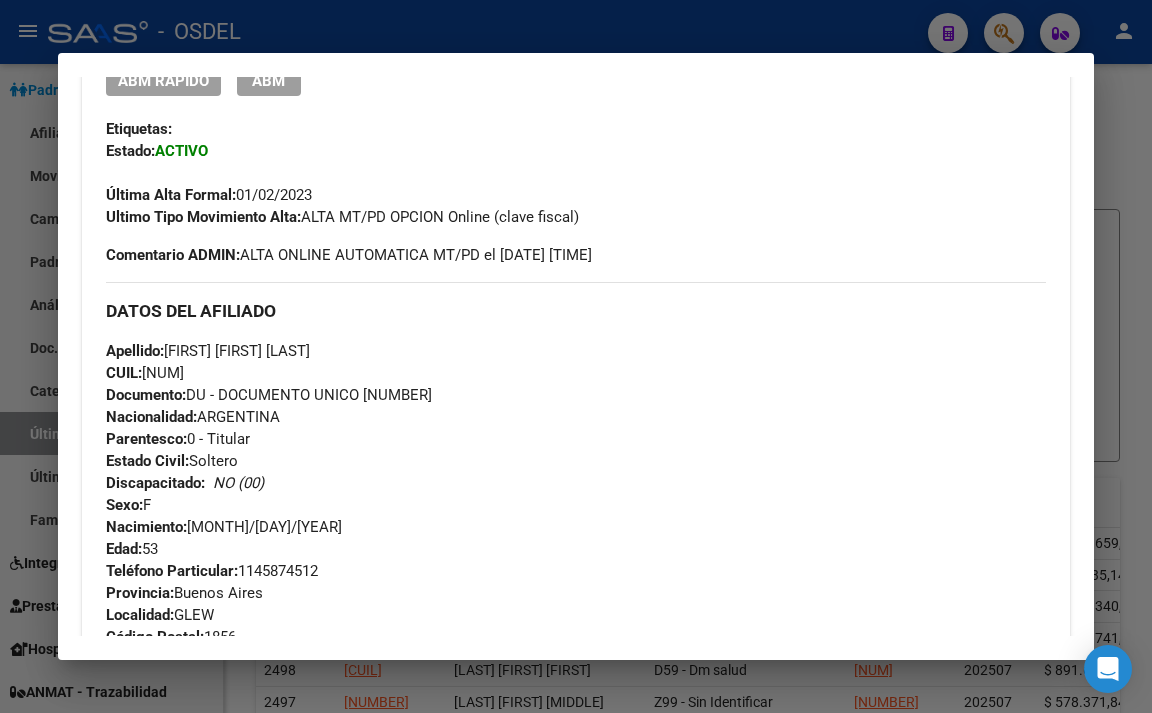 drag, startPoint x: 105, startPoint y: 173, endPoint x: 781, endPoint y: 386, distance: 708.763 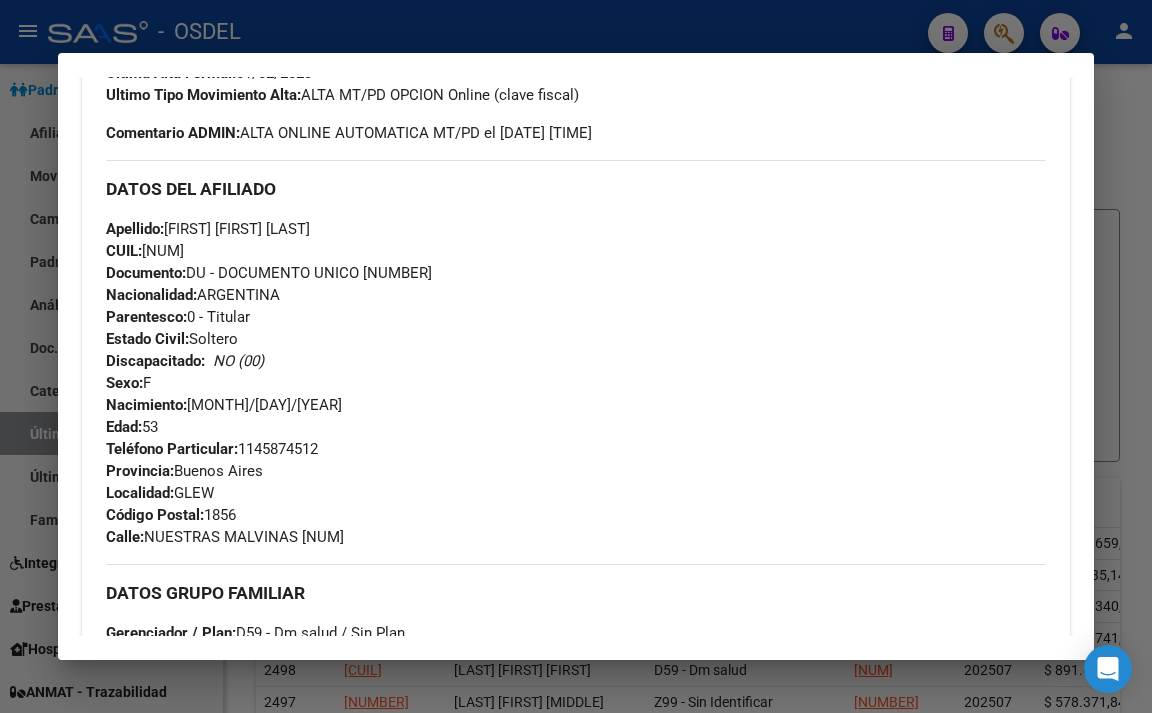 scroll, scrollTop: 400, scrollLeft: 0, axis: vertical 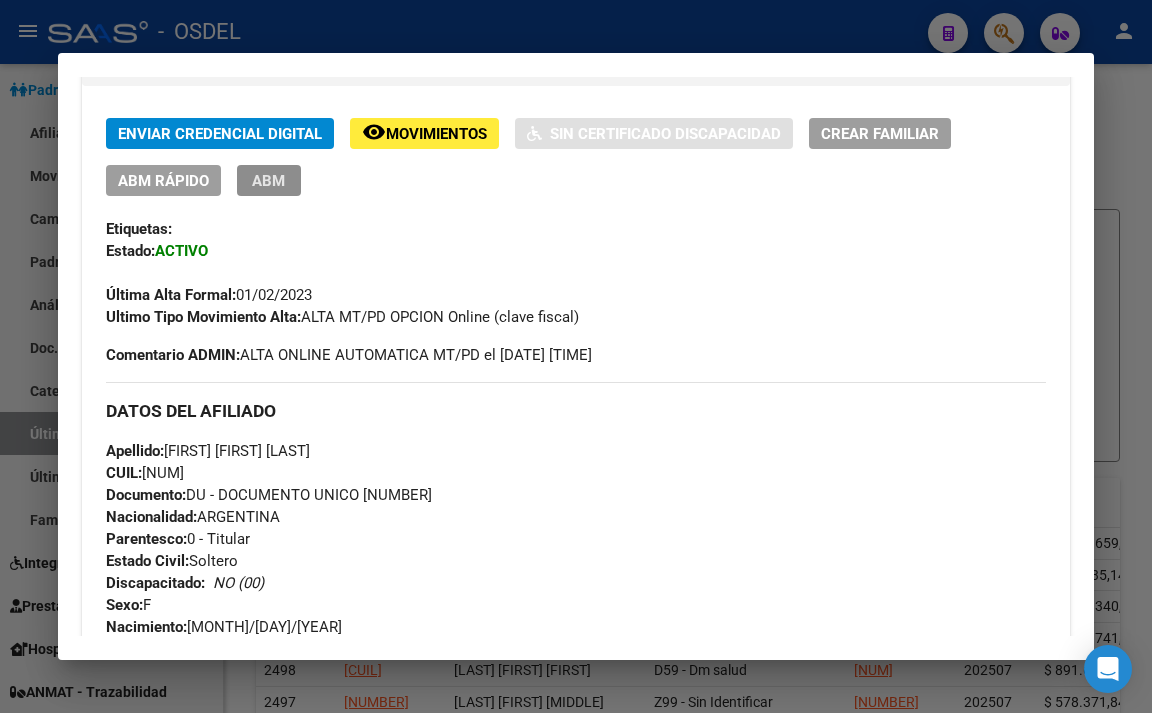 click on "ABM" at bounding box center [268, 181] 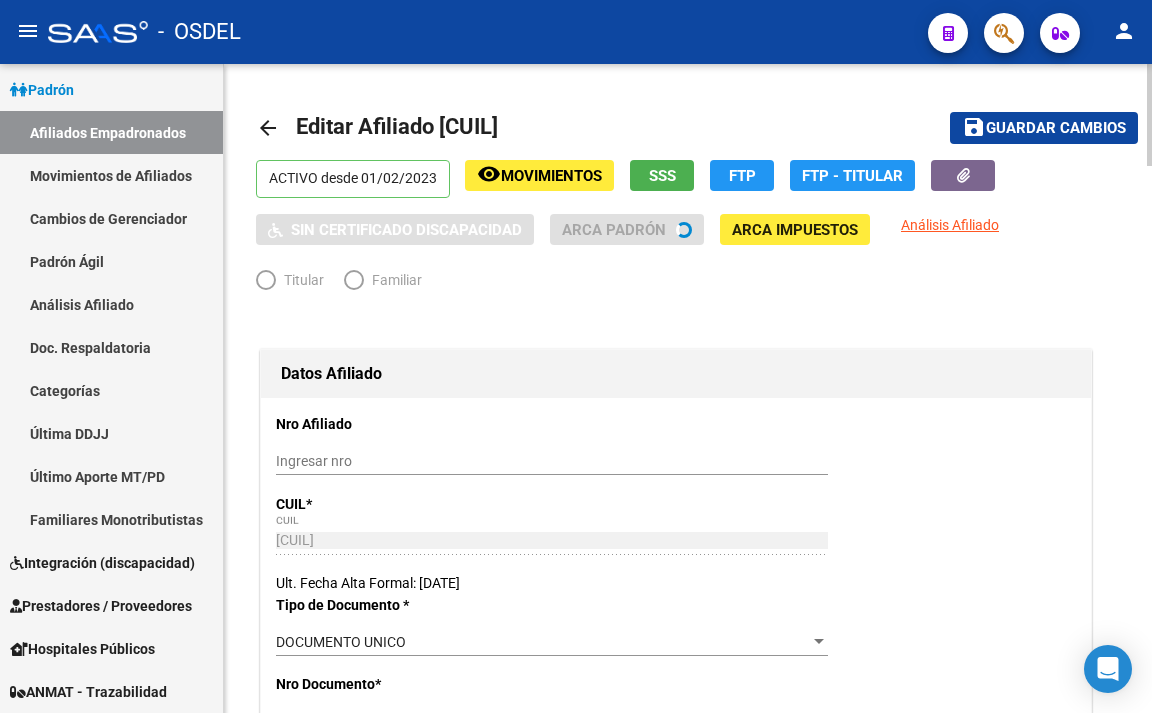 radio on "true" 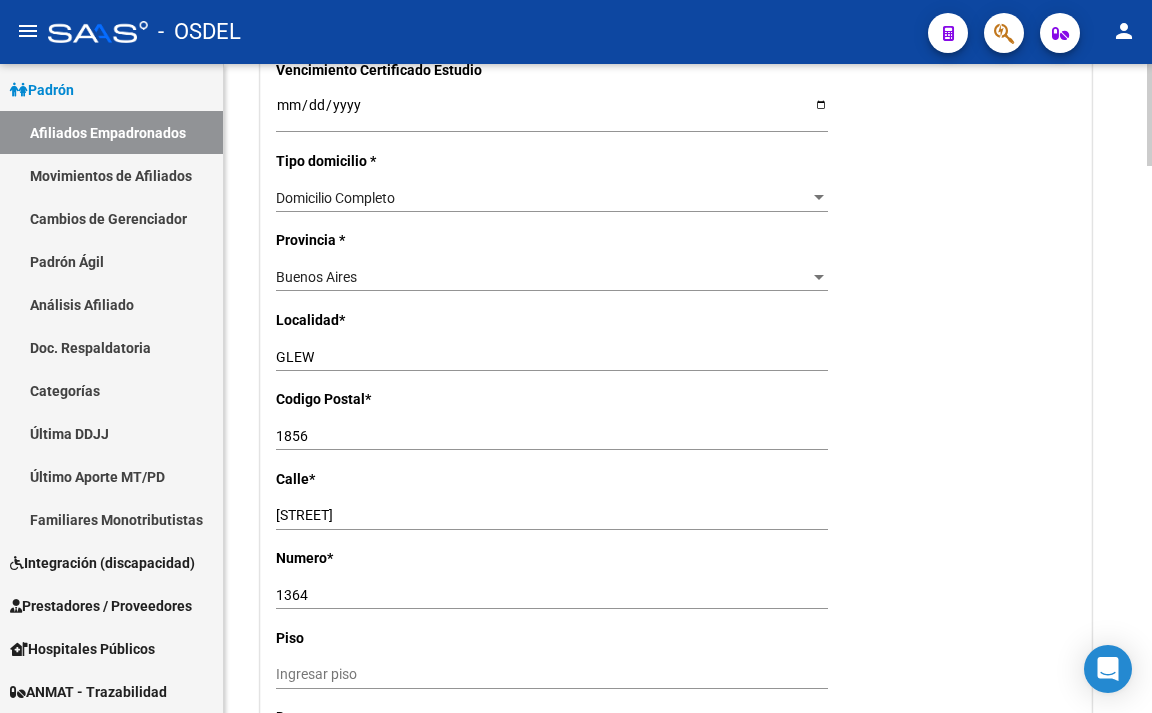 scroll, scrollTop: 1400, scrollLeft: 0, axis: vertical 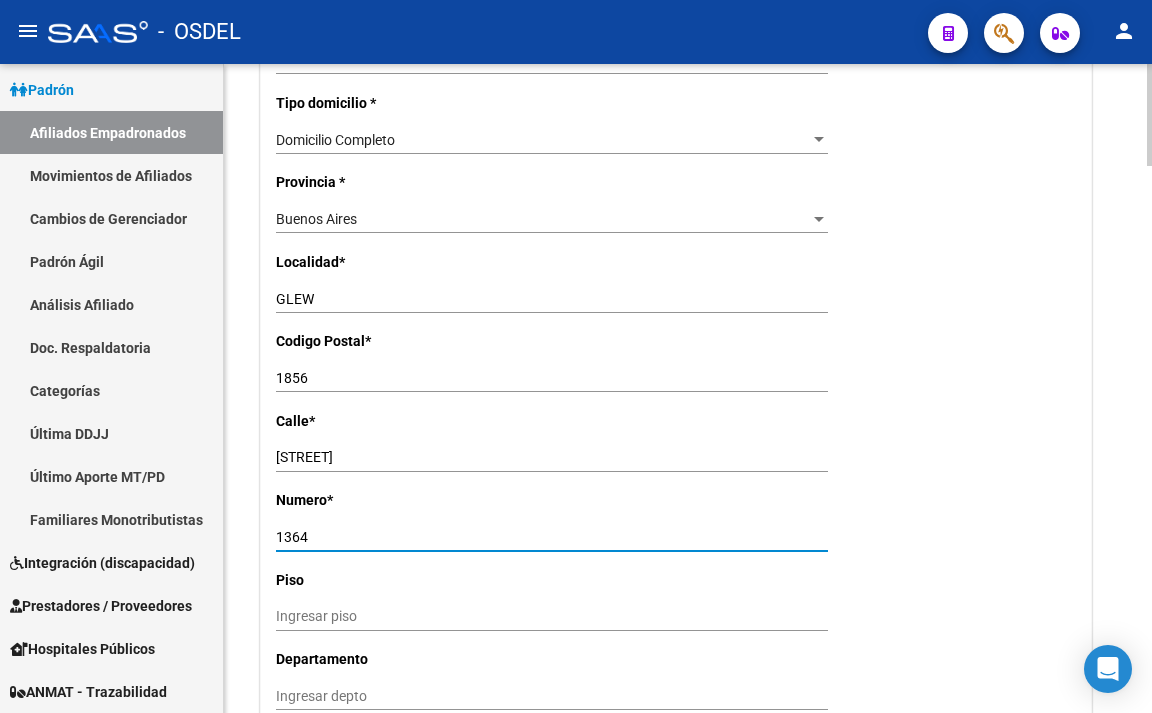 click on "1364" at bounding box center (552, 537) 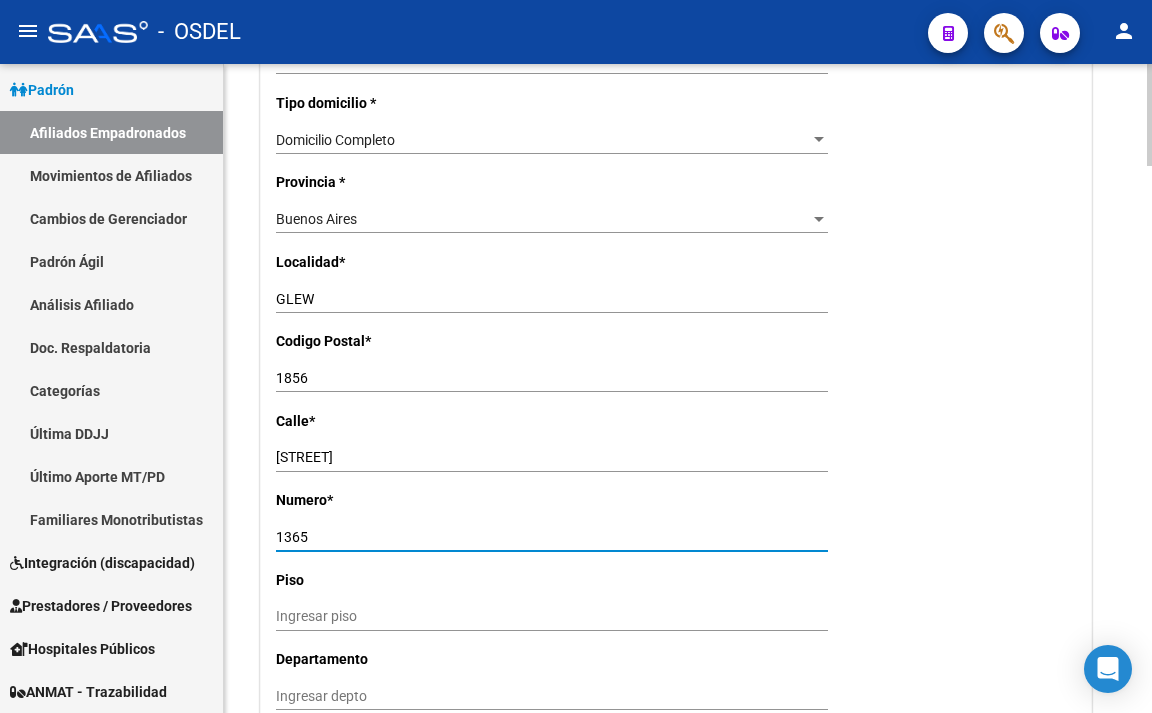 type on "1365" 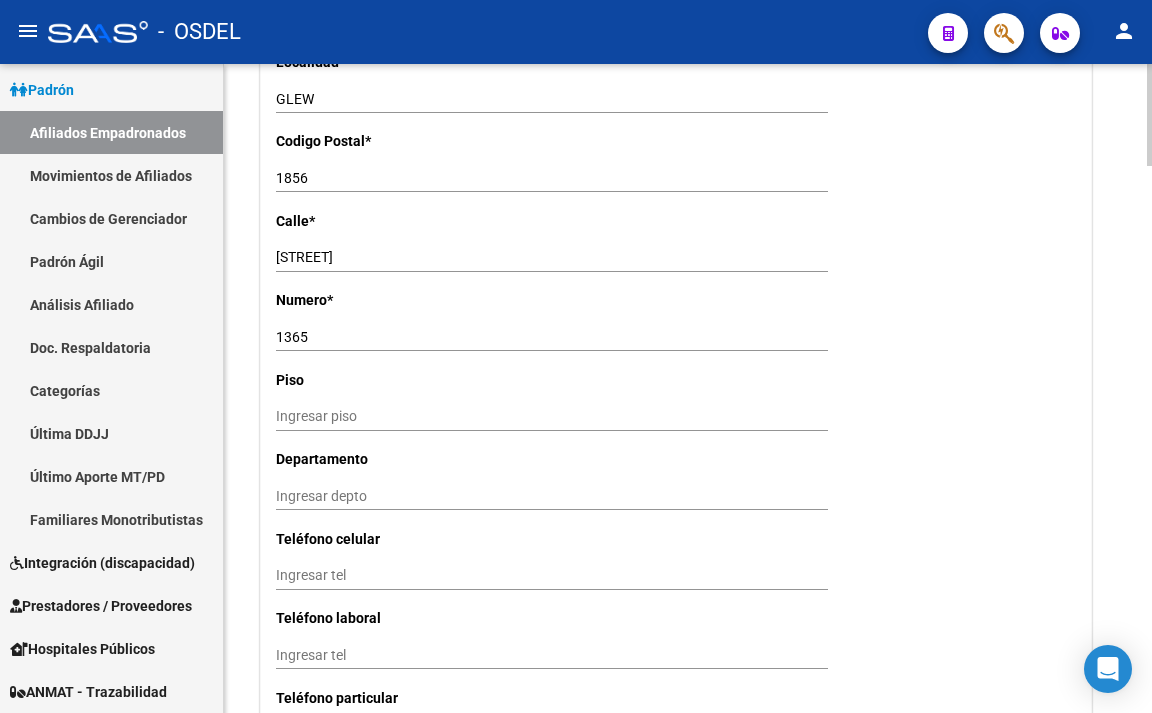 scroll, scrollTop: 1700, scrollLeft: 0, axis: vertical 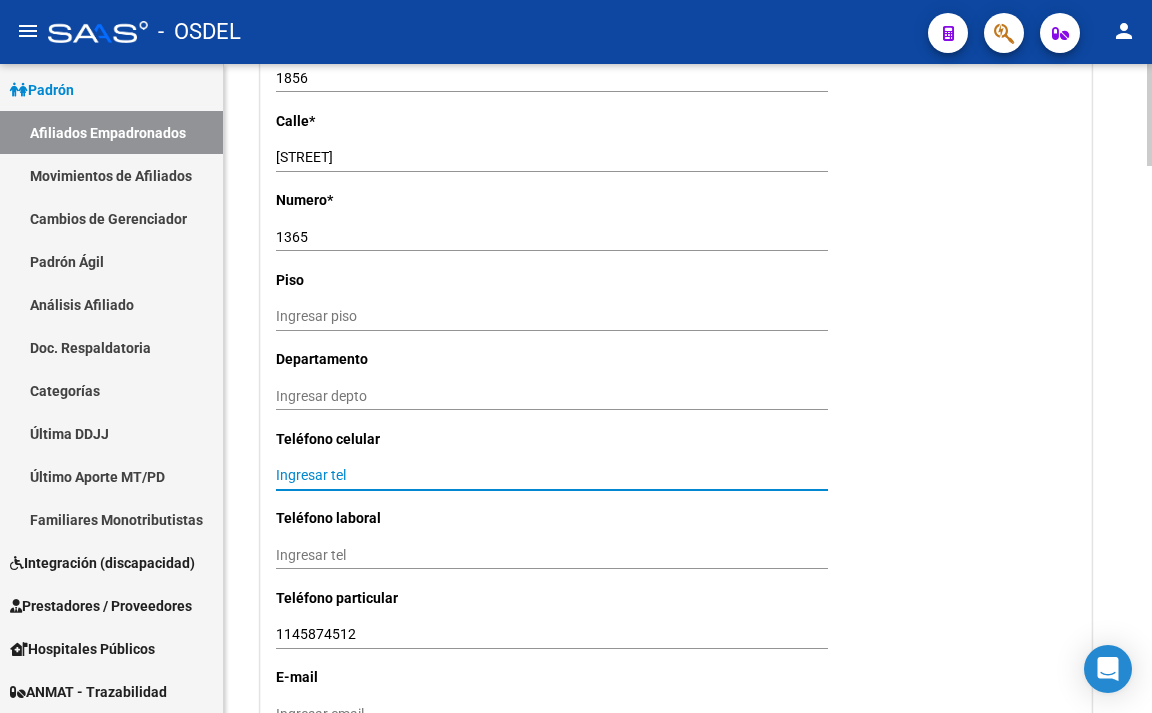 click on "Ingresar tel" at bounding box center (552, 475) 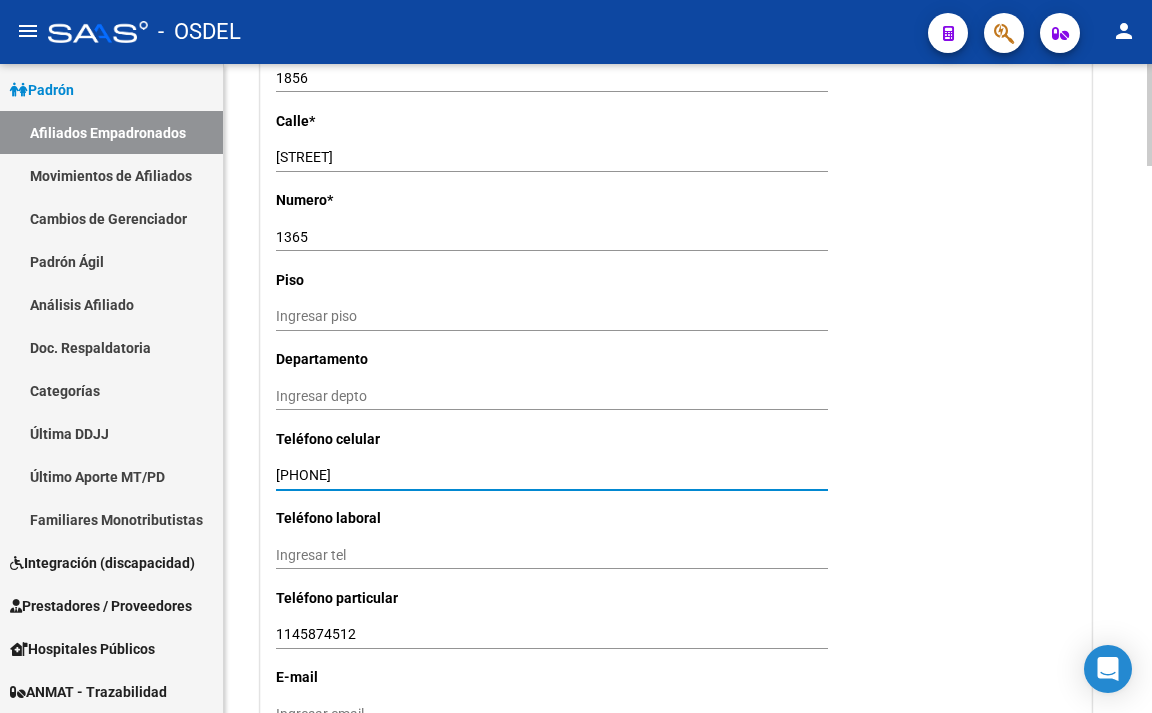 scroll, scrollTop: 1800, scrollLeft: 0, axis: vertical 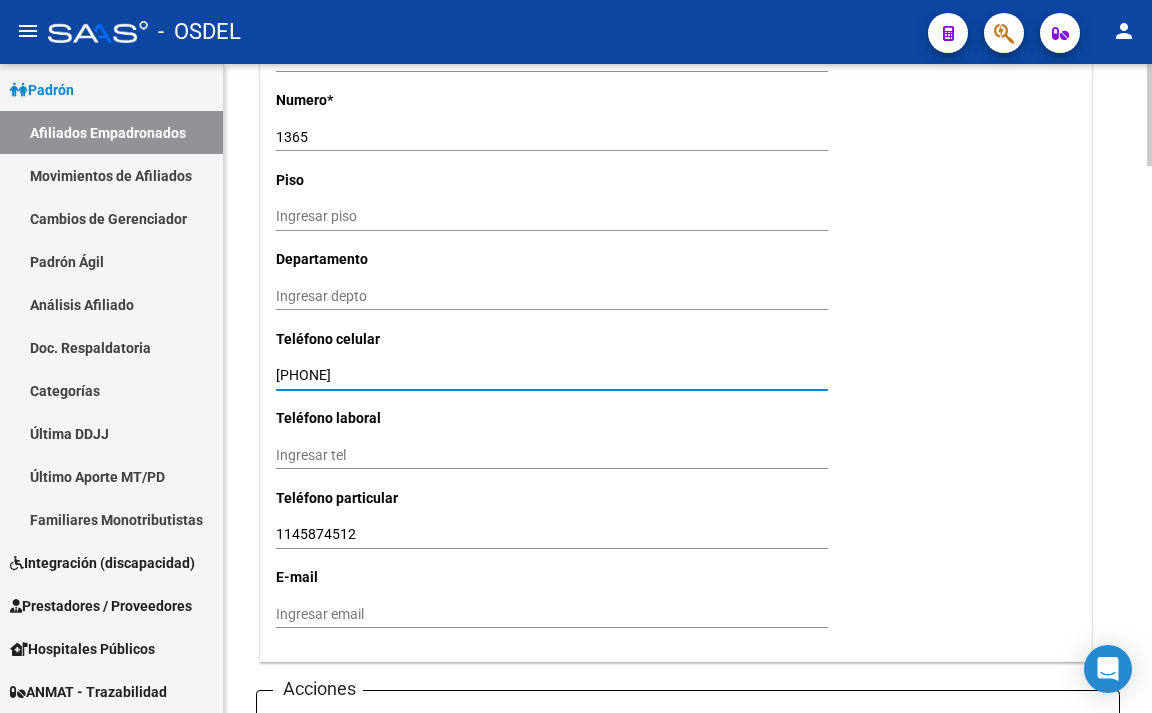 type on "[PHONE]" 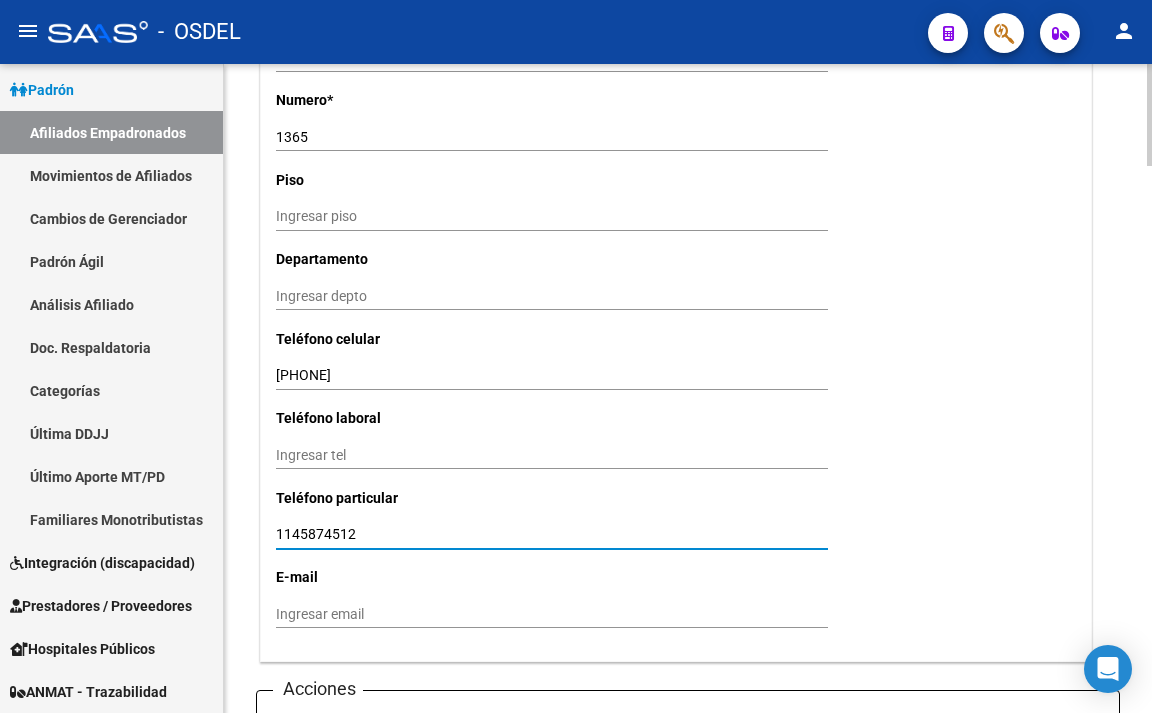 click on "1145874512" at bounding box center [552, 534] 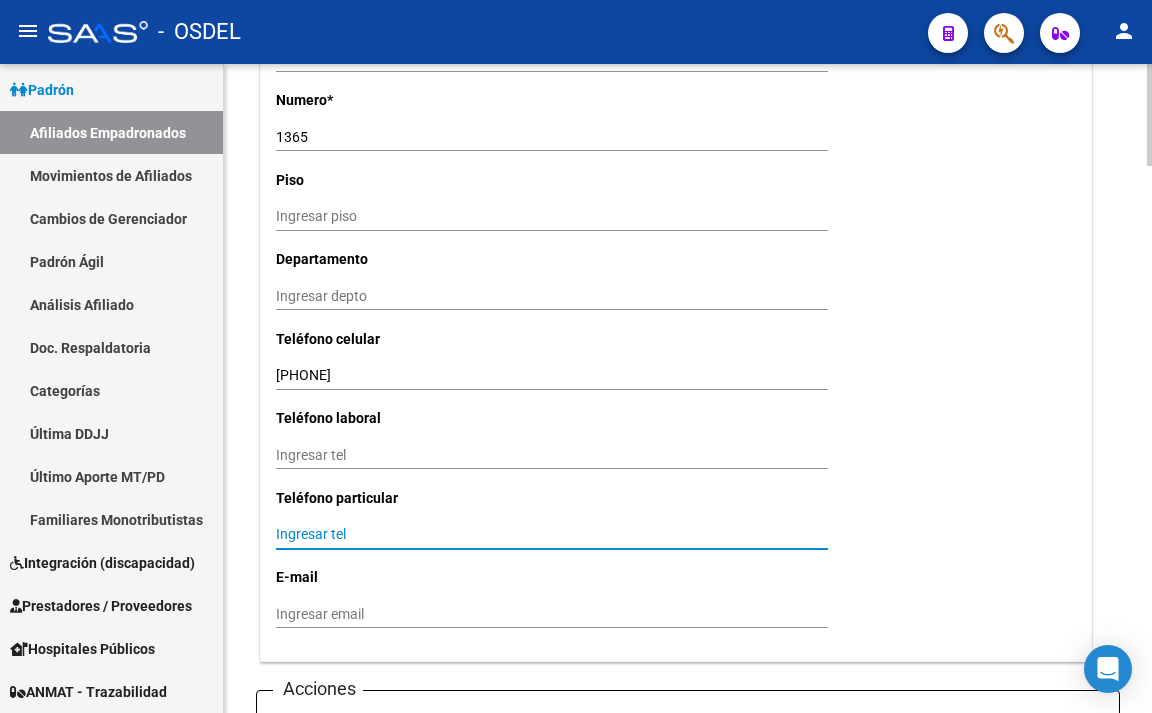 type 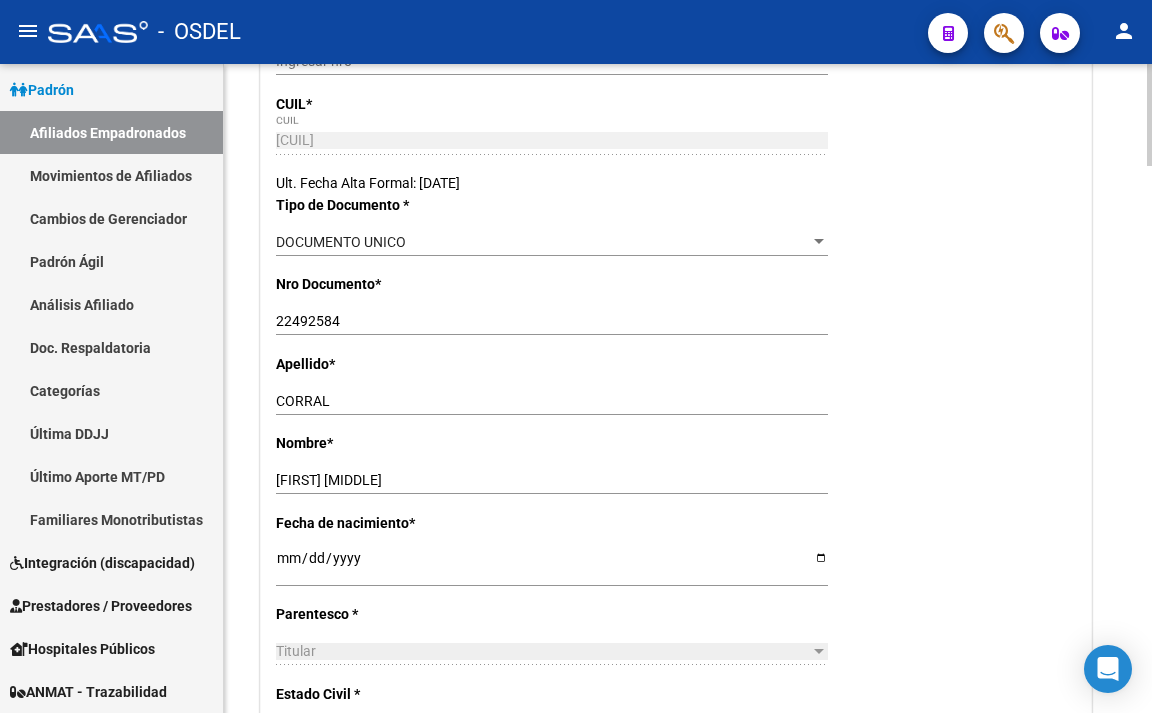 scroll, scrollTop: 0, scrollLeft: 0, axis: both 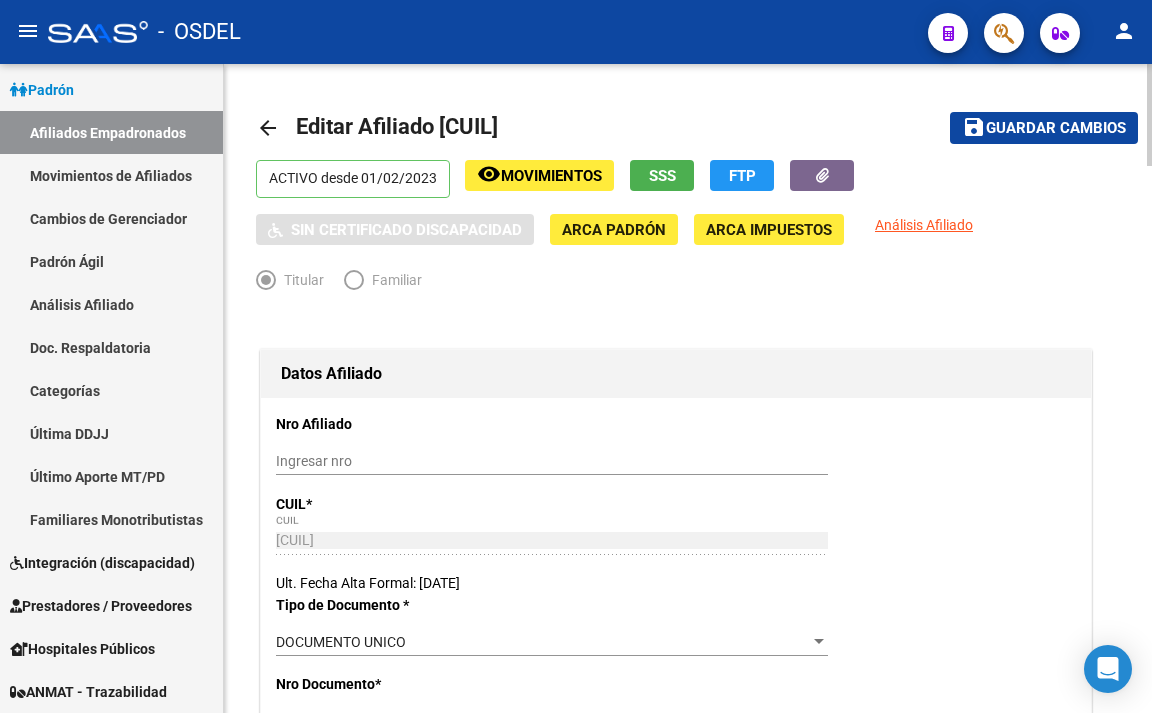 click on "Guardar cambios" 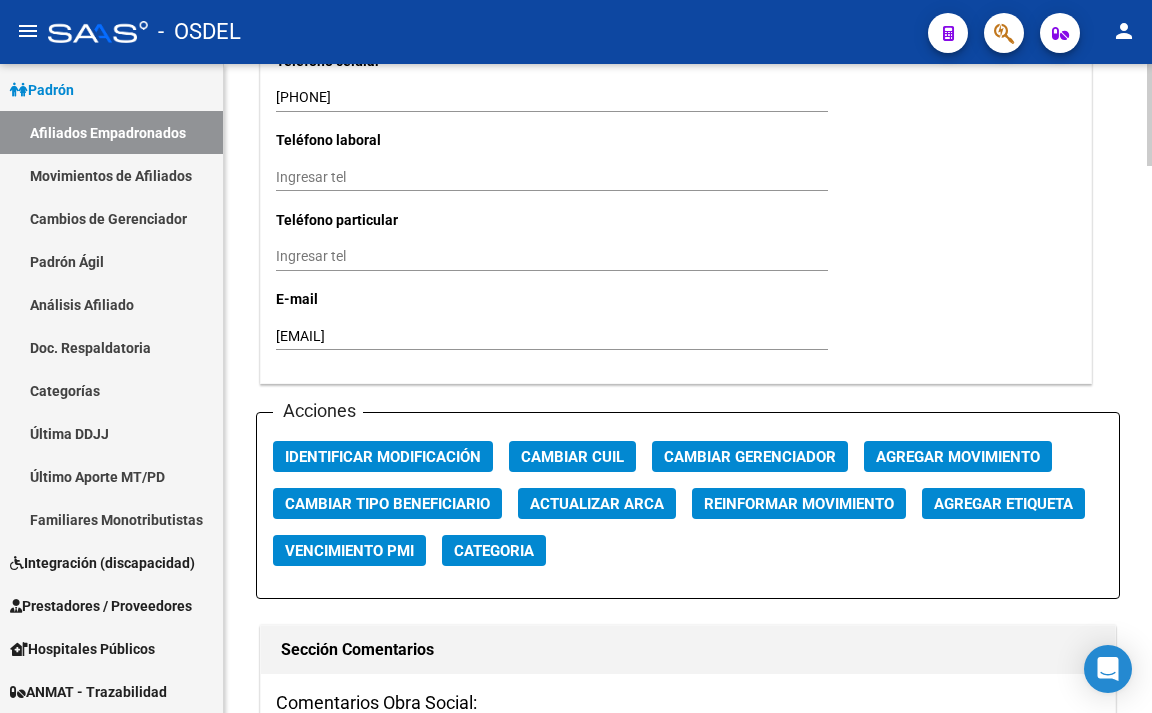 scroll, scrollTop: 2000, scrollLeft: 0, axis: vertical 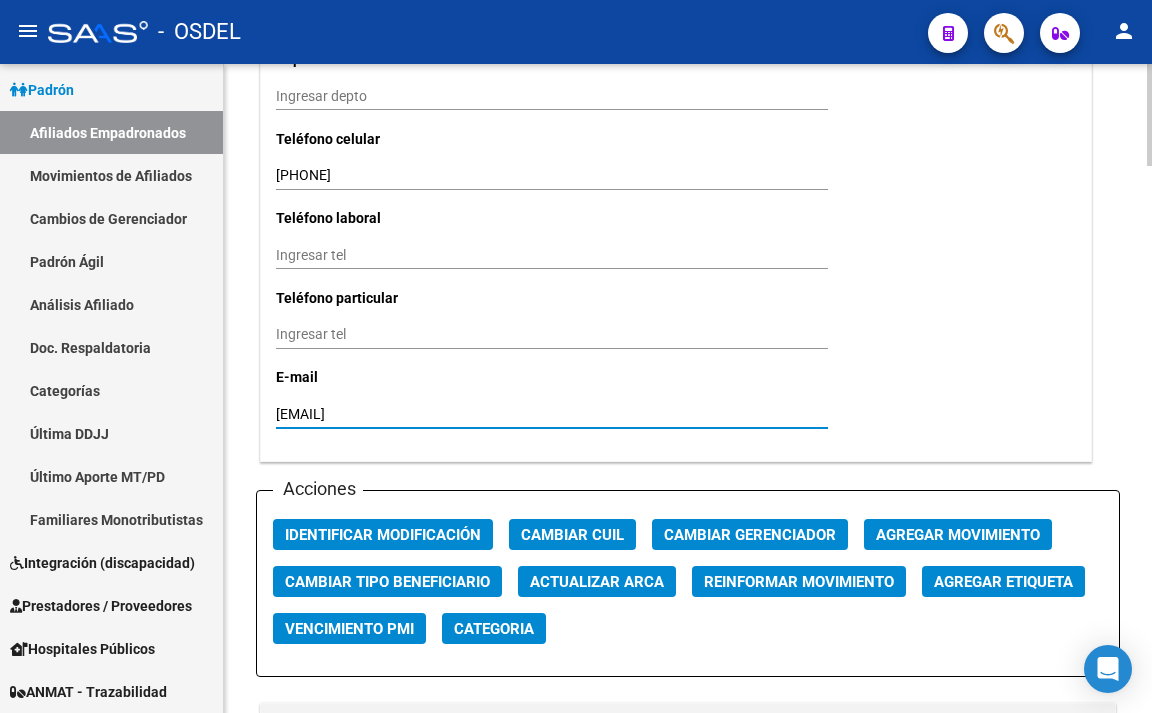 click on "[EMAIL]" at bounding box center (552, 414) 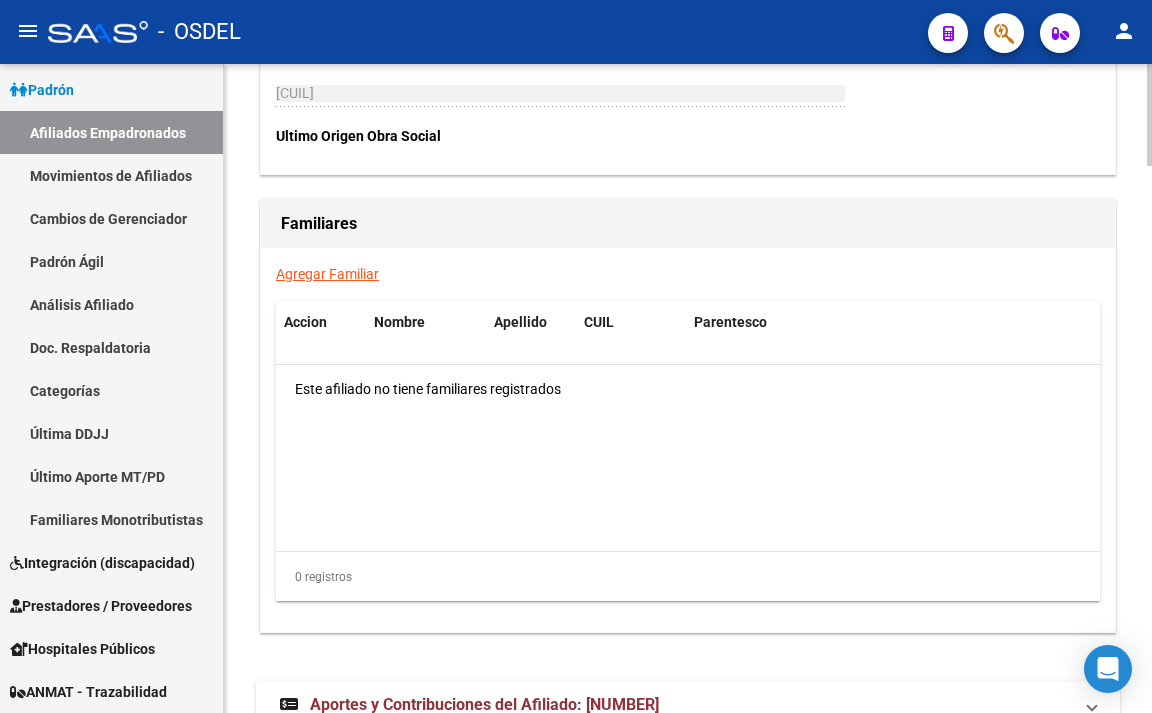 scroll, scrollTop: 3488, scrollLeft: 0, axis: vertical 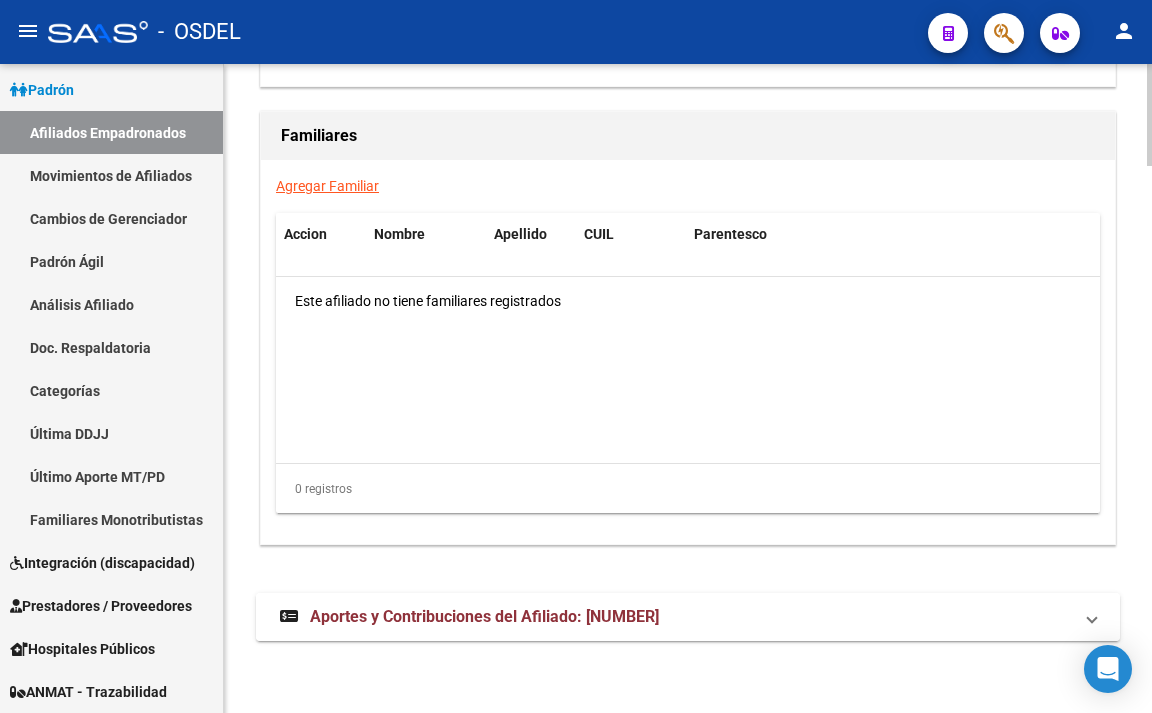 click on "Aportes y Contribuciones del Afiliado: [NUMBER]" at bounding box center [688, 617] 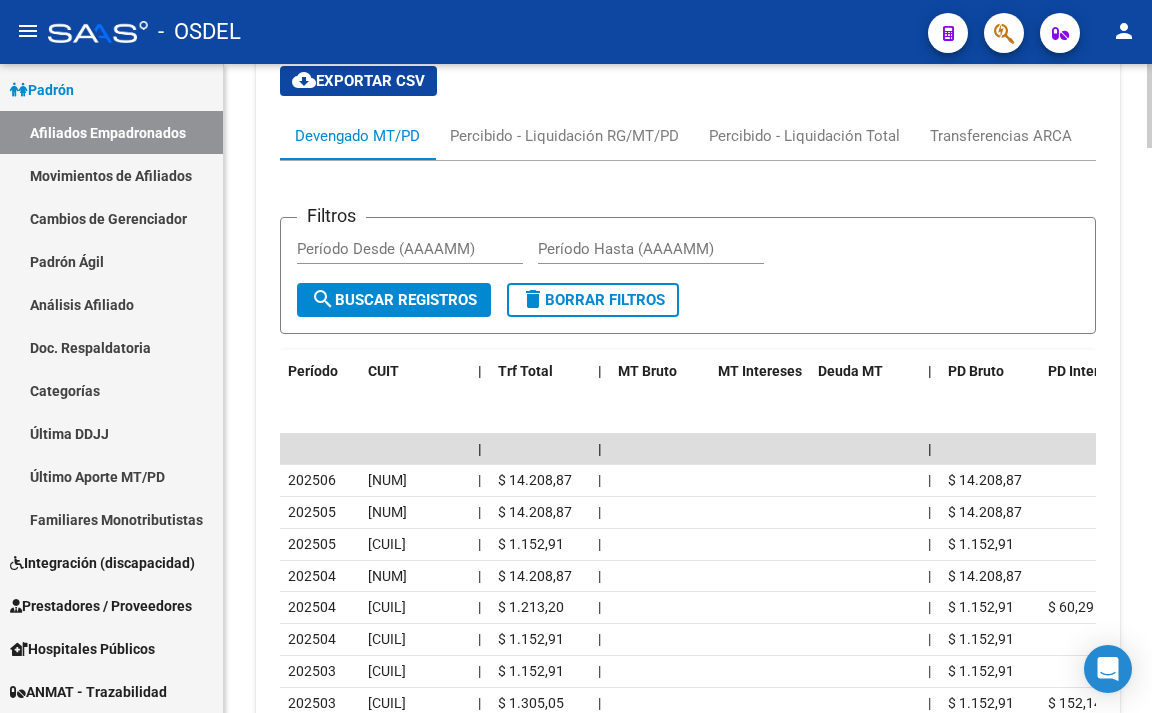 scroll, scrollTop: 3957, scrollLeft: 0, axis: vertical 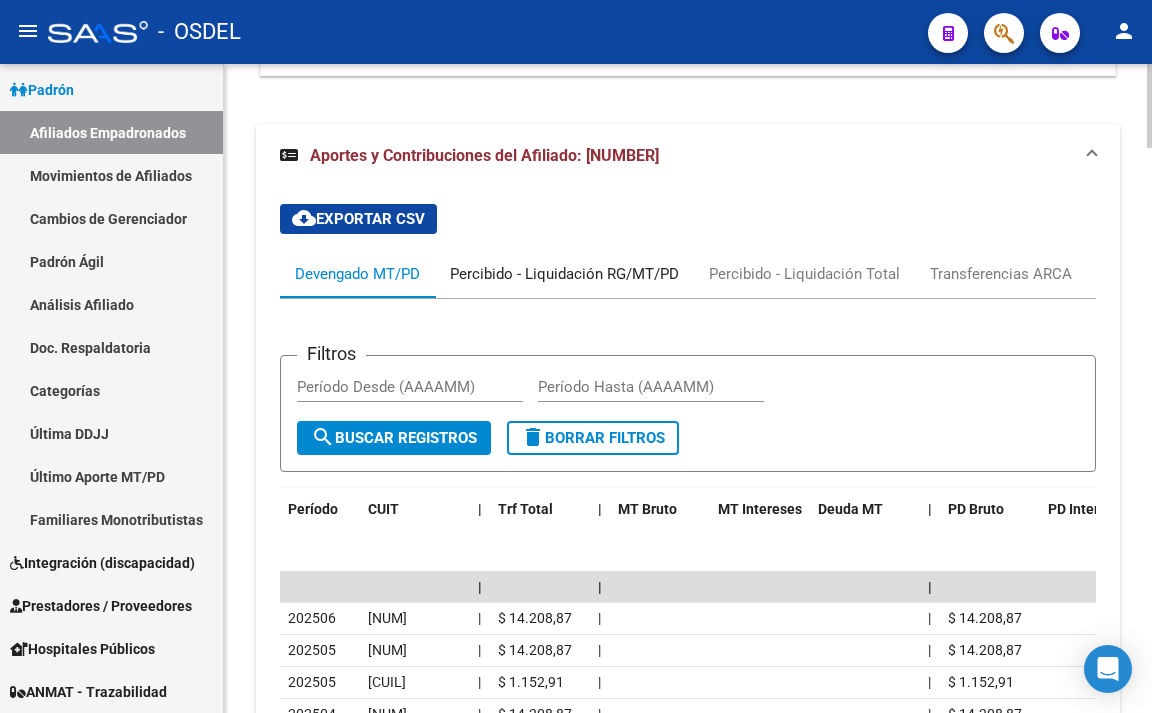click on "Percibido - Liquidación RG/MT/PD" at bounding box center [564, 274] 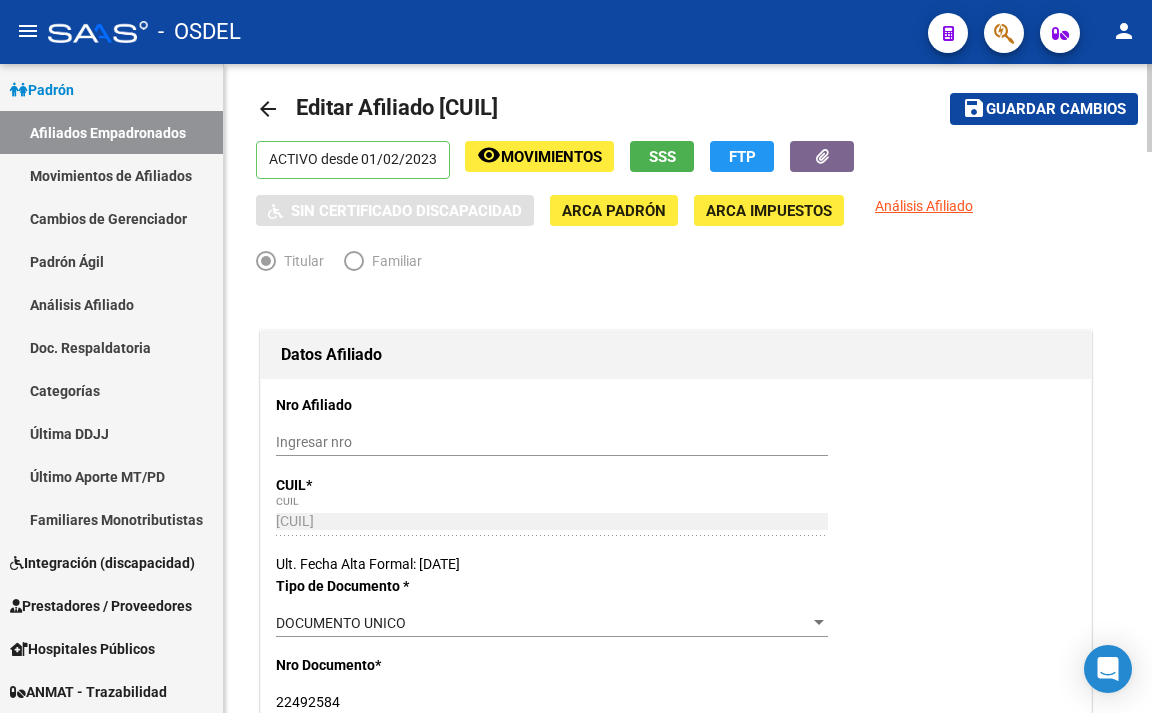 scroll, scrollTop: 0, scrollLeft: 0, axis: both 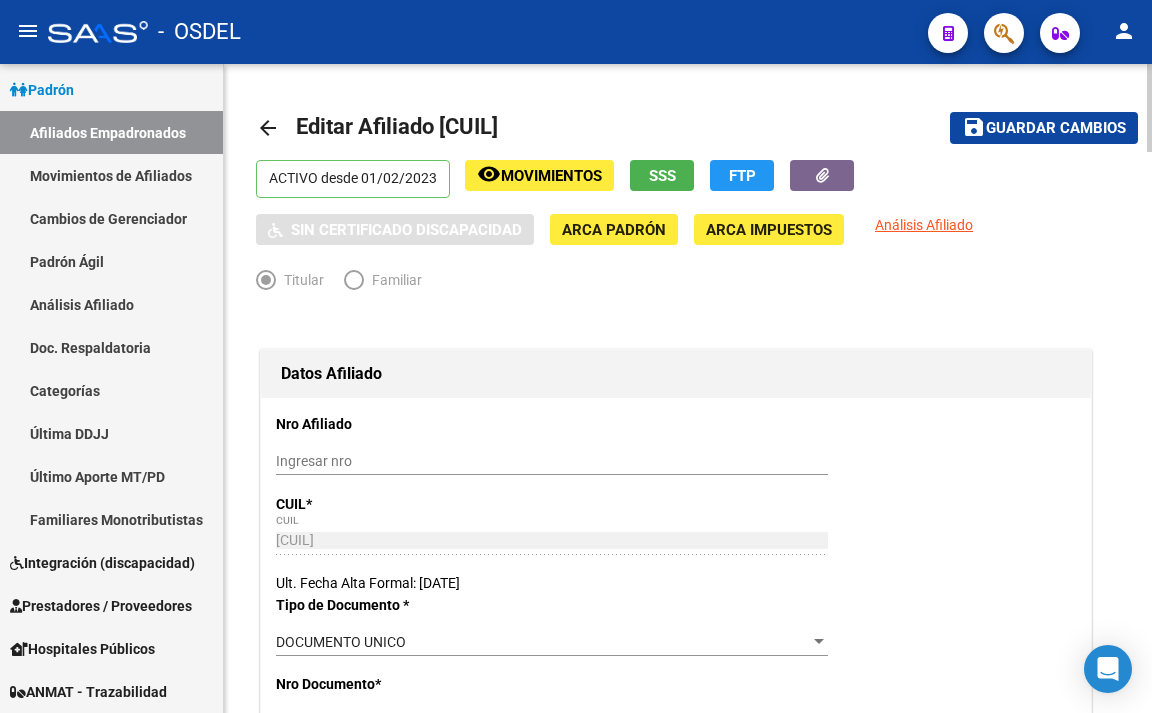 click on "Guardar cambios" 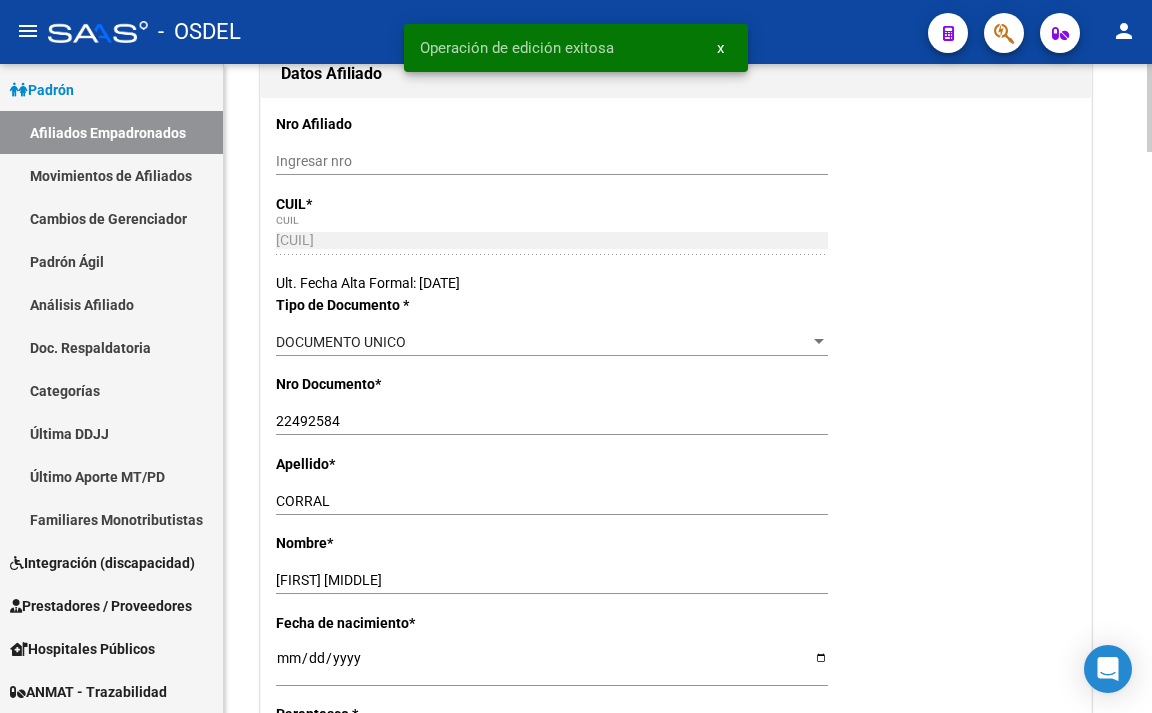scroll, scrollTop: 400, scrollLeft: 0, axis: vertical 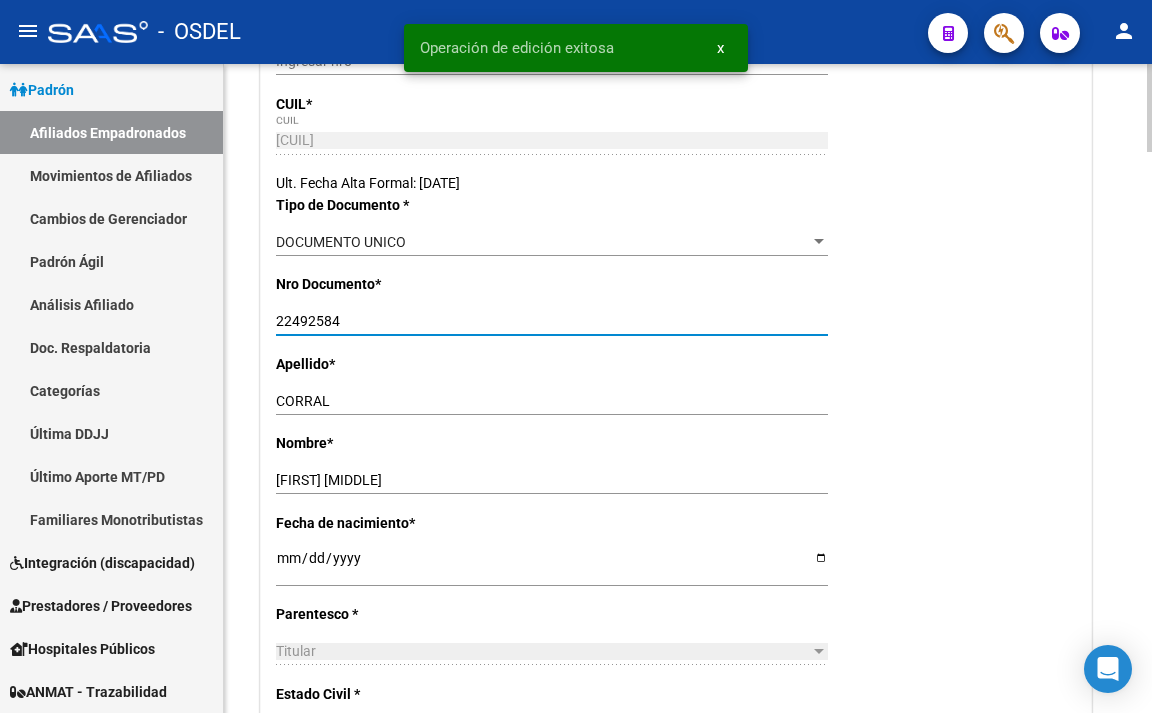 drag, startPoint x: 277, startPoint y: 318, endPoint x: 367, endPoint y: 324, distance: 90.199776 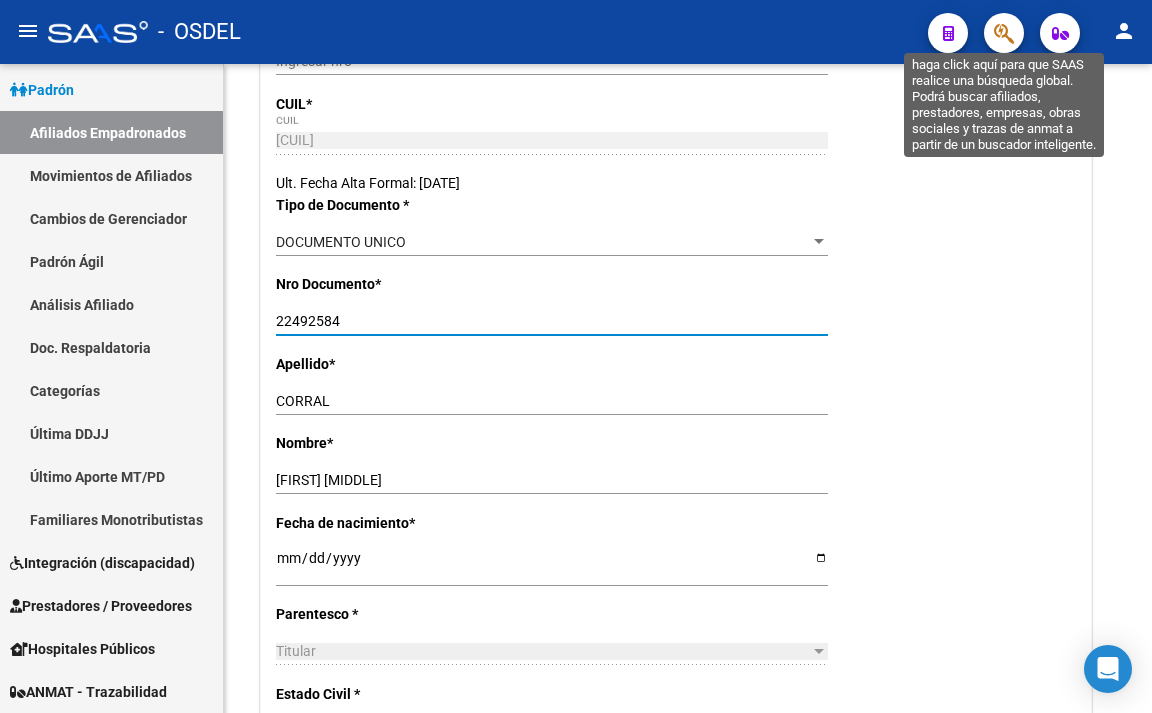 click 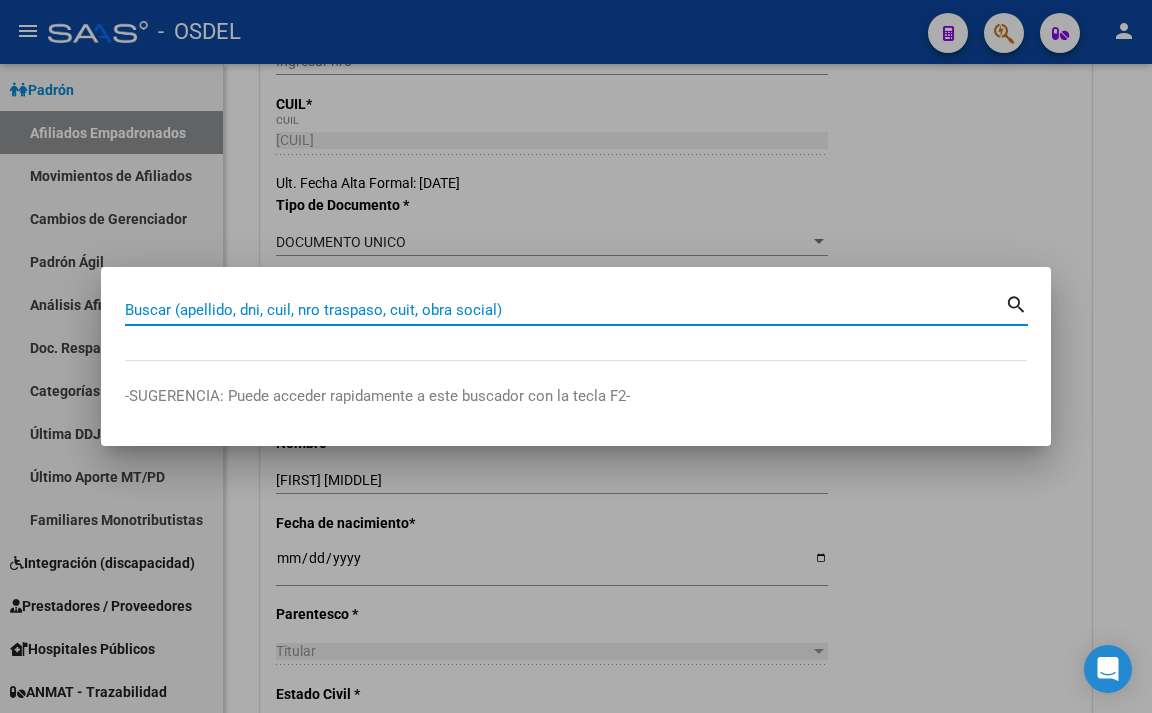 click on "Buscar (apellido, dni, cuil, nro traspaso, cuit, obra social)" at bounding box center (565, 310) 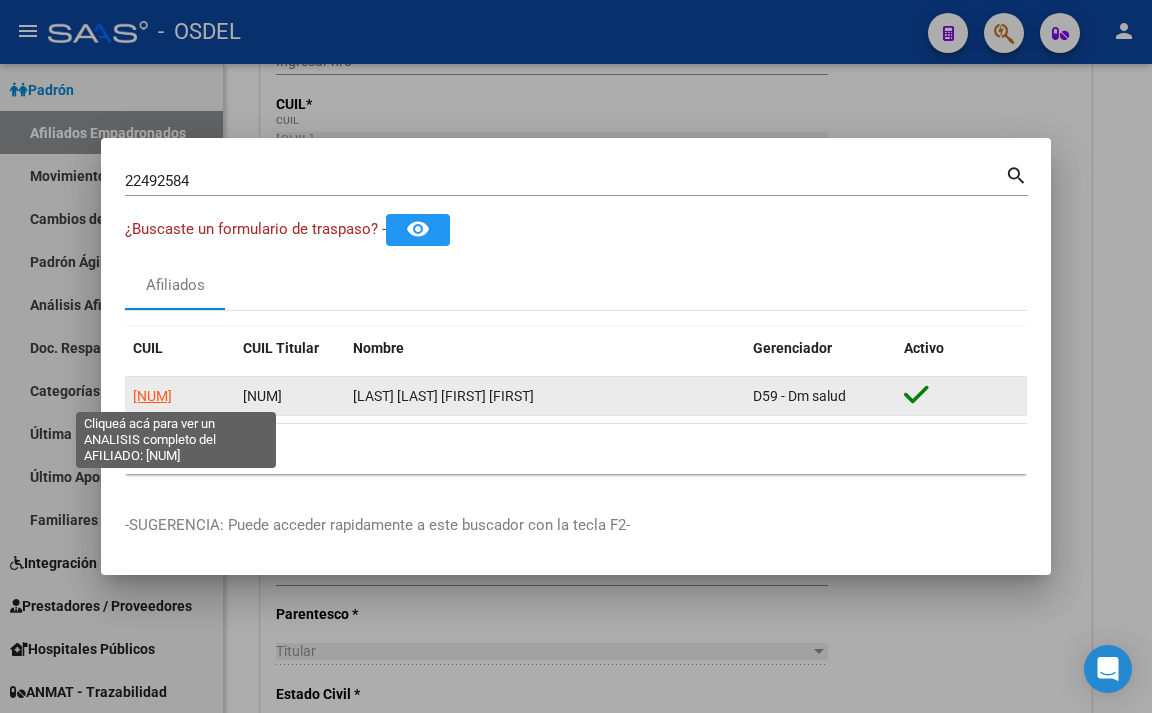 click on "[NUM]" 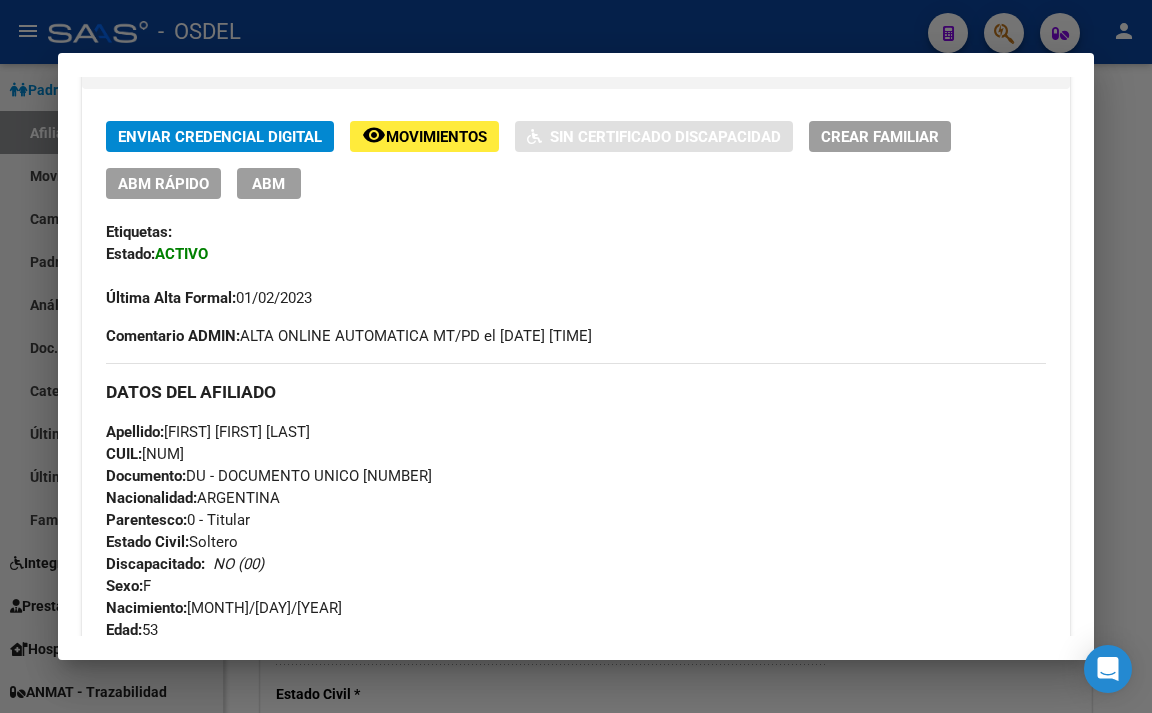 scroll, scrollTop: 400, scrollLeft: 0, axis: vertical 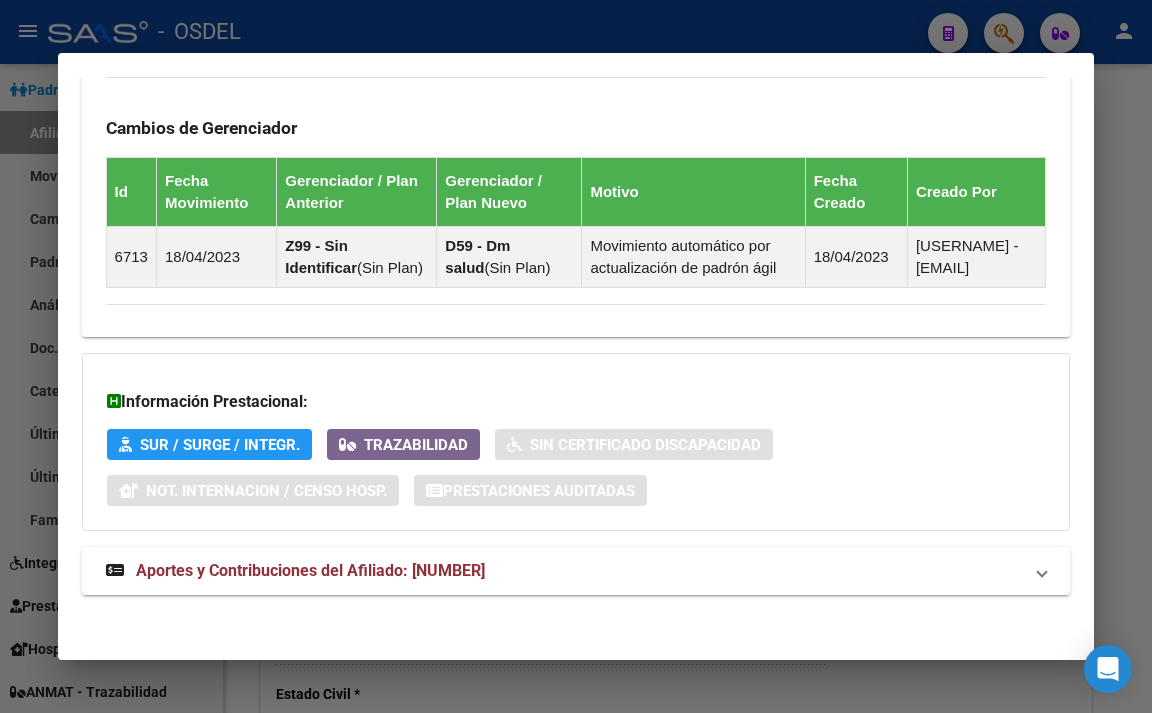 drag, startPoint x: 105, startPoint y: 273, endPoint x: 845, endPoint y: 381, distance: 747.83954 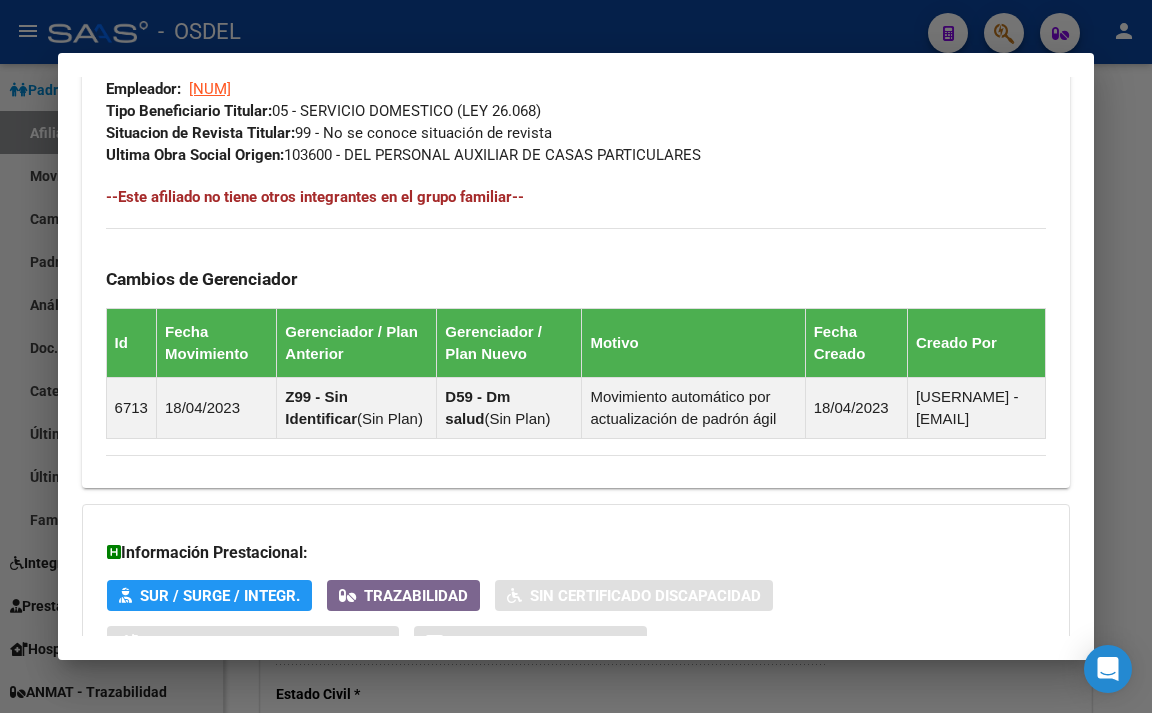 click at bounding box center [576, 356] 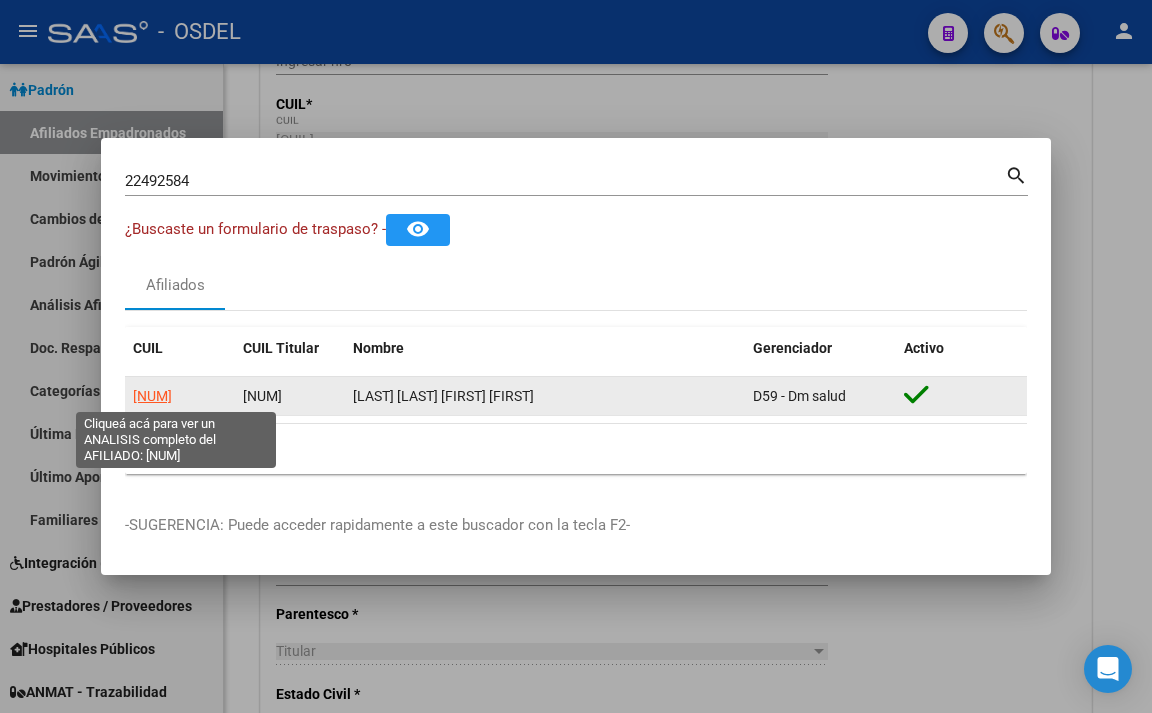 click on "[NUM]" 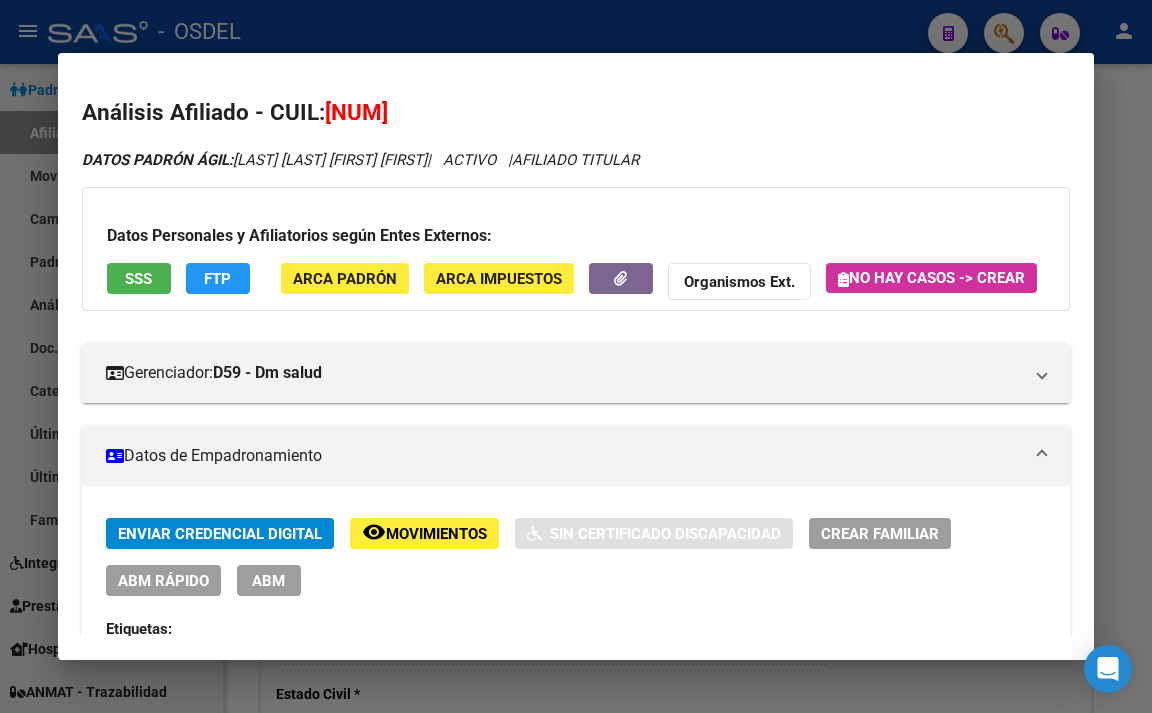 scroll, scrollTop: 100, scrollLeft: 0, axis: vertical 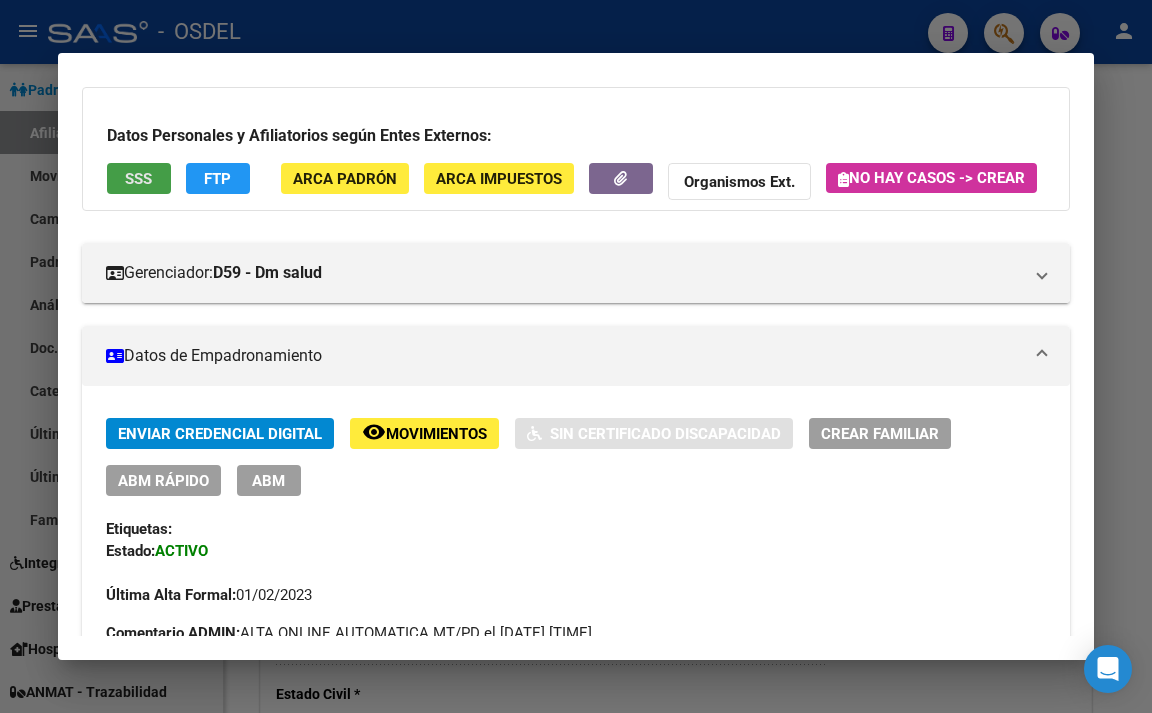 click on "SSS" at bounding box center (139, 178) 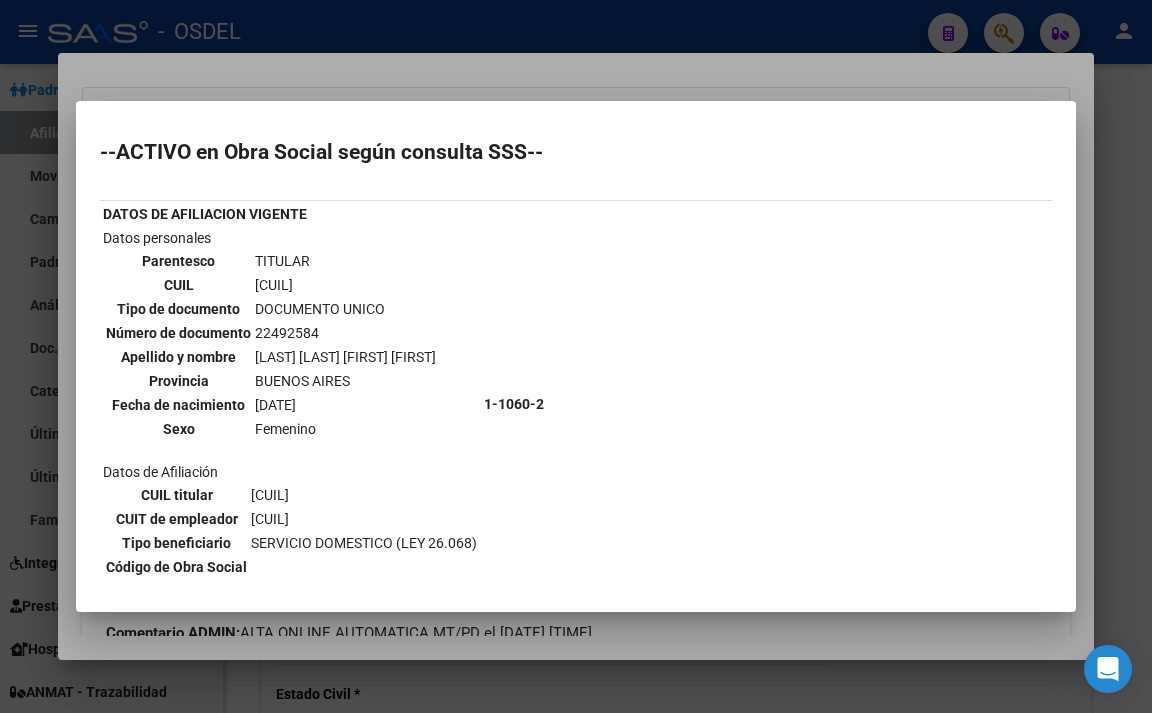 click at bounding box center (576, 356) 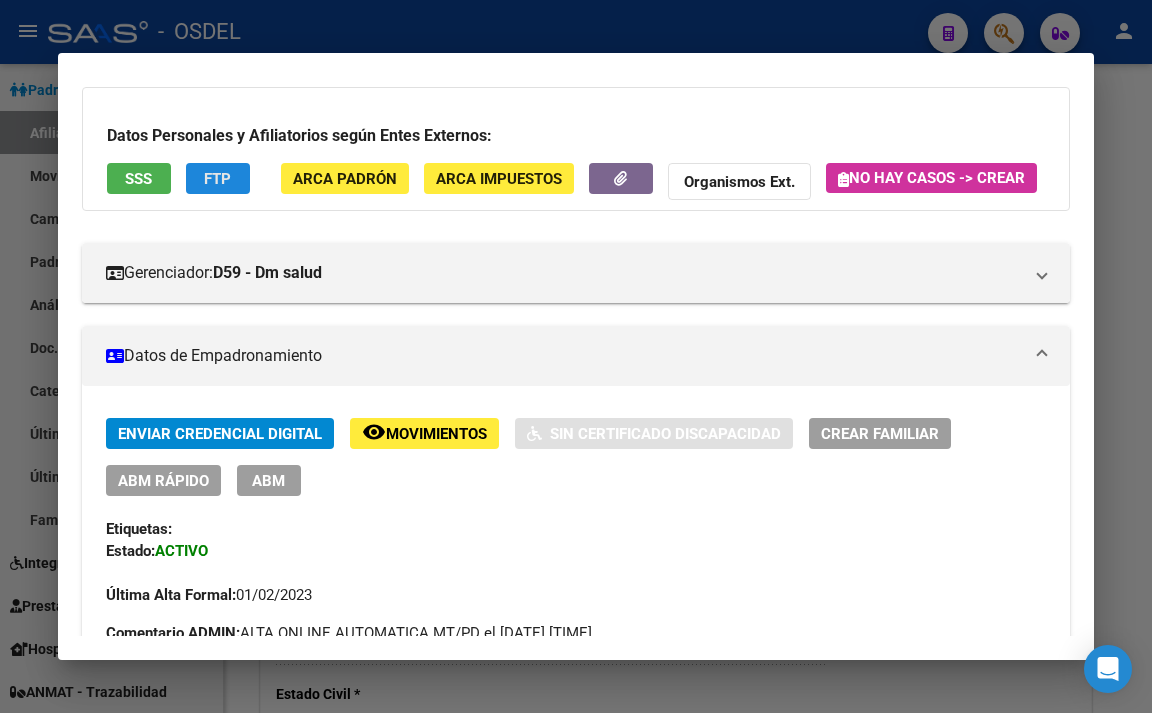 click on "FTP" 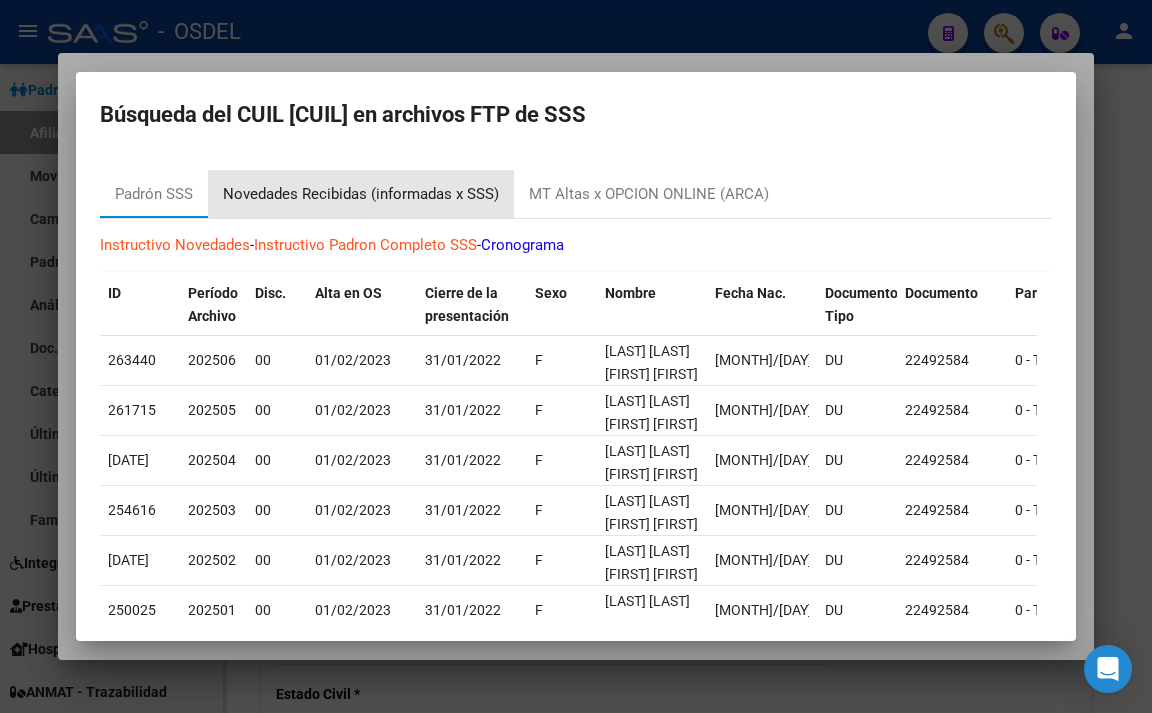click on "Novedades Recibidas (informadas x SSS)" at bounding box center (361, 194) 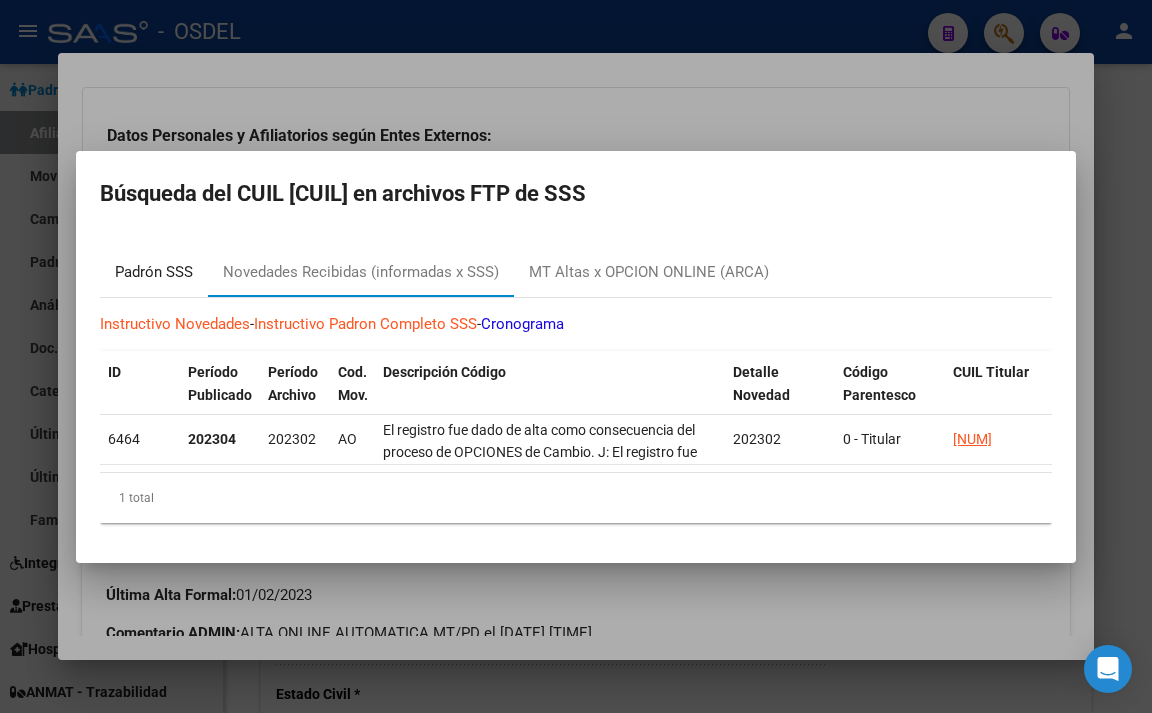 click on "Padrón SSS" at bounding box center [154, 272] 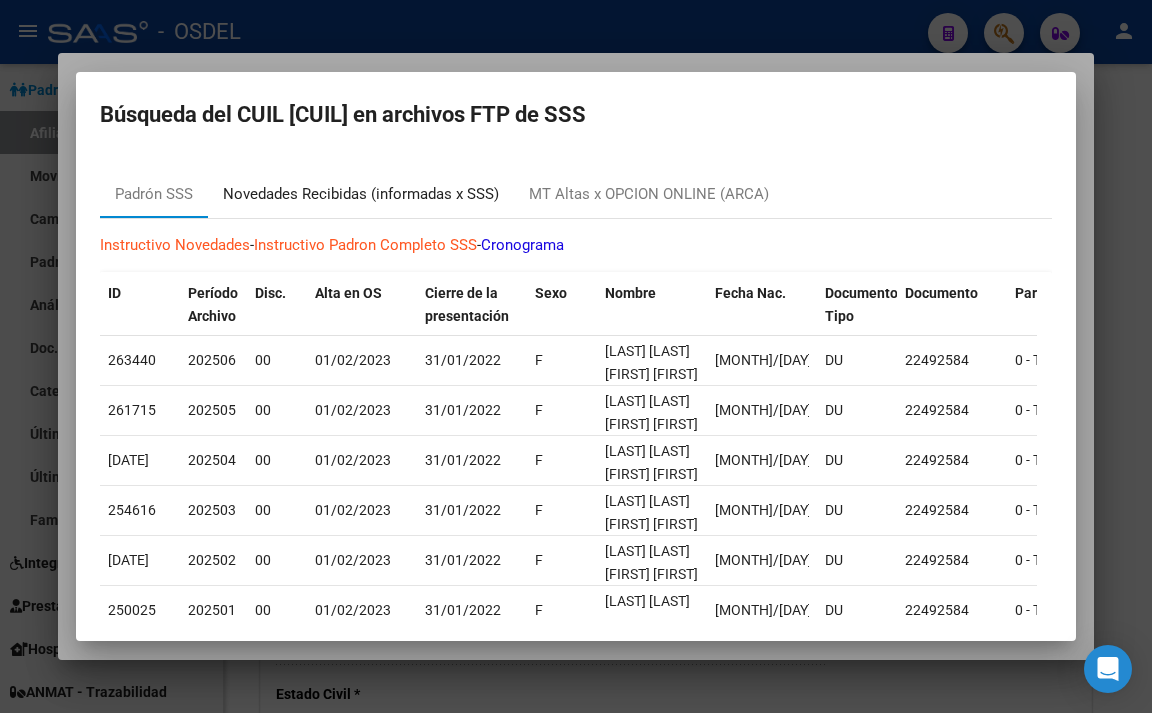 click on "Novedades Recibidas (informadas x SSS)" at bounding box center [361, 194] 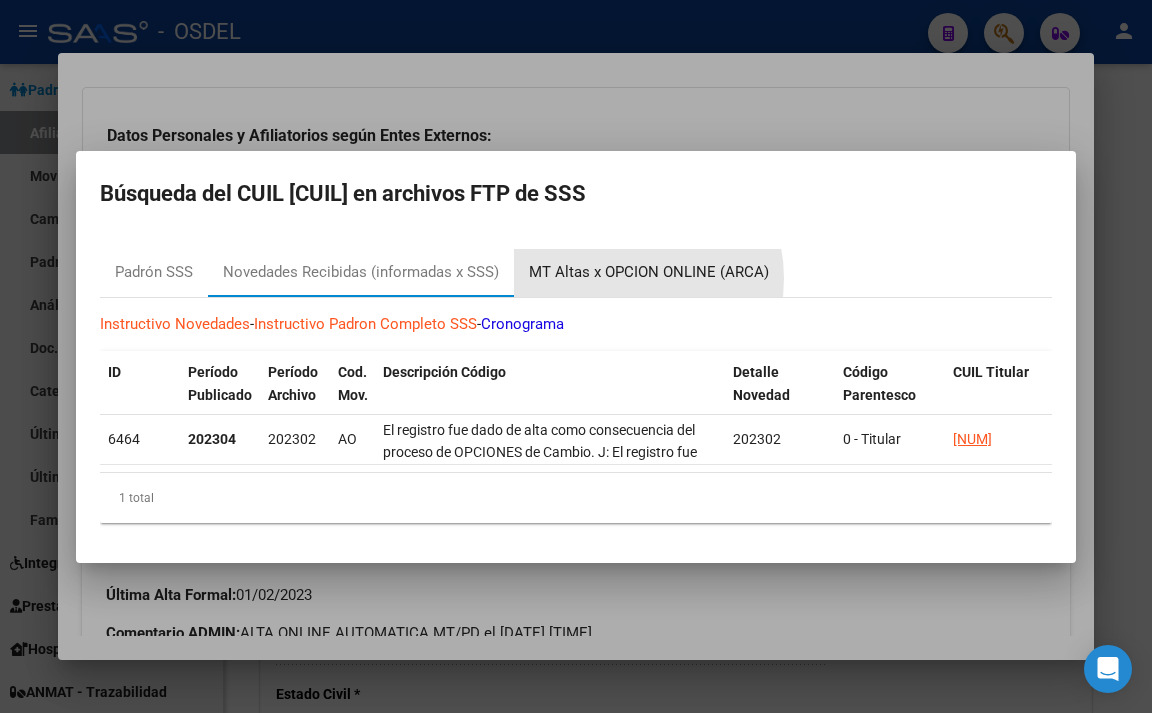 click on "MT Altas x OPCION ONLINE (ARCA)" at bounding box center [649, 272] 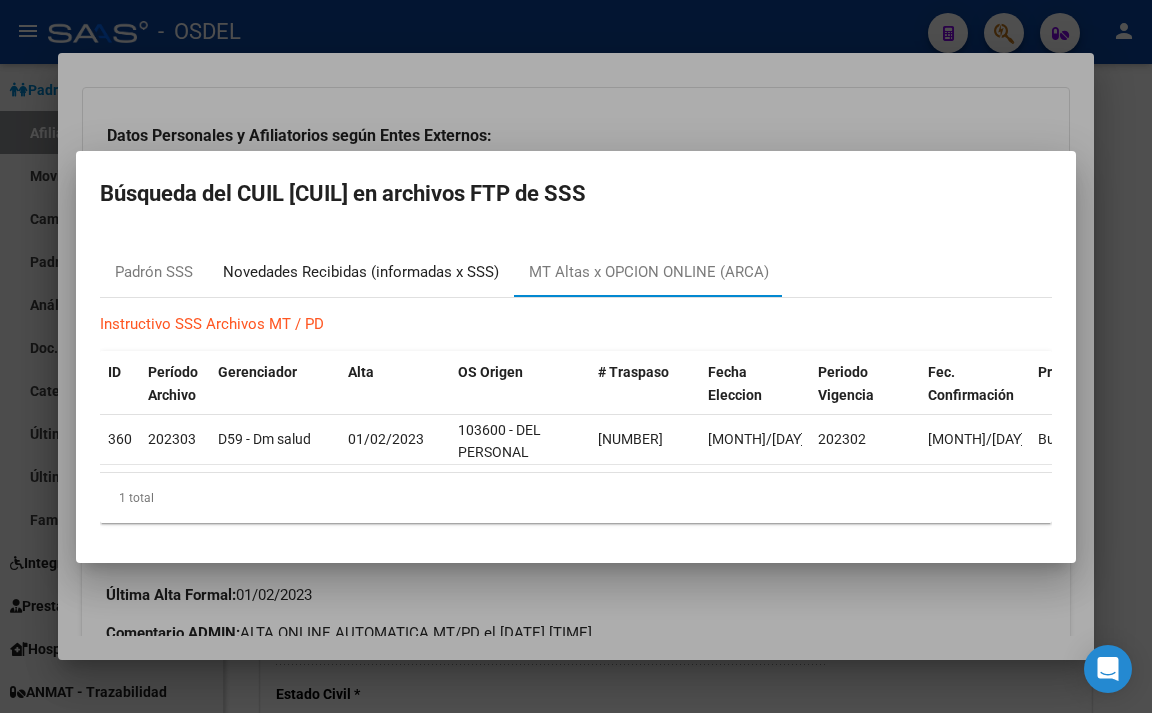 click on "Novedades Recibidas (informadas x SSS)" at bounding box center [361, 272] 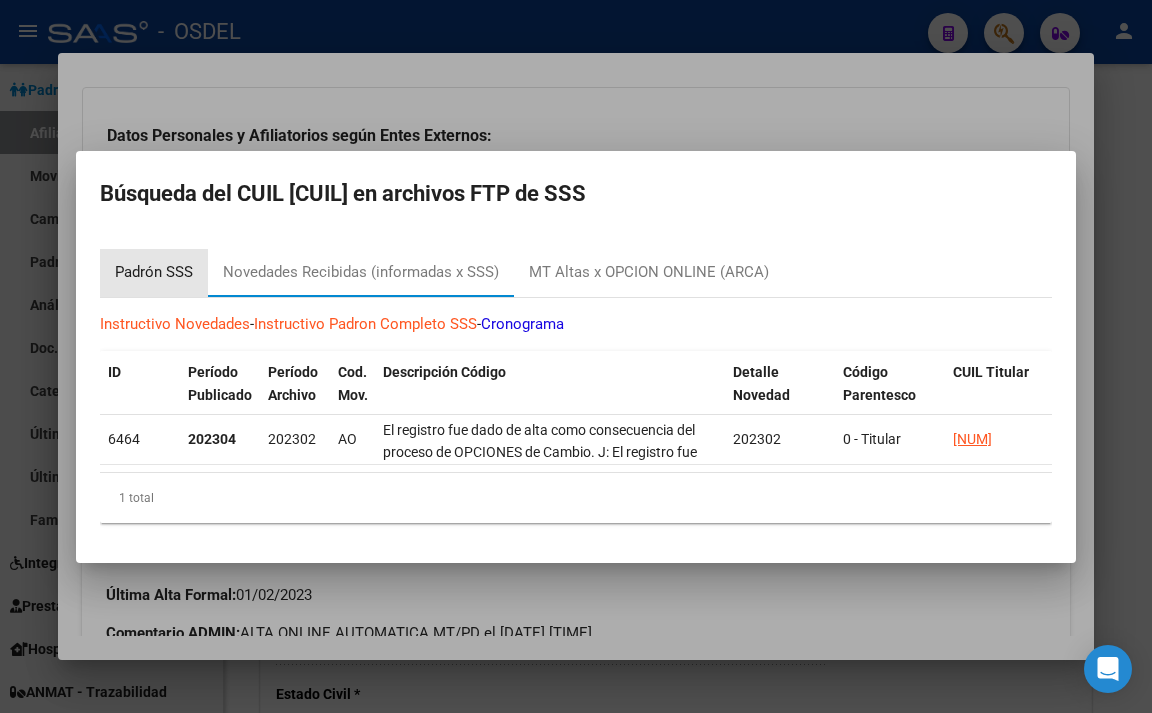 click on "Padrón SSS" at bounding box center [154, 272] 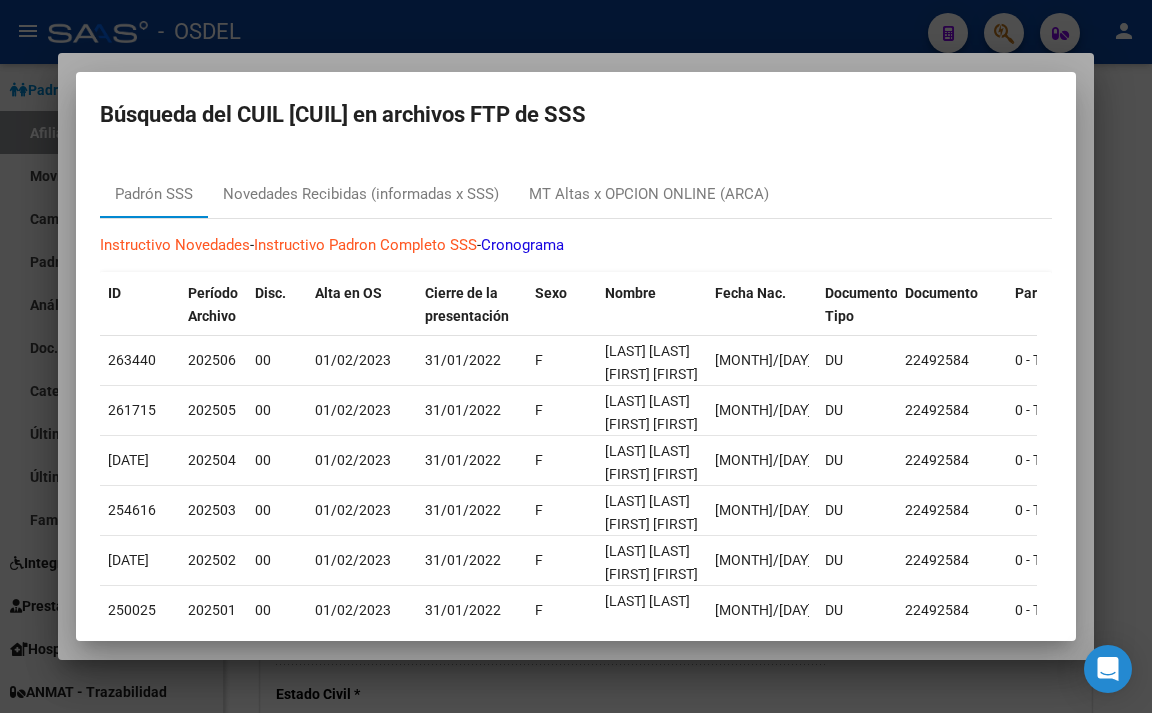 drag, startPoint x: 584, startPoint y: 311, endPoint x: 246, endPoint y: 117, distance: 389.71783 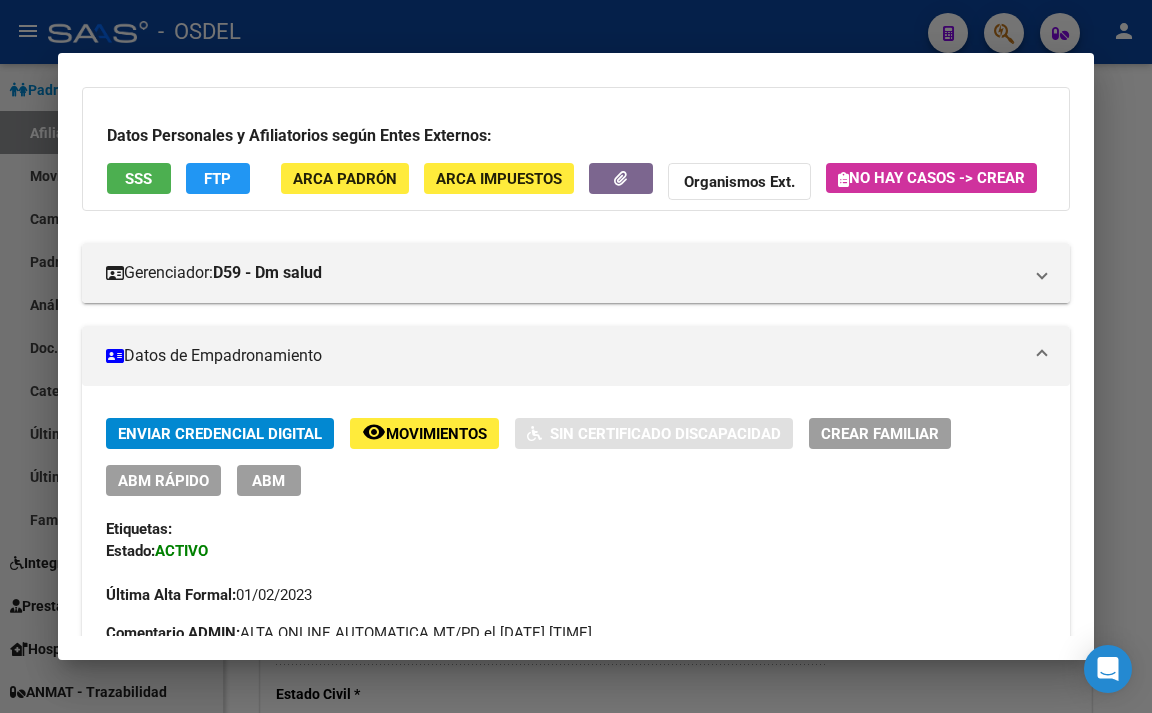 click at bounding box center [576, 356] 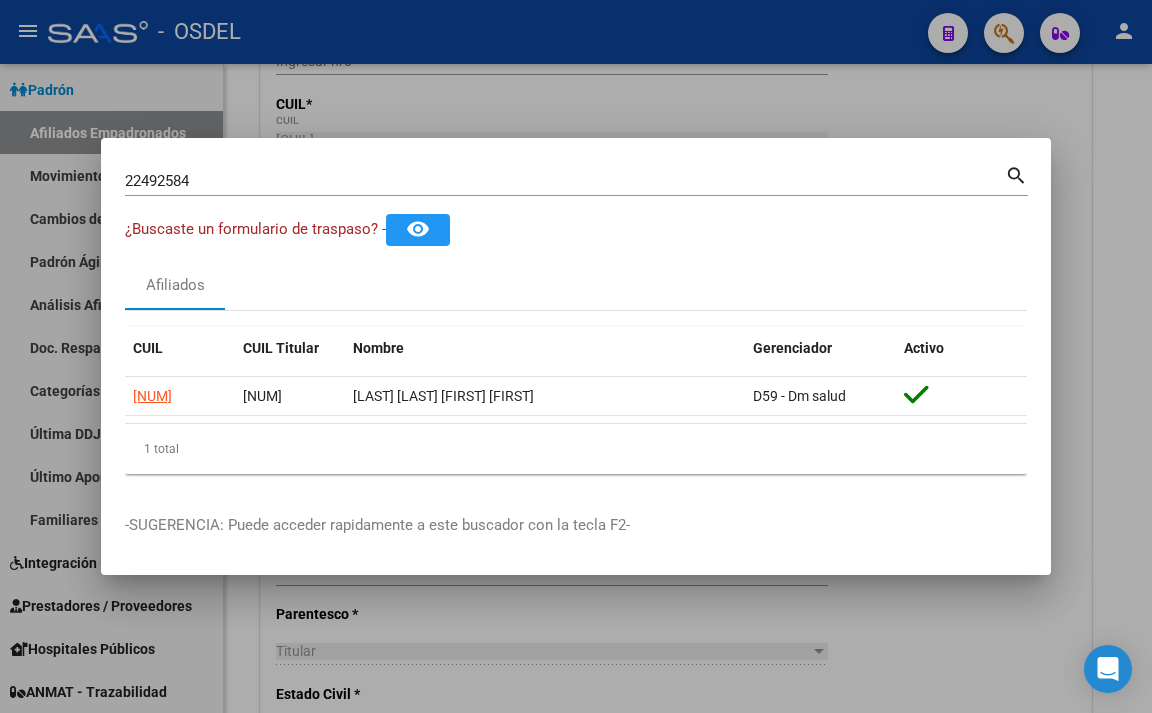 click on "[NUM] Buscar (apellido, dni, cuil, nro traspaso, cuit, obra social)" at bounding box center [565, 181] 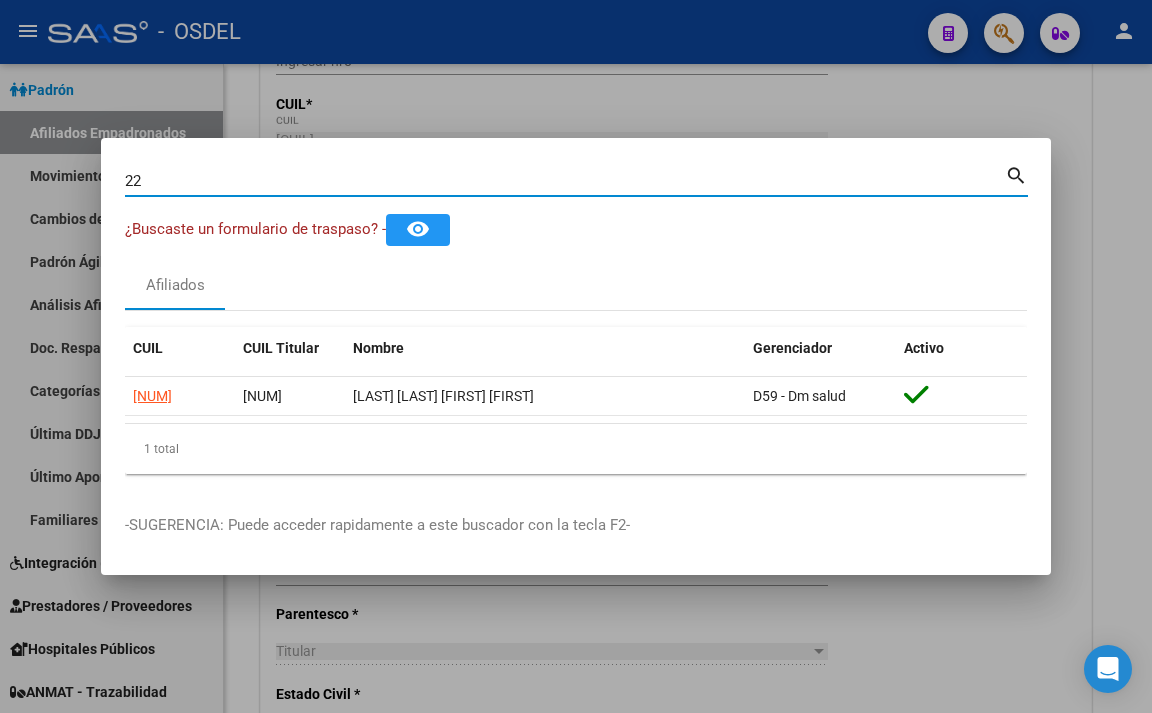 type on "2" 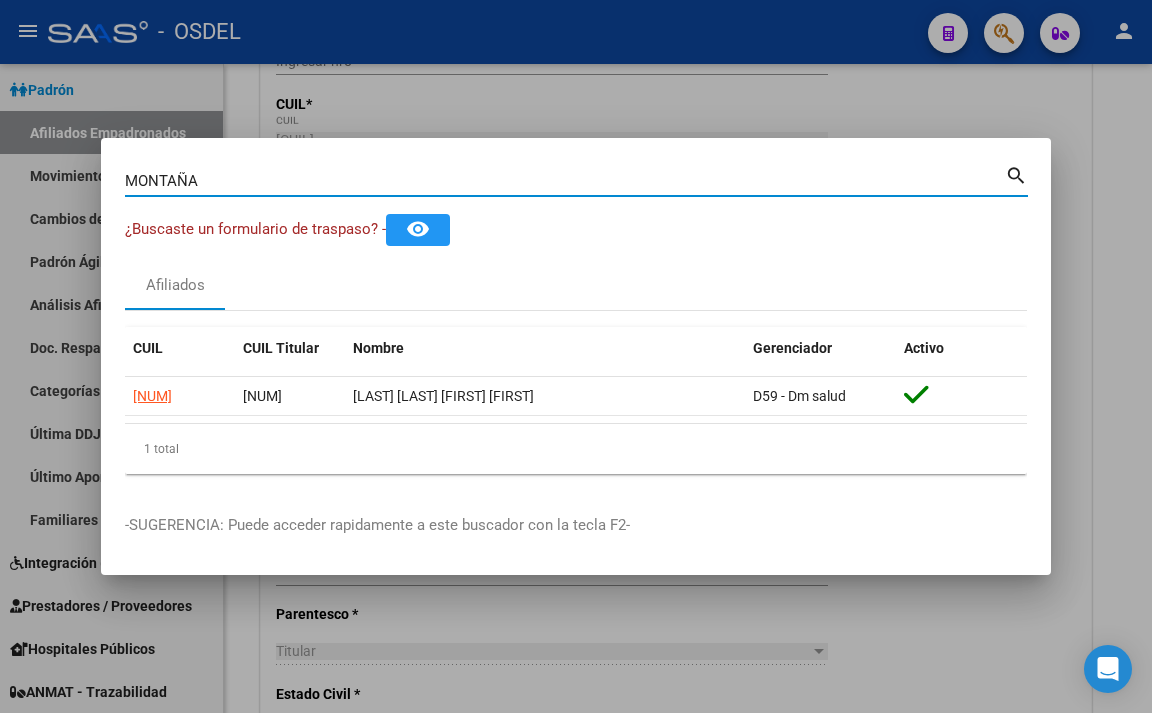 type on "MONTAÑA" 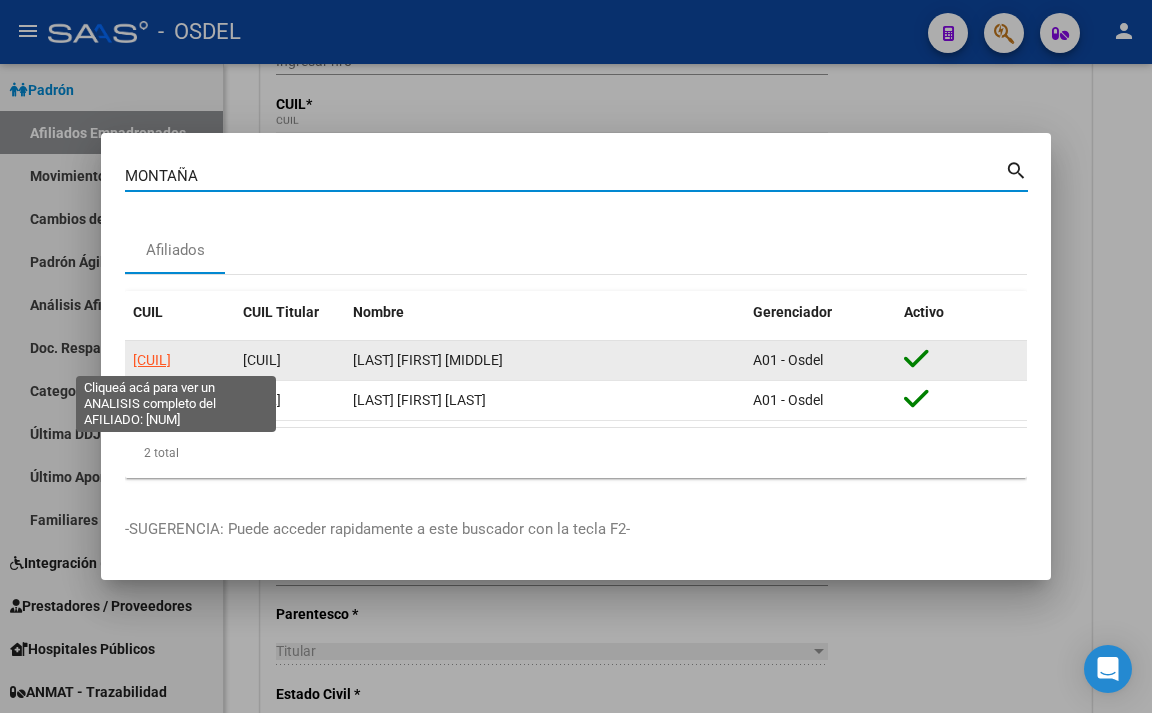 click on "[CUIL]" 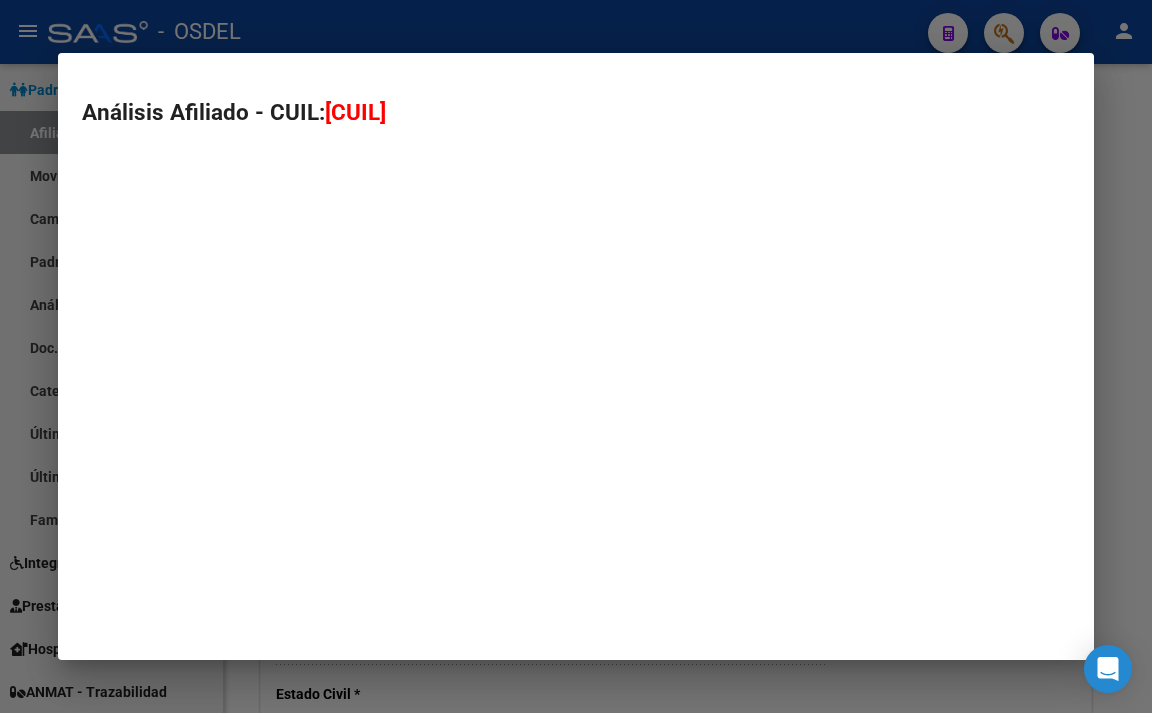 type on "[CUIL]" 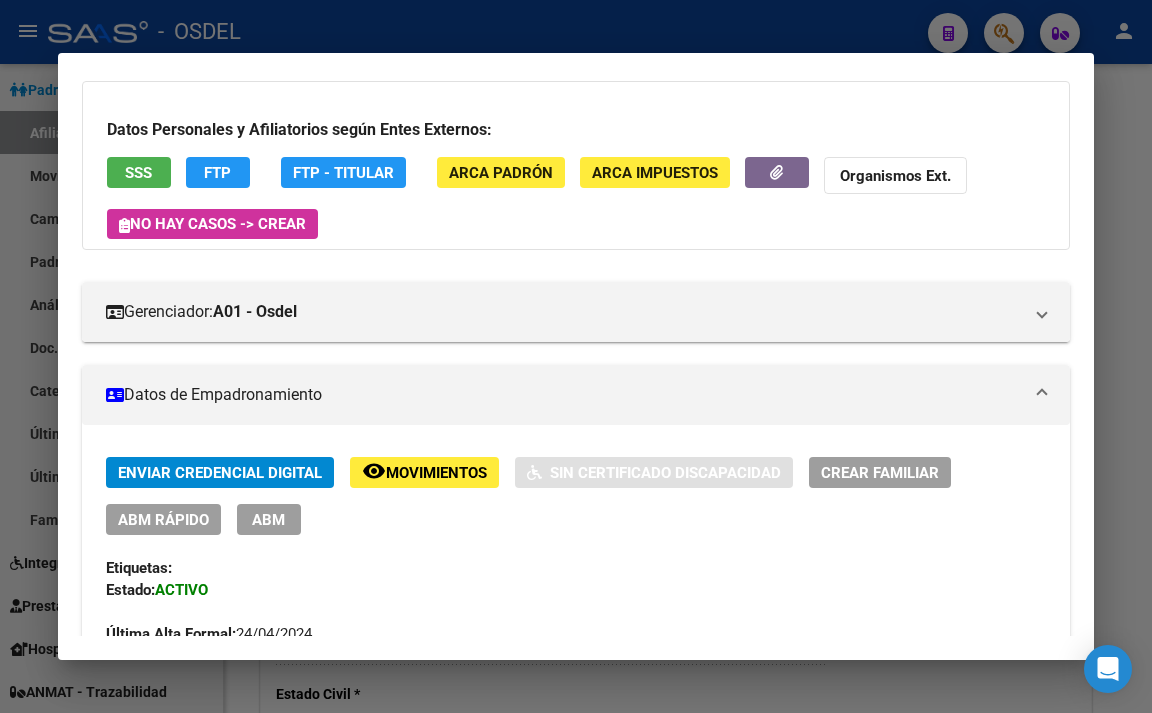 scroll, scrollTop: 100, scrollLeft: 0, axis: vertical 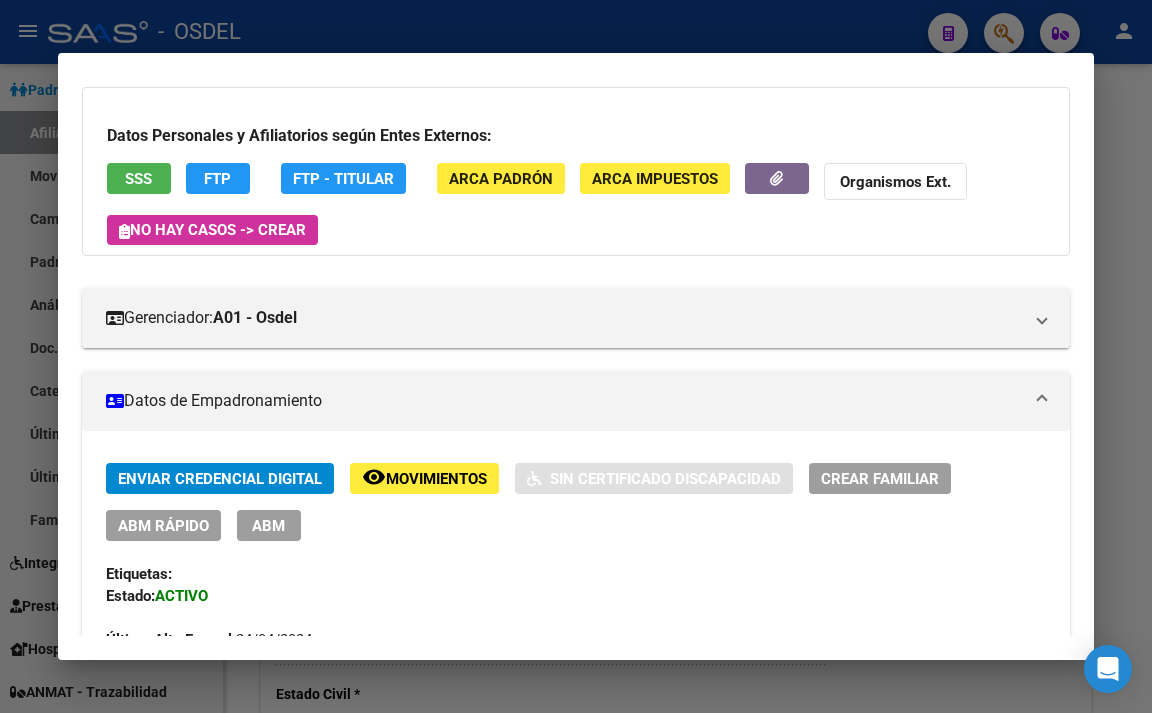 click on "SSS" at bounding box center (138, 179) 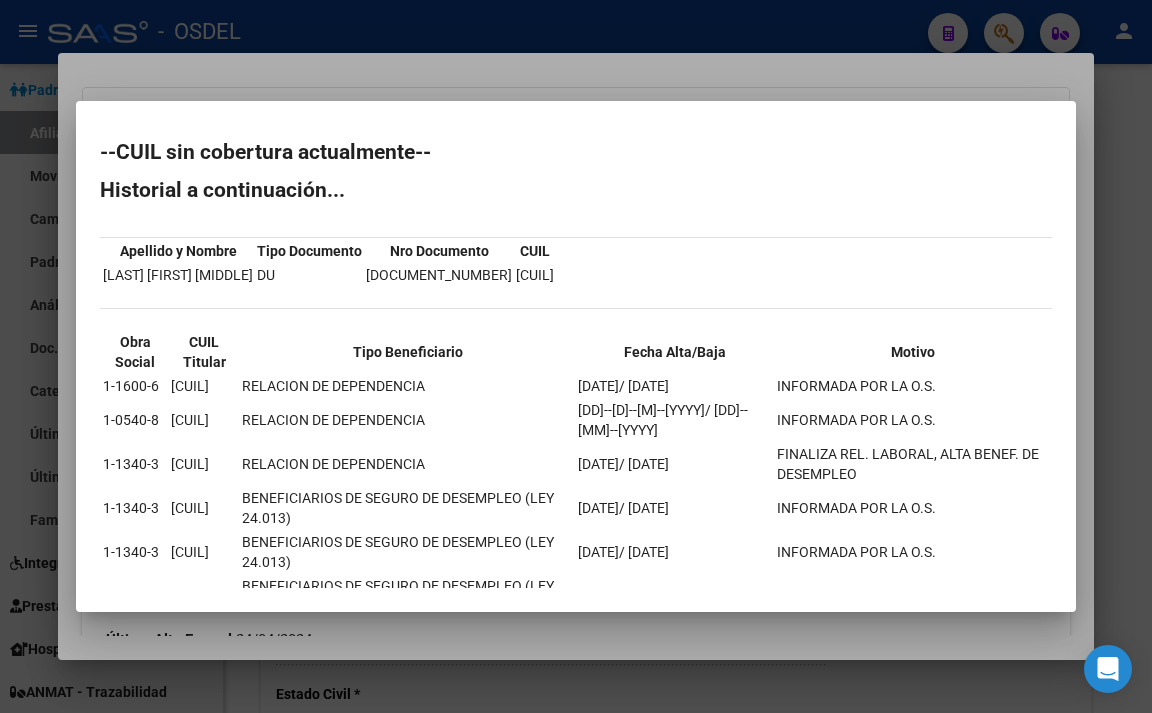 click at bounding box center (576, 356) 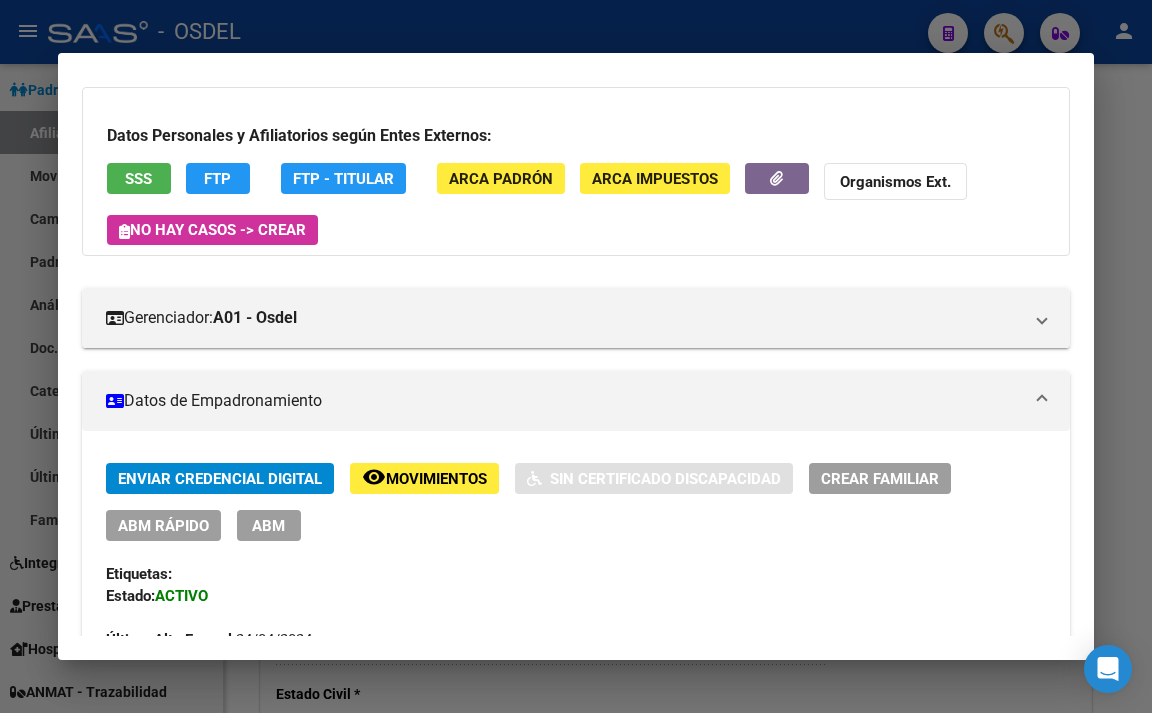 click at bounding box center (576, 356) 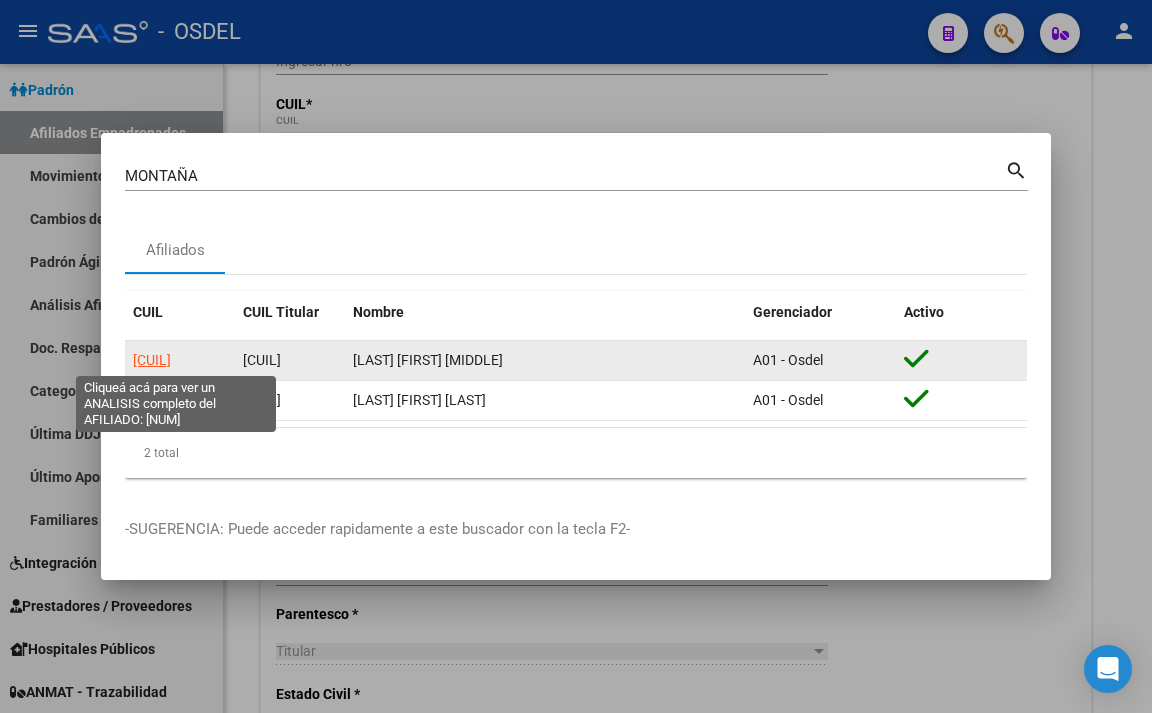 click on "[CUIL]" 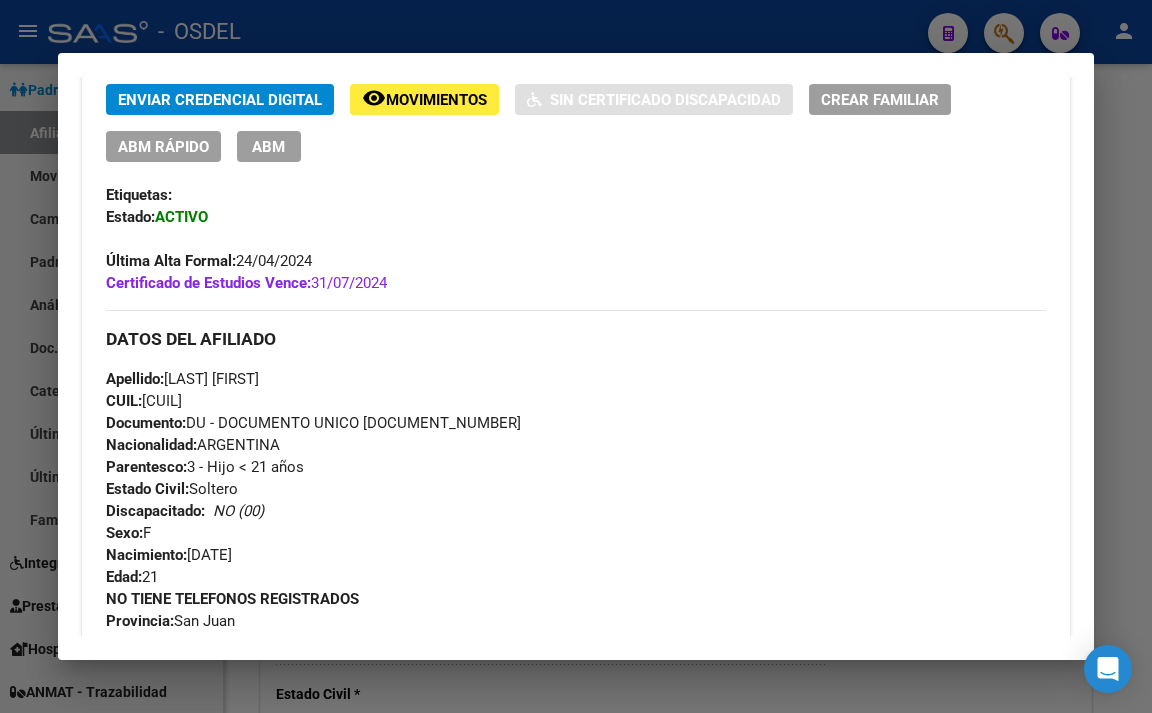 scroll, scrollTop: 500, scrollLeft: 0, axis: vertical 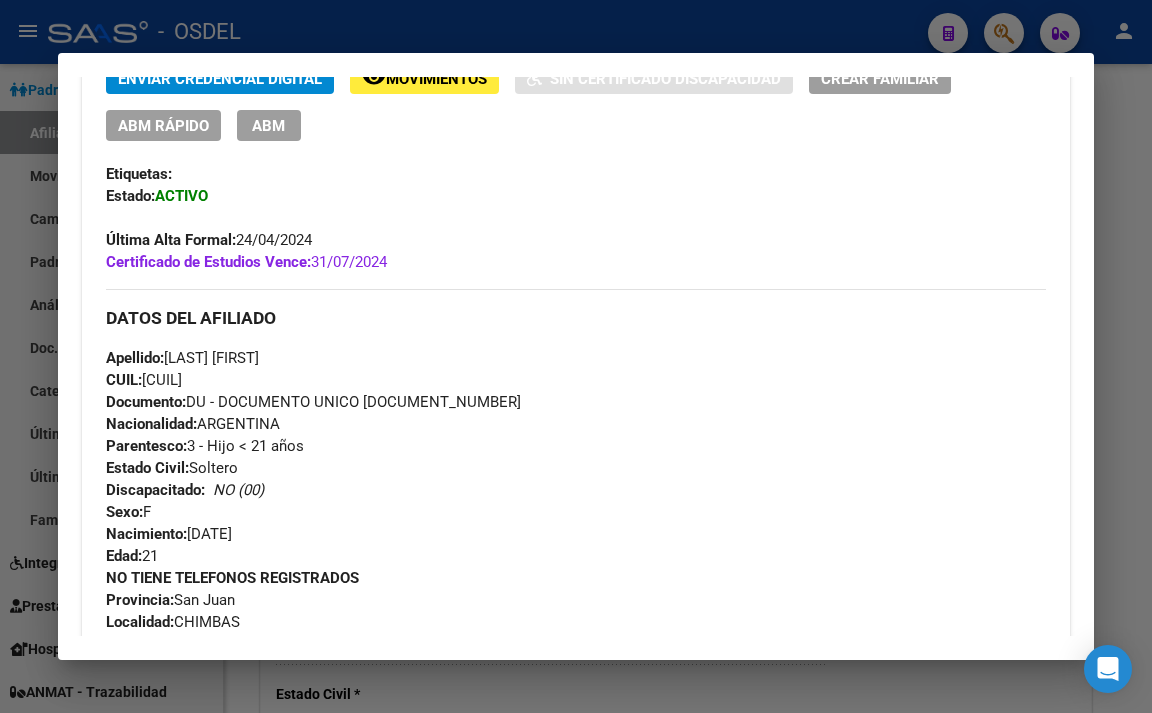 drag, startPoint x: 363, startPoint y: 398, endPoint x: 450, endPoint y: 398, distance: 87 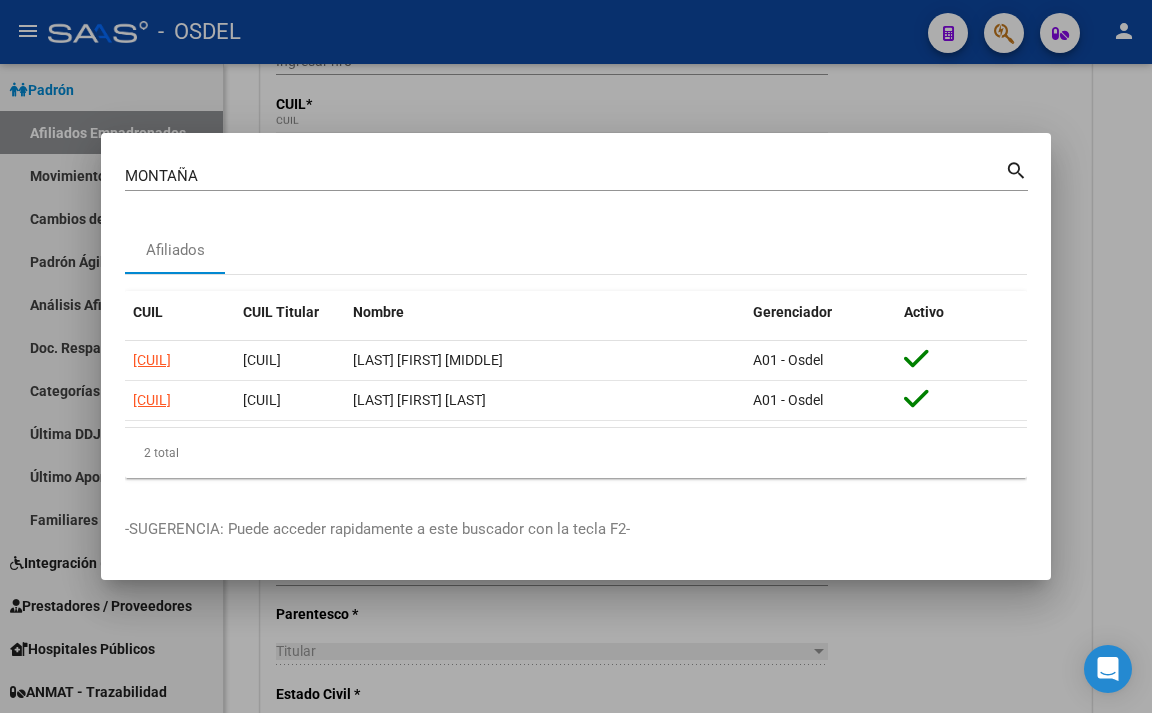 click on "MONTAÑA" at bounding box center (565, 176) 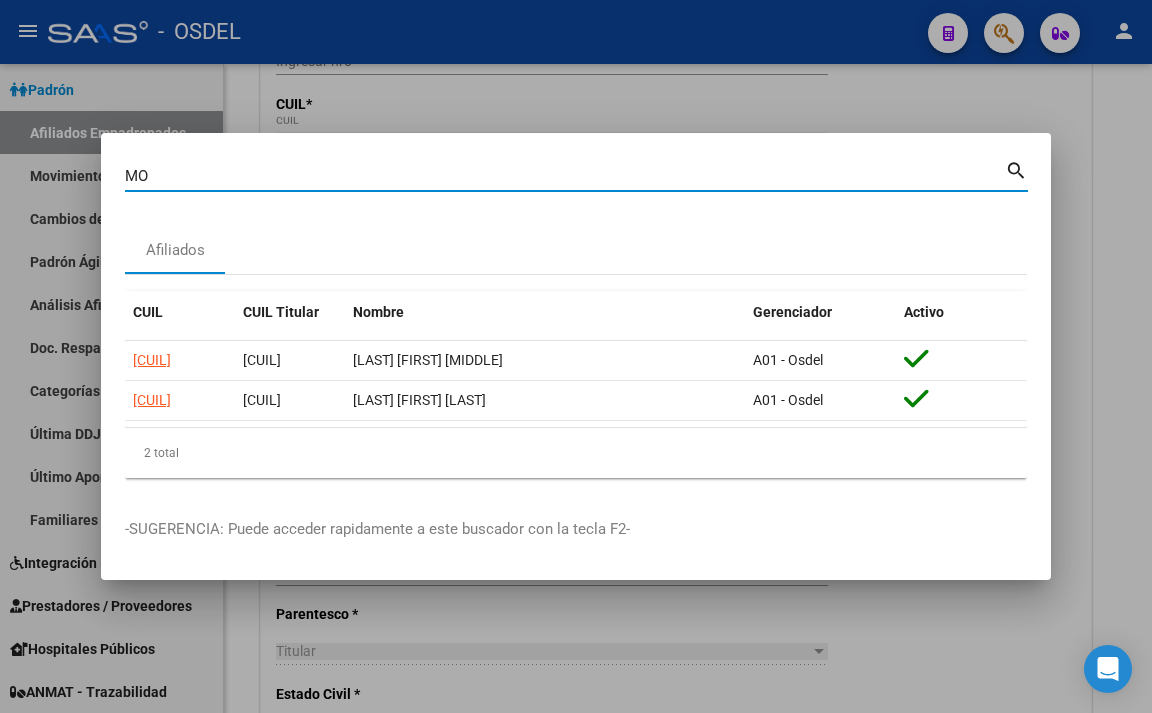 type on "M" 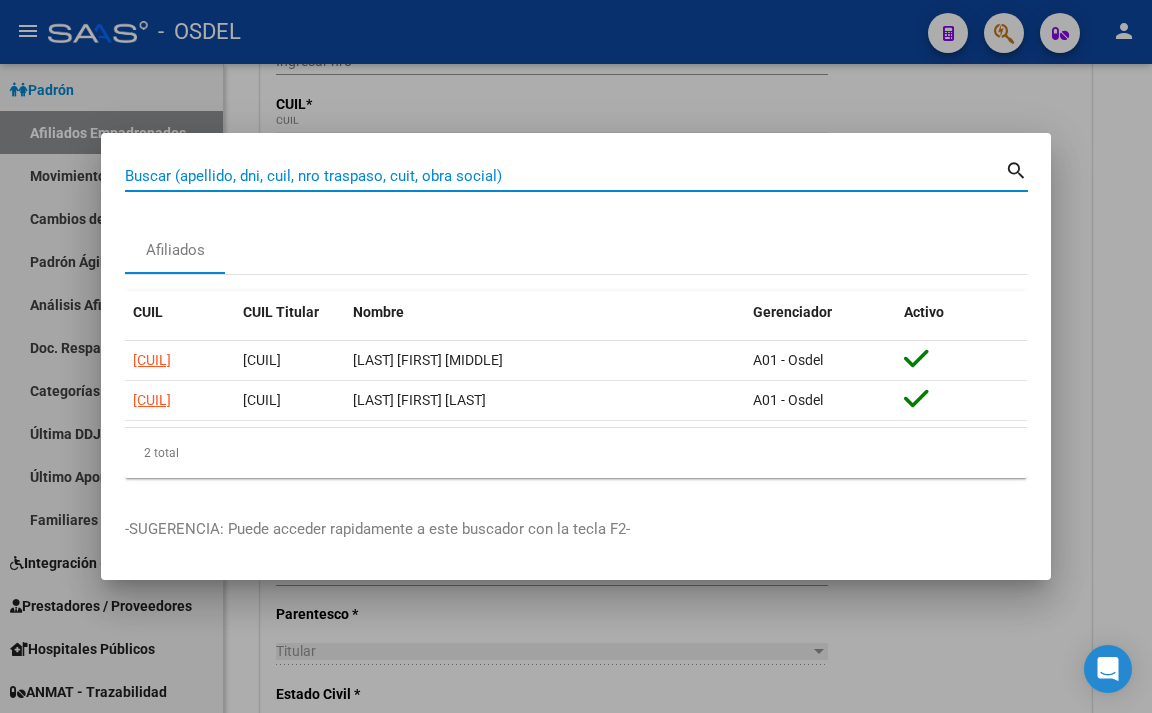 paste on "[PHONE]" 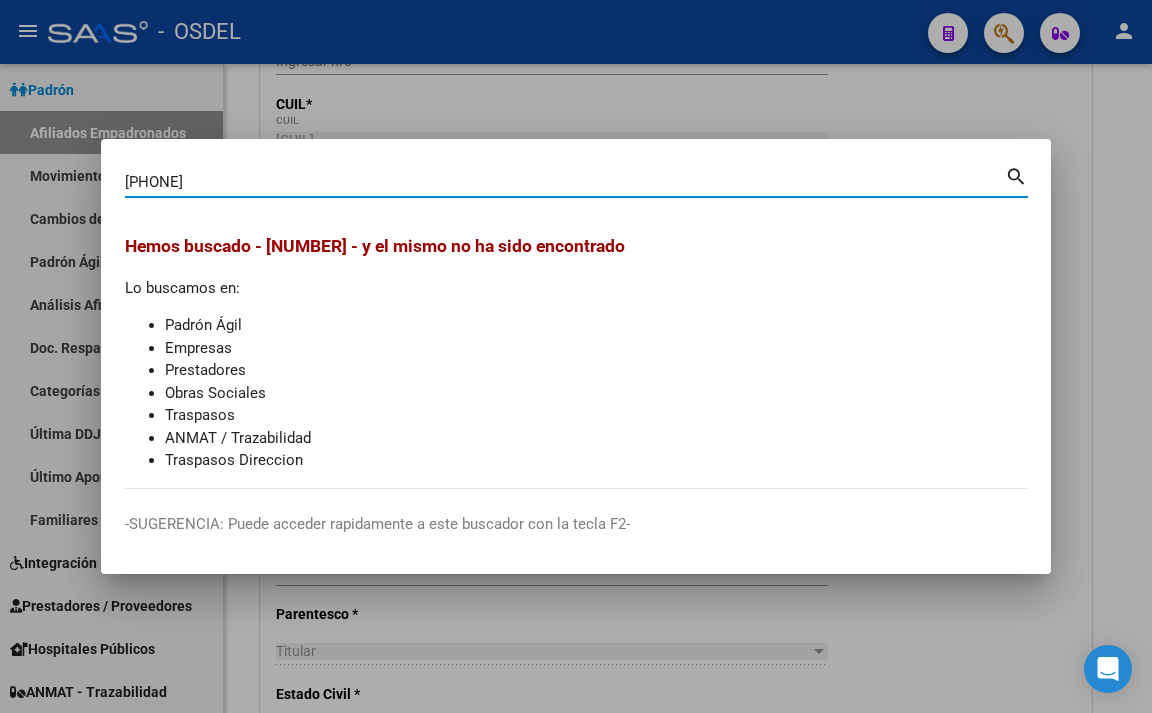 click on "[PHONE]" at bounding box center (565, 182) 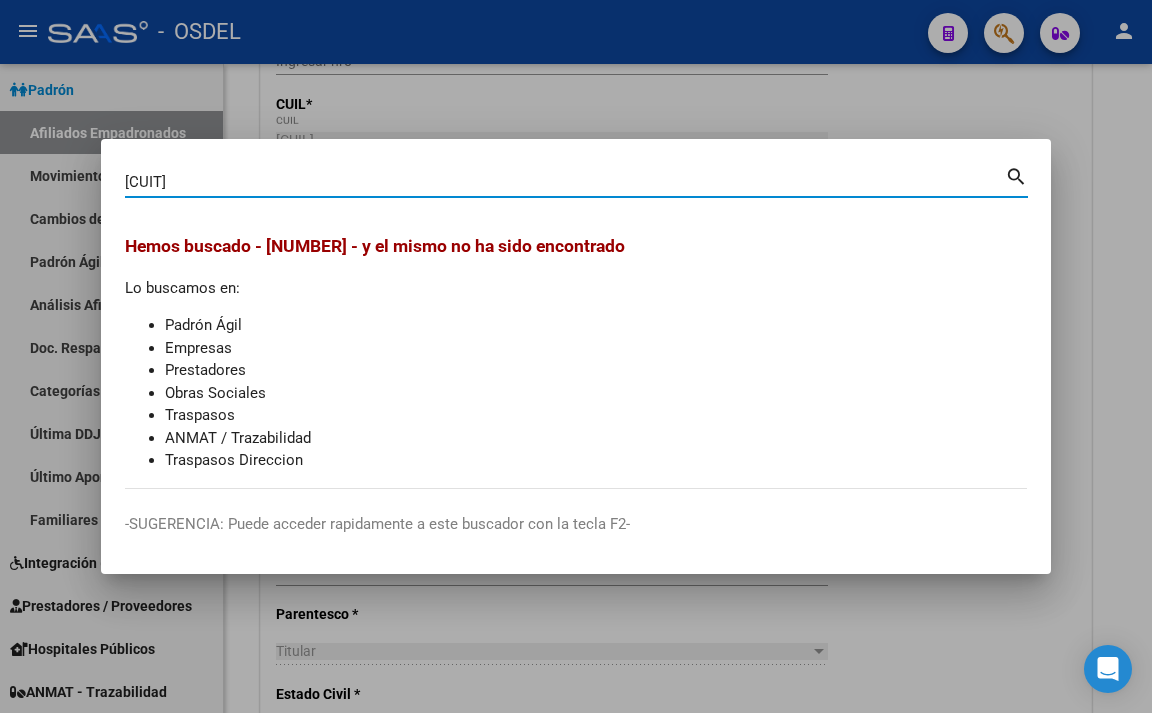click on "[CUIT]" at bounding box center [565, 182] 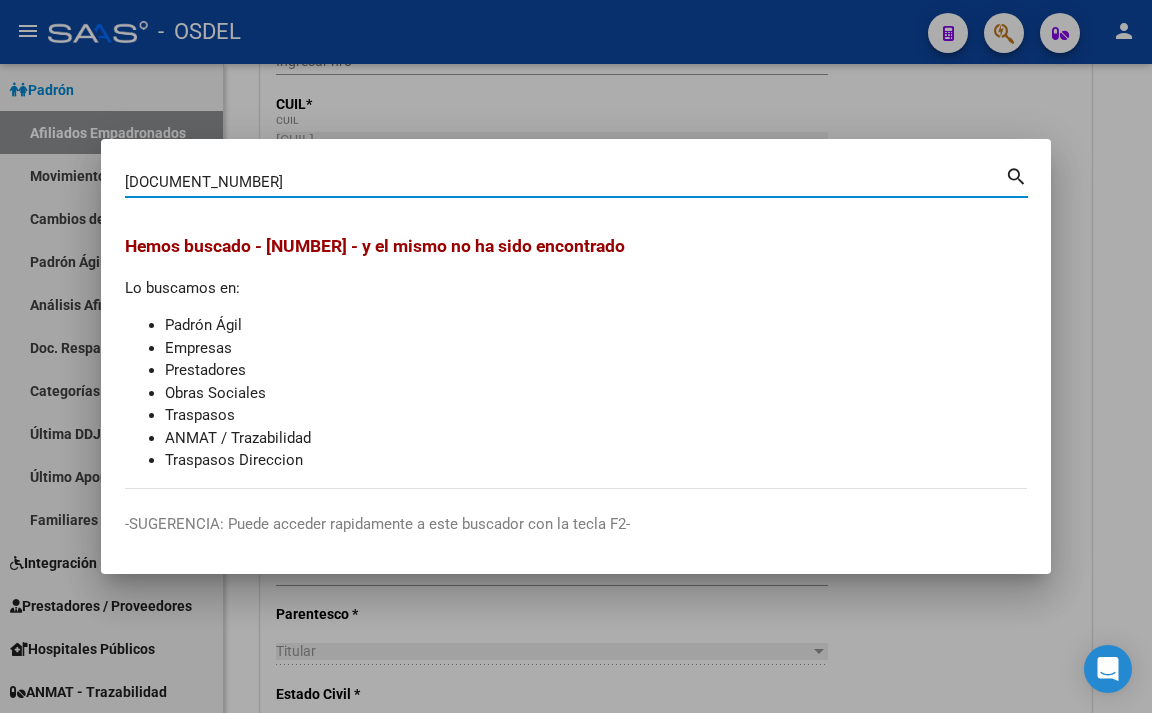 type on "[DOCUMENT_NUMBER]" 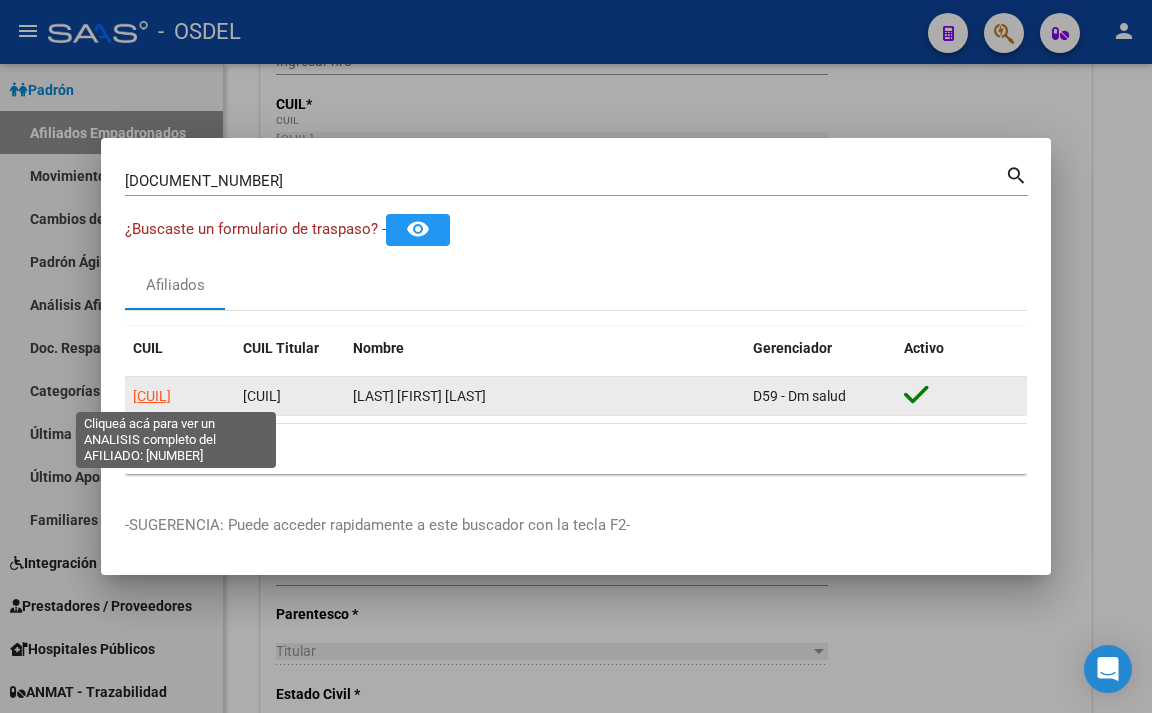 click on "[CUIL]" 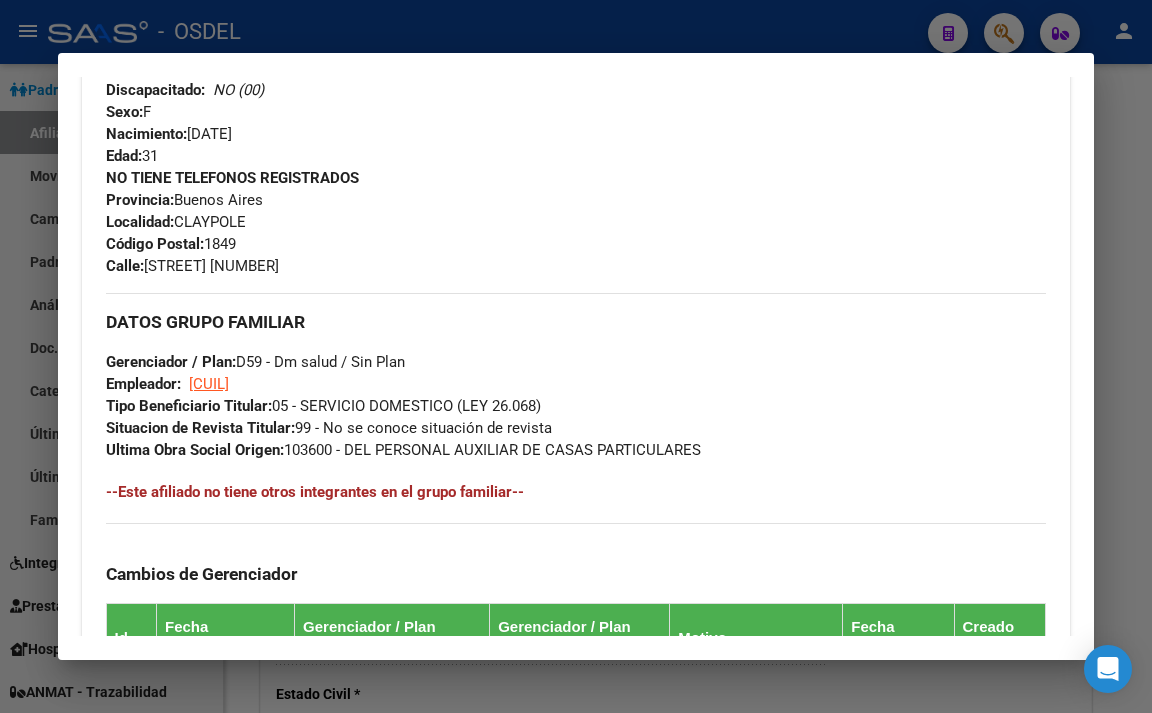 scroll, scrollTop: 900, scrollLeft: 0, axis: vertical 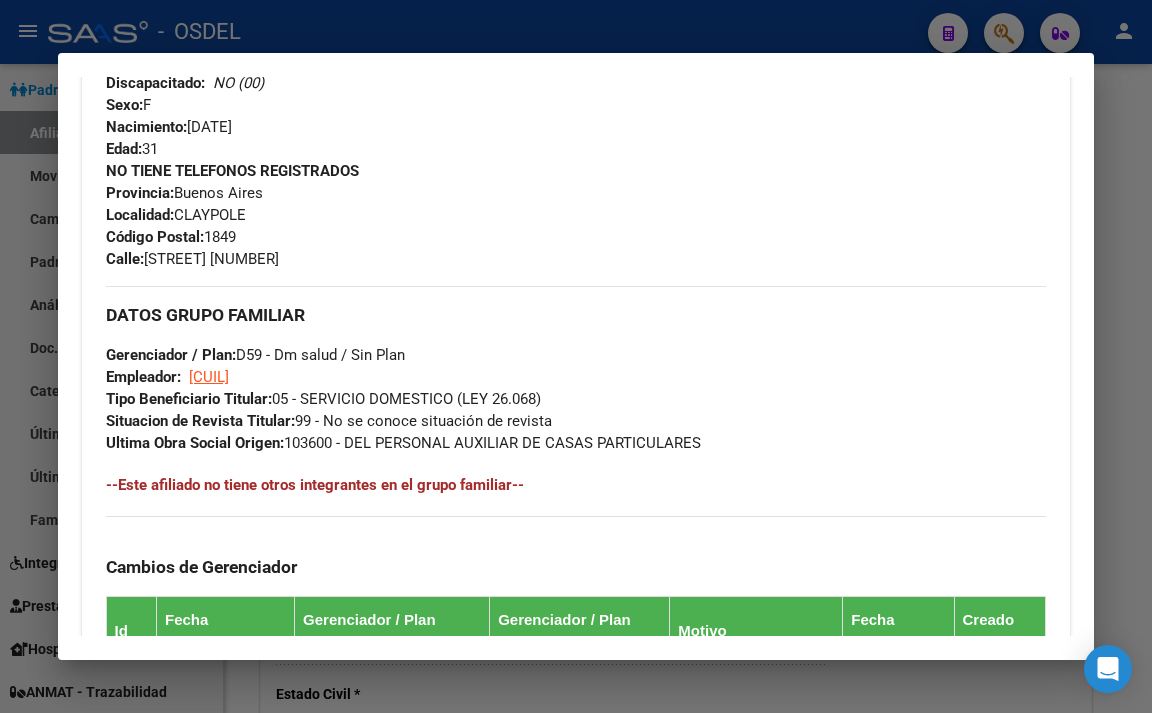 click at bounding box center [576, 356] 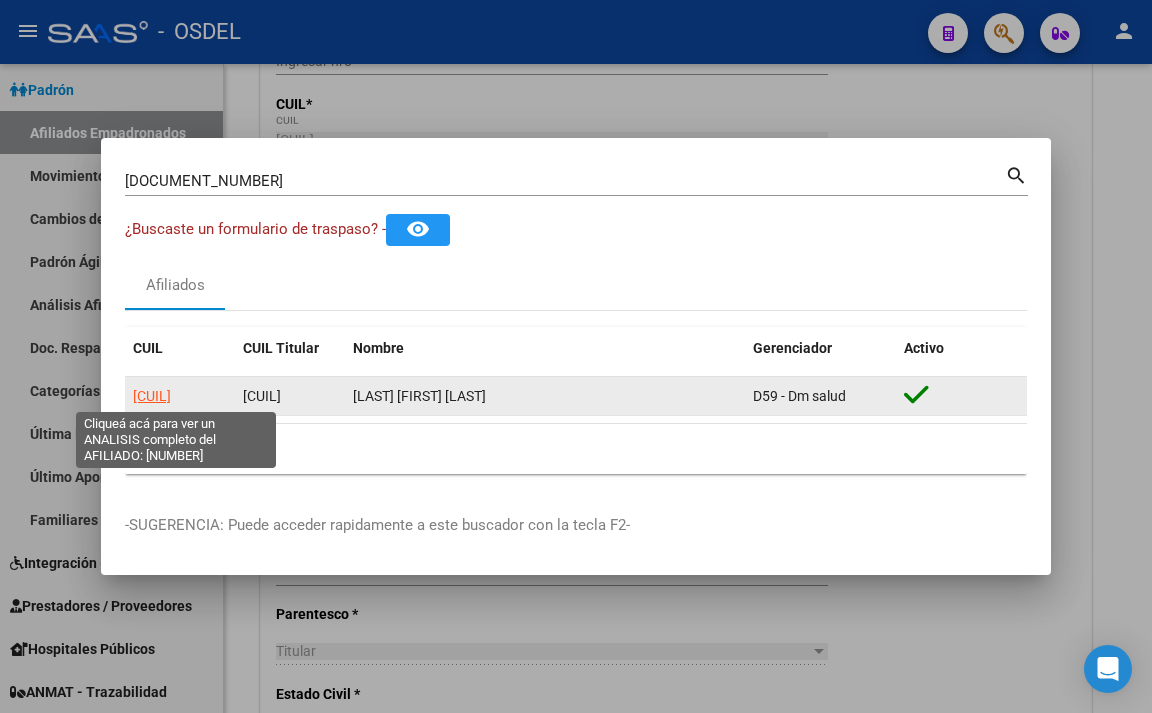 click on "[CUIL]" 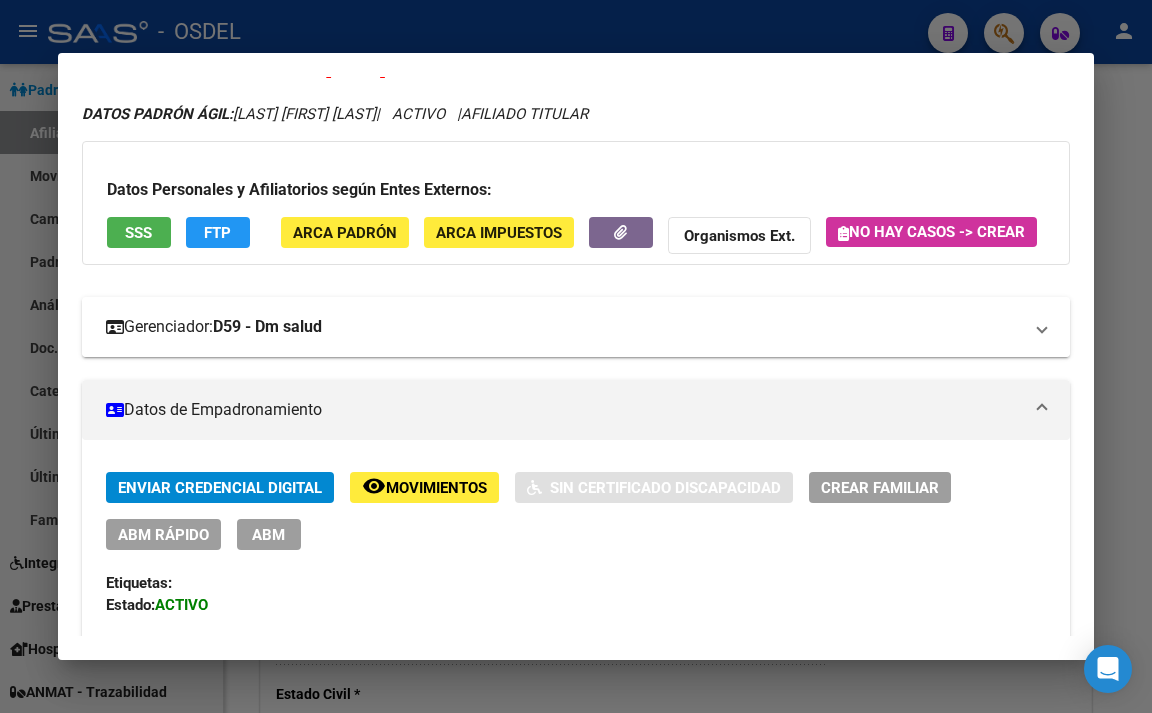 scroll, scrollTop: 100, scrollLeft: 0, axis: vertical 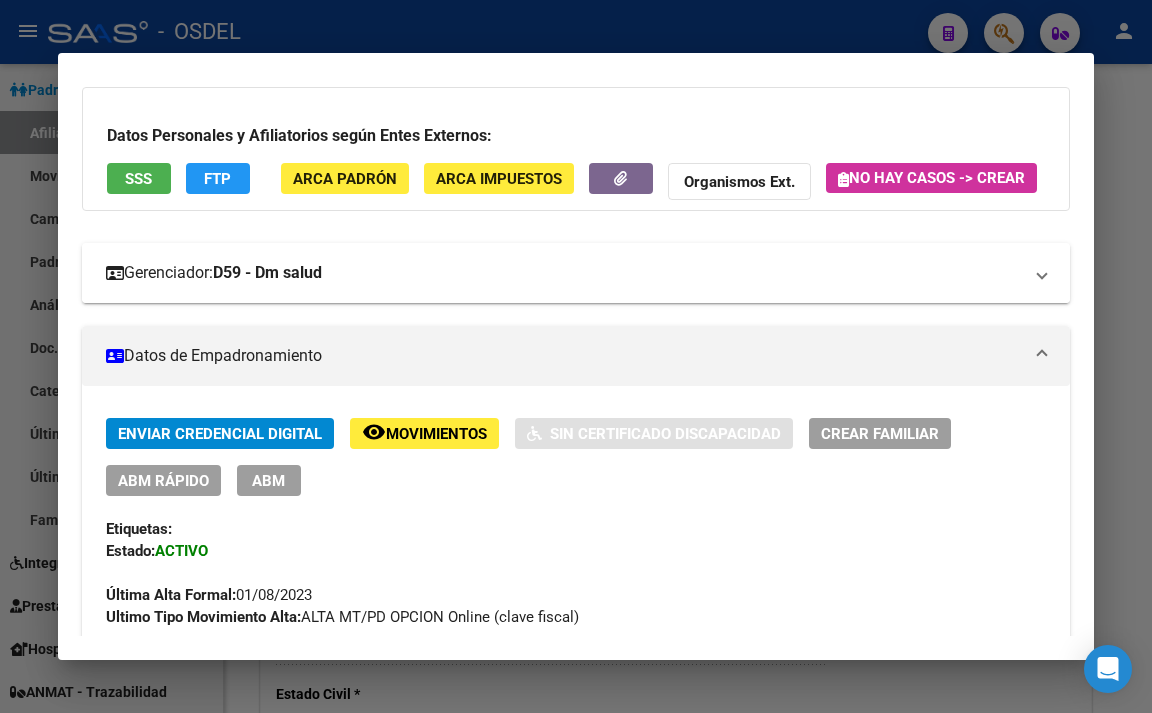 click on "Gerenciador:      D59 - Dm salud" at bounding box center (572, 273) 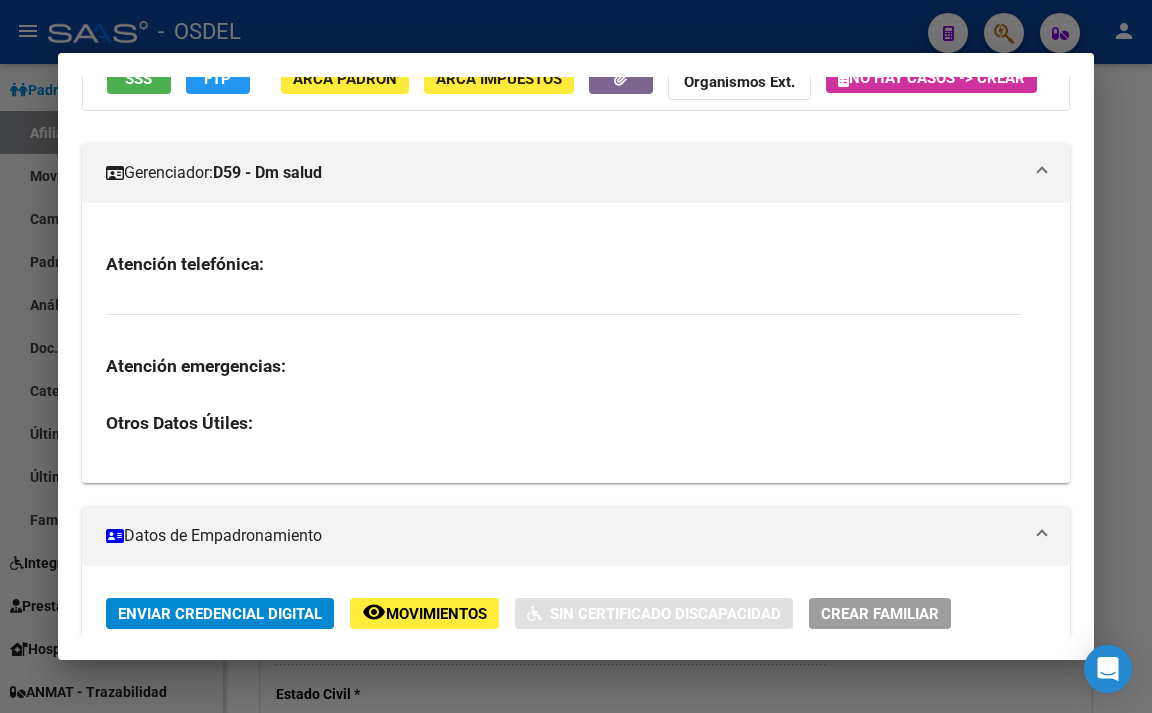scroll, scrollTop: 0, scrollLeft: 0, axis: both 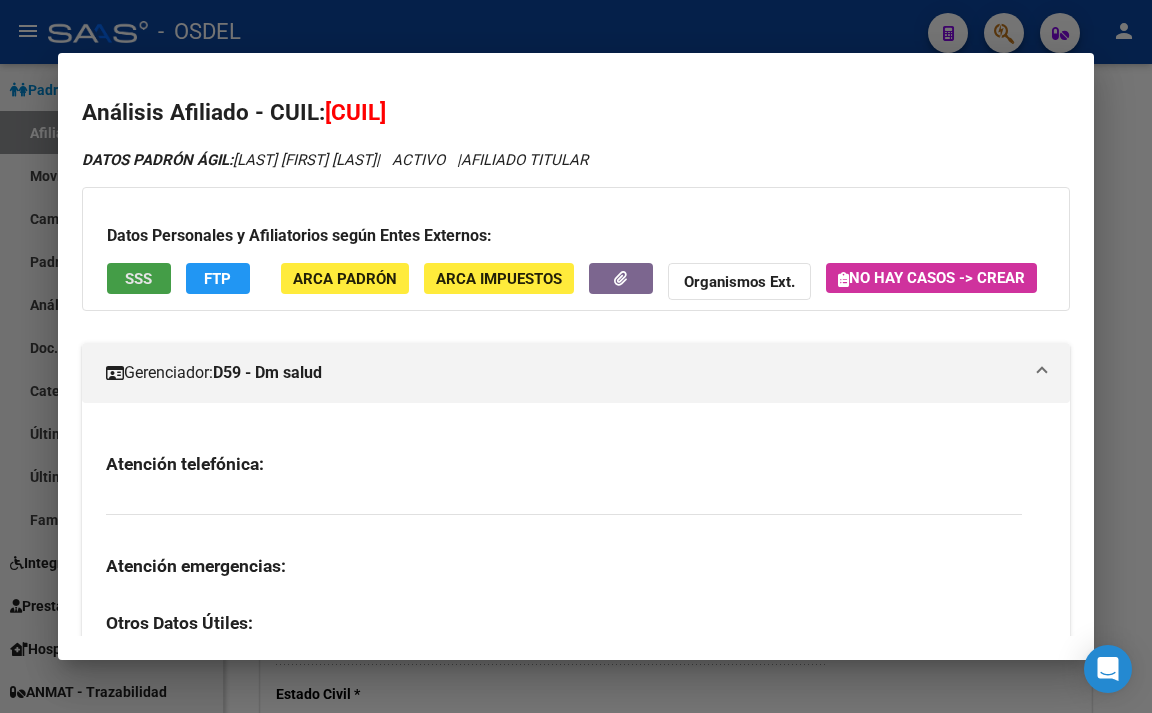 click on "SSS" at bounding box center [138, 279] 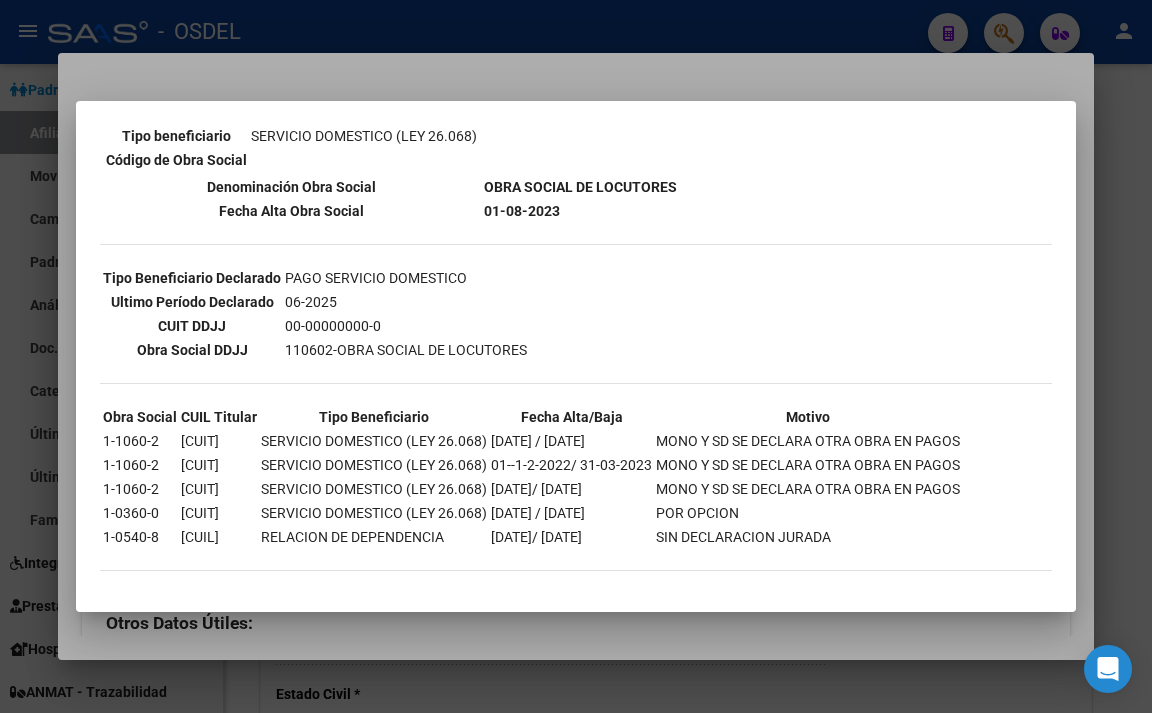 scroll, scrollTop: 410, scrollLeft: 0, axis: vertical 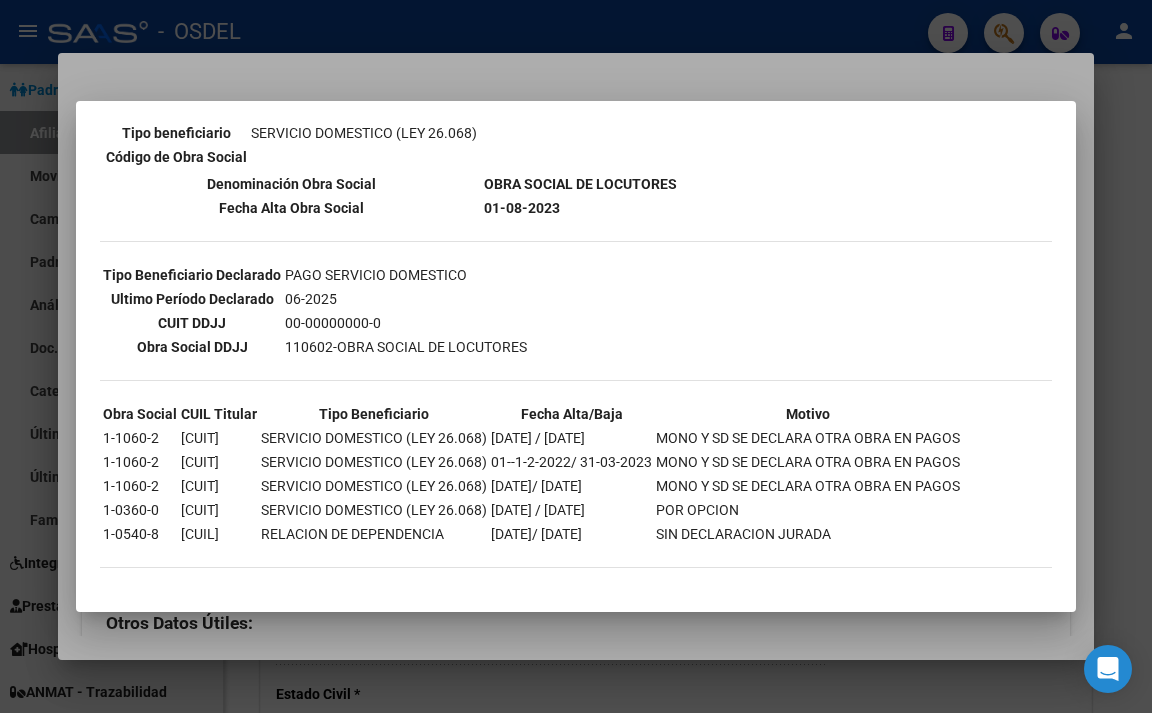 click at bounding box center (576, 356) 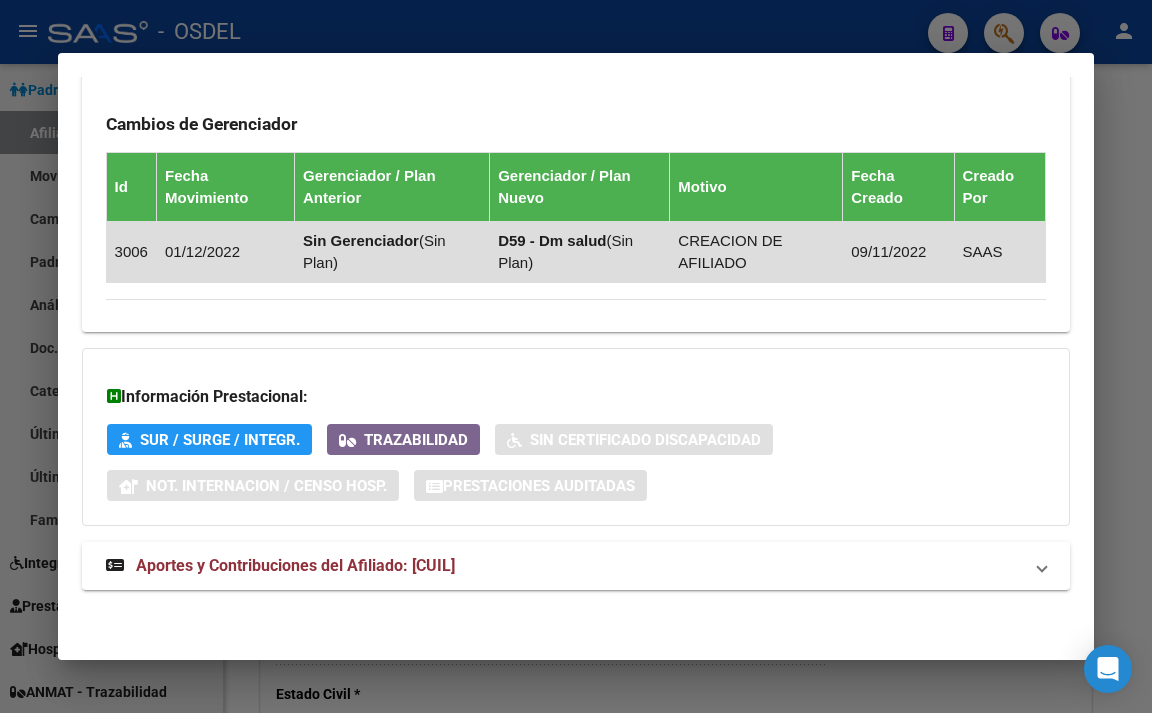 scroll, scrollTop: 1668, scrollLeft: 0, axis: vertical 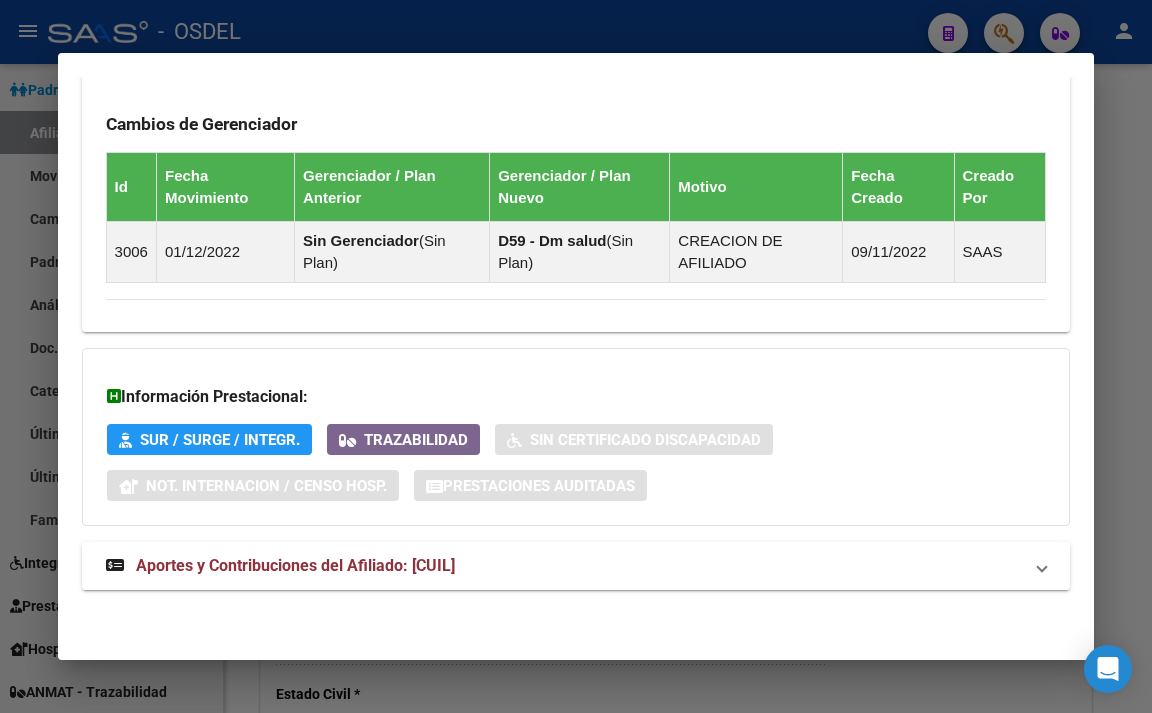 click on "Aportes y Contribuciones del Afiliado: [CUIL]" at bounding box center [295, 565] 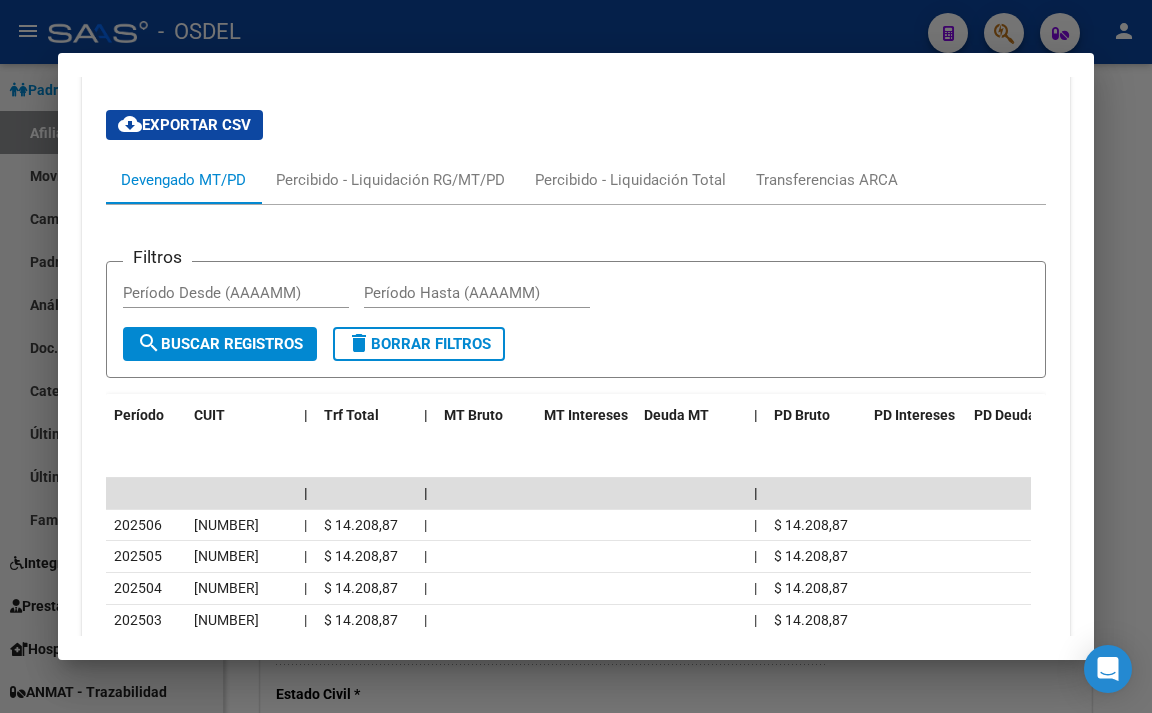 scroll, scrollTop: 2268, scrollLeft: 0, axis: vertical 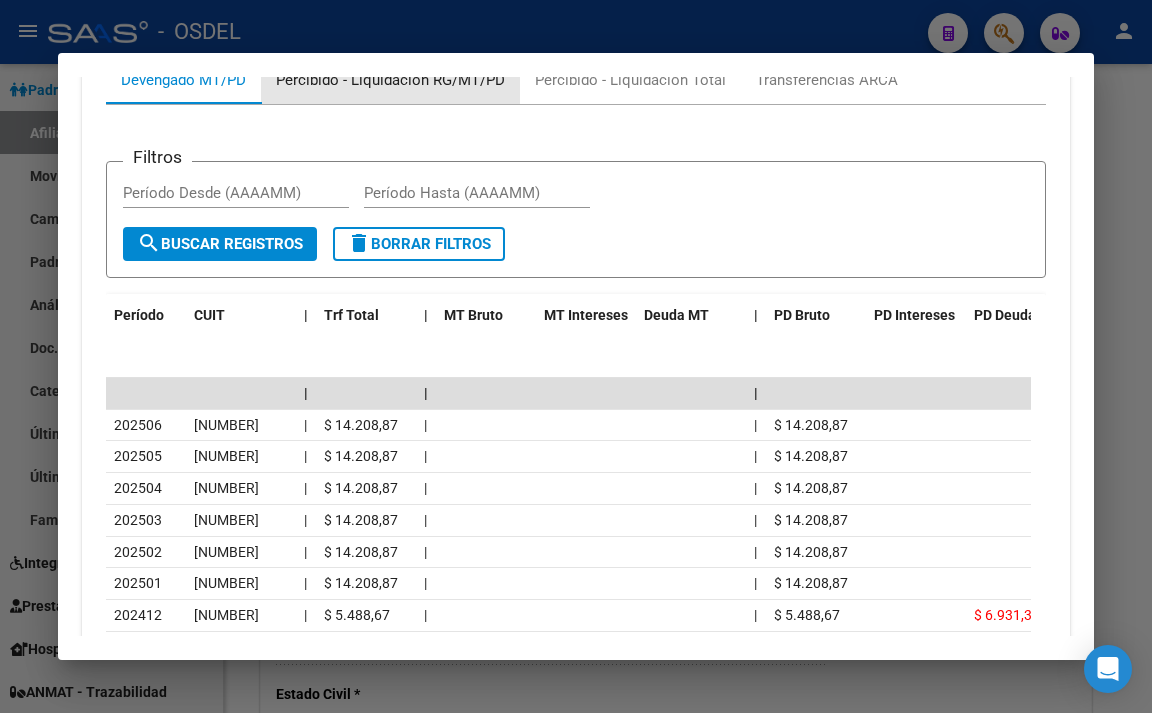 click on "Percibido - Liquidación RG/MT/PD" at bounding box center [390, 80] 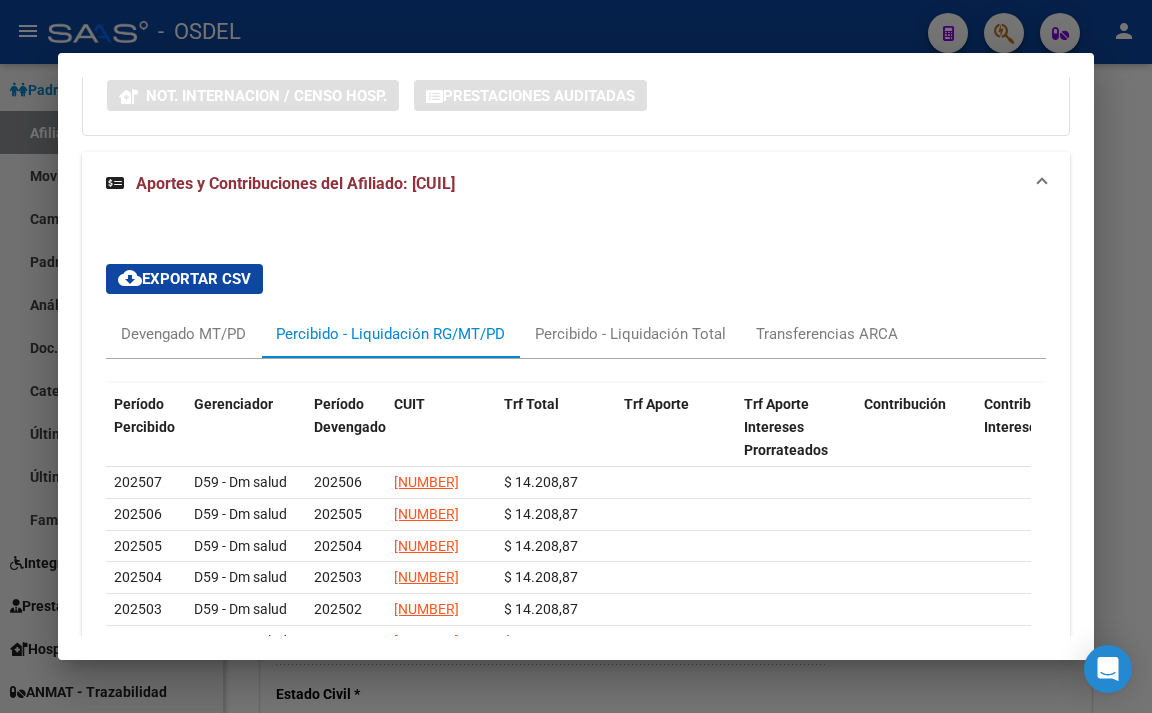 scroll, scrollTop: 2100, scrollLeft: 0, axis: vertical 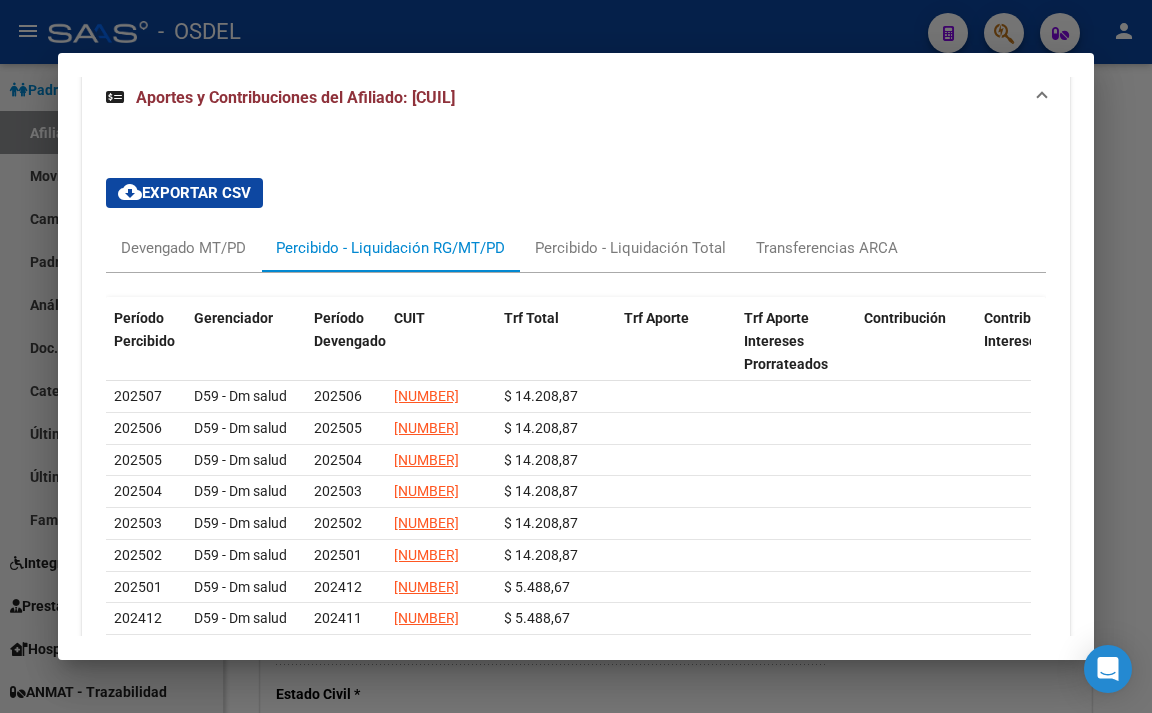 click at bounding box center [576, 356] 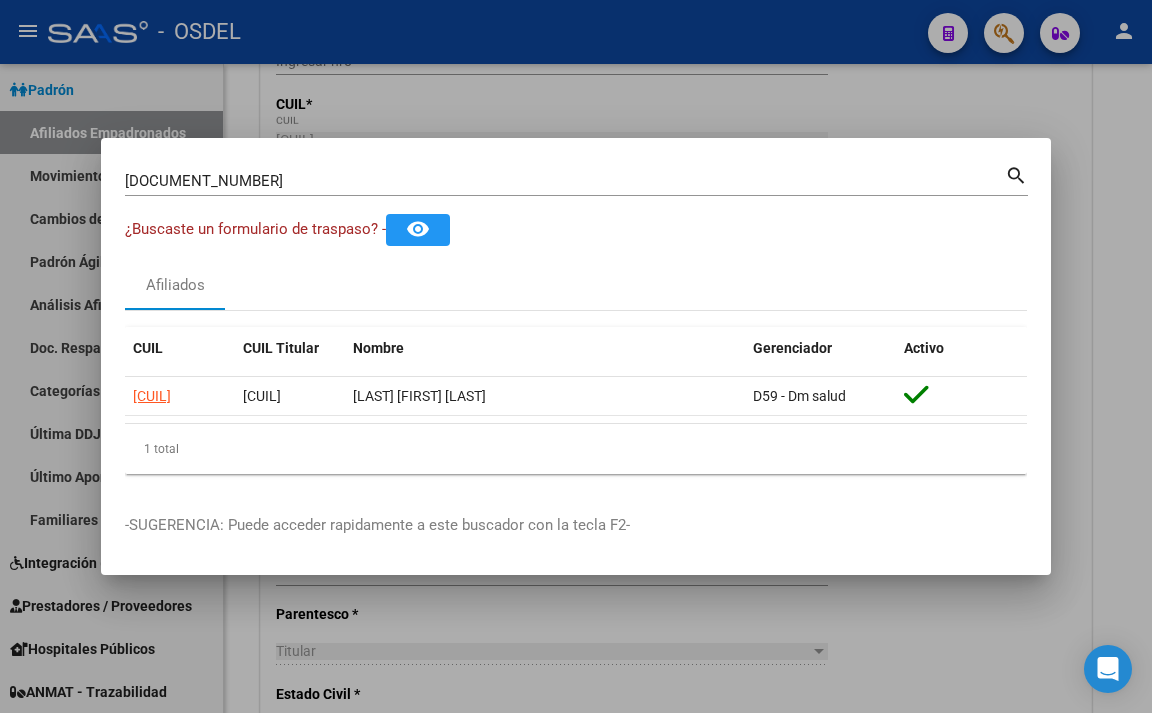 click at bounding box center [576, 356] 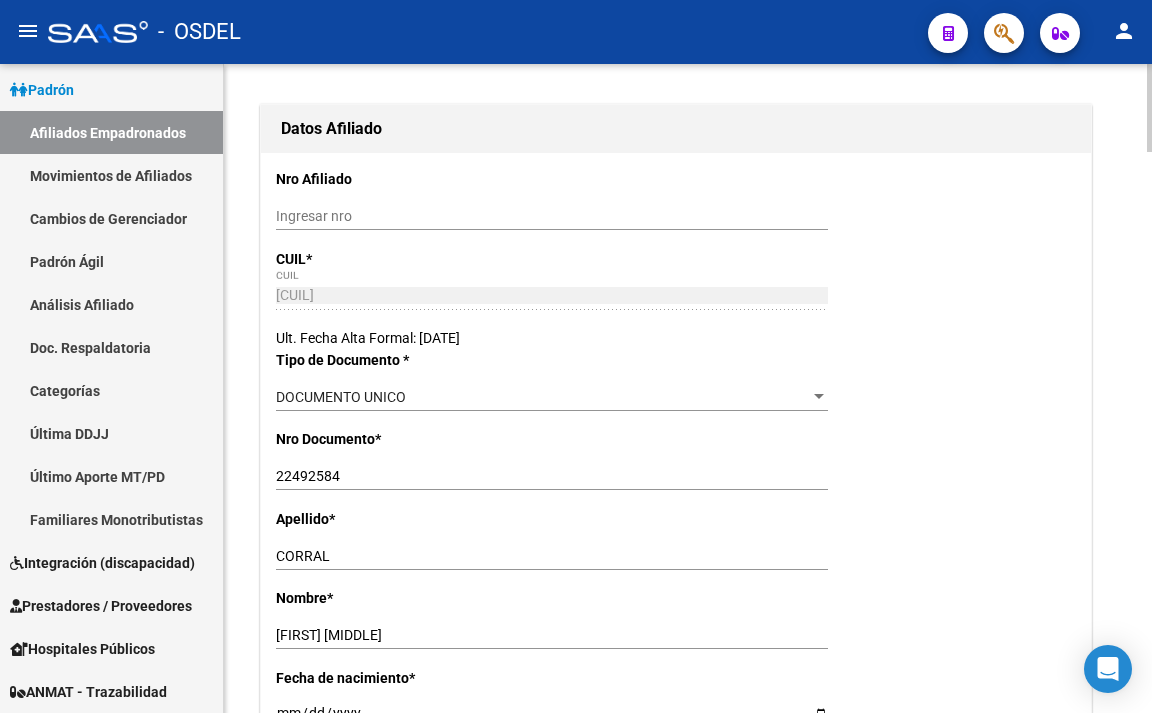 scroll, scrollTop: 0, scrollLeft: 0, axis: both 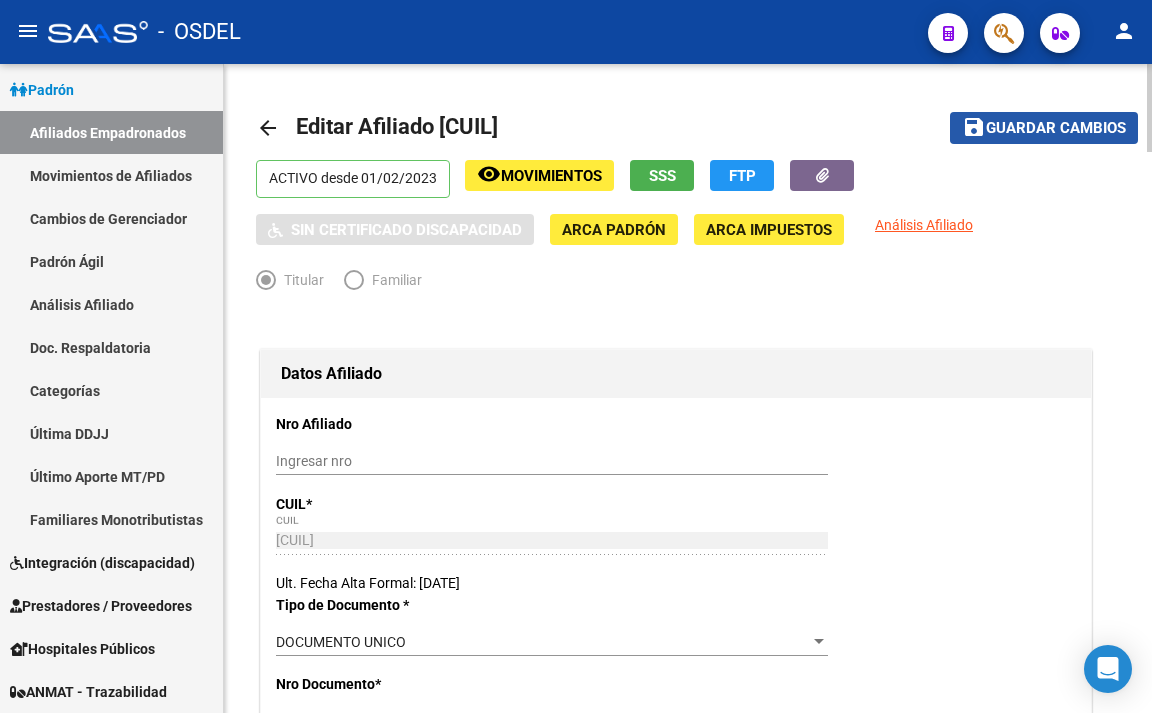 click on "Guardar cambios" 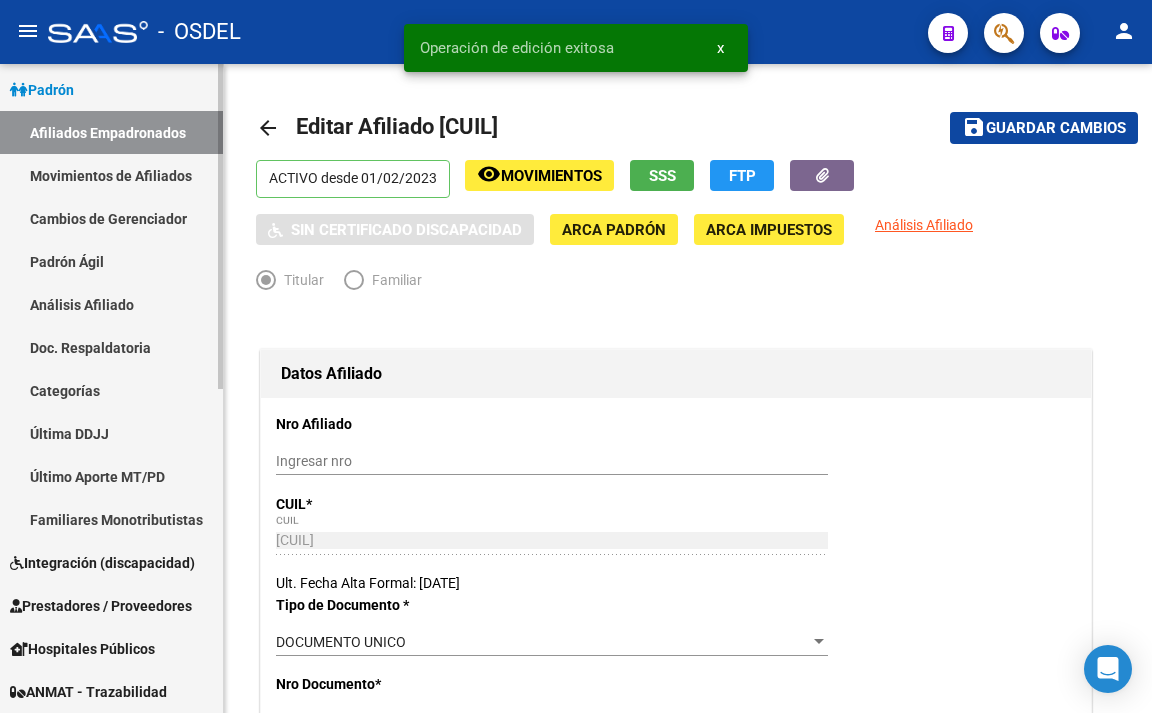 click on "Movimientos de Afiliados" at bounding box center [111, 175] 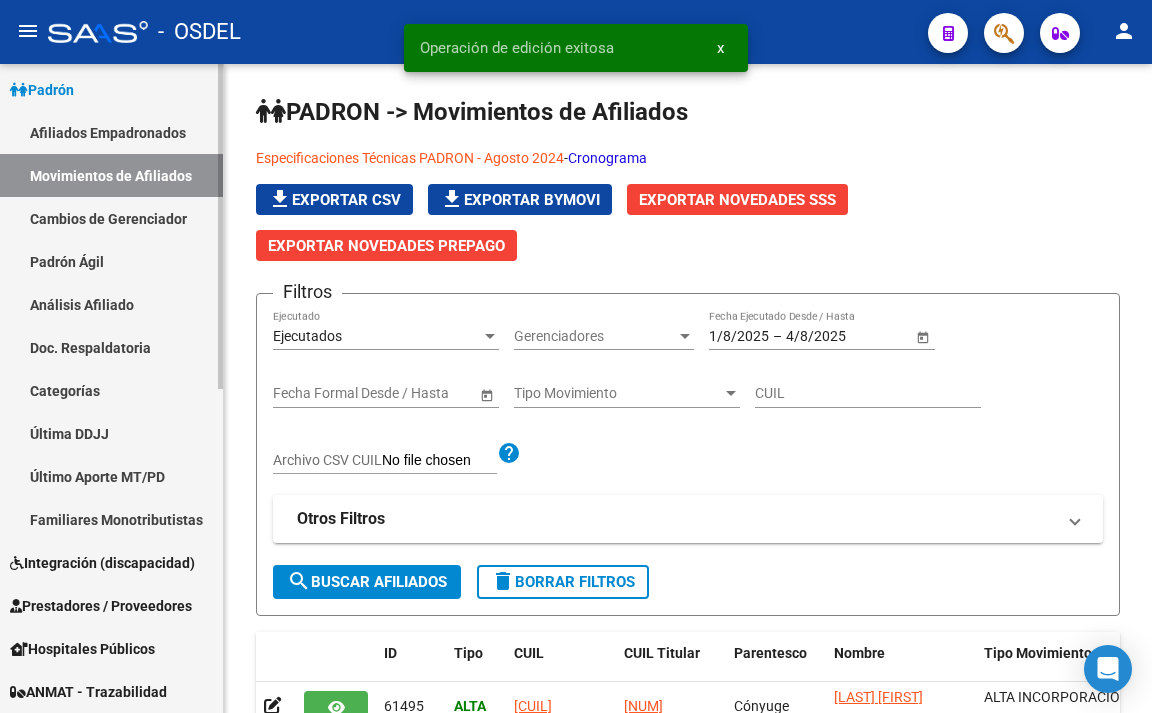 click on "Padrón Ágil" at bounding box center (111, 261) 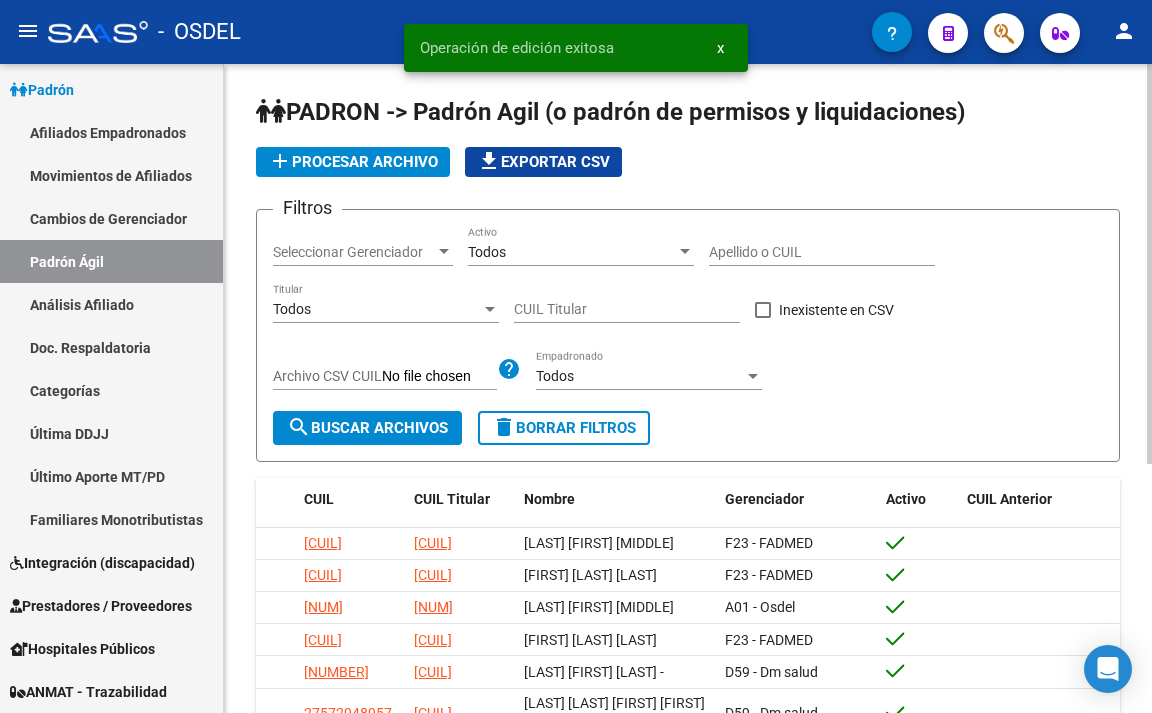 click on "Seleccionar Gerenciador Seleccionar Gerenciador" 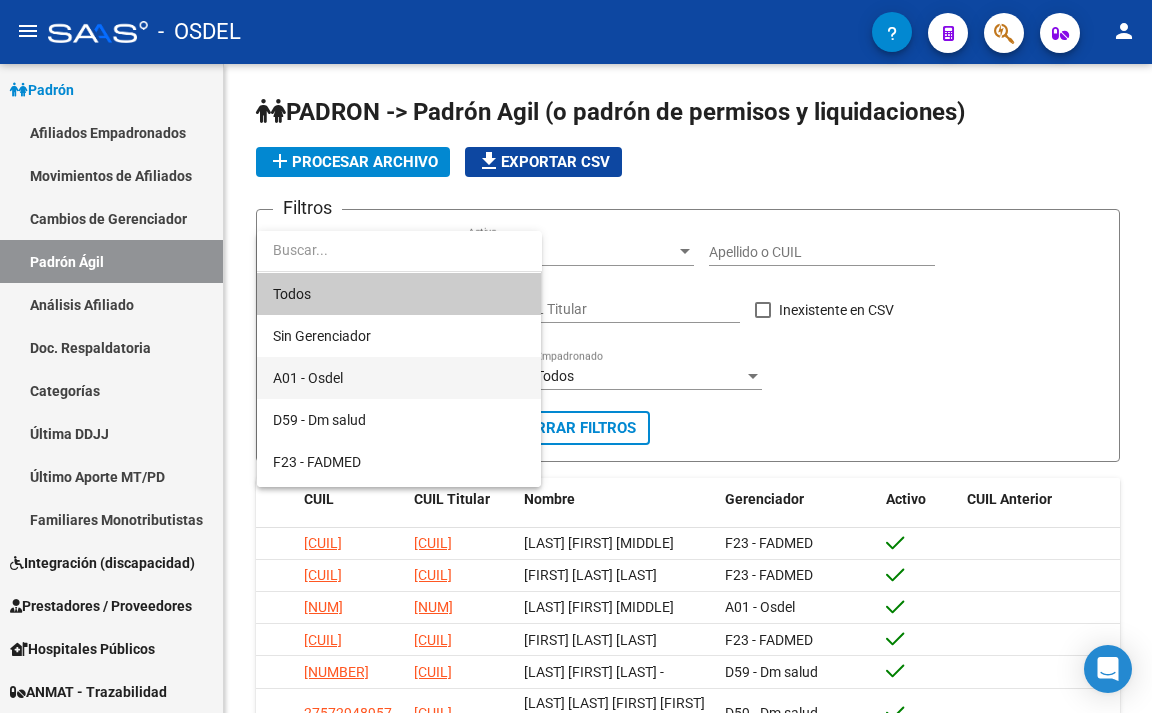click on "A01 - Osdel" at bounding box center (399, 378) 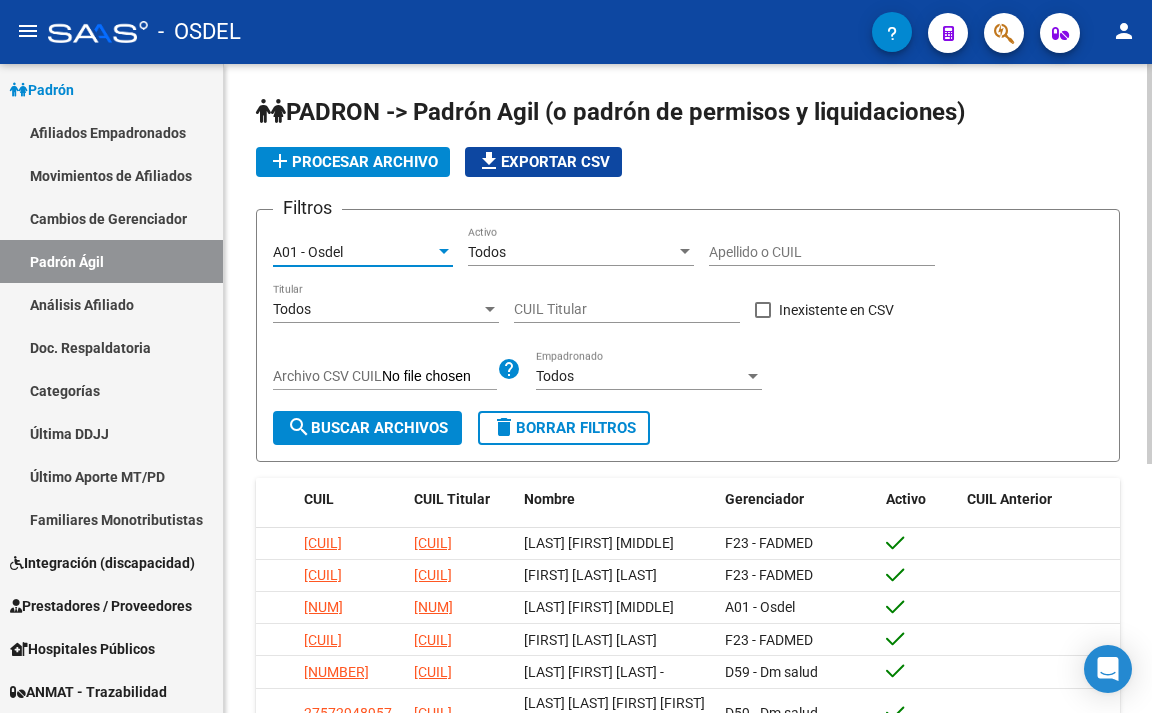 click on "search  Buscar Archivos" 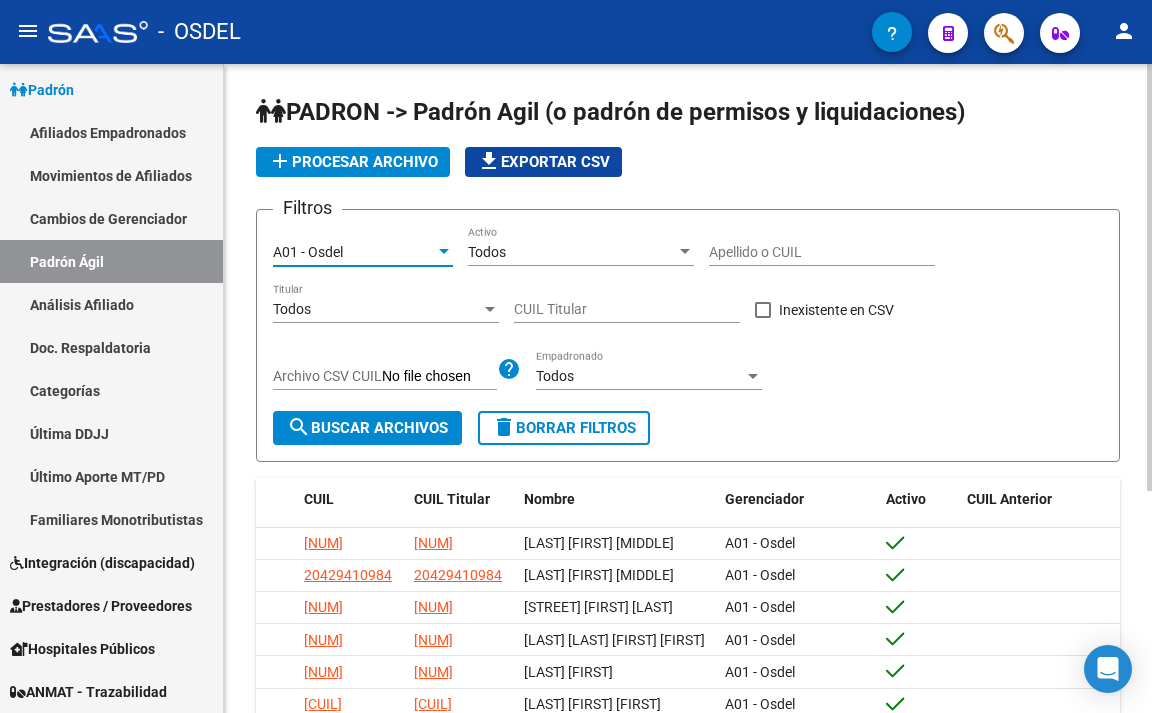 click at bounding box center [444, 252] 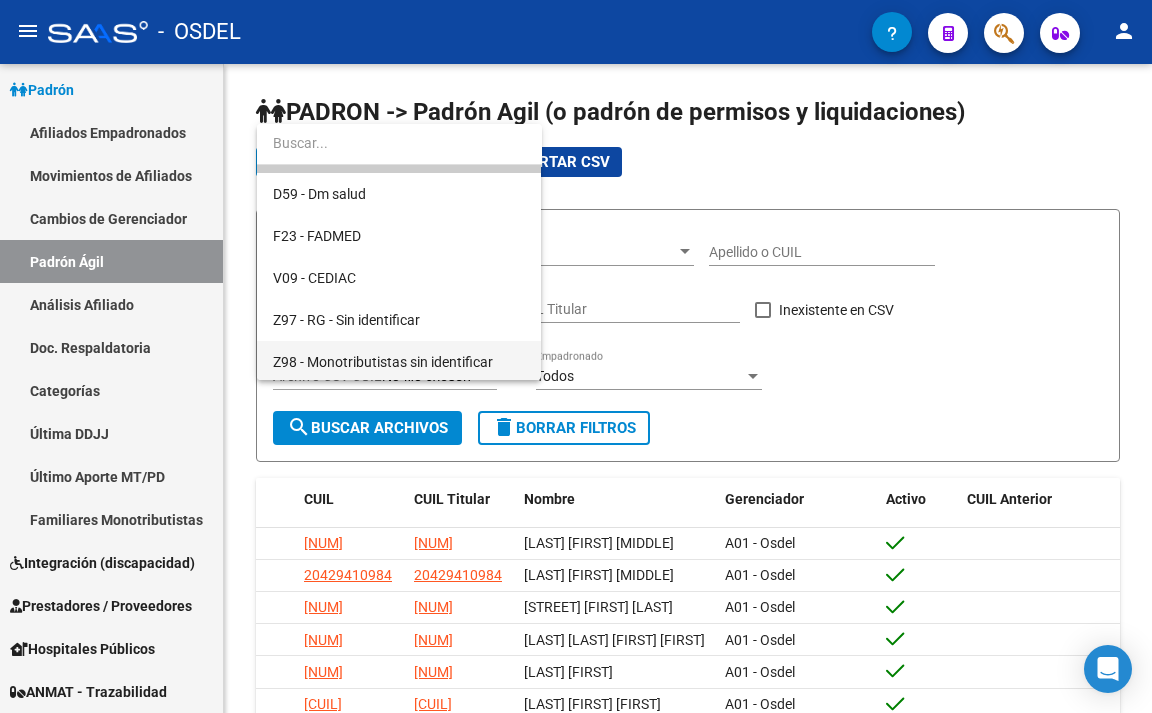 scroll, scrollTop: 164, scrollLeft: 0, axis: vertical 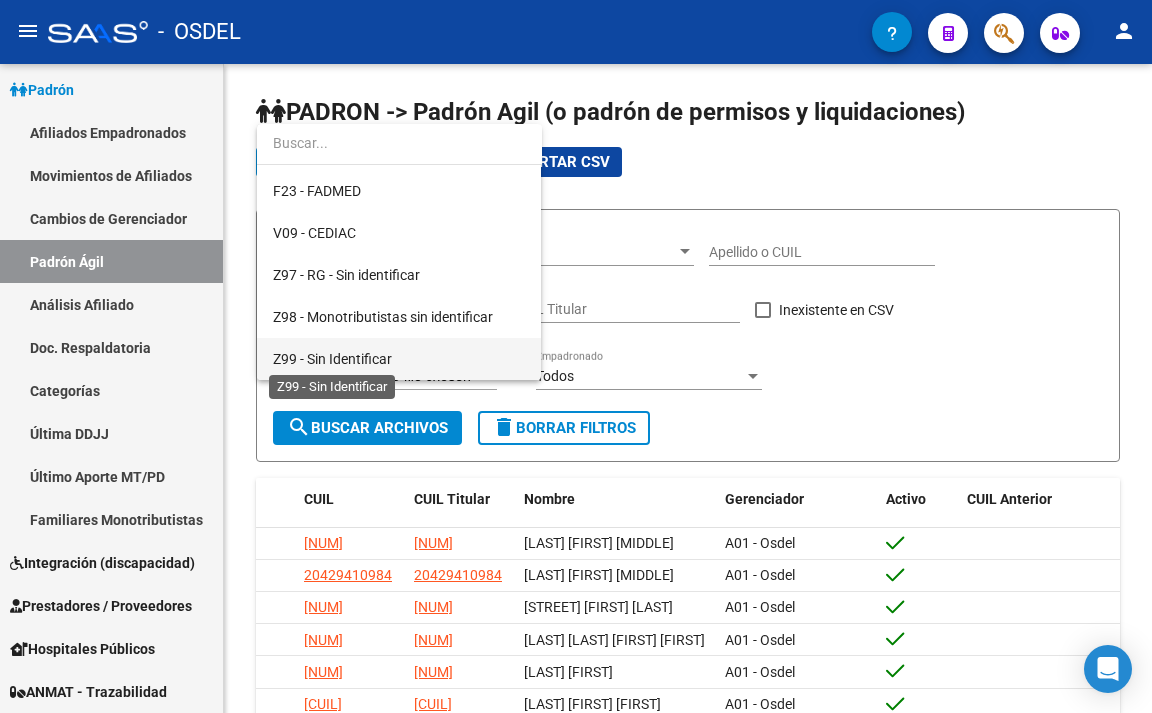 click on "Z99 - Sin Identificar" at bounding box center [332, 359] 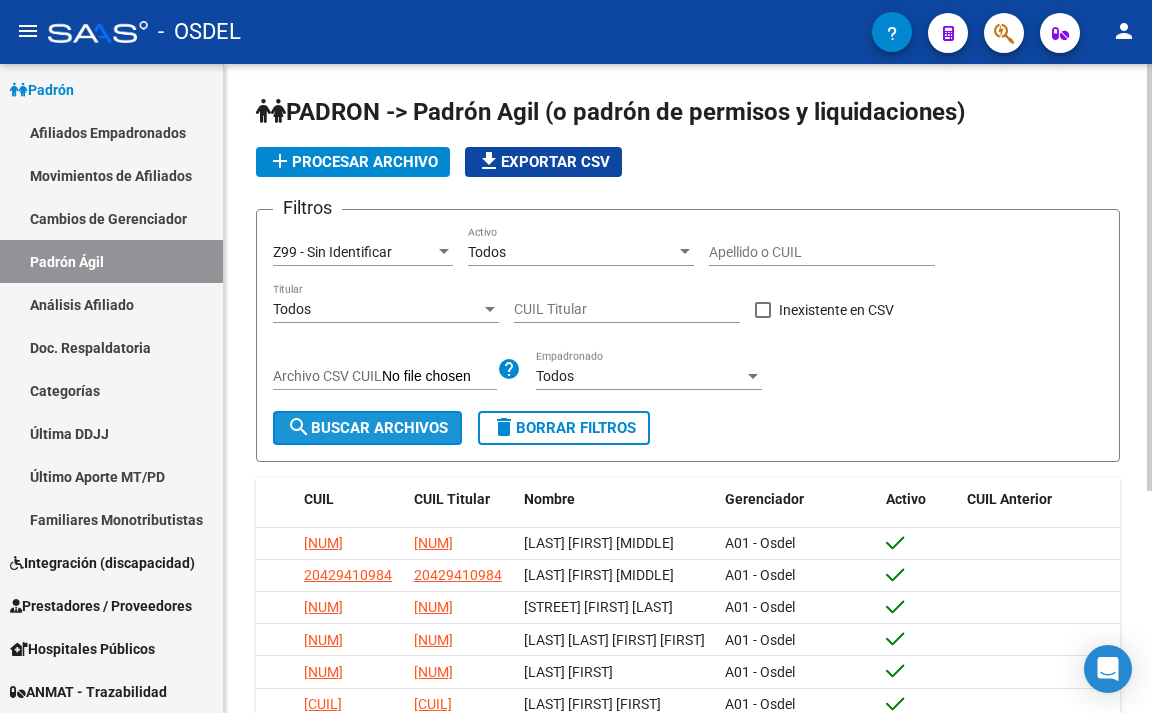 click on "search  Buscar Archivos" 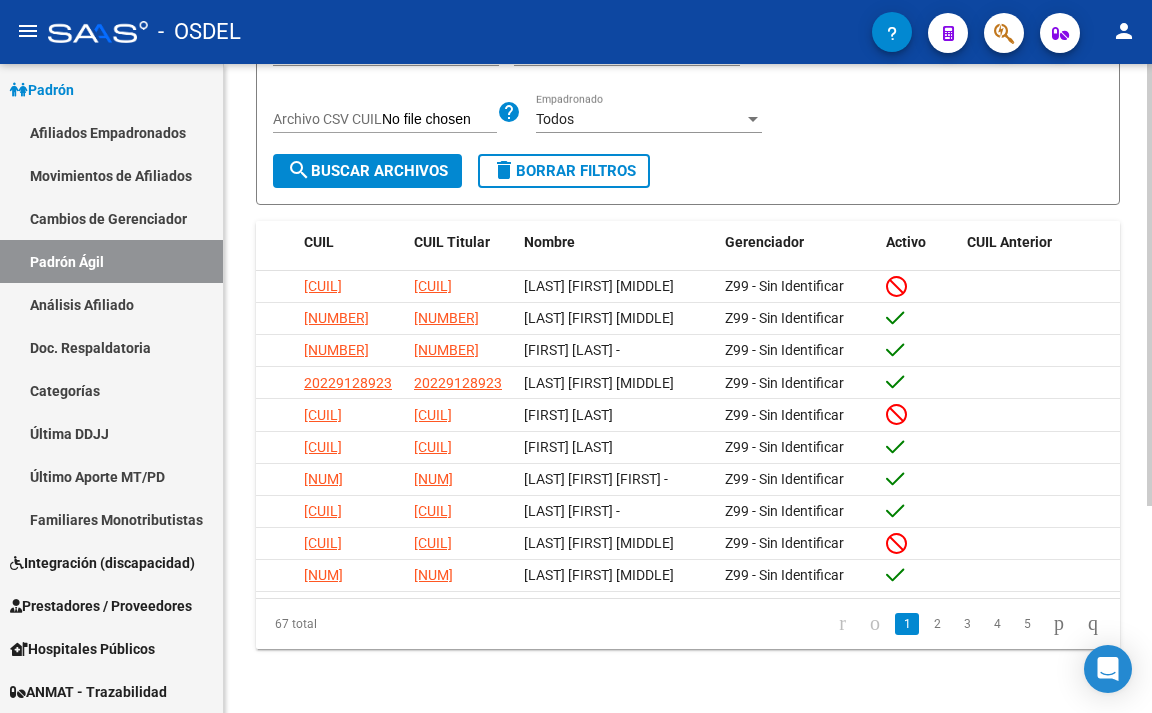 scroll, scrollTop: 303, scrollLeft: 0, axis: vertical 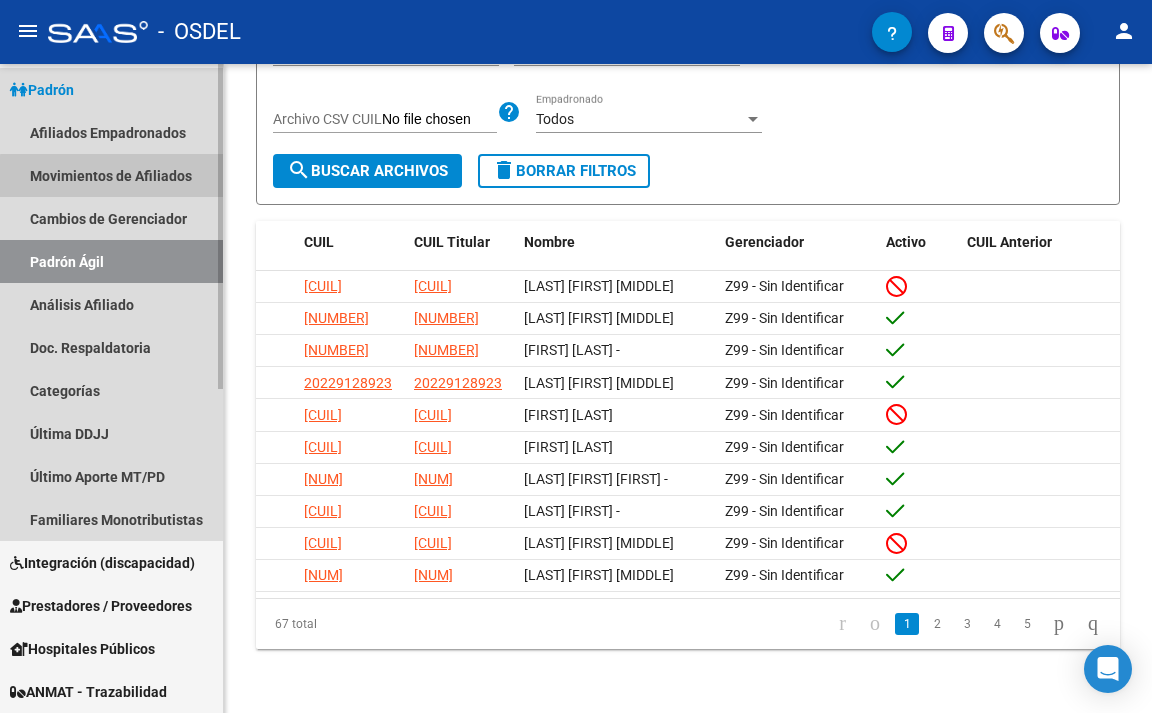 click on "Movimientos de Afiliados" at bounding box center (111, 175) 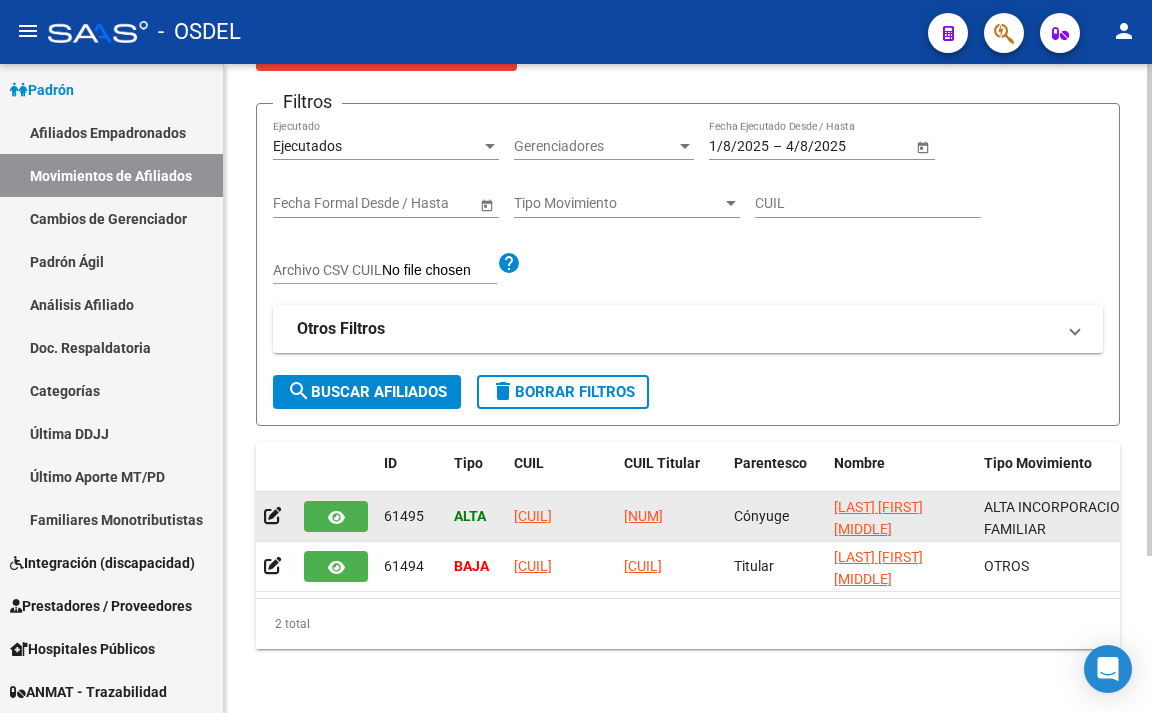 scroll, scrollTop: 100, scrollLeft: 0, axis: vertical 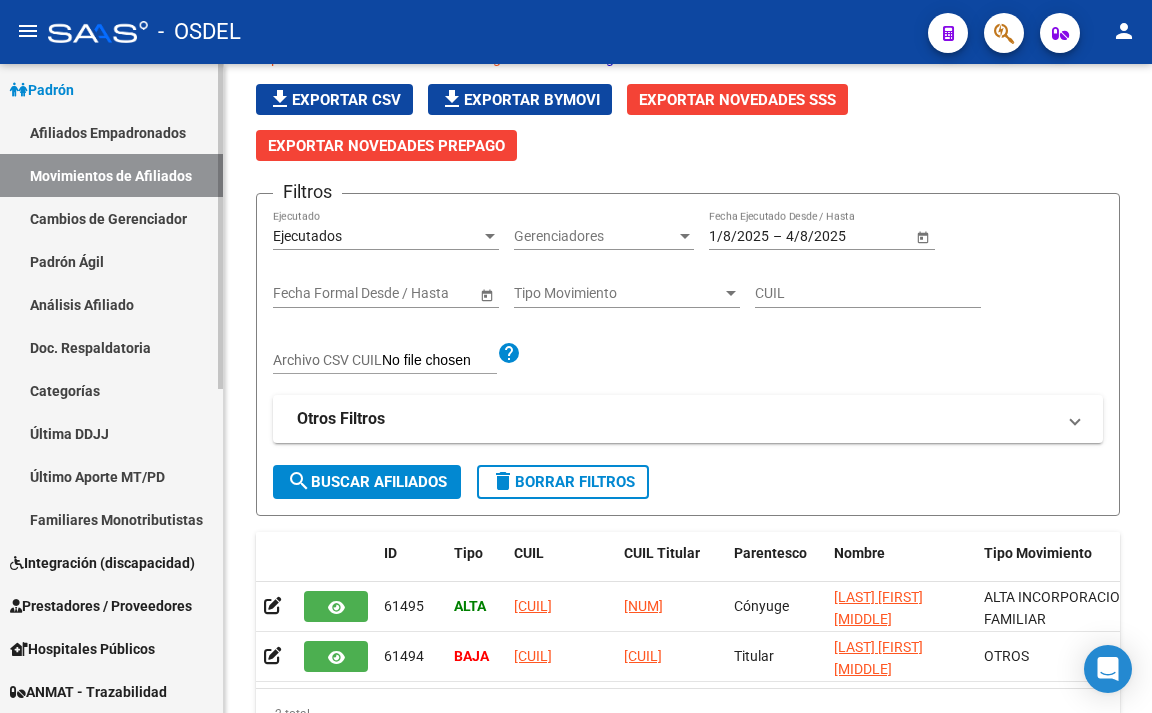 click on "Afiliados Empadronados" at bounding box center (111, 132) 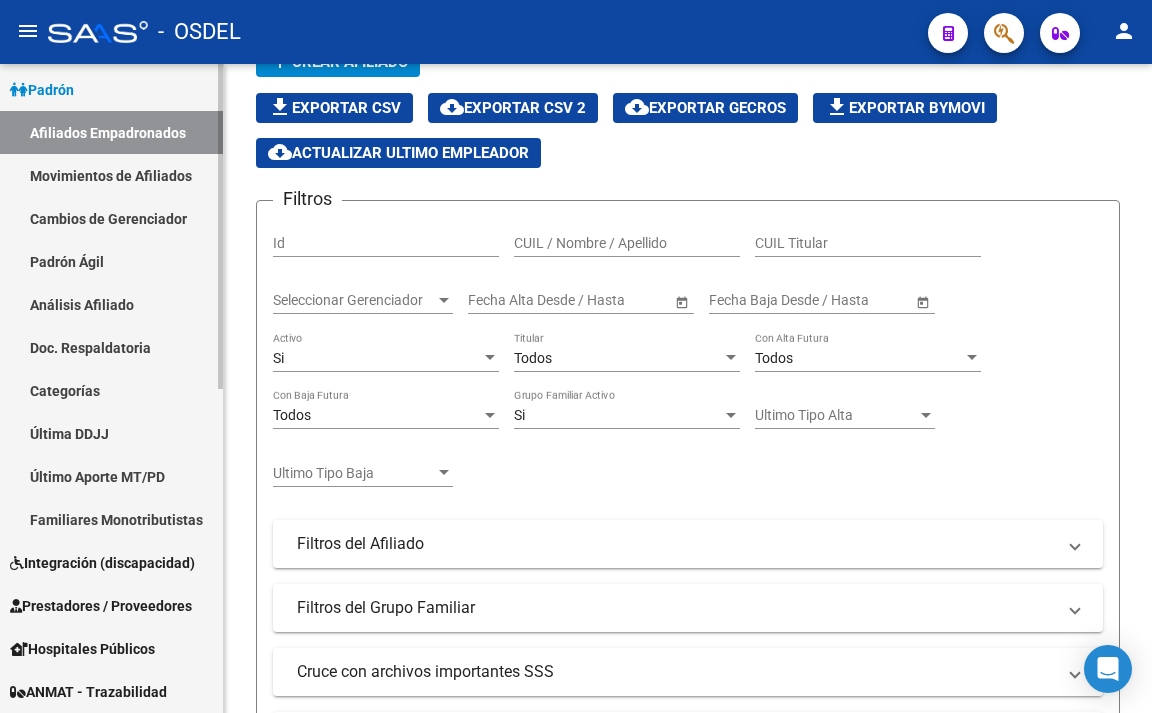 click on "Movimientos de Afiliados" at bounding box center (111, 175) 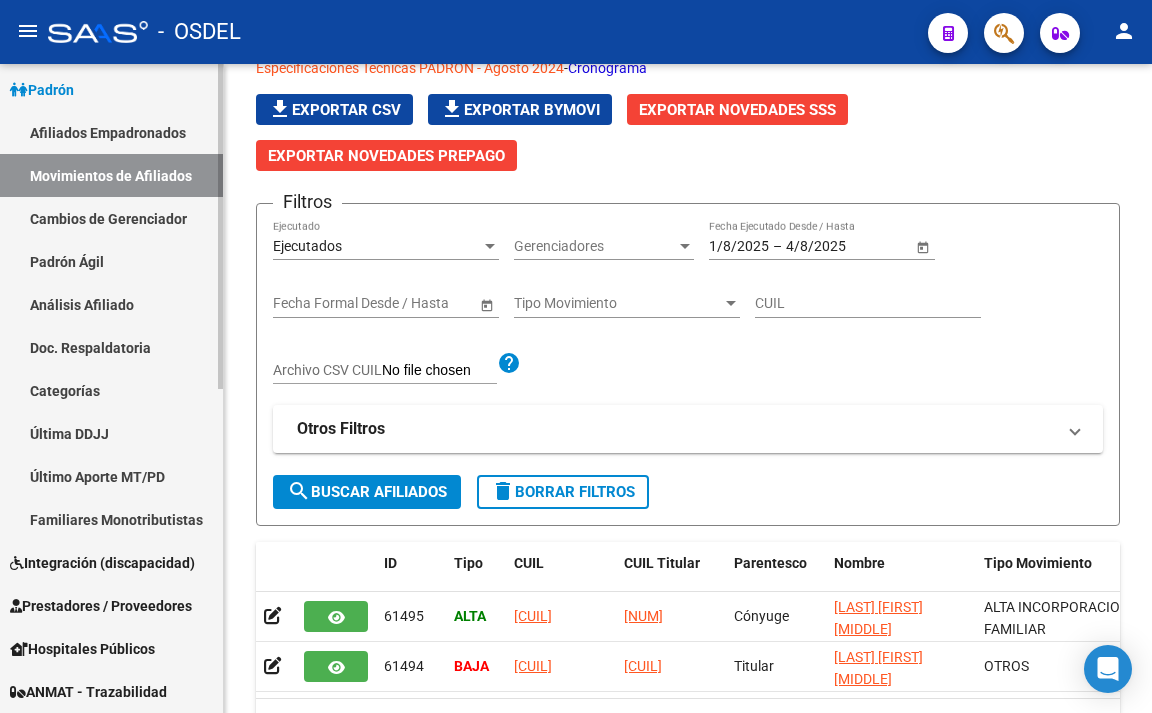 scroll, scrollTop: 100, scrollLeft: 0, axis: vertical 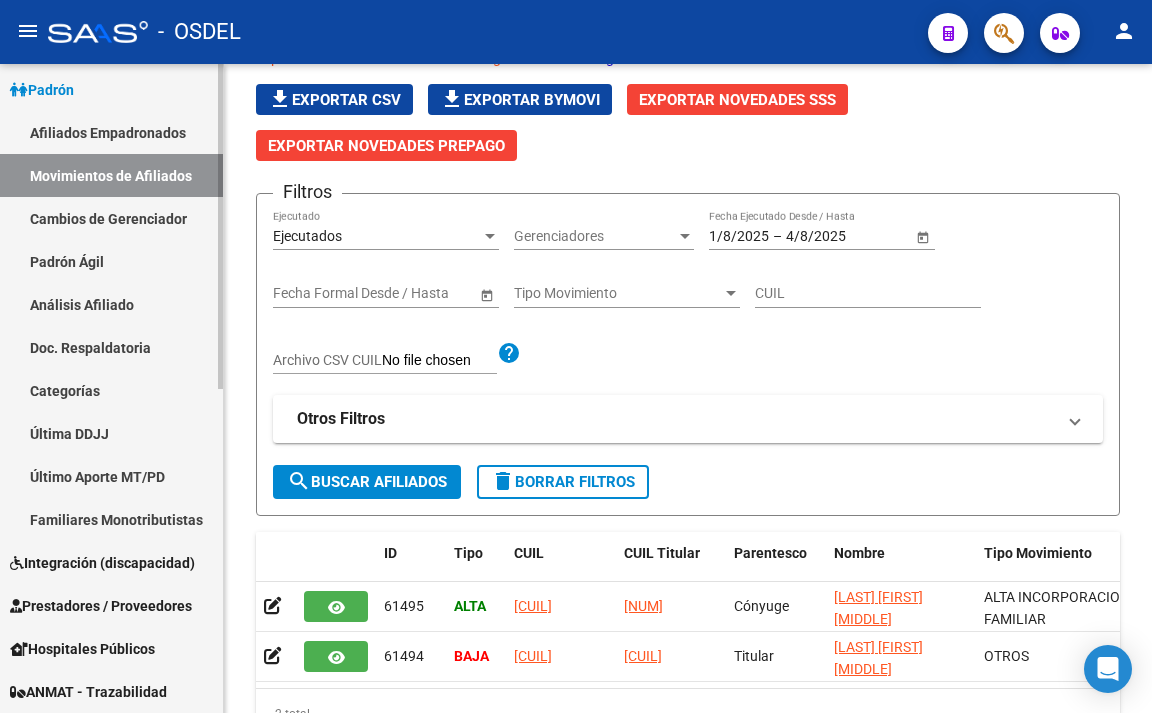 click on "Cambios de Gerenciador" at bounding box center (111, 218) 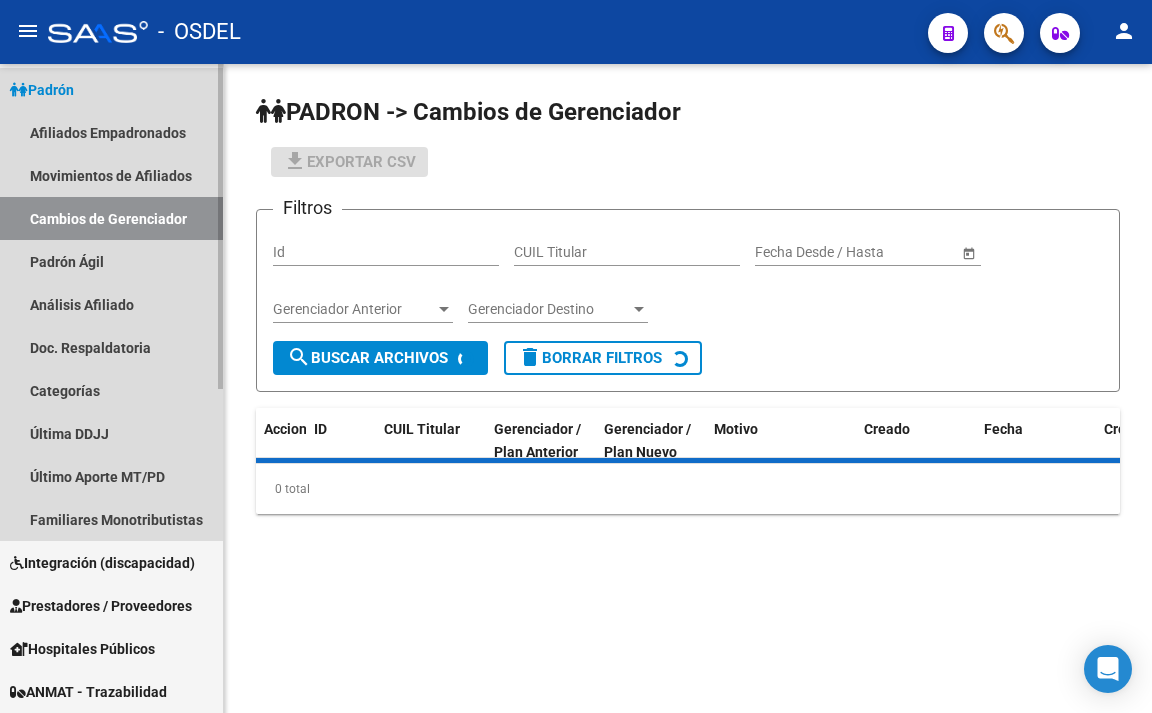 scroll, scrollTop: 0, scrollLeft: 0, axis: both 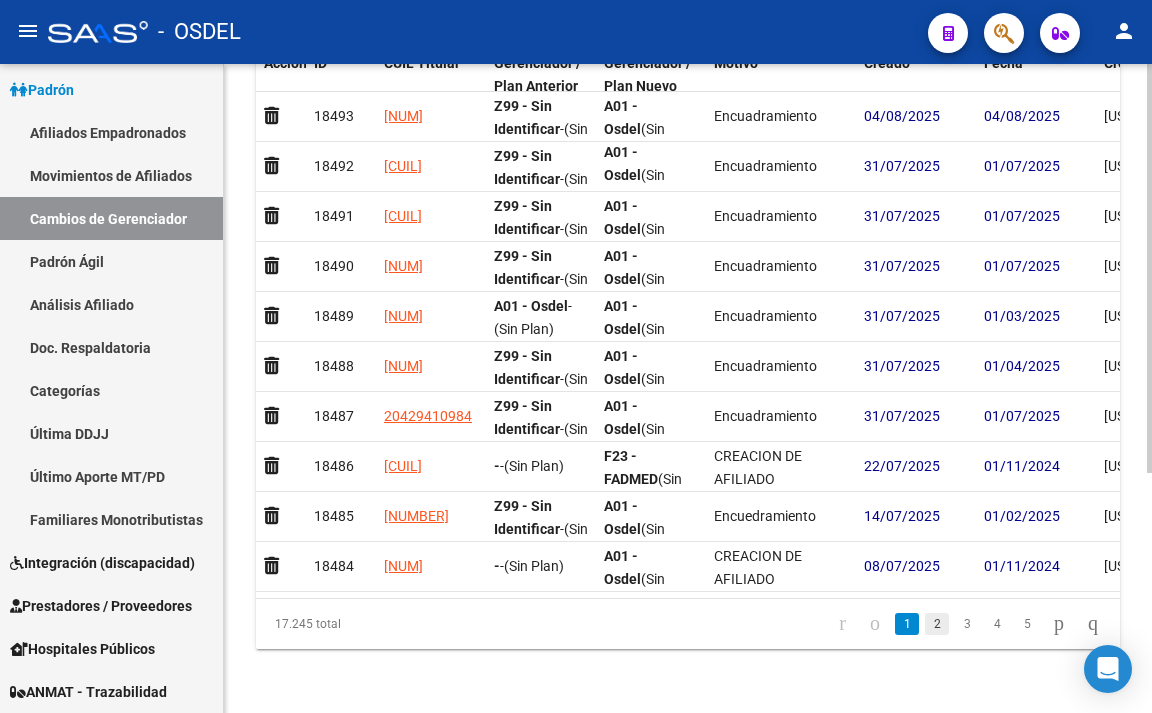 click on "2" 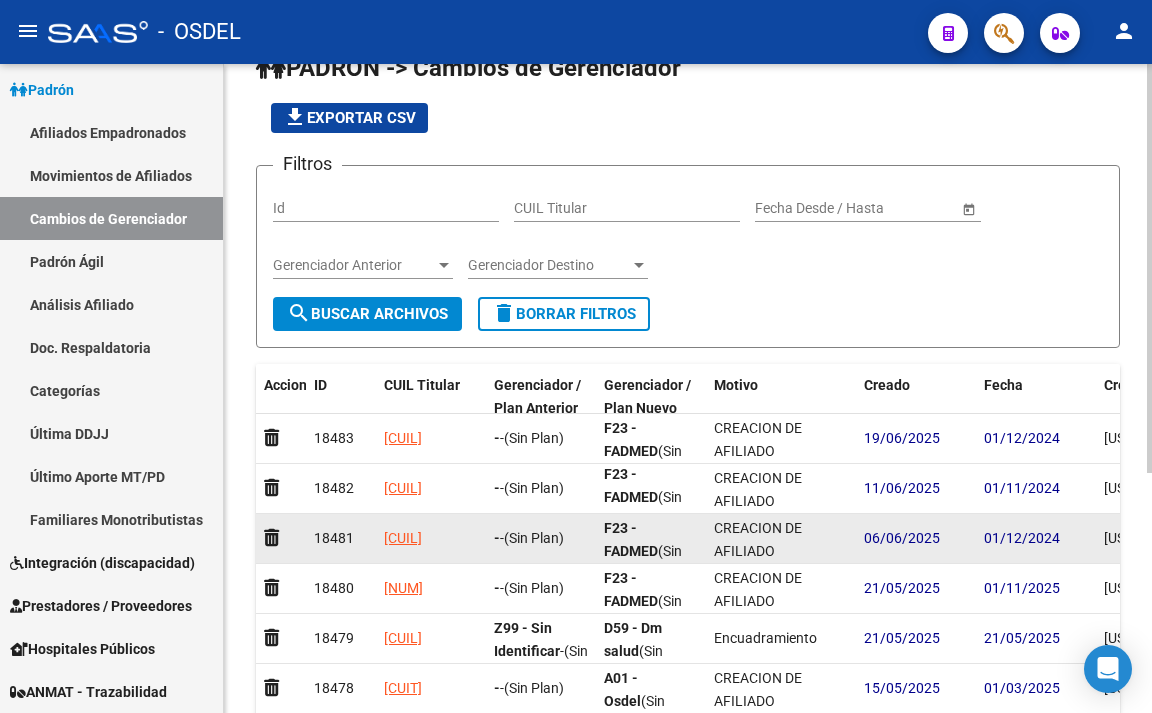 scroll, scrollTop: 0, scrollLeft: 0, axis: both 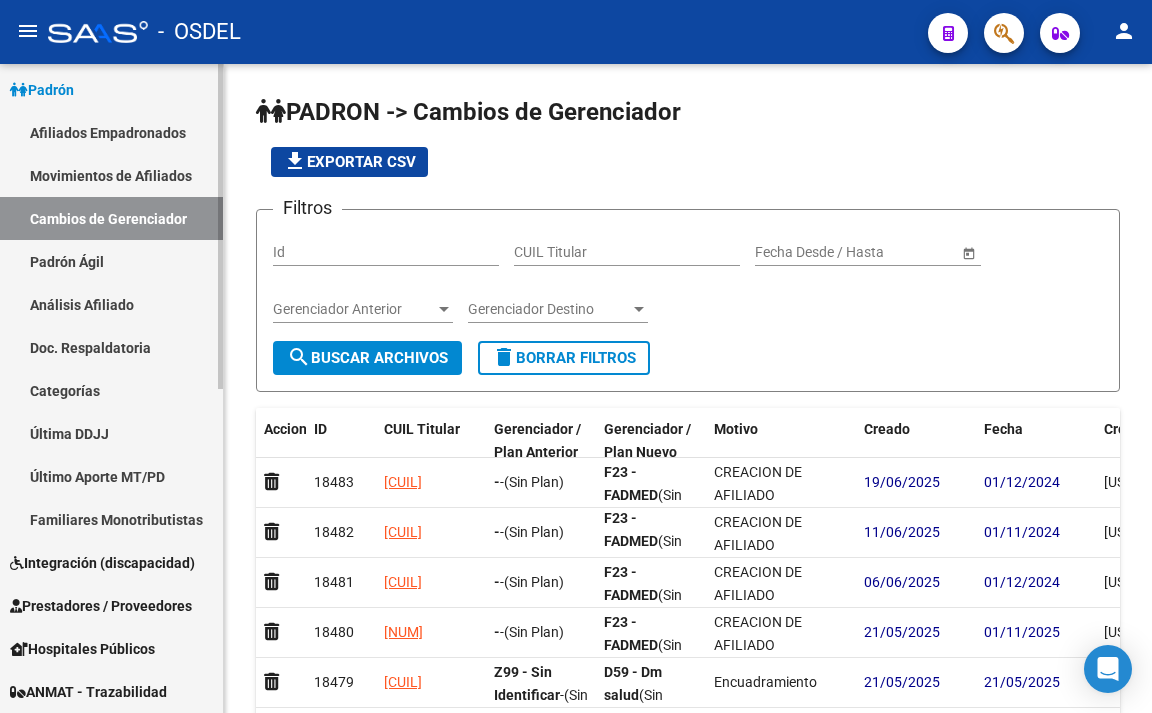 click on "Padrón Ágil" at bounding box center [111, 261] 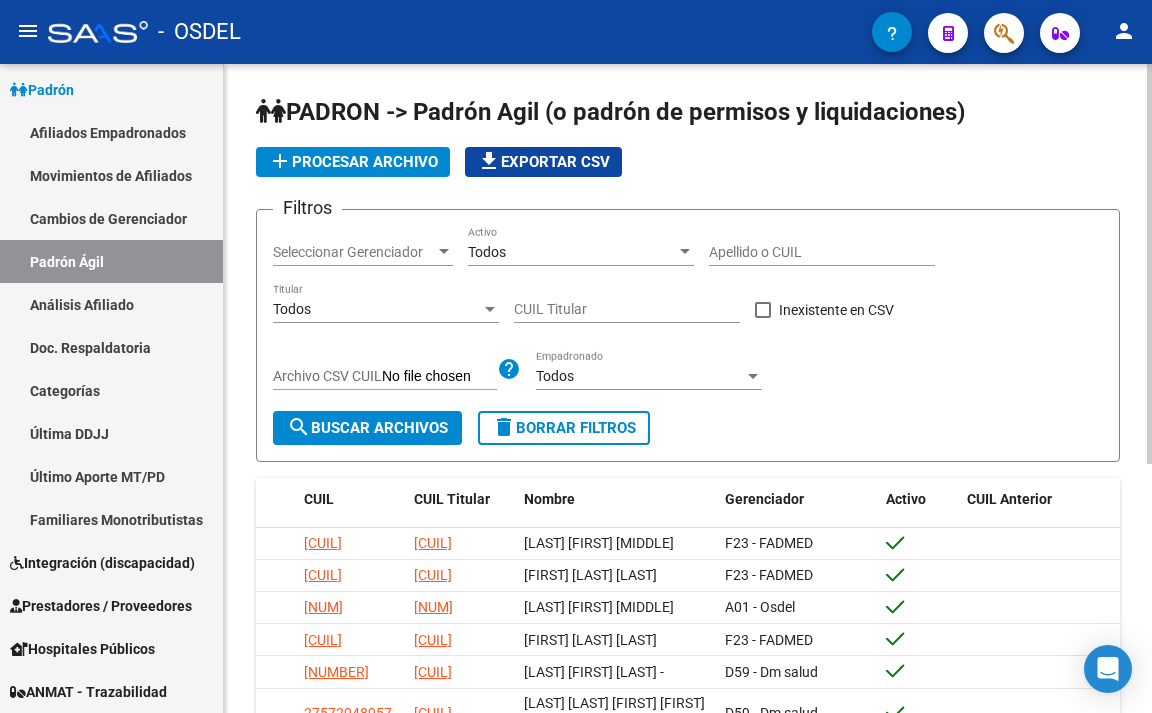 click on "Seleccionar Gerenciador" at bounding box center [354, 252] 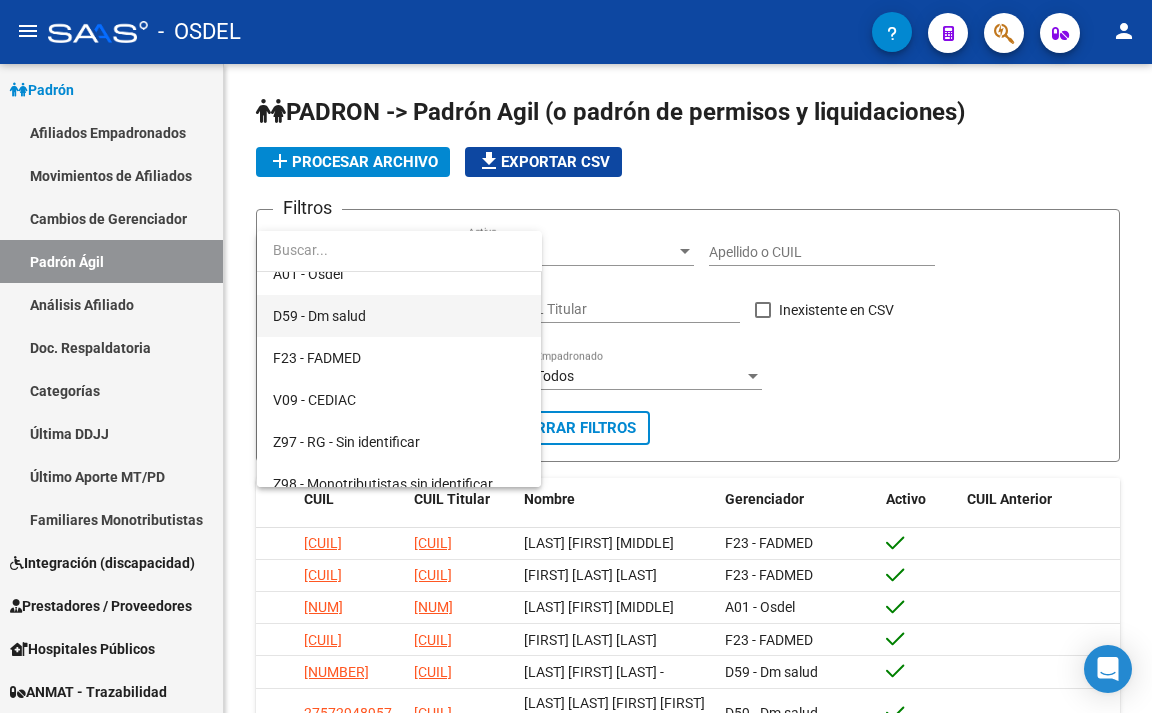 scroll, scrollTop: 164, scrollLeft: 0, axis: vertical 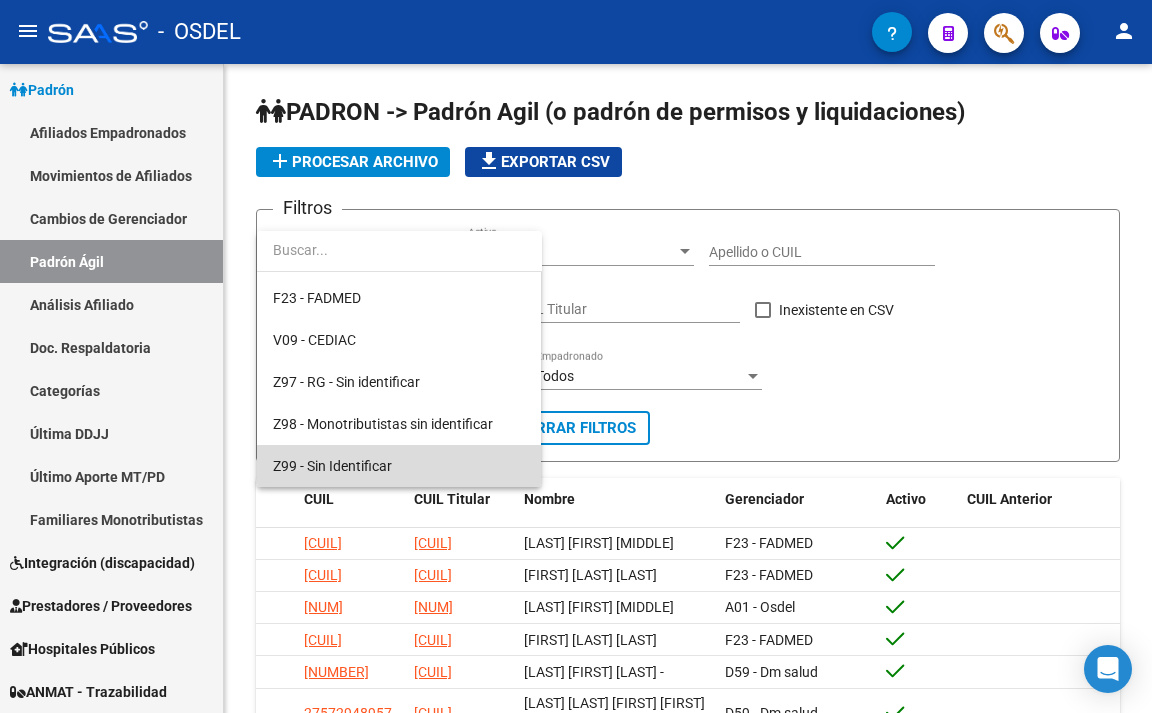 click on "Z99 - Sin Identificar" at bounding box center (399, 466) 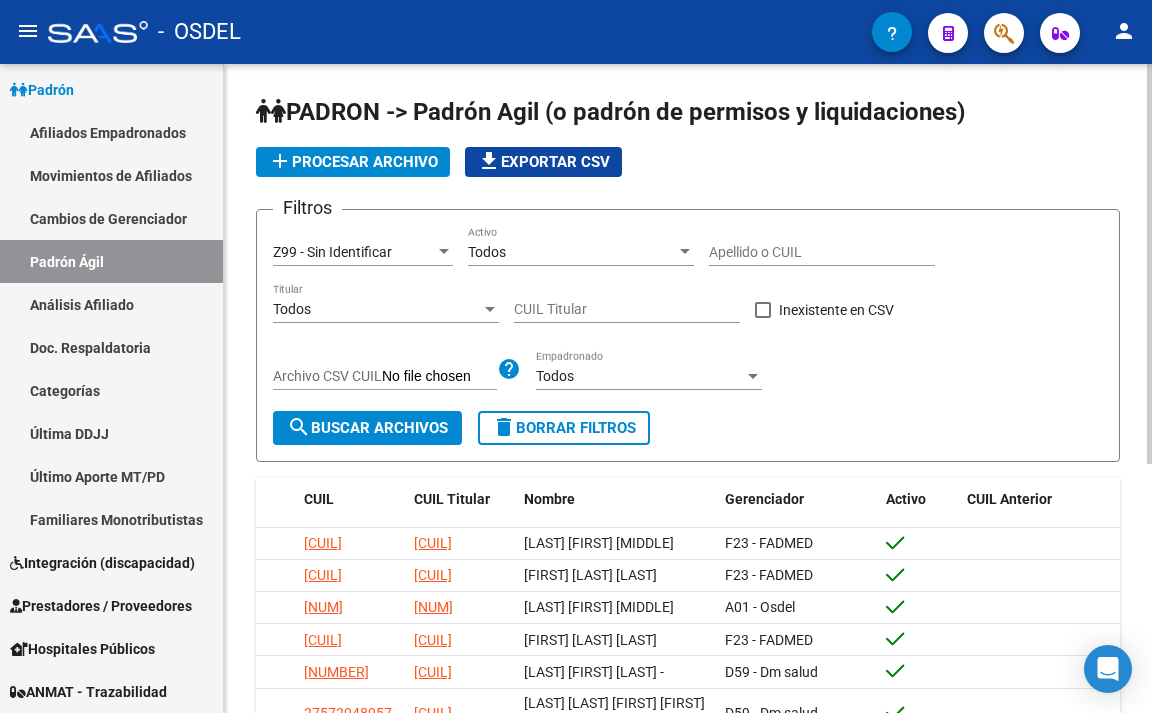 click on "Filtros Z99 - Sin Identificar Seleccionar Gerenciador Todos Activo Apellido o CUIL Todos Titular CUIL Titular   Inexistente en CSV  Archivo CSV CUIL help Todos Empadronado search  Buscar Archivos  delete  Borrar Filtros" 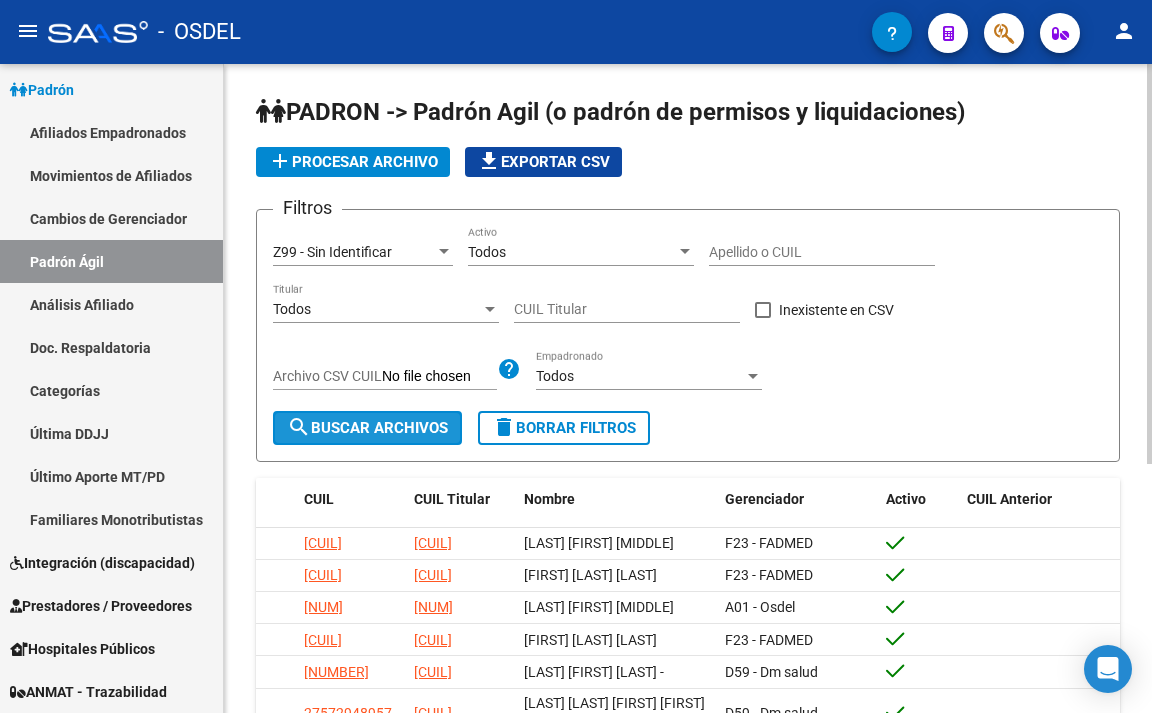 click on "search  Buscar Archivos" 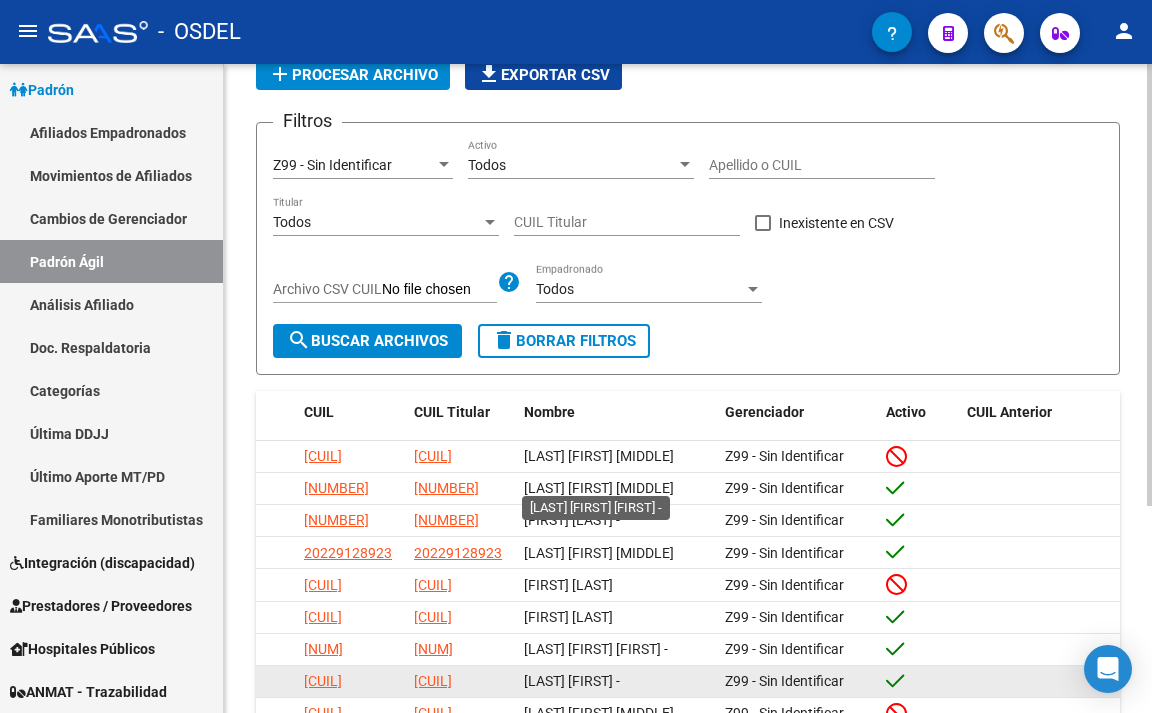 scroll, scrollTop: 300, scrollLeft: 0, axis: vertical 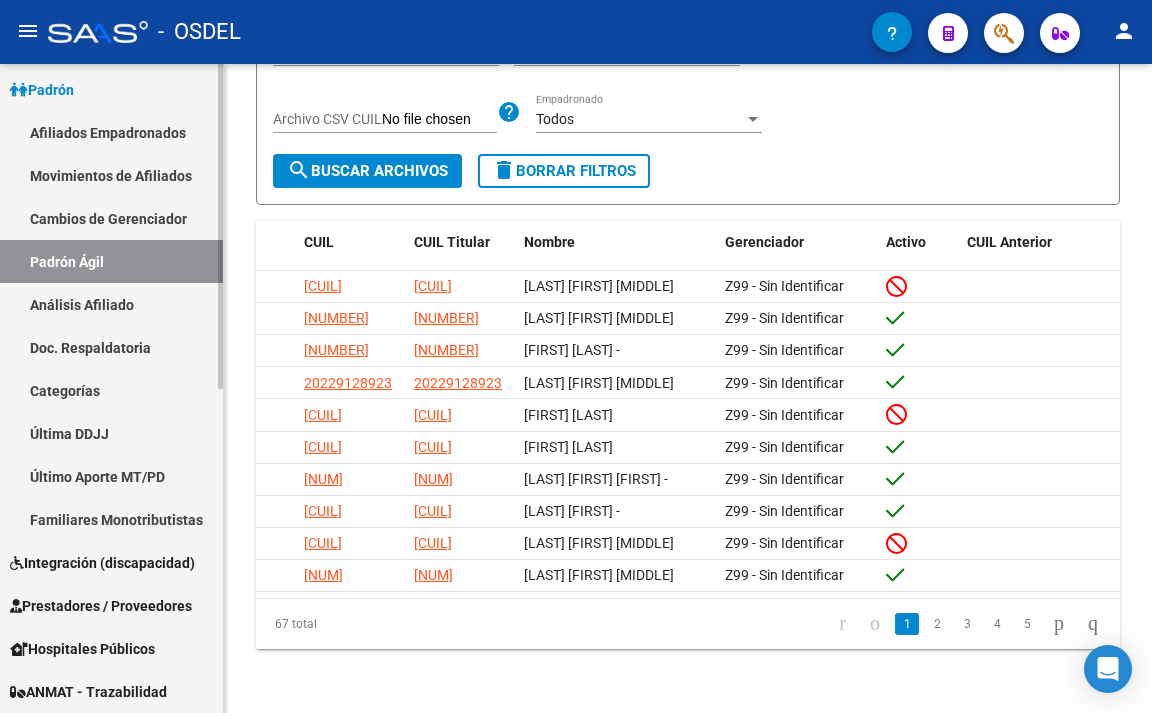 click on "Cambios de Gerenciador" at bounding box center [111, 218] 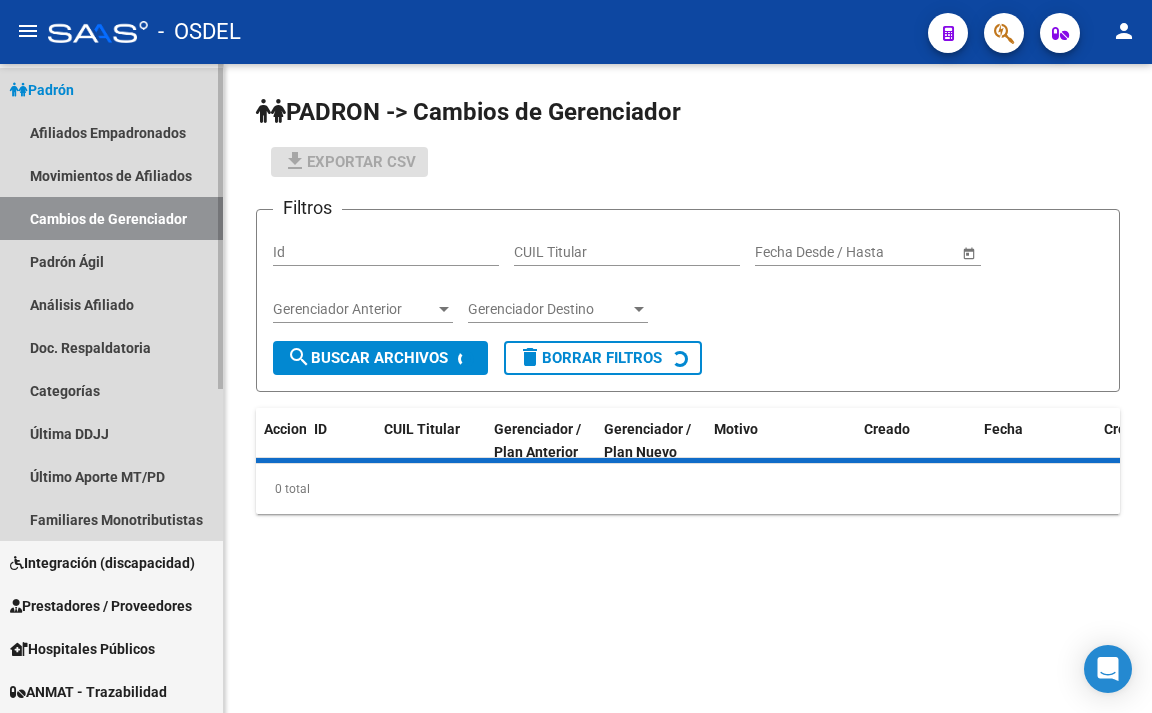 scroll, scrollTop: 0, scrollLeft: 0, axis: both 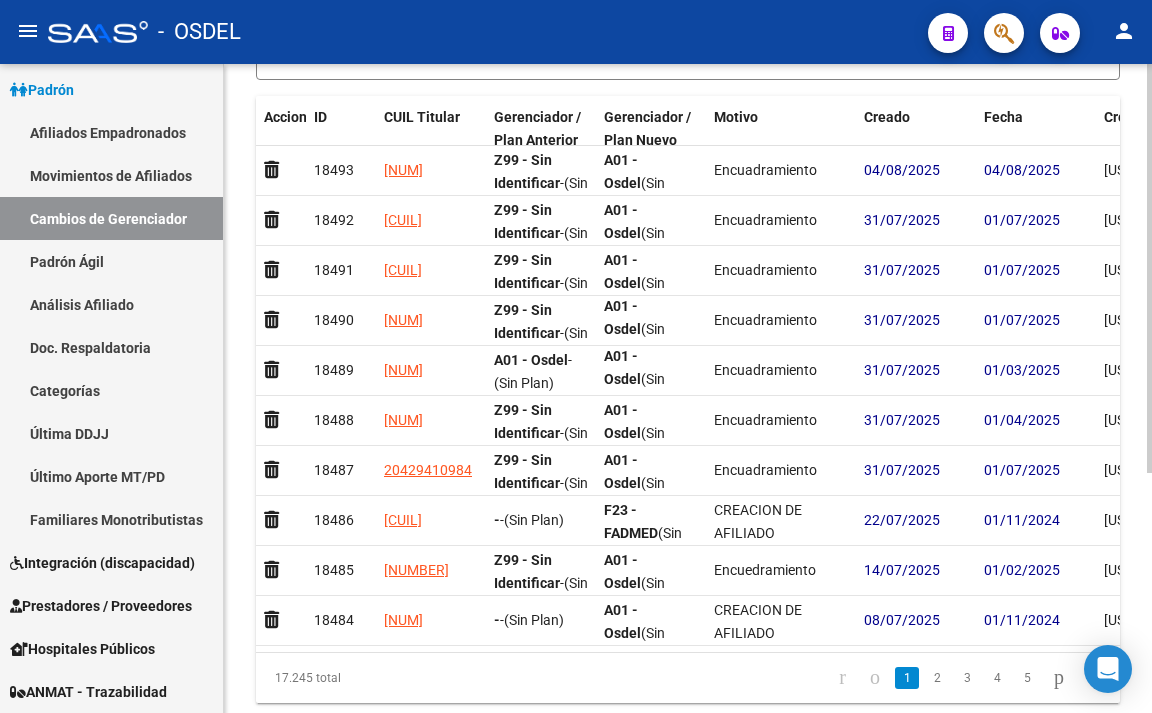 click on "18493 [CUIL] Z99 - Sin Identificar  -   (Sin Plan) A01 - Osdel  (Sin Plan)  Encuadramiento  [DATE] [DATE] [LAST] [FIRST] - [EMAIL] 18492 [CUIL] Z99 - Sin Identificar  -   (Sin Plan) A01 - Osdel  (Sin Plan)  Encuadramiento  [DATE] [DATE] [LAST] [FIRST] - [EMAIL] 18491 [CUIL] Z99 - Sin Identificar  -   (Sin Plan) A01 - Osdel  (Sin Plan)  Encuadramiento  [DATE] [DATE] [LAST] [FIRST] - [EMAIL] 18490 [CUIL] Z99 - Sin Identificar  -   (Sin Plan) A01 - Osdel  (Sin Plan)  Encuadramiento  [DATE] [DATE] 18489 [CUIL]  -   -" 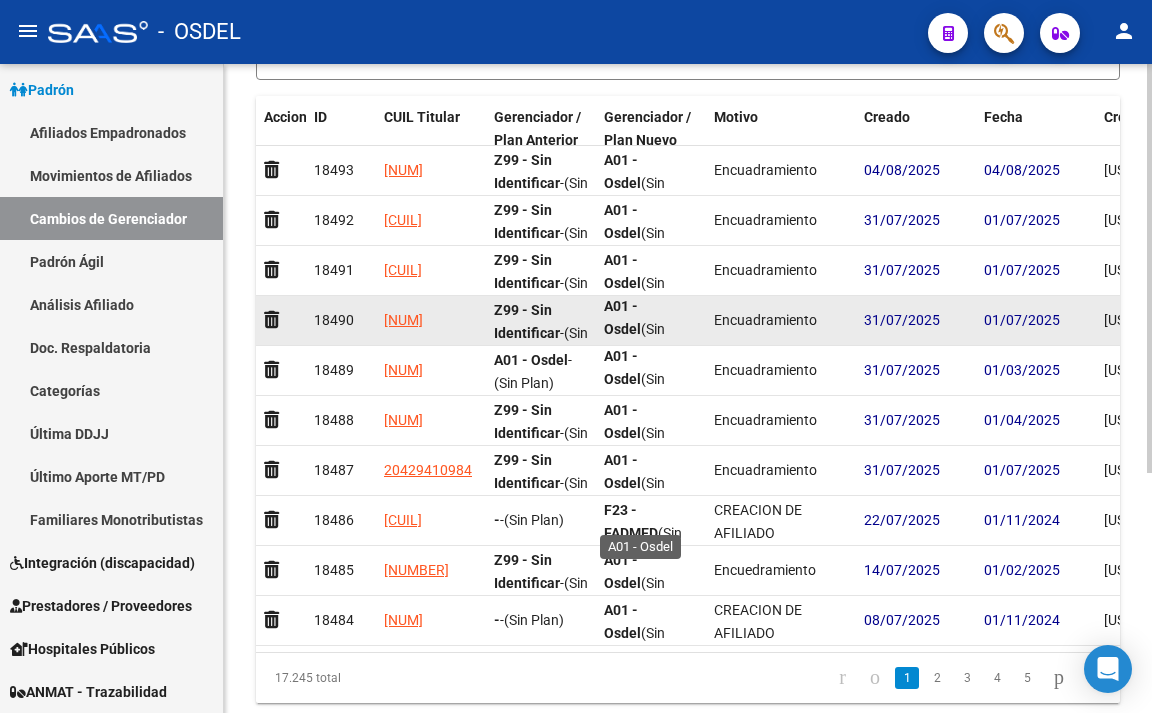 scroll, scrollTop: 12, scrollLeft: 0, axis: vertical 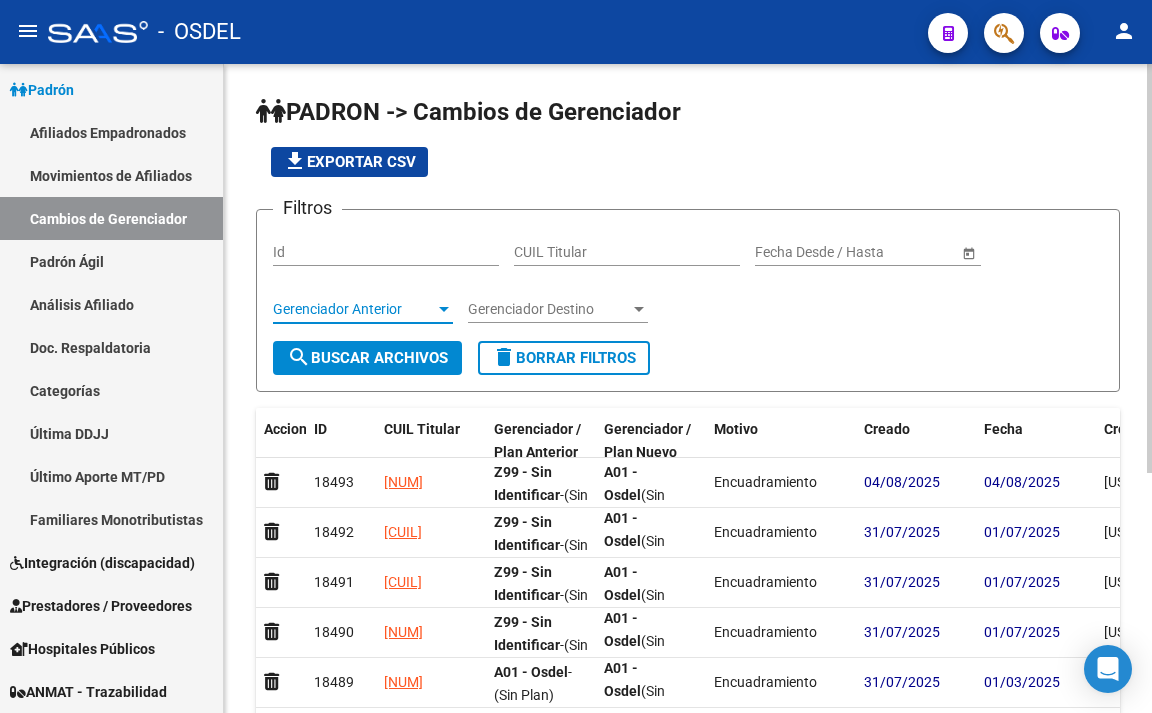 click on "Gerenciador Anterior" at bounding box center [354, 309] 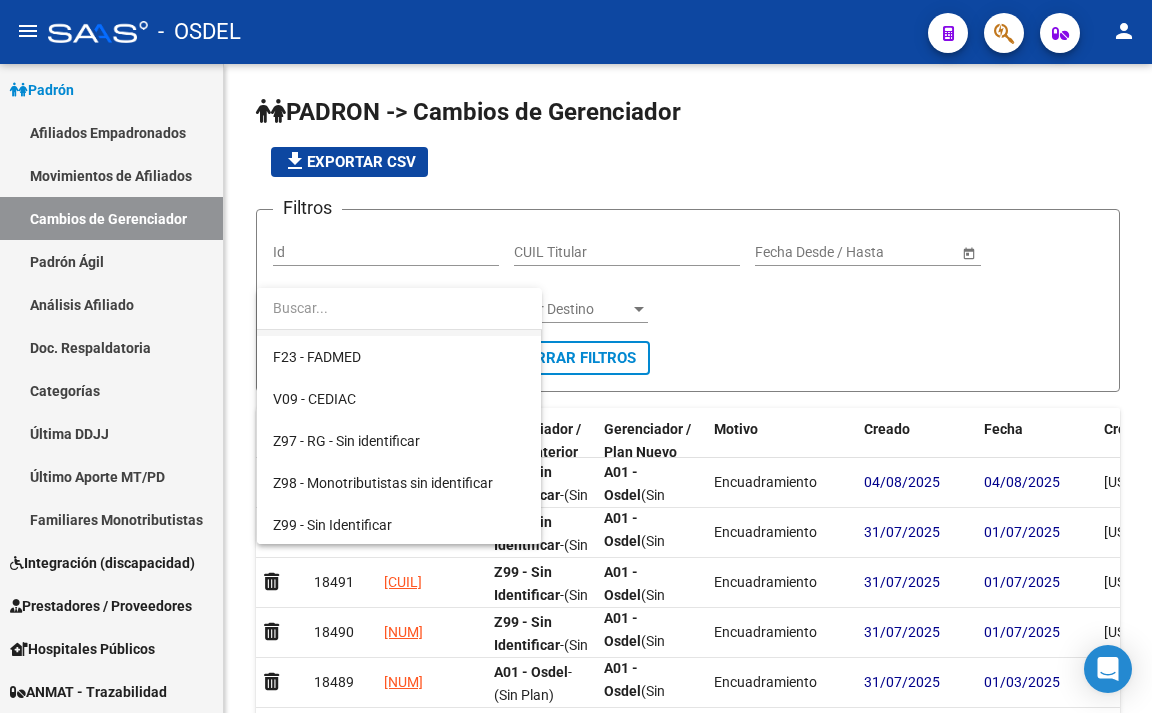 scroll, scrollTop: 164, scrollLeft: 0, axis: vertical 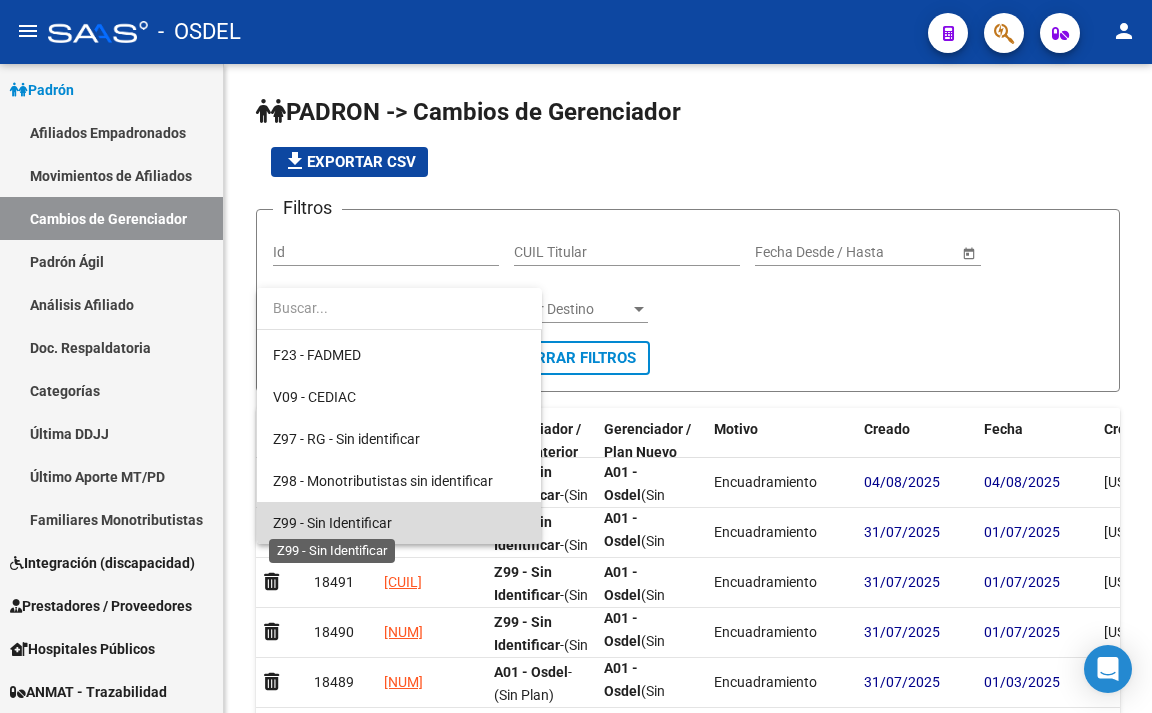 click on "Z99 - Sin Identificar" at bounding box center (332, 523) 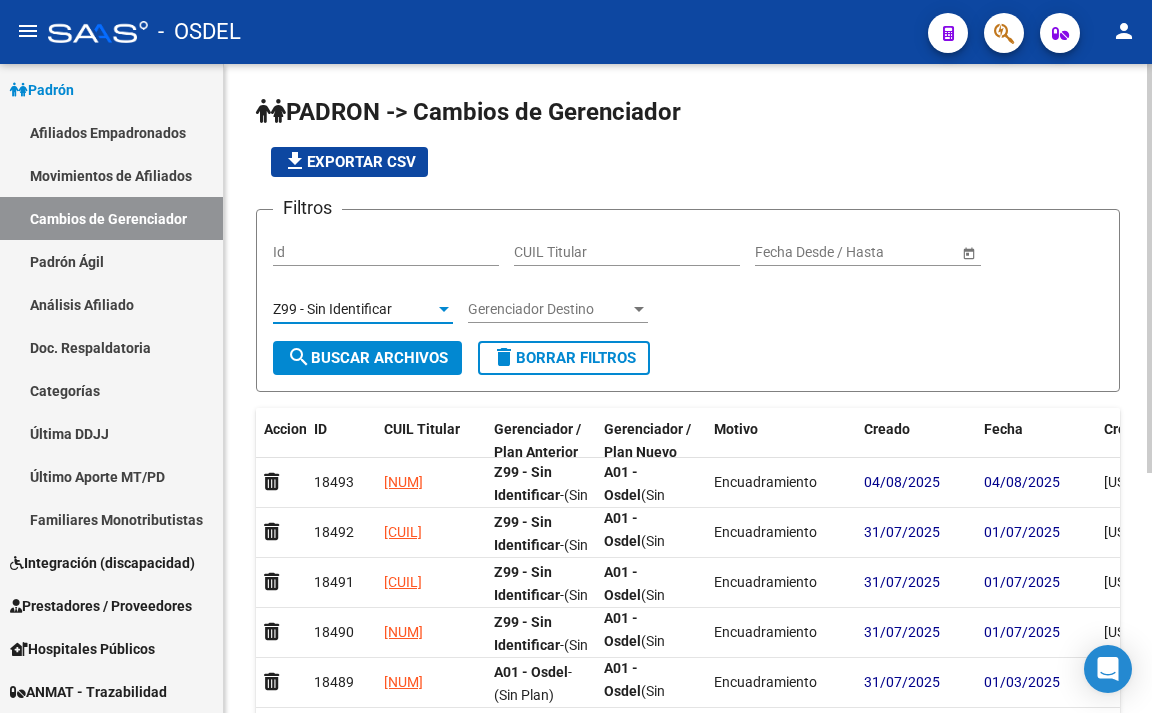 click on "search  Buscar Archivos" 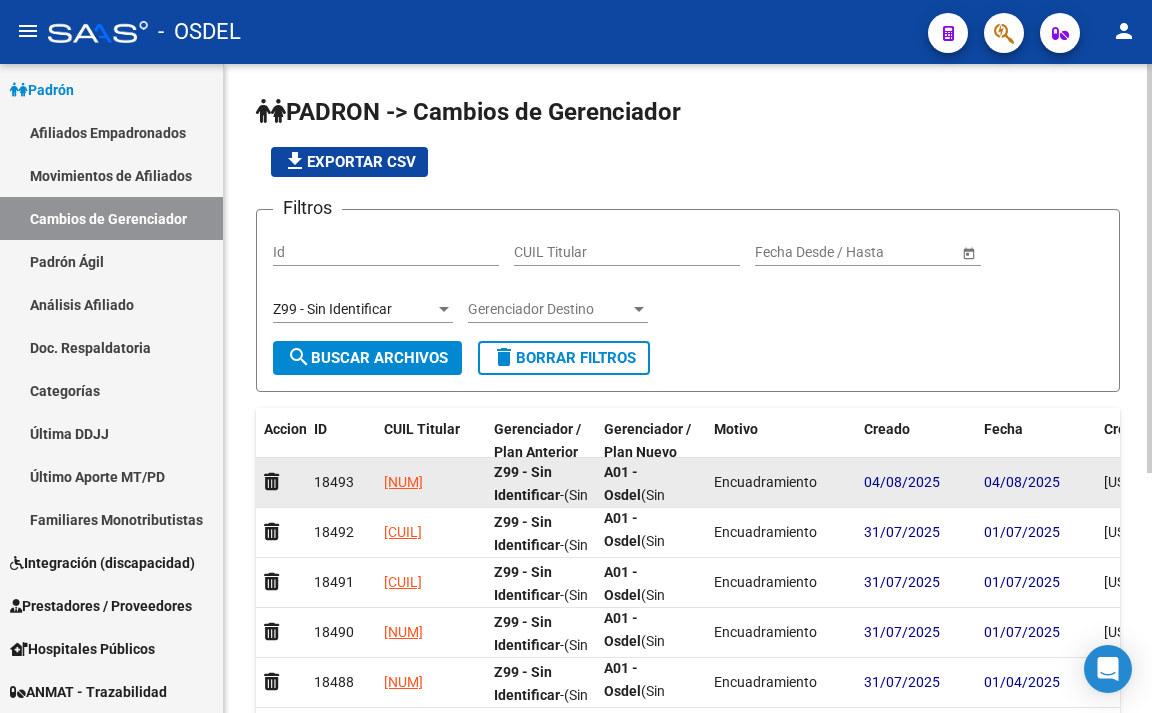 scroll, scrollTop: 4, scrollLeft: 0, axis: vertical 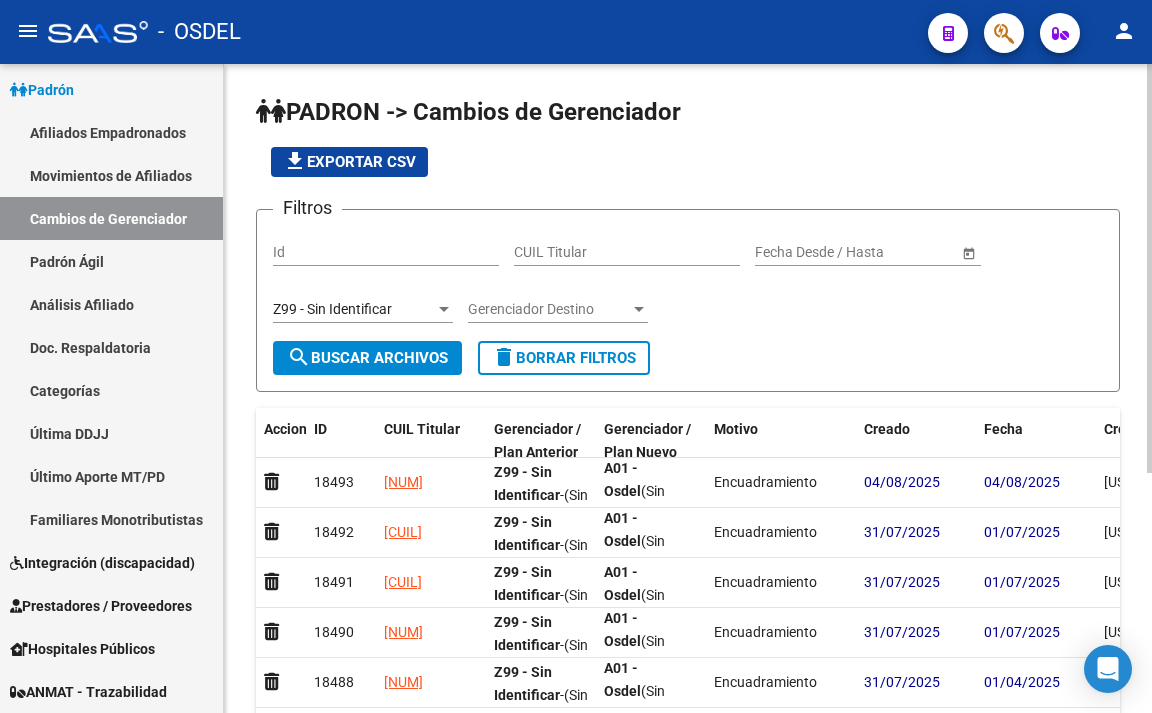 click on "Gerenciador Destino" at bounding box center (549, 309) 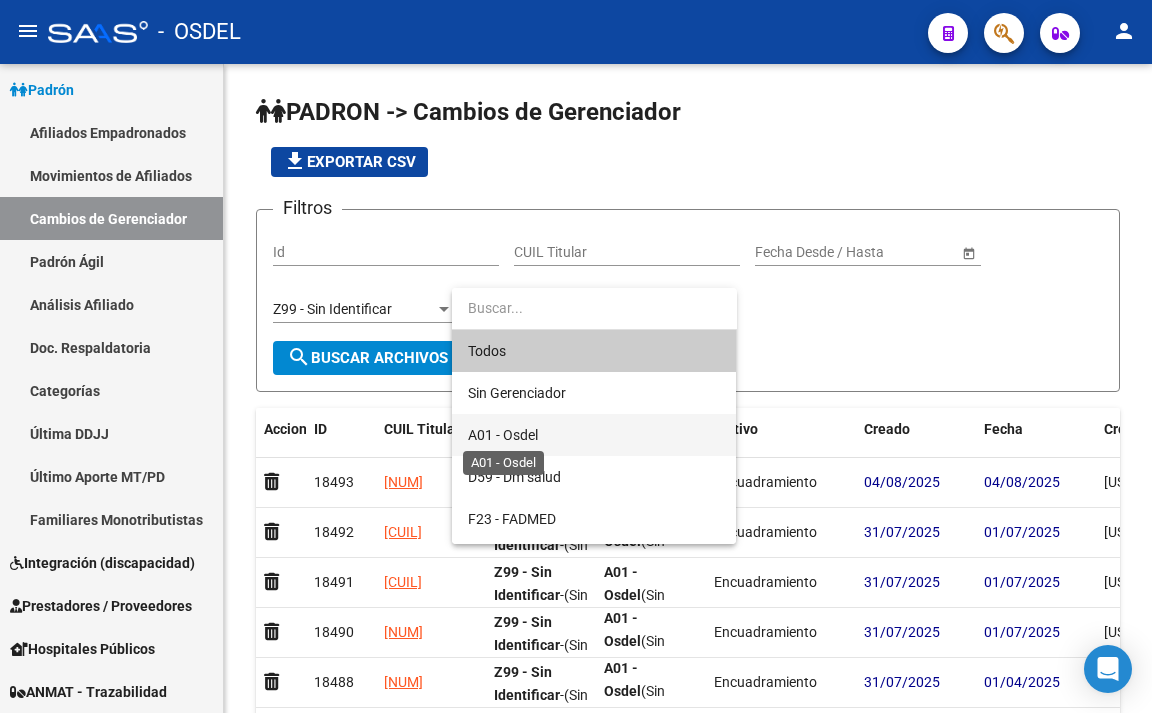click on "A01 - Osdel" at bounding box center (503, 435) 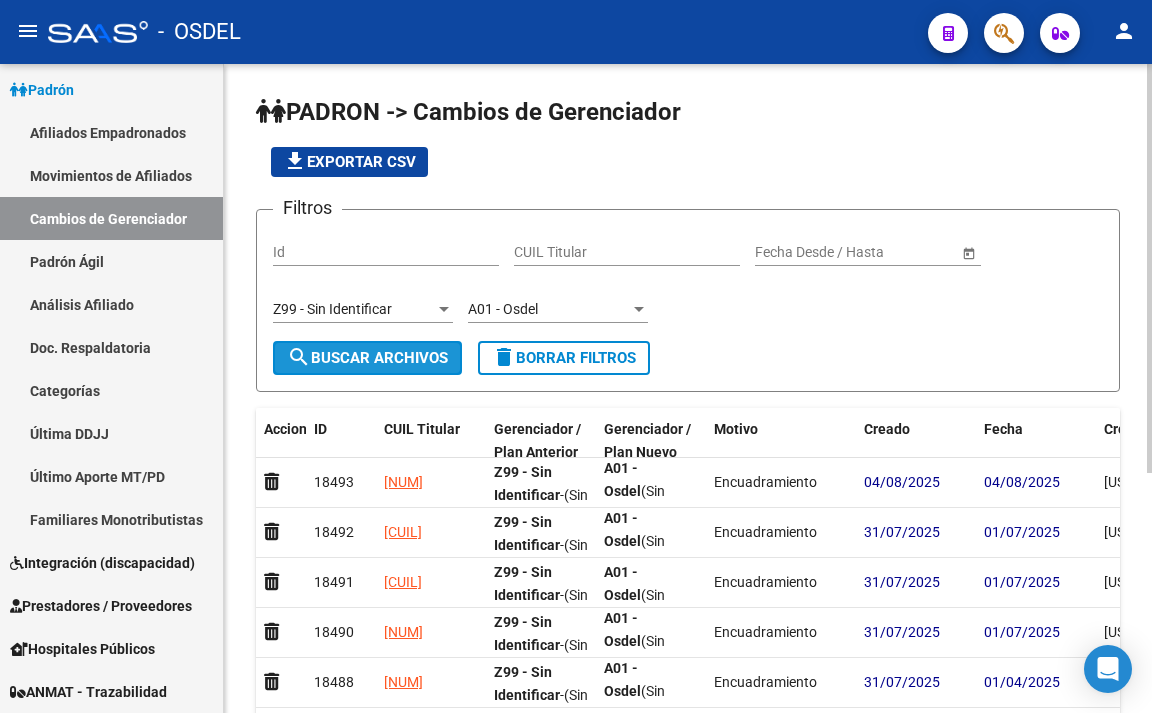 click on "search  Buscar Archivos" 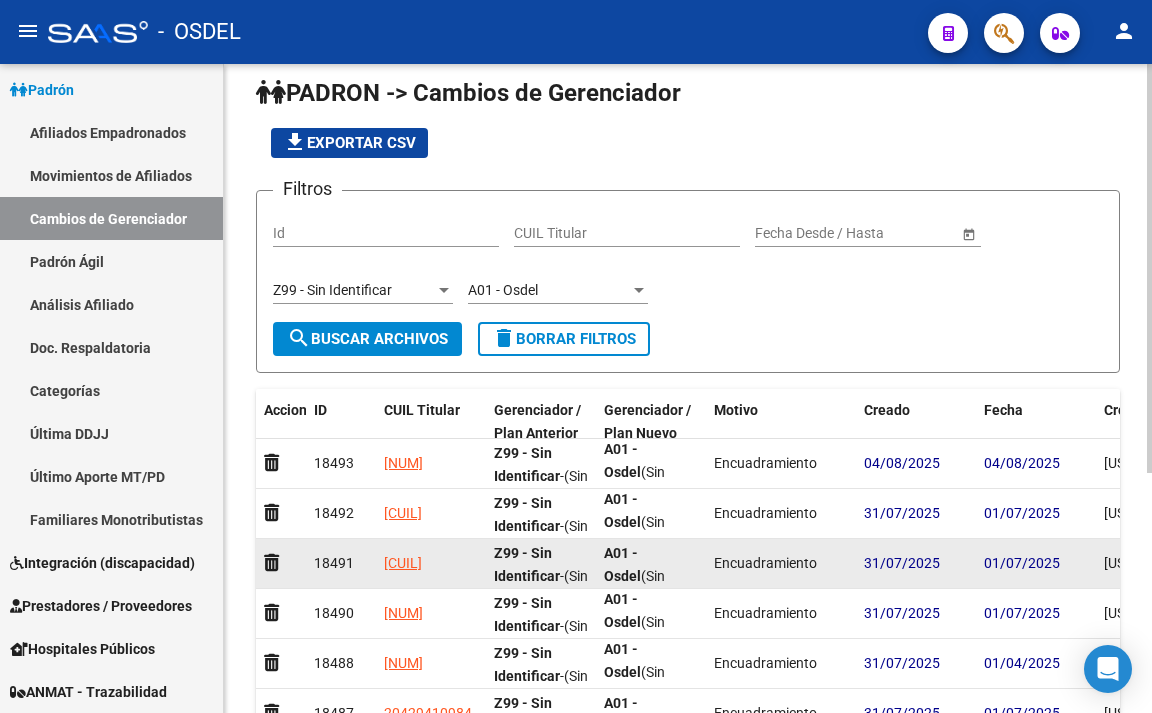 scroll, scrollTop: 0, scrollLeft: 0, axis: both 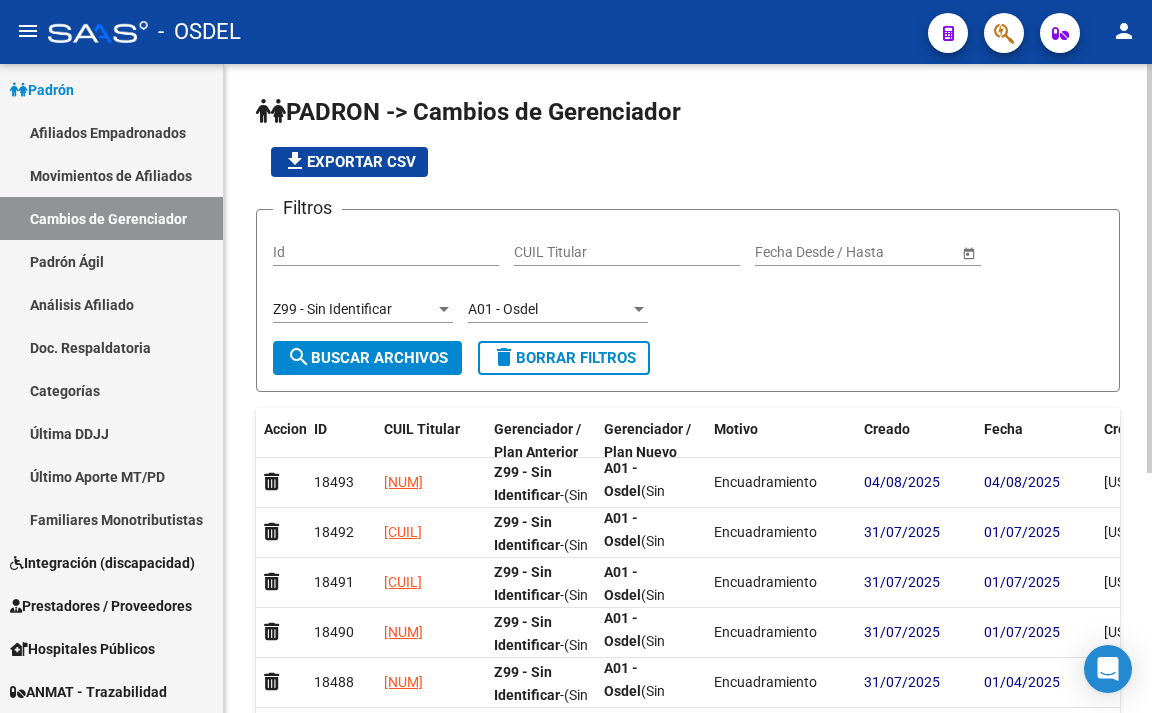 click at bounding box center (883, 252) 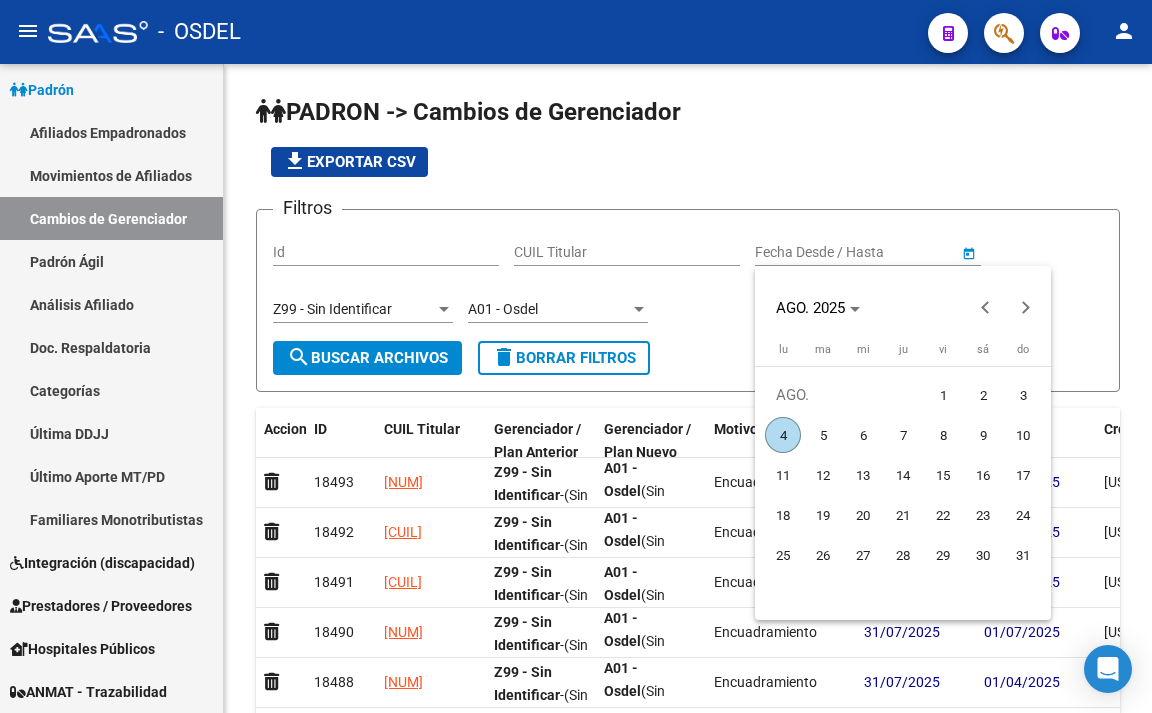 type 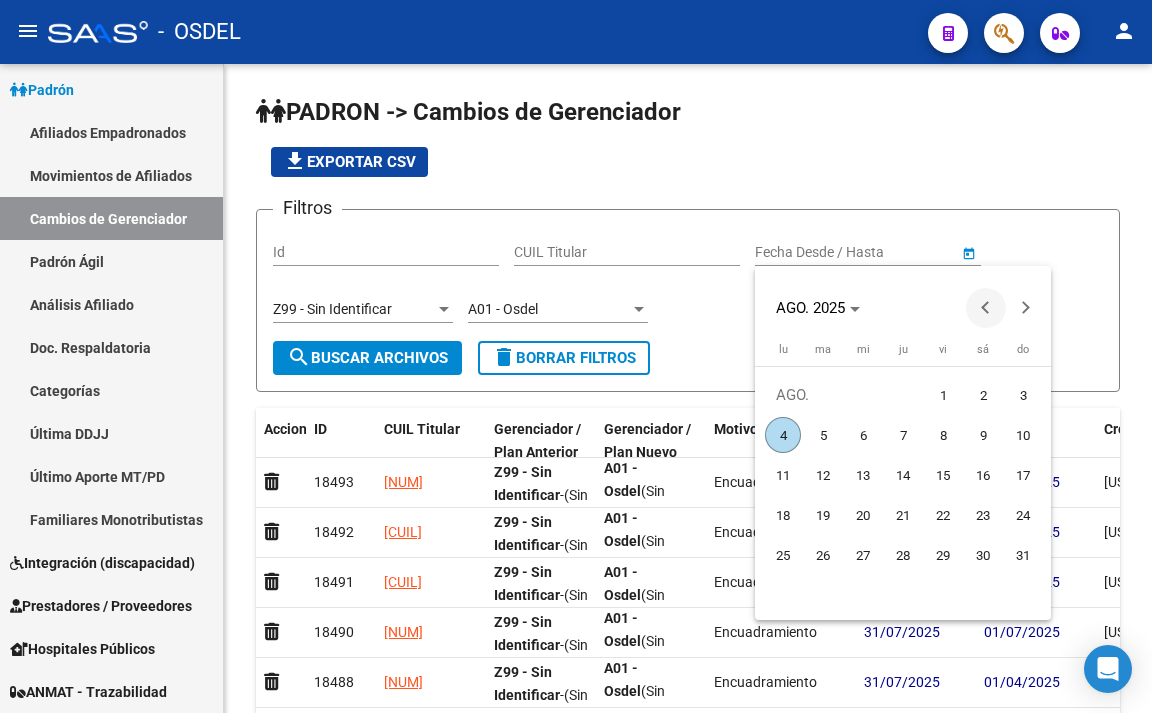 click at bounding box center (986, 308) 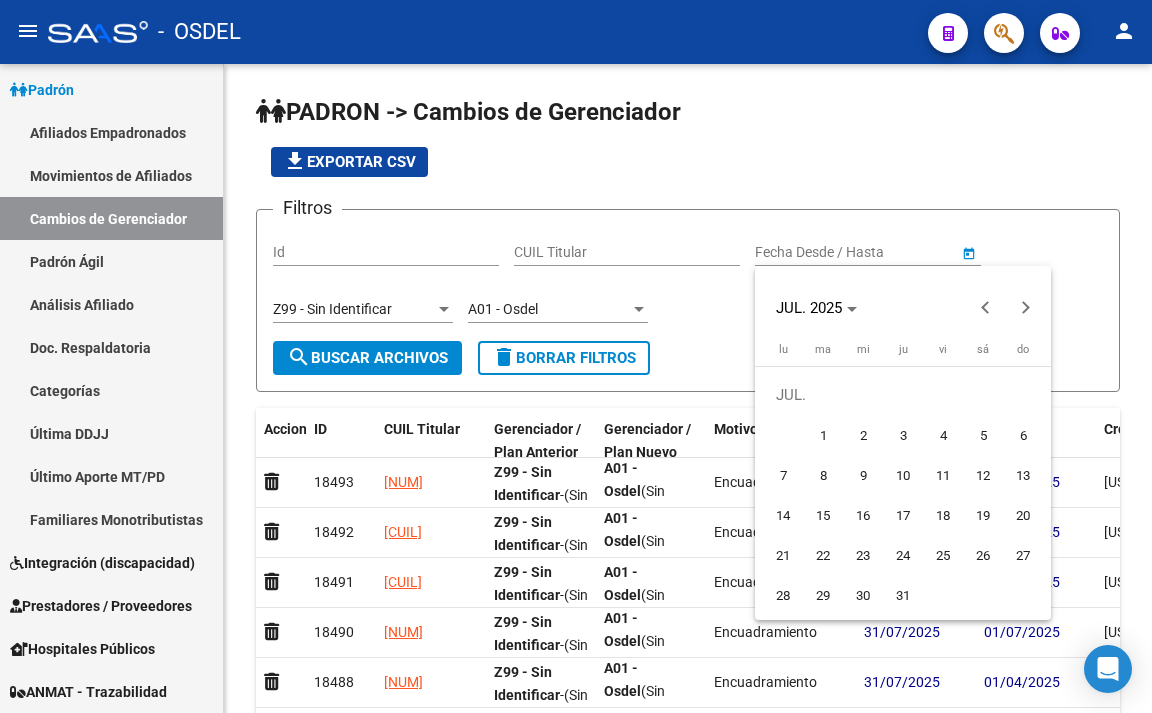 click on "31" at bounding box center [903, 595] 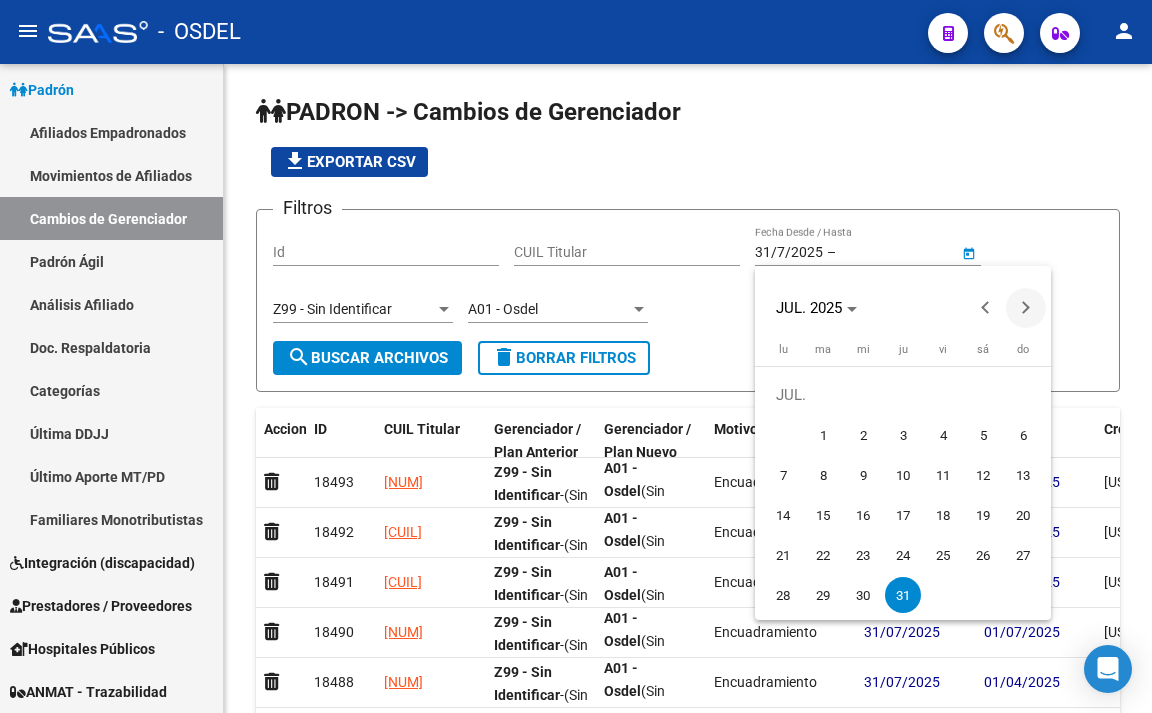 click at bounding box center (1026, 308) 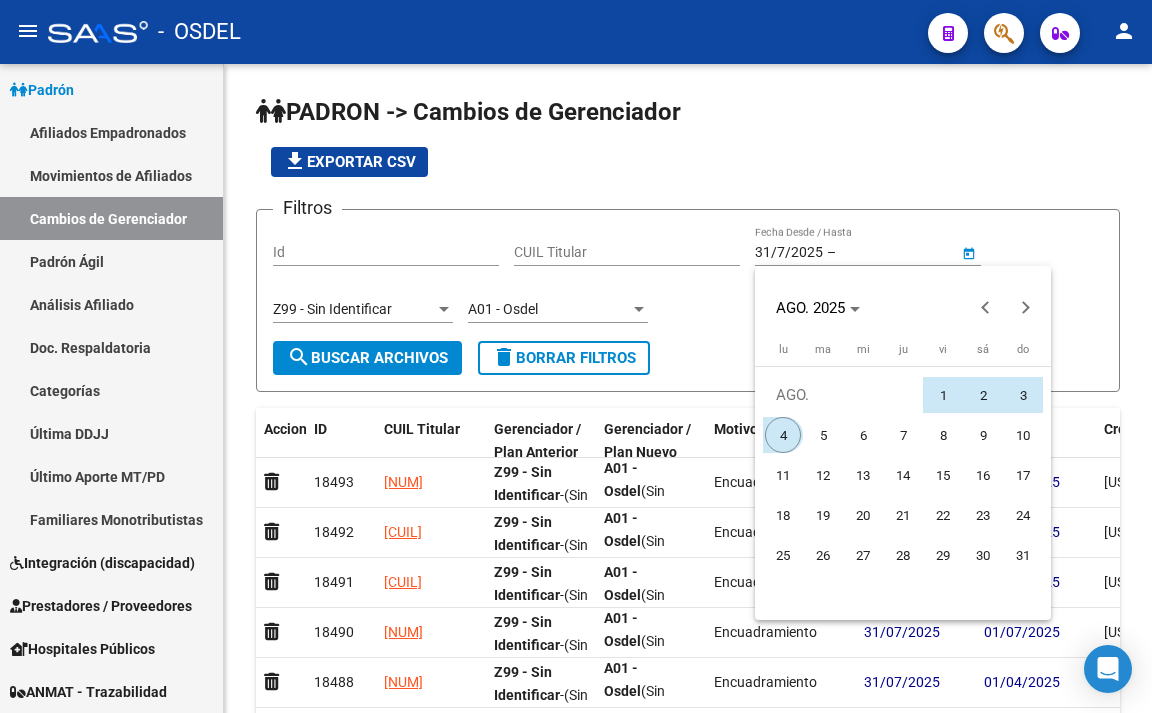 click on "4" at bounding box center [783, 435] 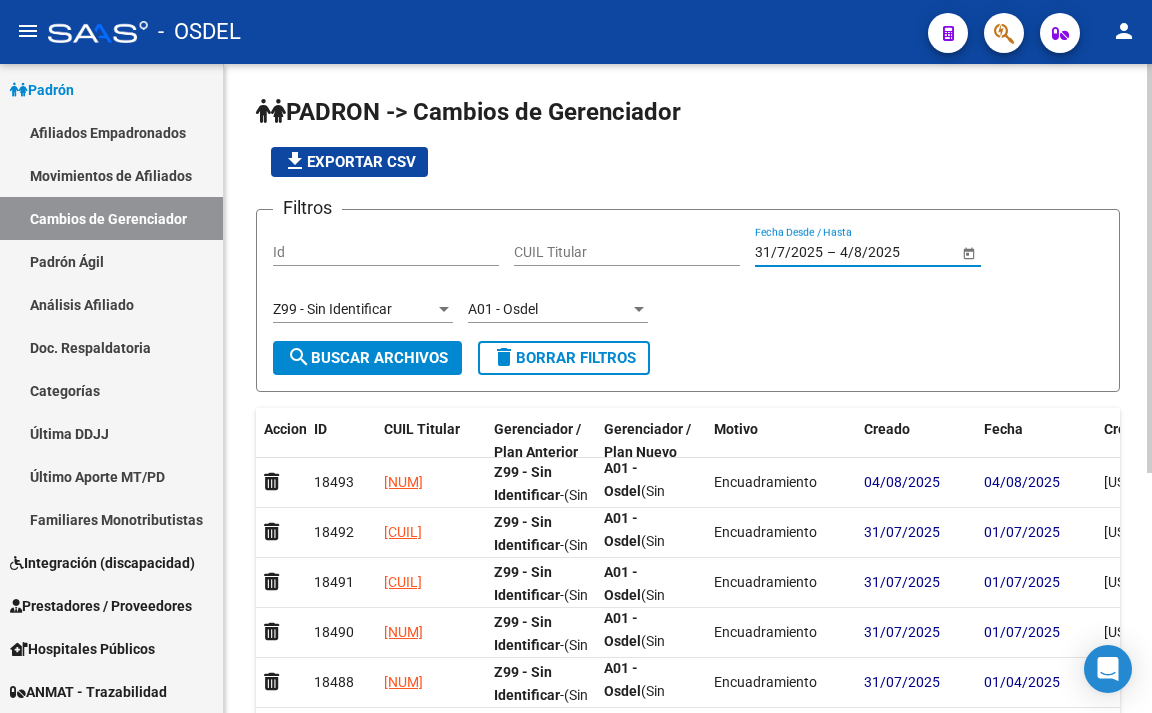 click on "search  Buscar Archivos" 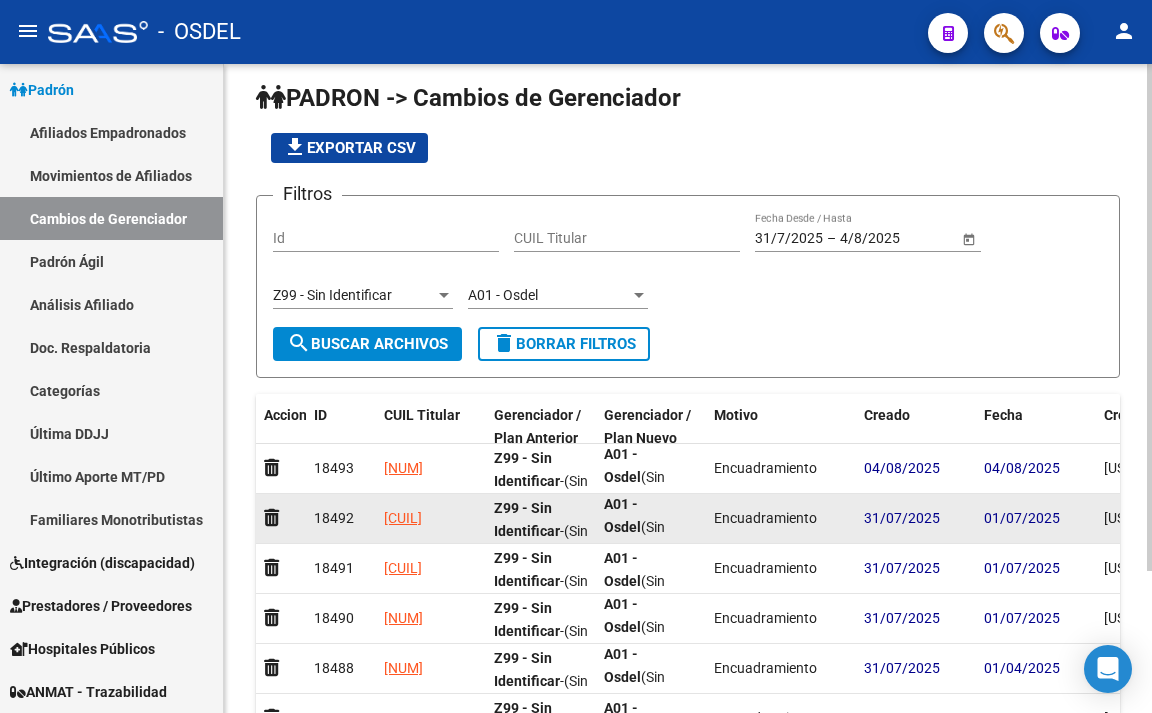 scroll, scrollTop: 0, scrollLeft: 0, axis: both 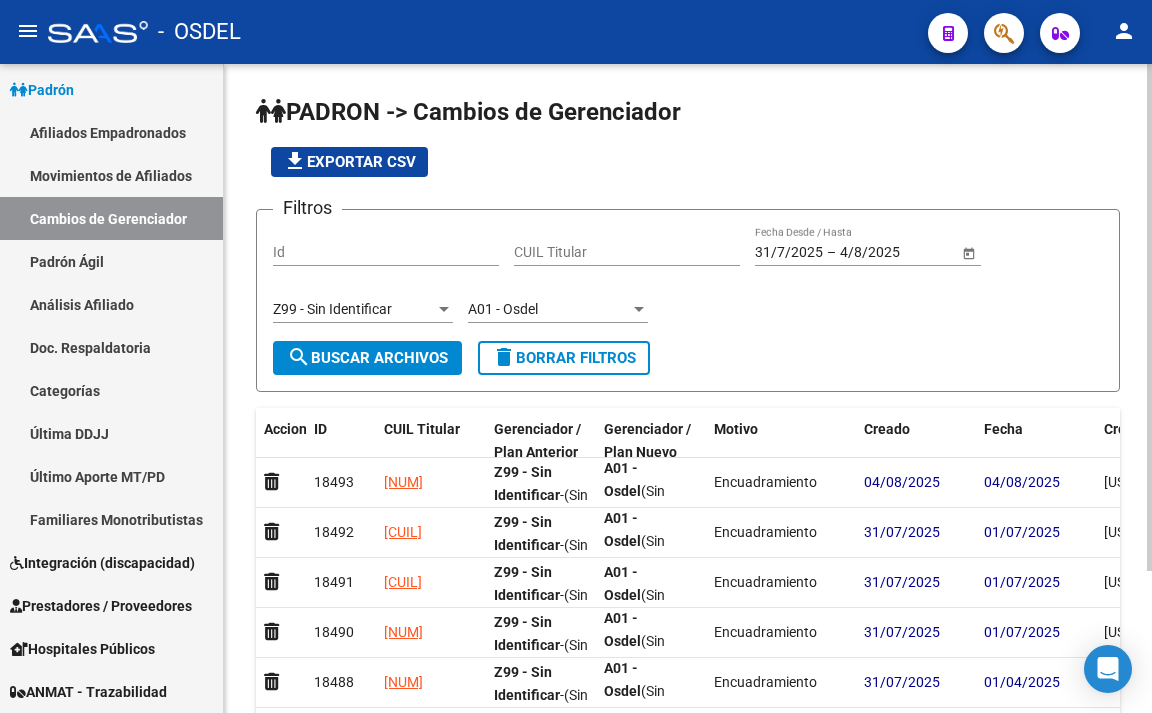 click on "31/7/2025" at bounding box center (789, 252) 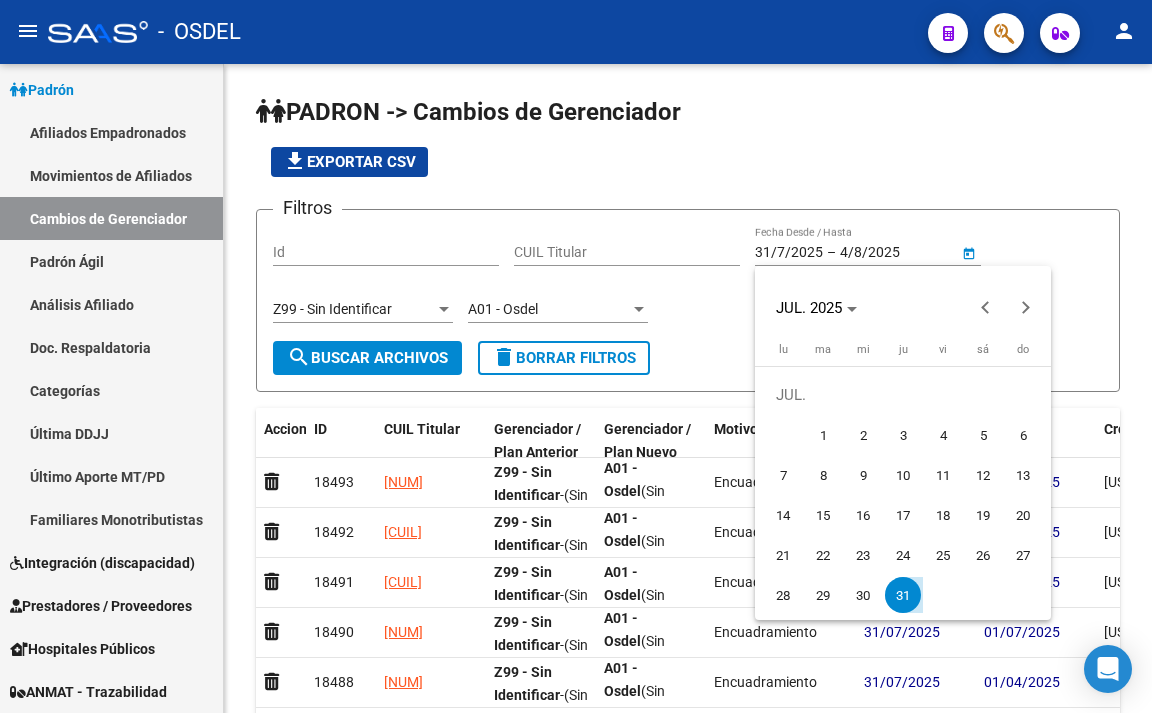 click on "30" at bounding box center (863, 595) 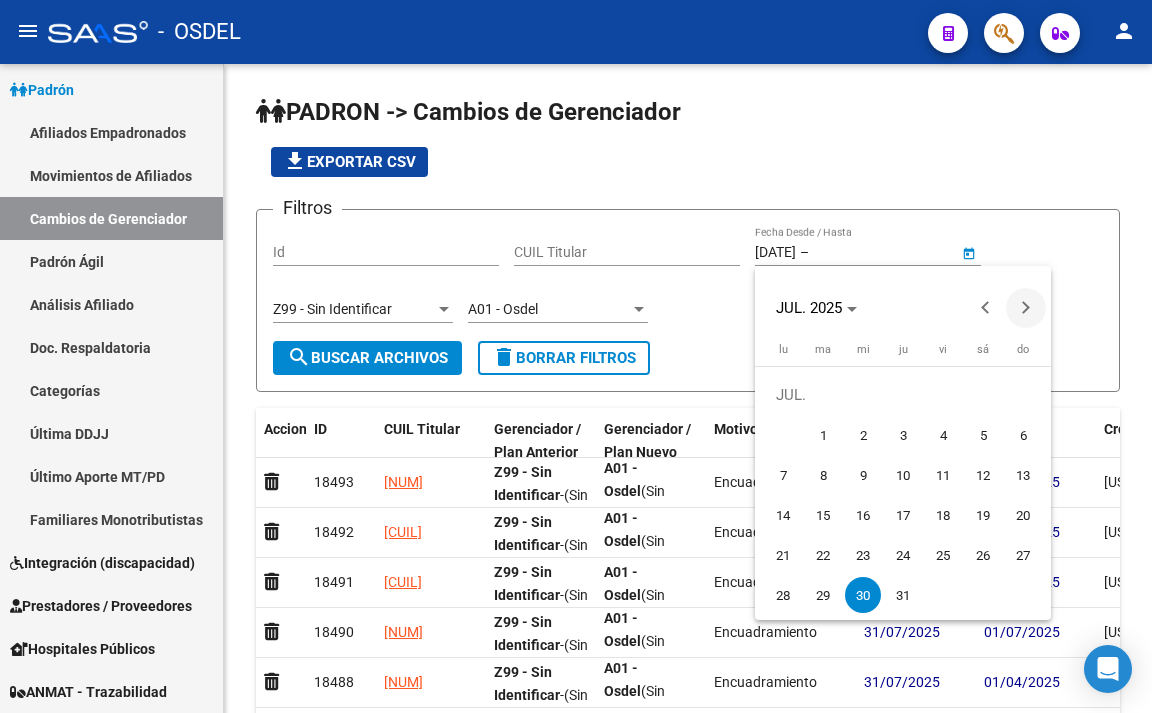 click at bounding box center [1026, 308] 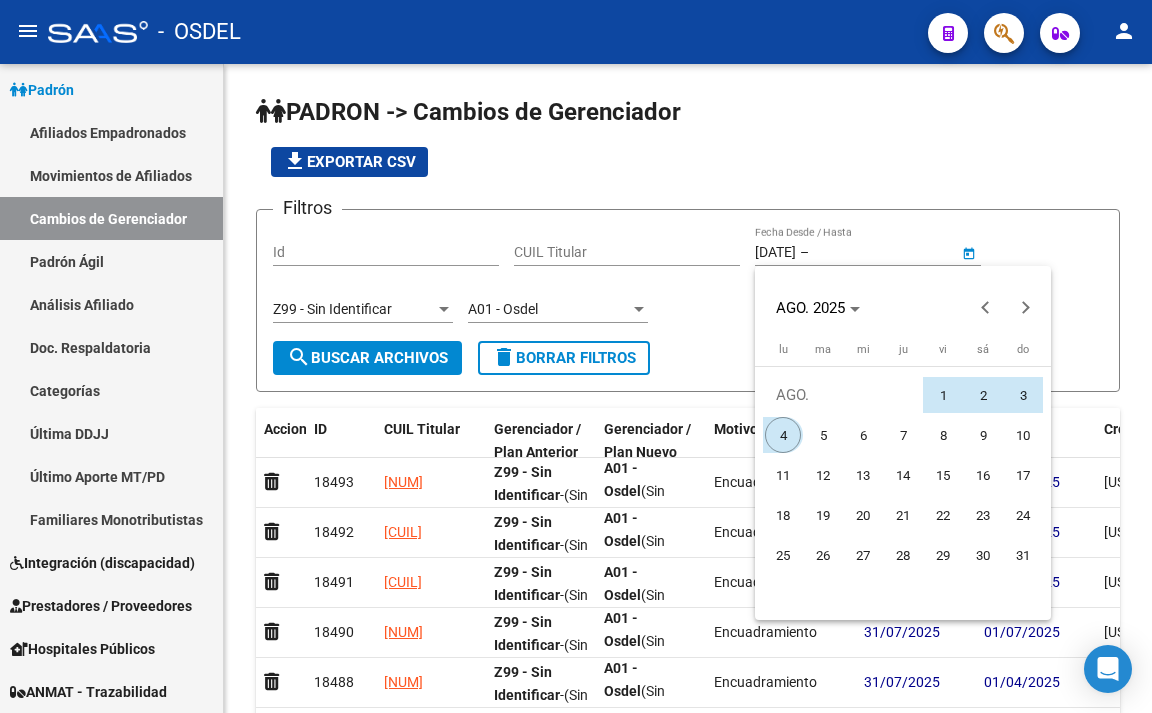 click on "4" at bounding box center [783, 435] 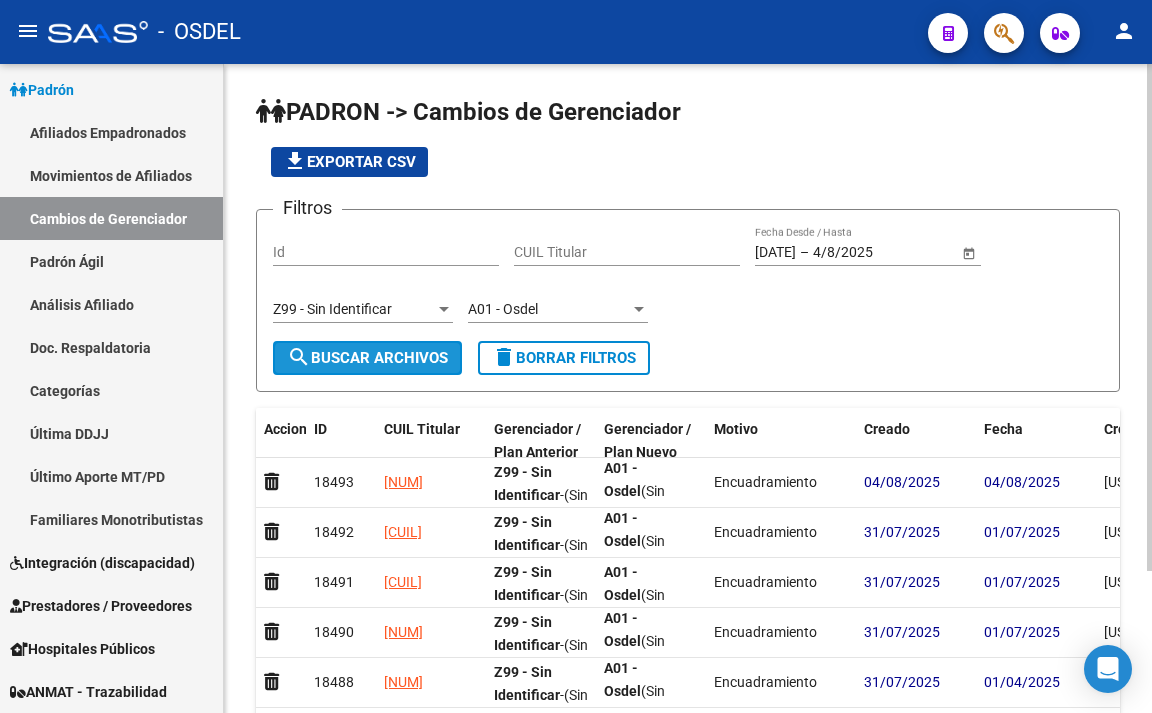click on "search  Buscar Archivos" 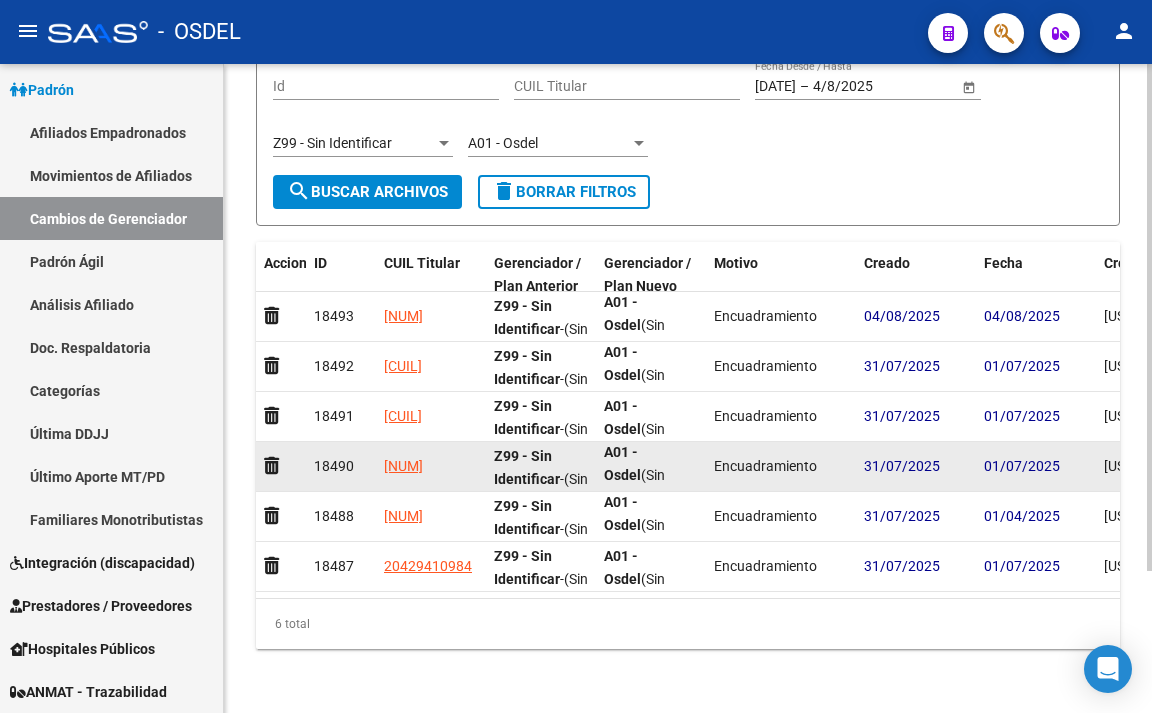 scroll, scrollTop: 182, scrollLeft: 0, axis: vertical 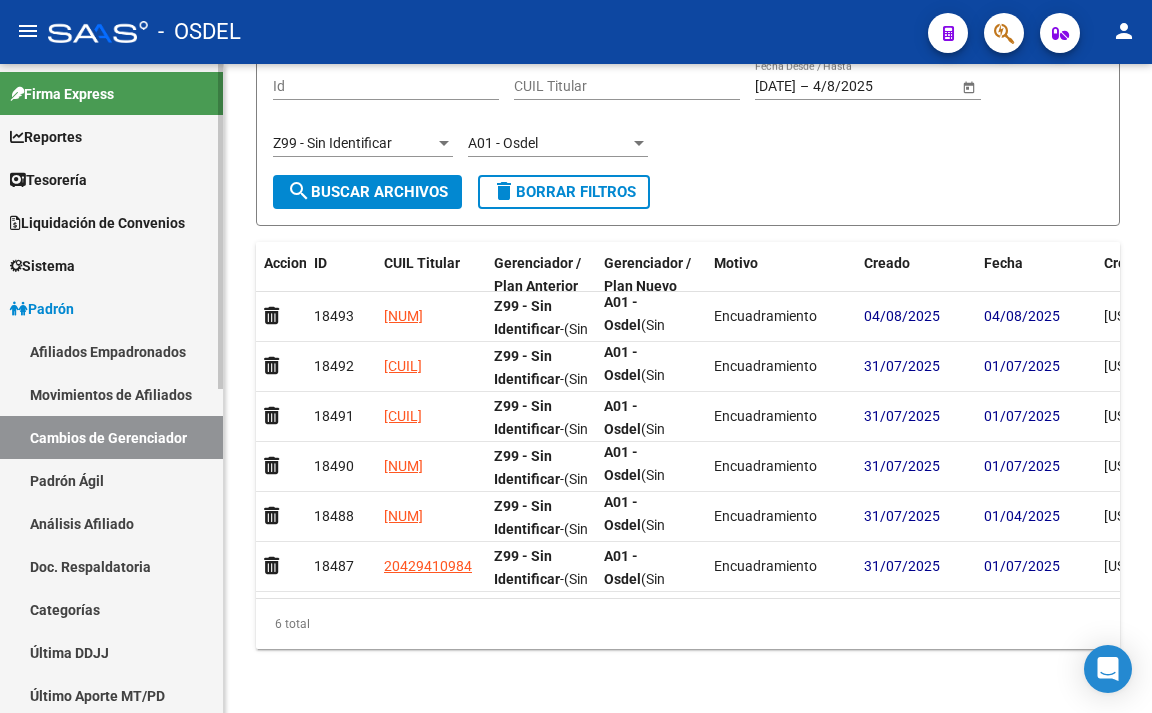 click on "Afiliados Empadronados" at bounding box center (111, 351) 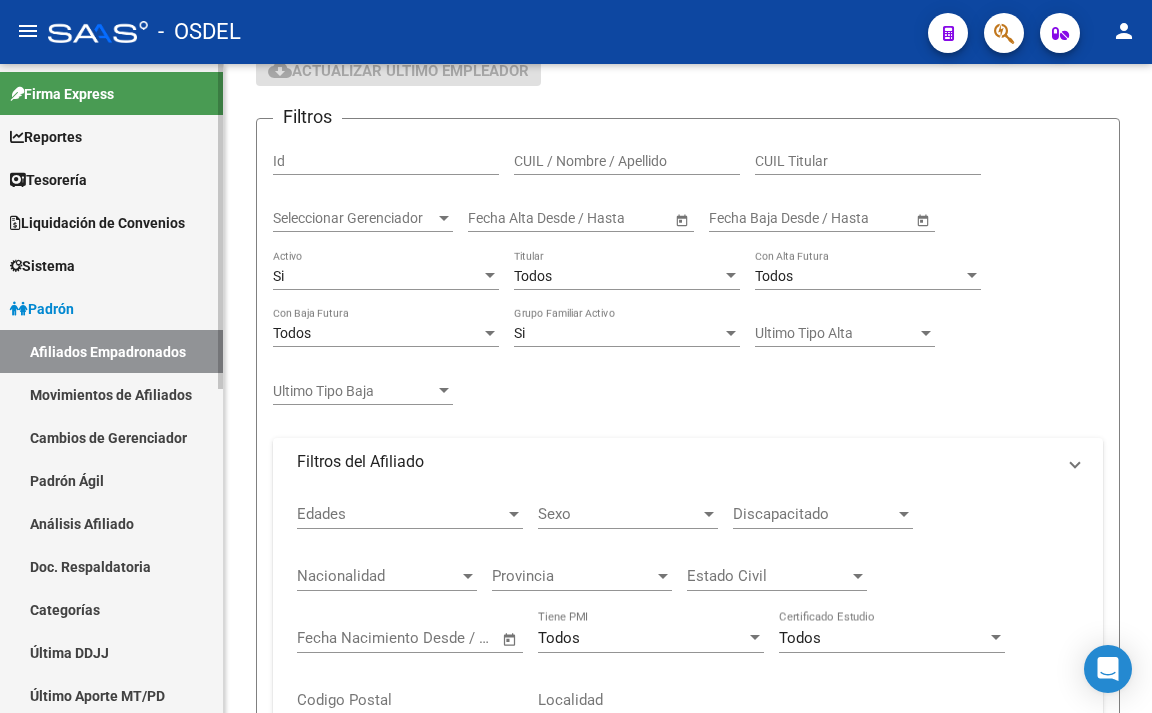 scroll, scrollTop: 0, scrollLeft: 0, axis: both 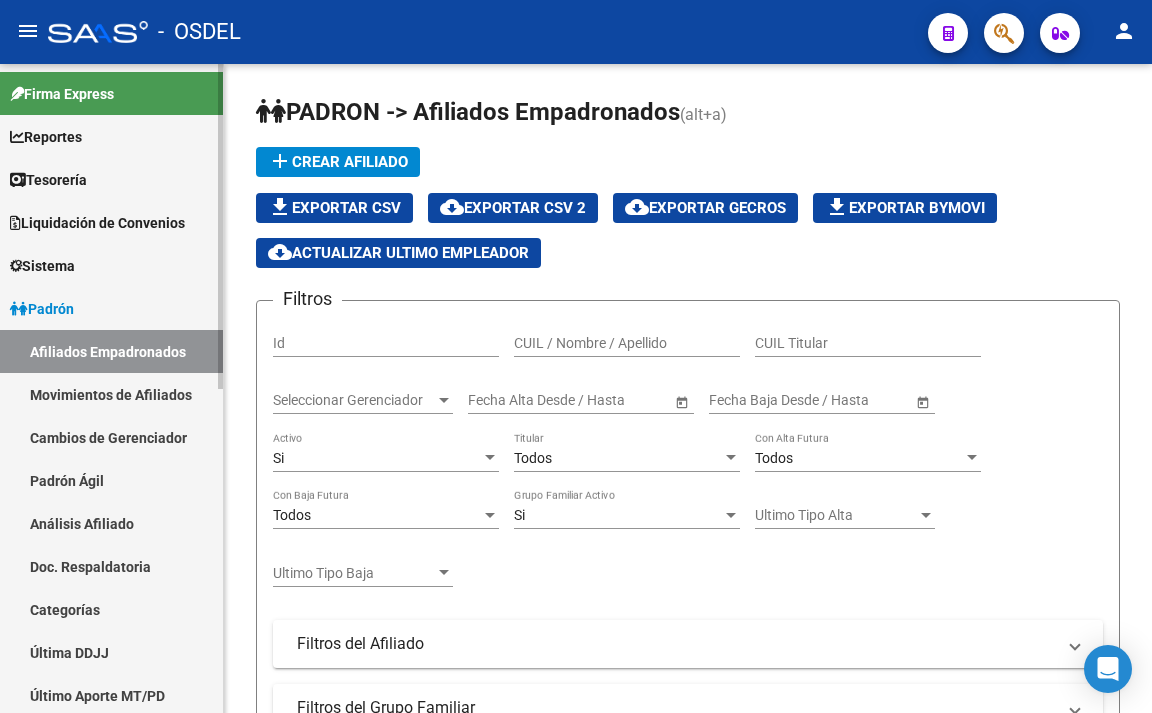 click on "Movimientos de Afiliados" at bounding box center [111, 394] 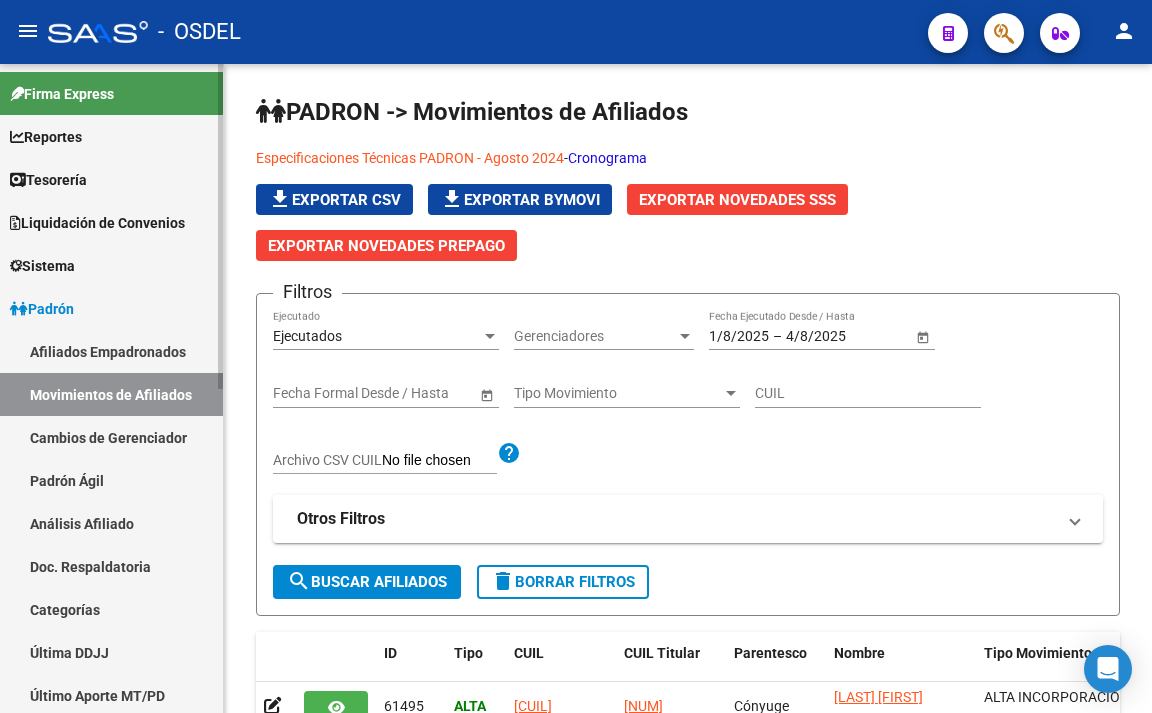 click on "Padrón Ágil" at bounding box center [111, 480] 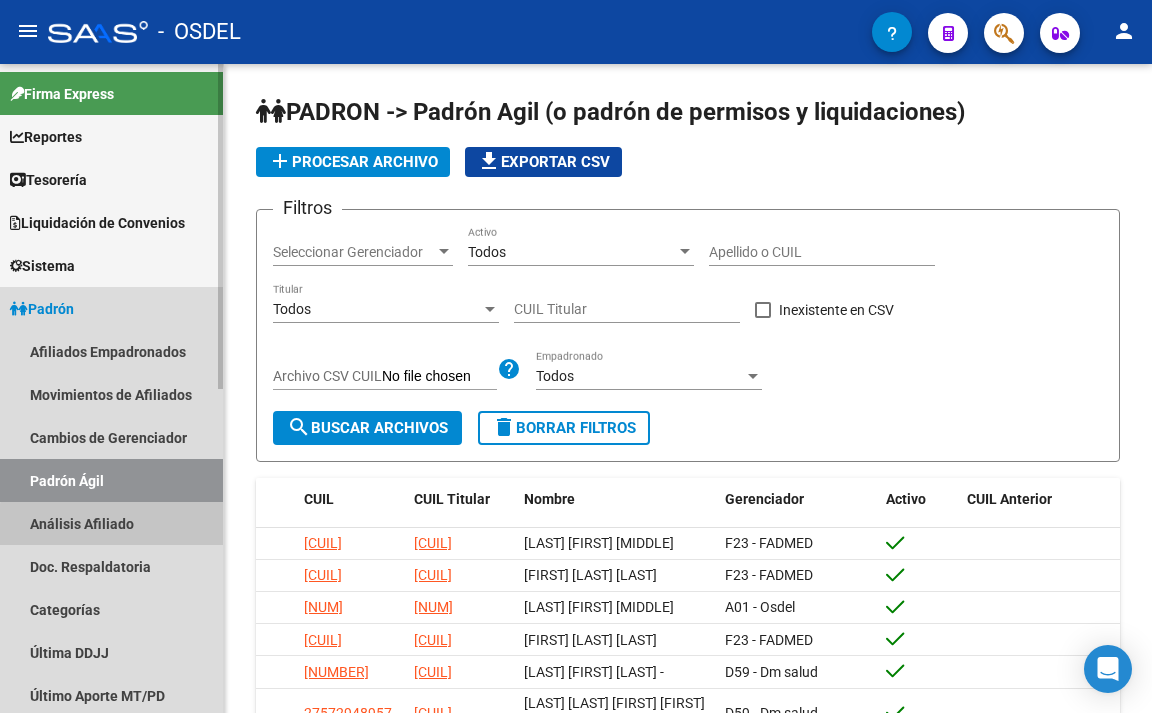 click on "Análisis Afiliado" at bounding box center [111, 523] 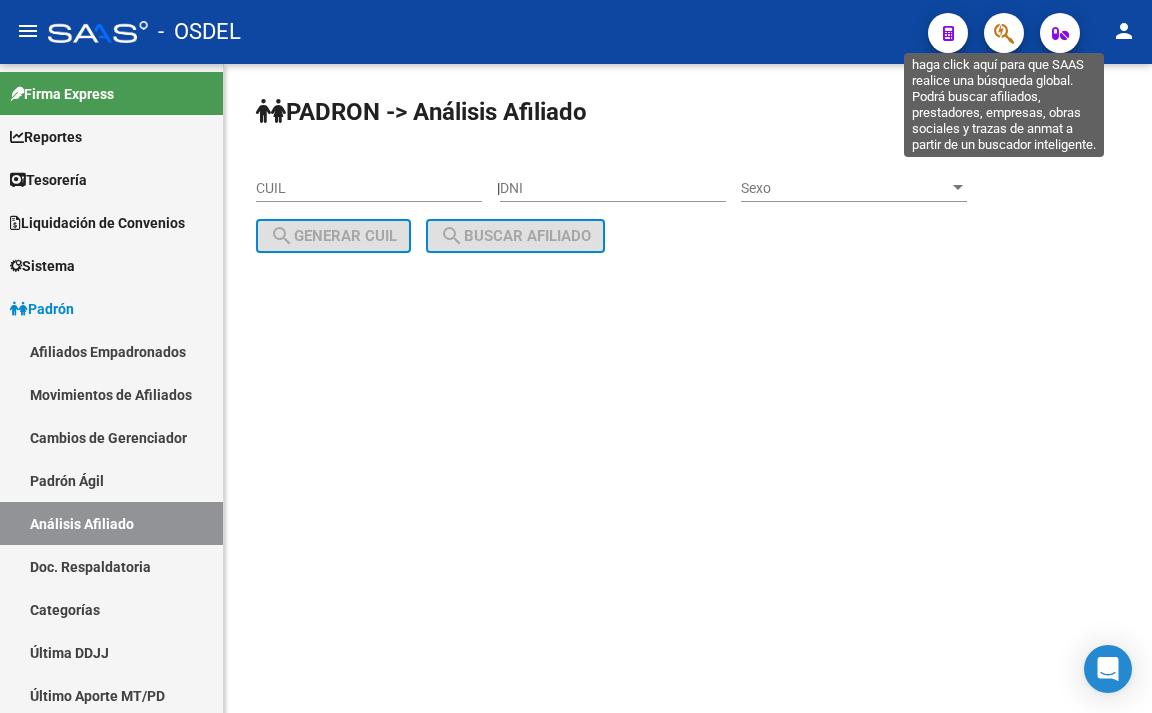 click 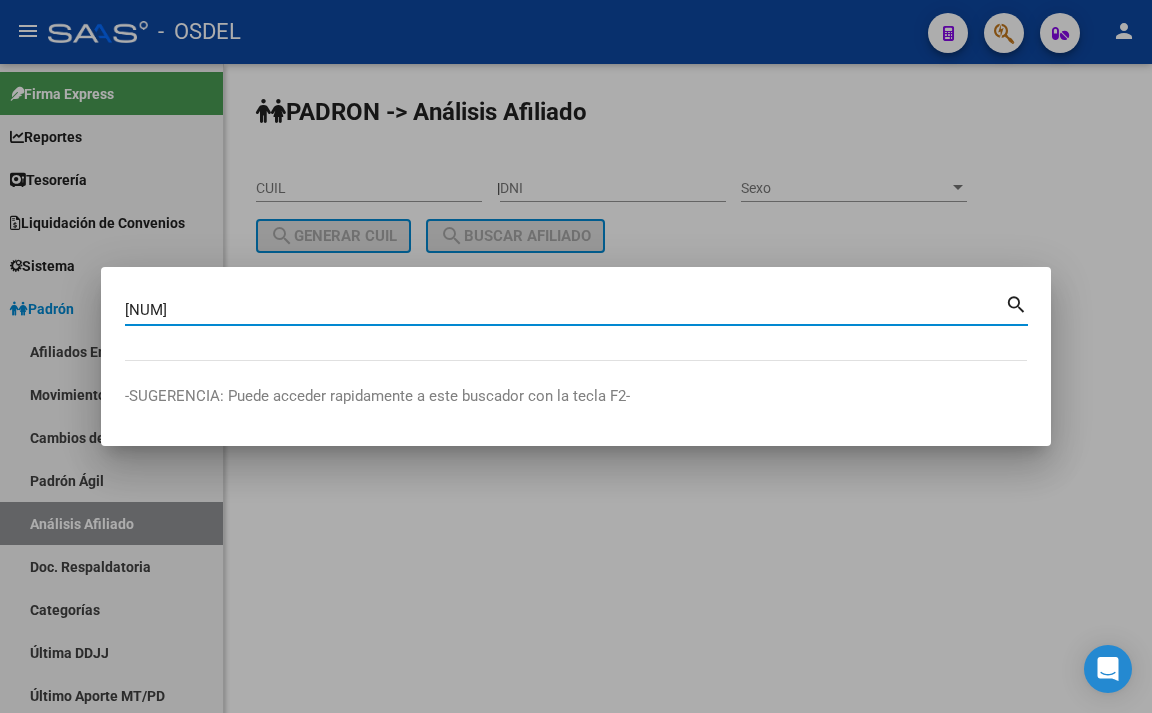 type on "[NUM]" 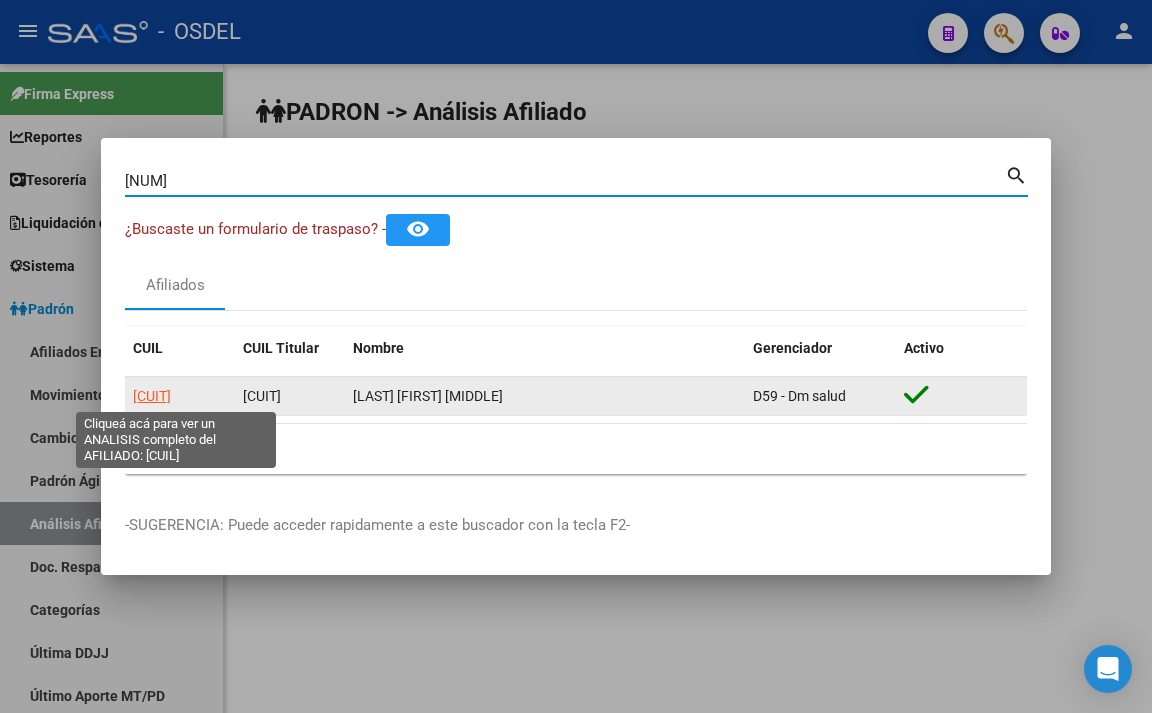 click on "[CUIT]" 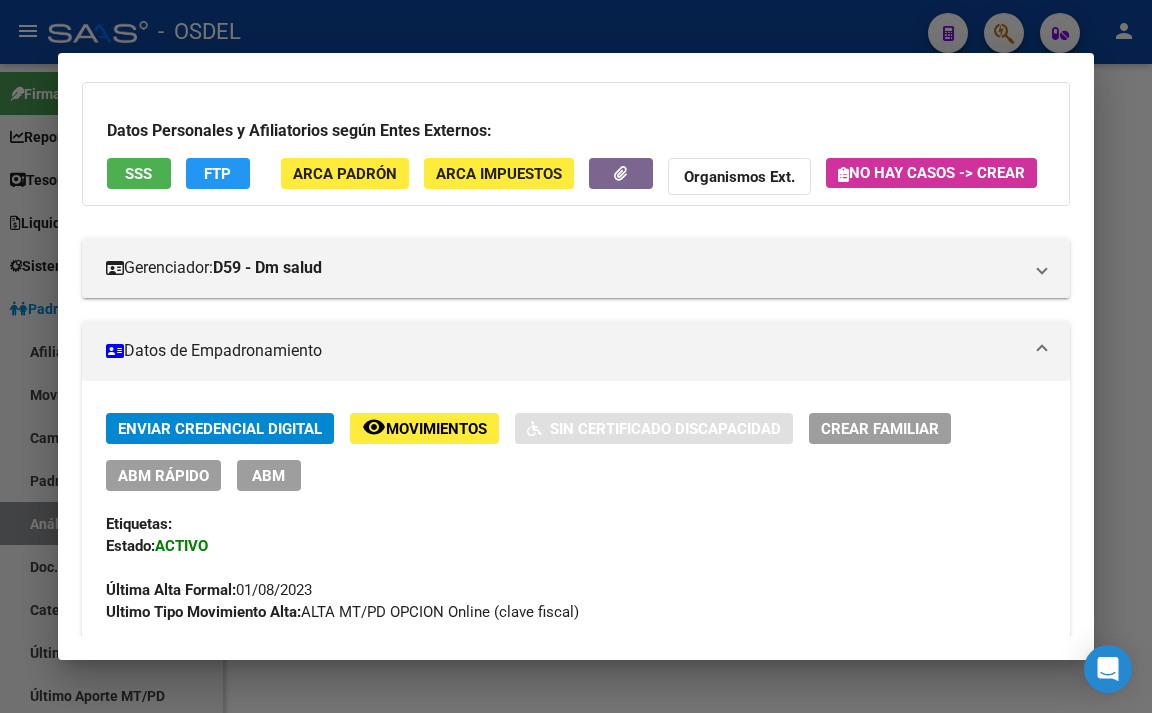 scroll, scrollTop: 100, scrollLeft: 0, axis: vertical 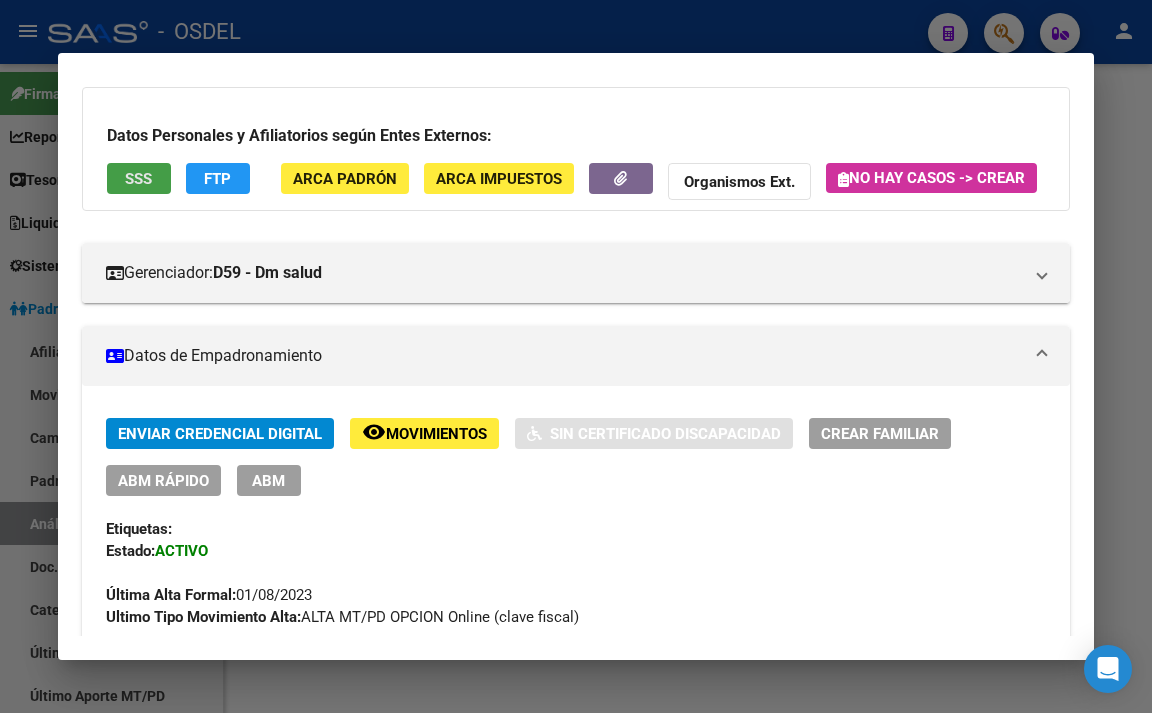 click on "SSS" at bounding box center (139, 178) 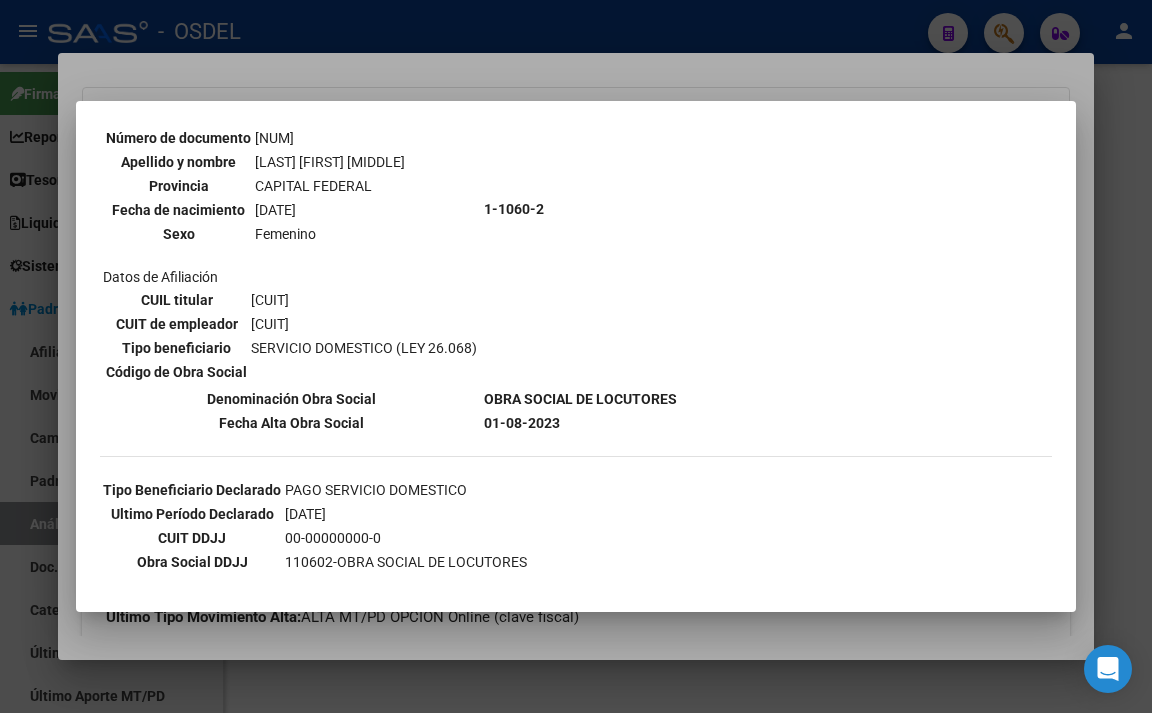scroll, scrollTop: 200, scrollLeft: 0, axis: vertical 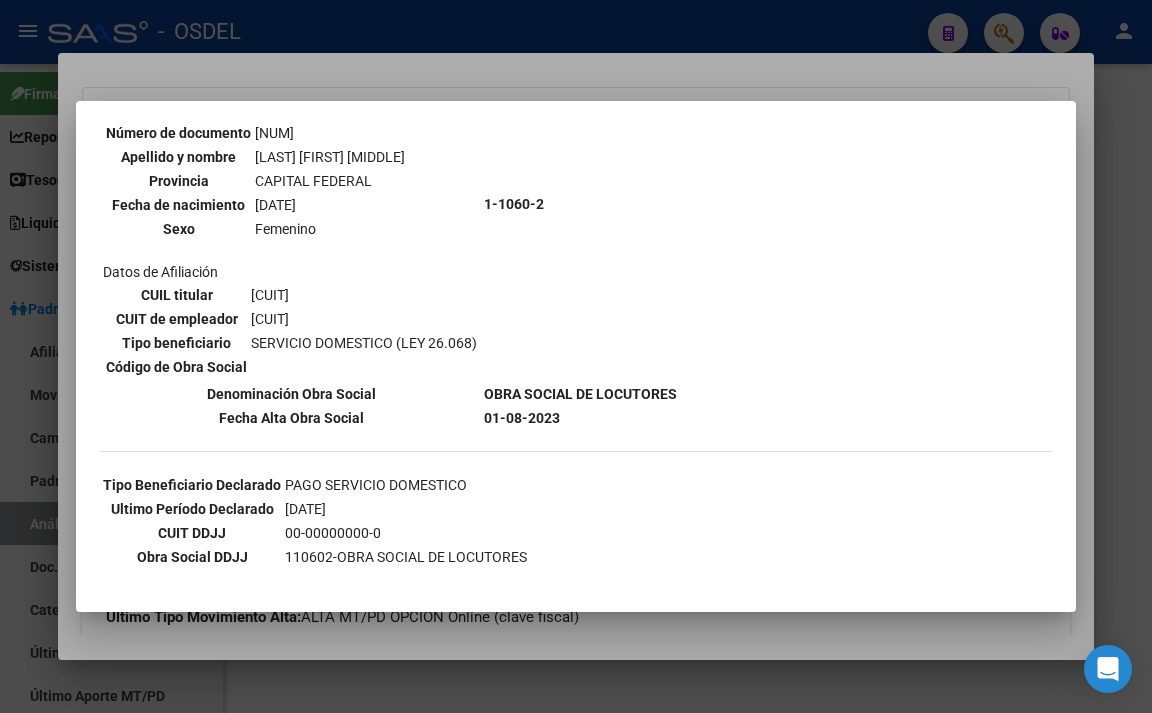 click at bounding box center (576, 356) 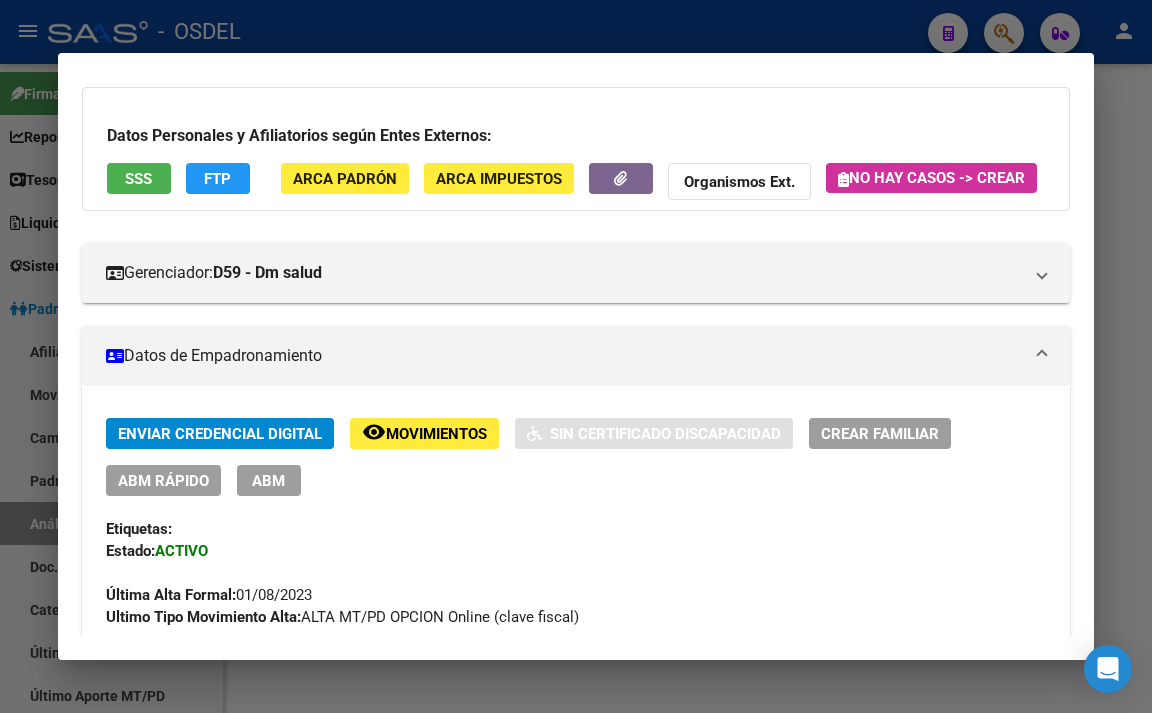 click on "FTP" 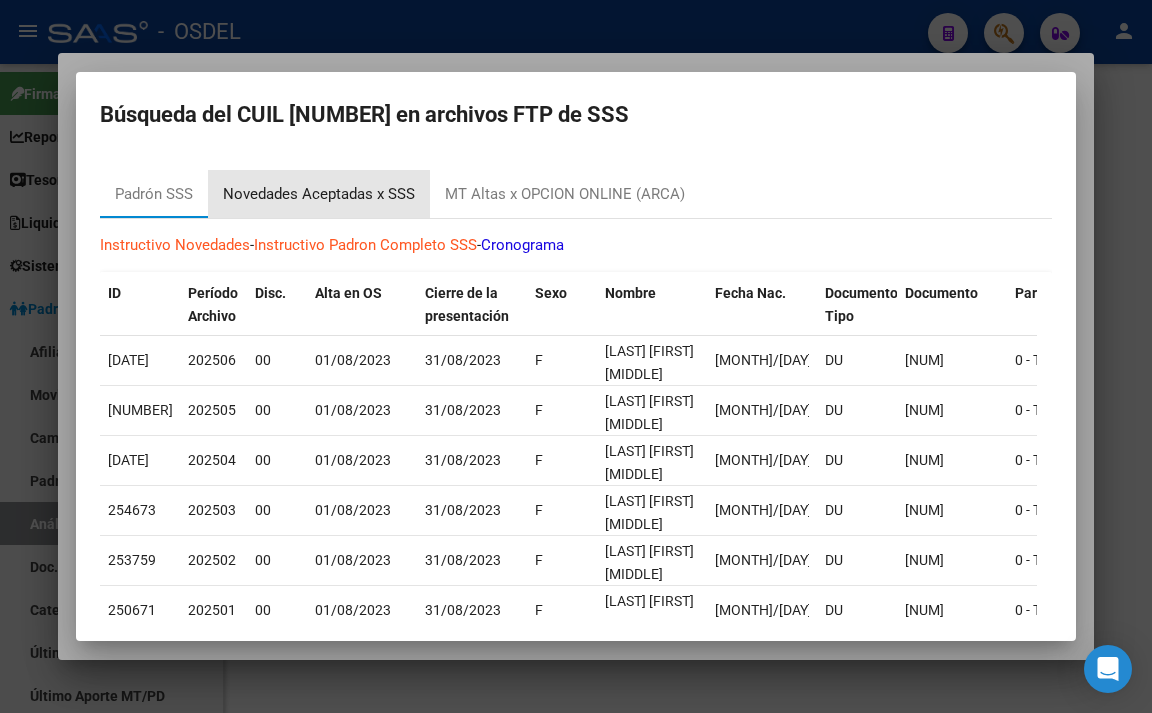 click on "Novedades Aceptadas x SSS" at bounding box center [319, 194] 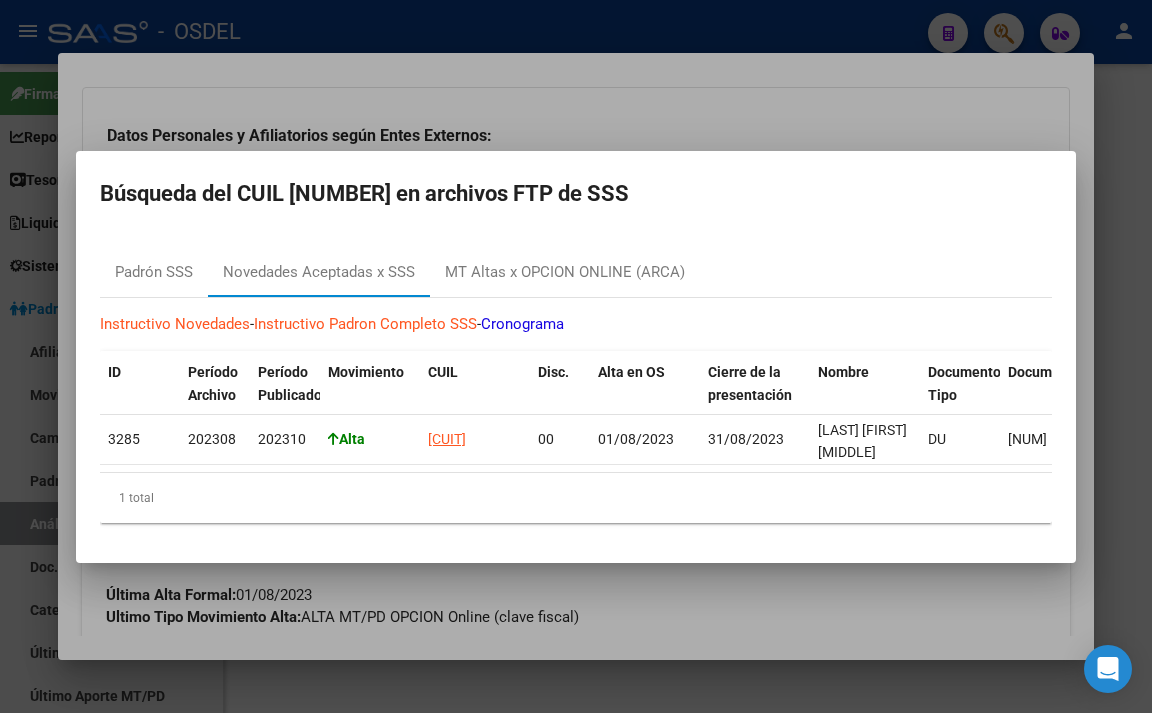click at bounding box center (576, 356) 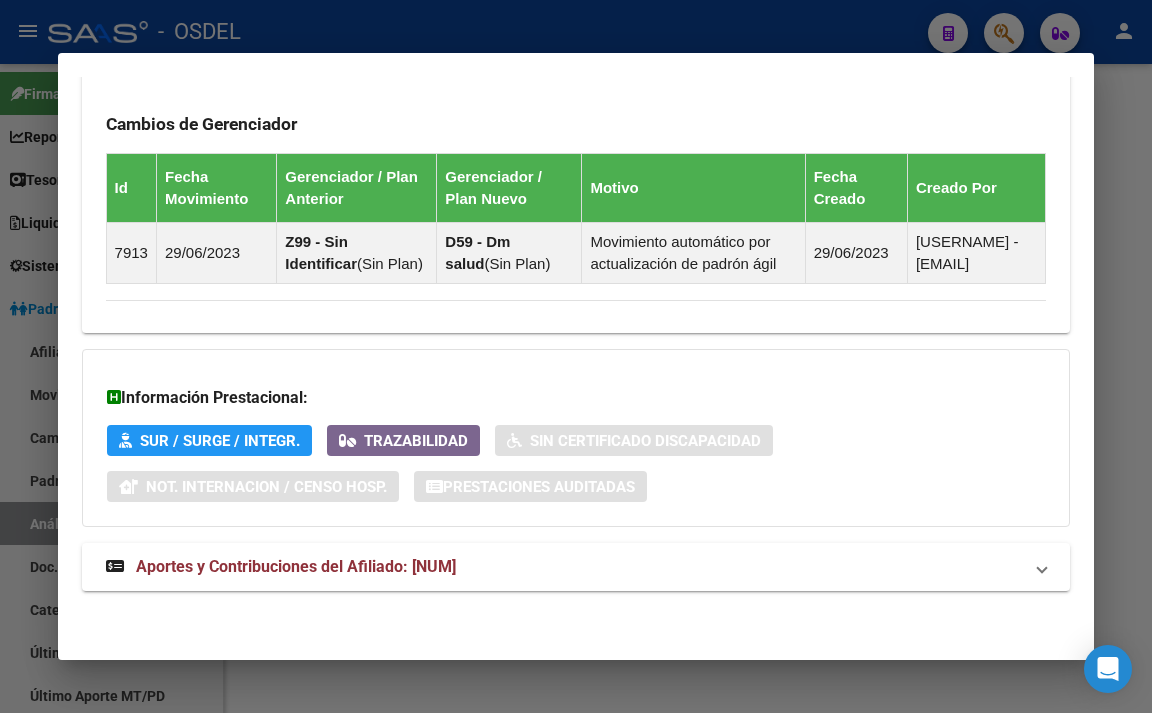 scroll, scrollTop: 1432, scrollLeft: 0, axis: vertical 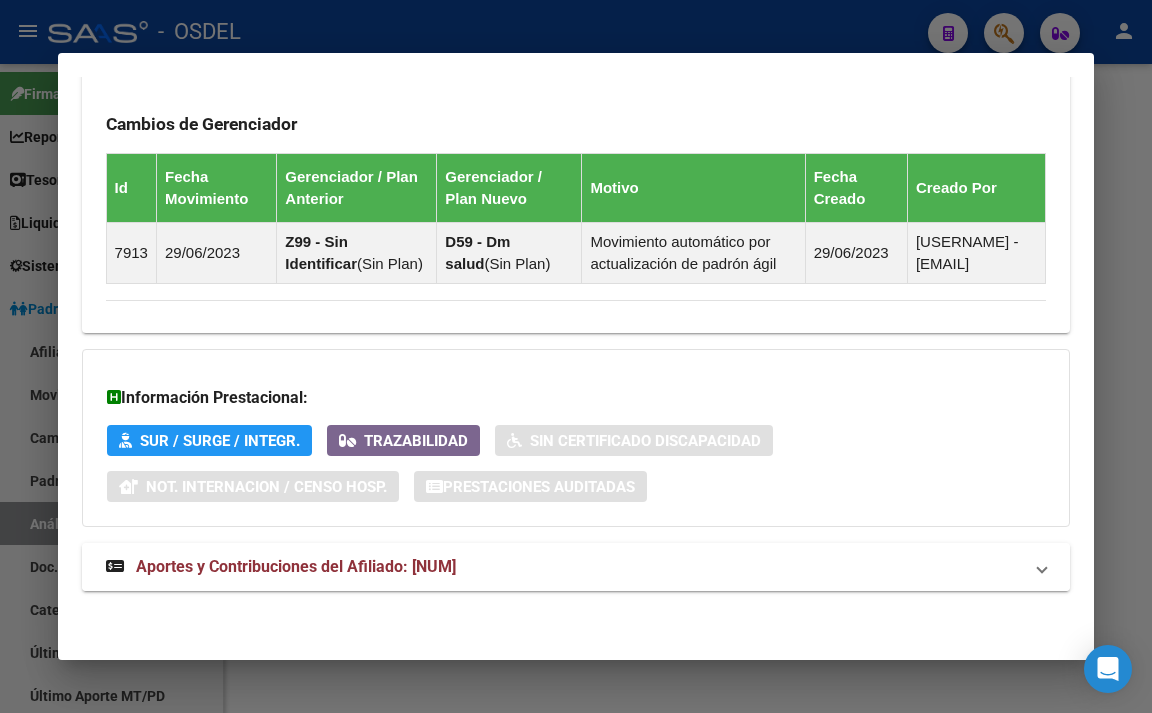 click on "Aportes y Contribuciones del Afiliado: [NUM]" at bounding box center [564, 567] 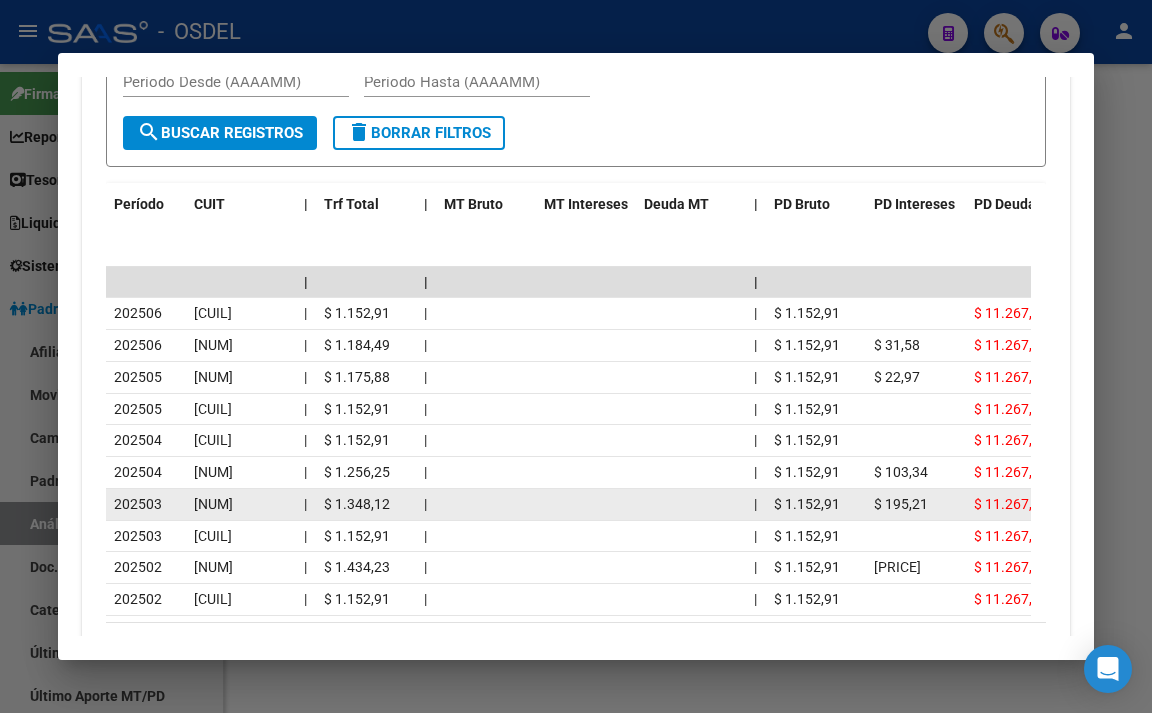 scroll, scrollTop: 2049, scrollLeft: 0, axis: vertical 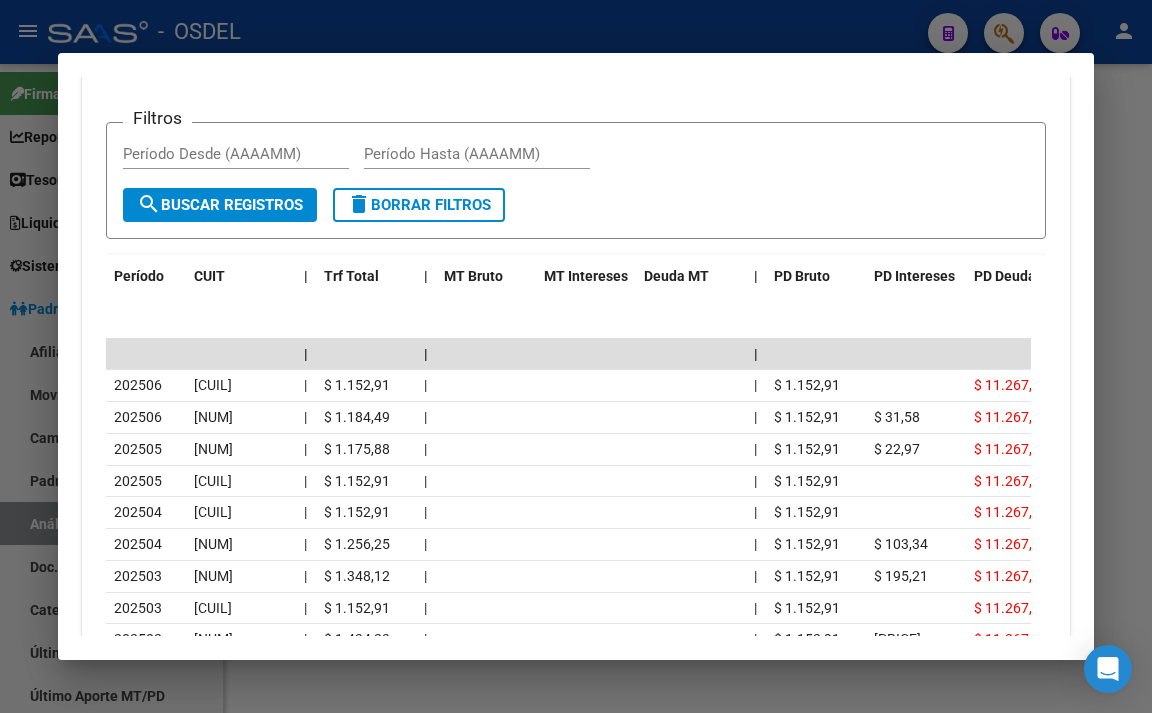 click on "Percibido - Liquidación RG/MT/PD" at bounding box center (390, 41) 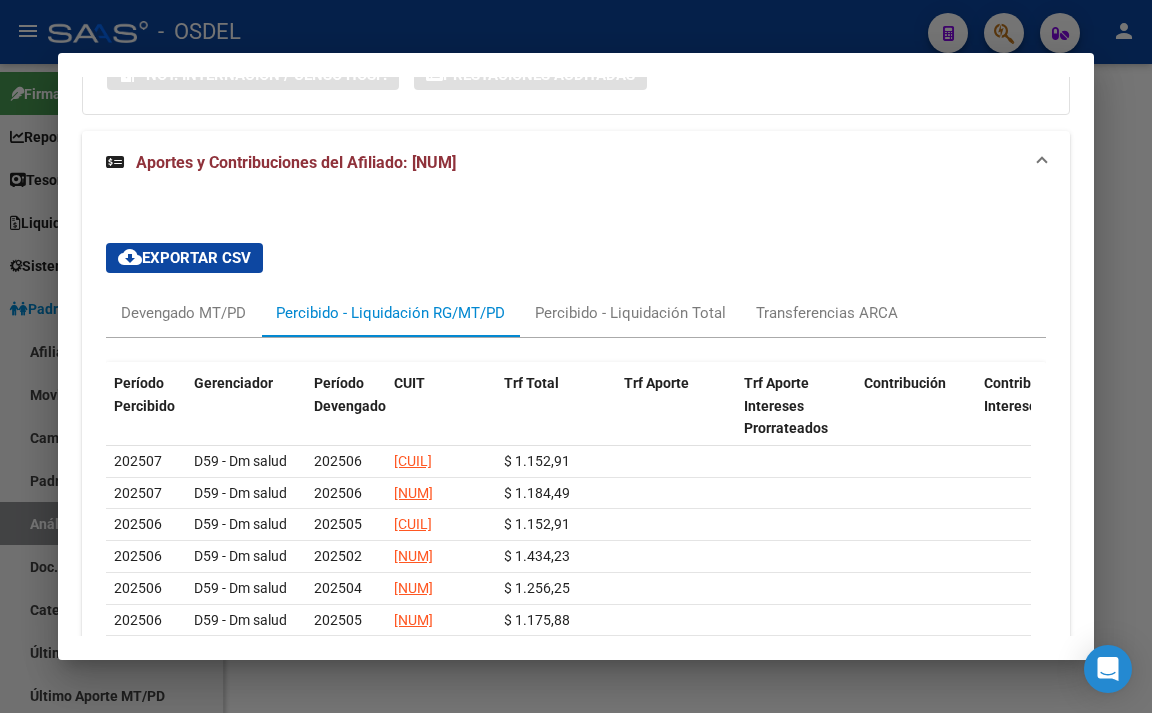 scroll, scrollTop: 2049, scrollLeft: 0, axis: vertical 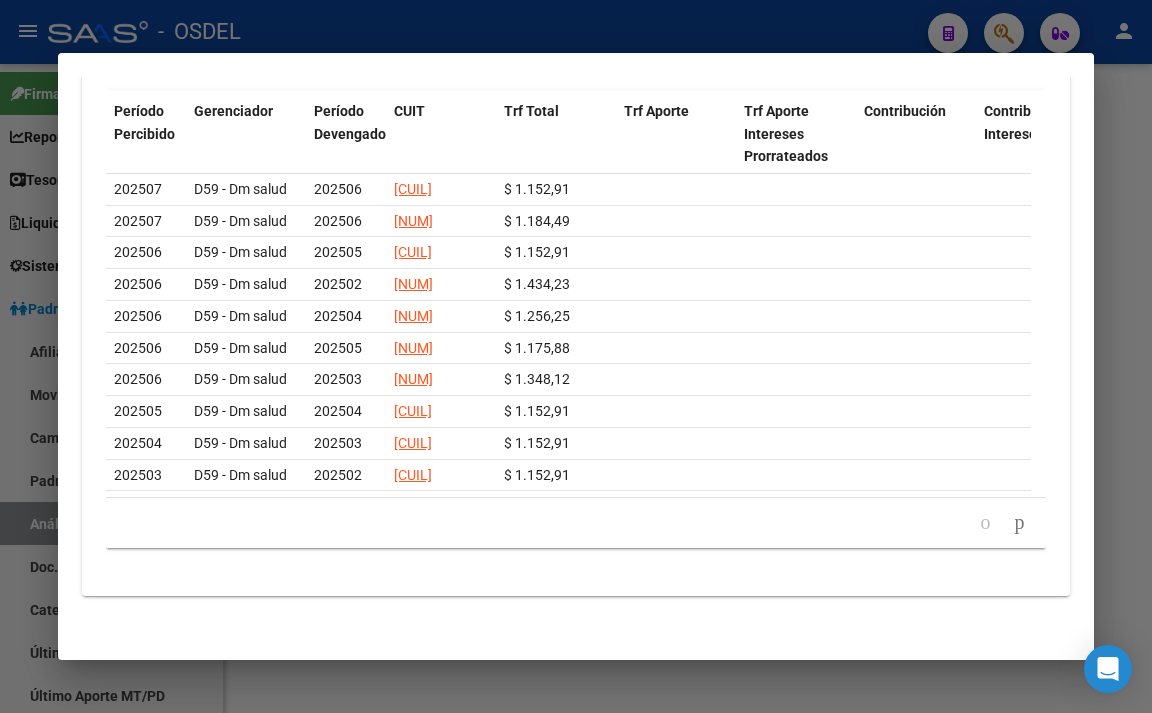 click on "cloud_download  Exportar CSV  Devengado MT/PD Percibido - Liquidación RG/MT/PD Percibido - Liquidación Total Transferencias ARCA Período Percibido Gerenciador Período Devengado CUIT Trf Total Trf Aporte Trf Aporte Intereses Prorrateados Contribución Contribucion Intereses MT Bruto MT Intereses Trf Personal Domestico Trf Personal Domestico Intereses Trf Contribucion Empresa Trf Contribucion Intereses Empresa Trf Aporte Intereses Empresa Porcentaje Aportes Porcentaje Contribuciones Porcentaje Aporte Percibido 202507 D59 - Dm salud 202506 [NUM] - [NUM] $ [PRICE] $ [PRICE] % 0 % 0 % 0 202507 D59 - Dm salud 202506 [NUM] $ [PRICE] $ [PRICE] $ [PRICE] % 0 % 0 % 0 202506 D59 - Dm salud 202505 [NUM] $ [PRICE] $ [PRICE] % 0 % 0 % 0 202506 D59 - Dm salud 202502 [NUM] $ [PRICE] $ [PRICE] $ [PRICE] % 0 % 0 % 0 202506 D59 - Dm salud 202504 [NUM] $ [PRICE] $ [PRICE] $ [PRICE] % 0 % 0 % 0 202506 D59 - Dm salud 202505 [NUM] $ [PRICE] $ [PRICE] $ [PRICE] % 0 % 0 % 0 202506" at bounding box center [576, 260] 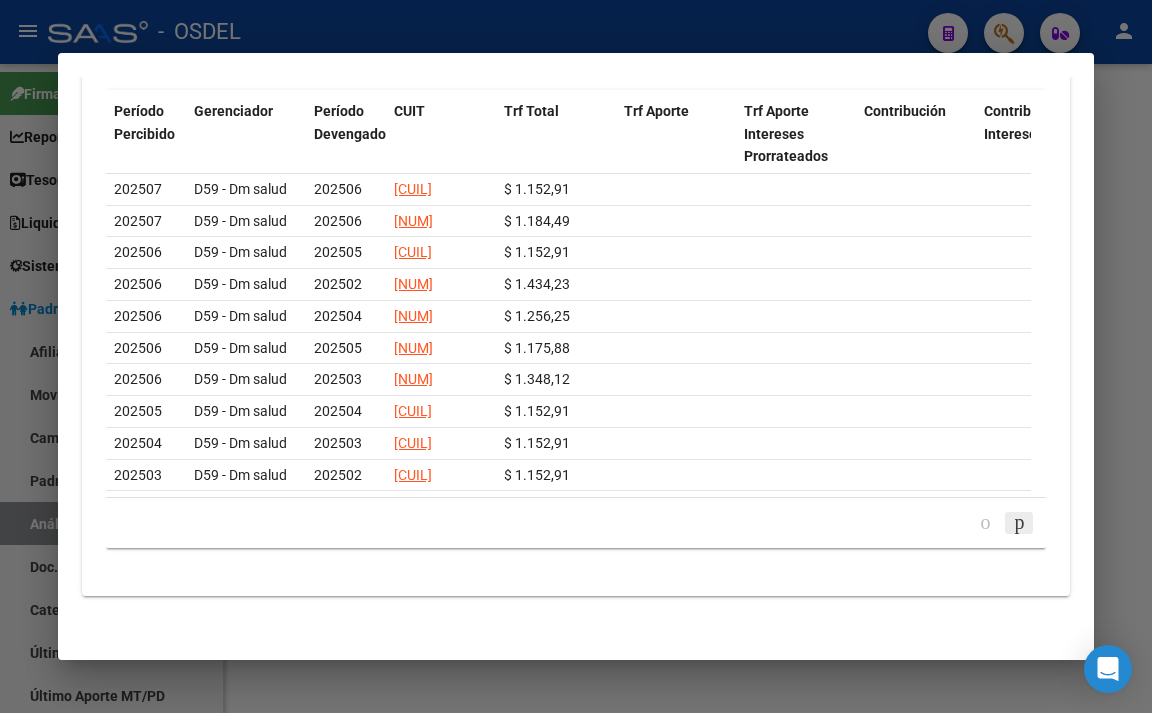 click 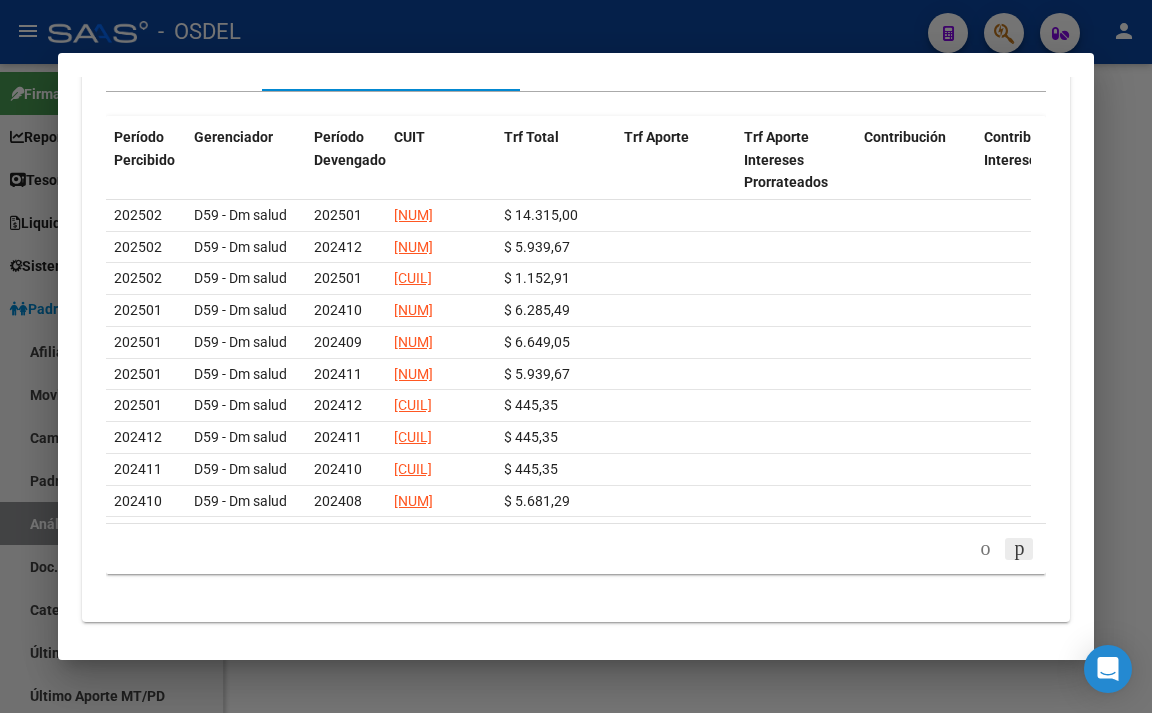 scroll, scrollTop: 2049, scrollLeft: 0, axis: vertical 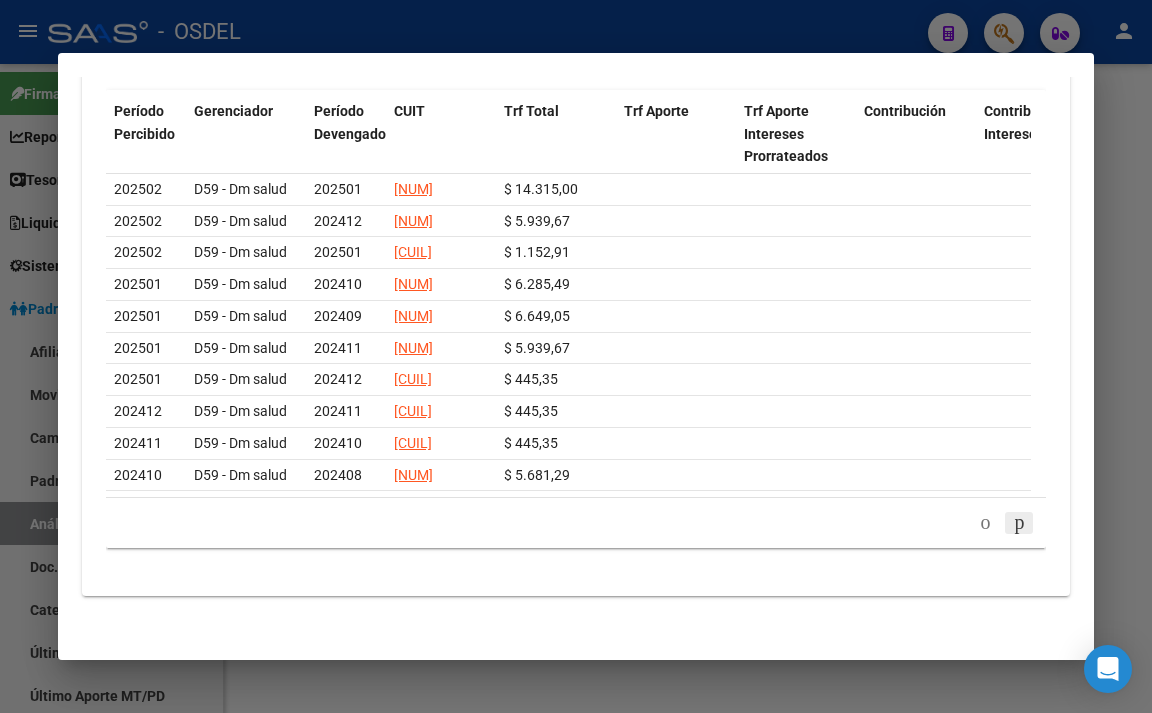 click 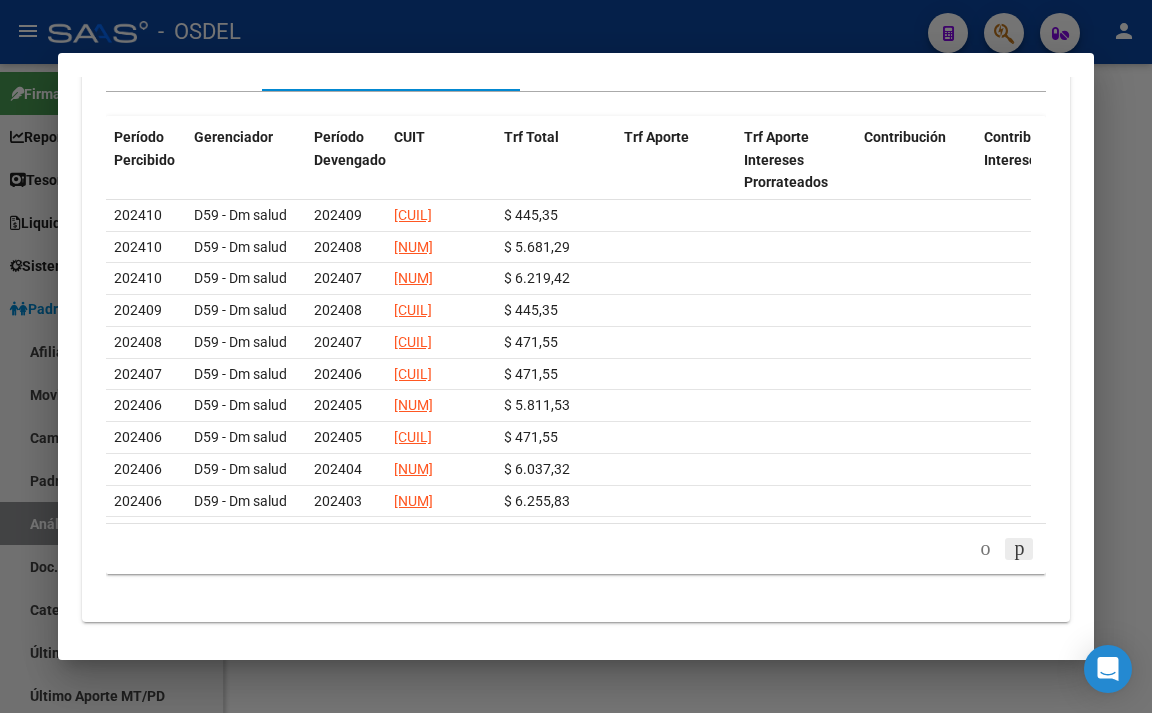 scroll, scrollTop: 2049, scrollLeft: 0, axis: vertical 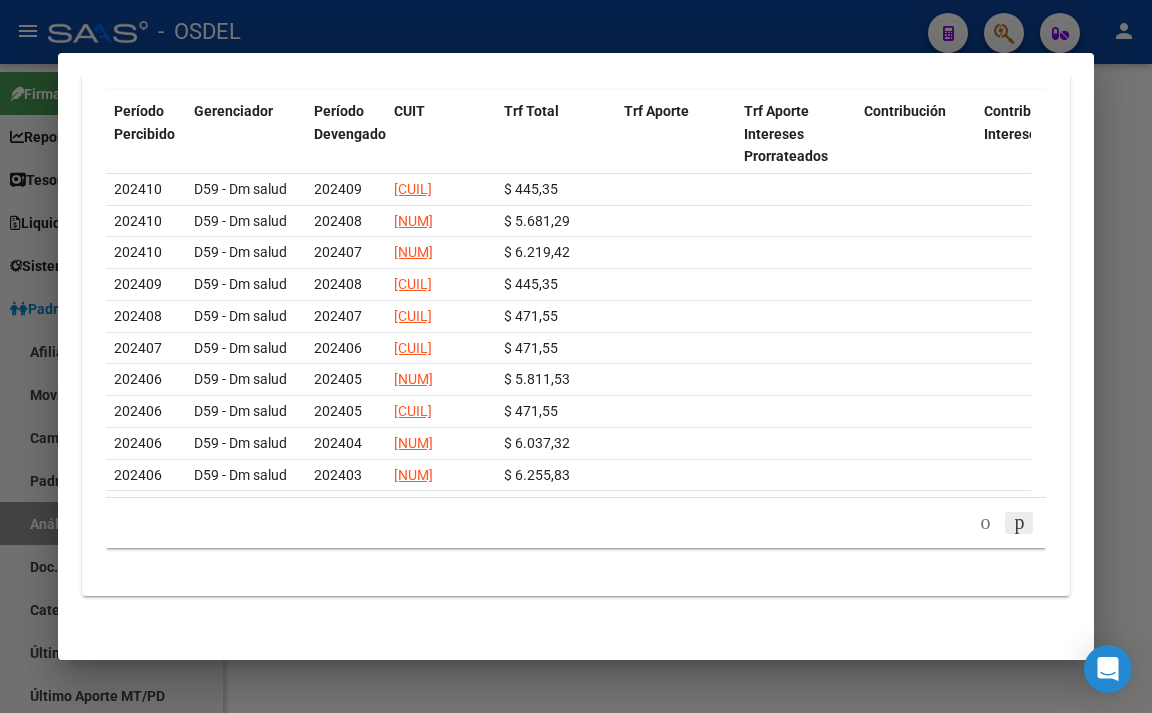 click 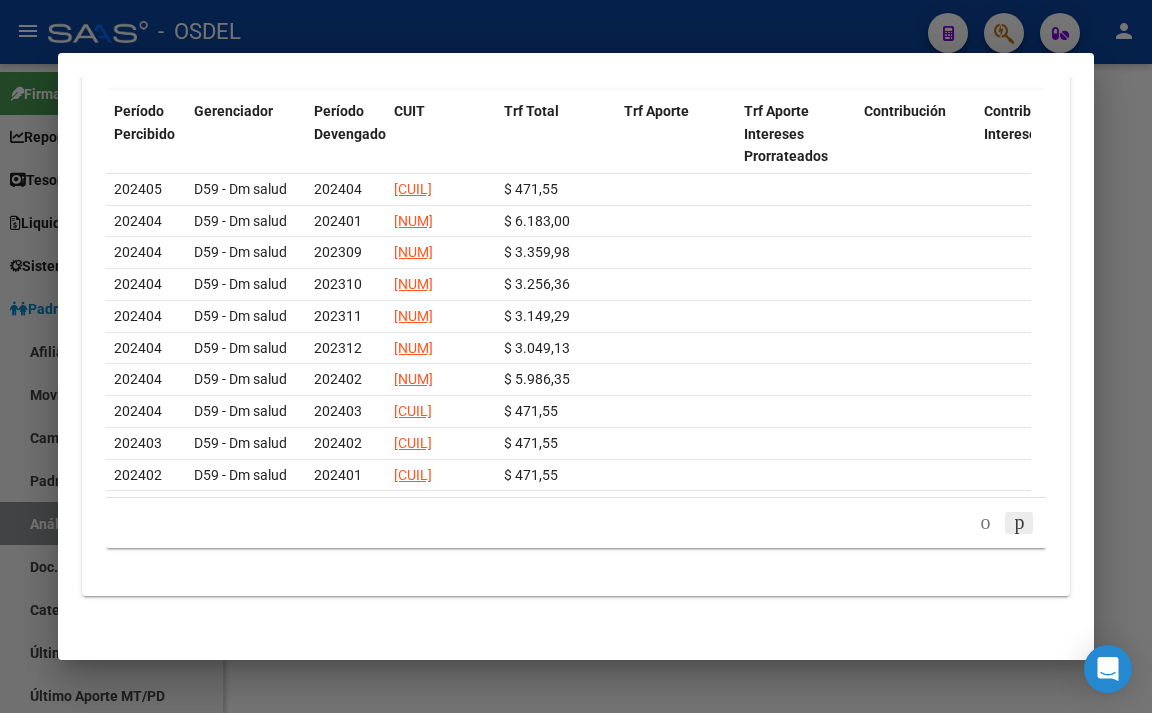 click 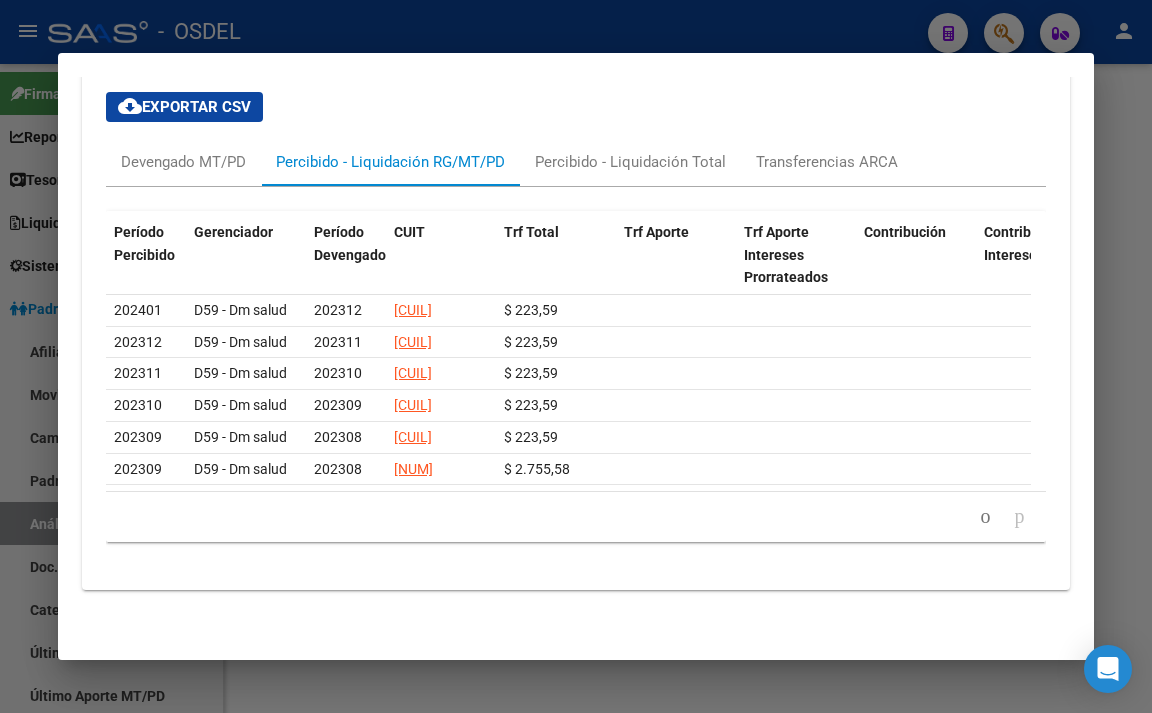 scroll, scrollTop: 2010, scrollLeft: 0, axis: vertical 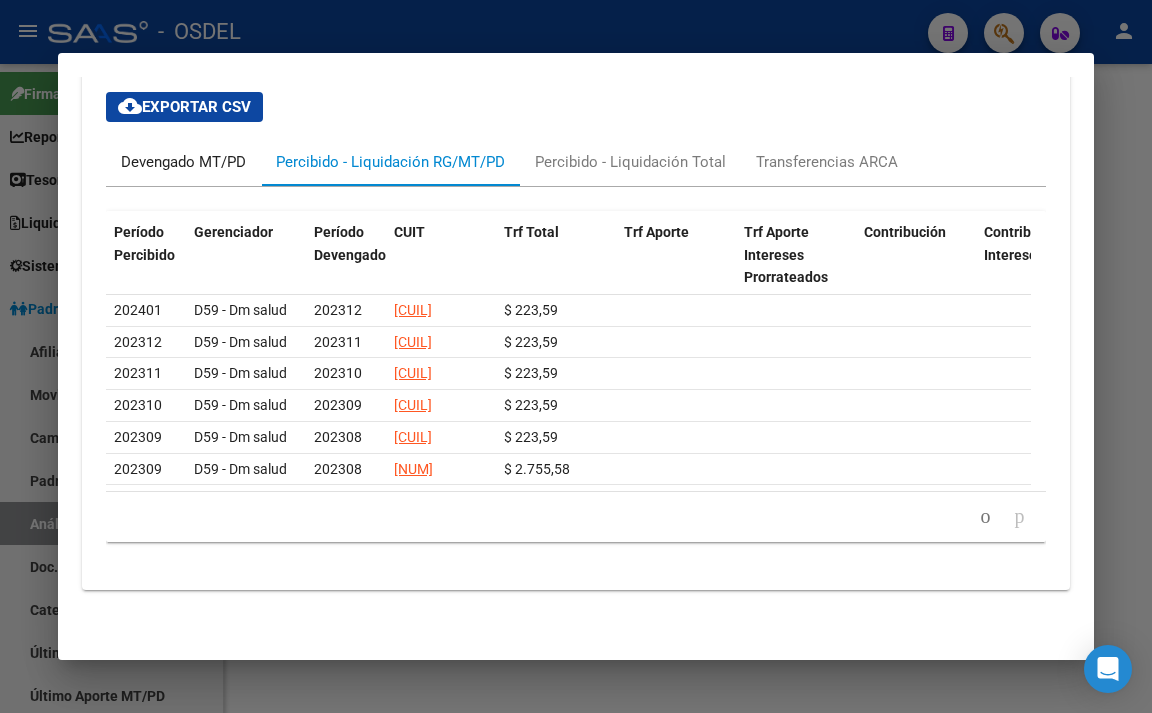 click on "Devengado MT/PD" at bounding box center (183, 162) 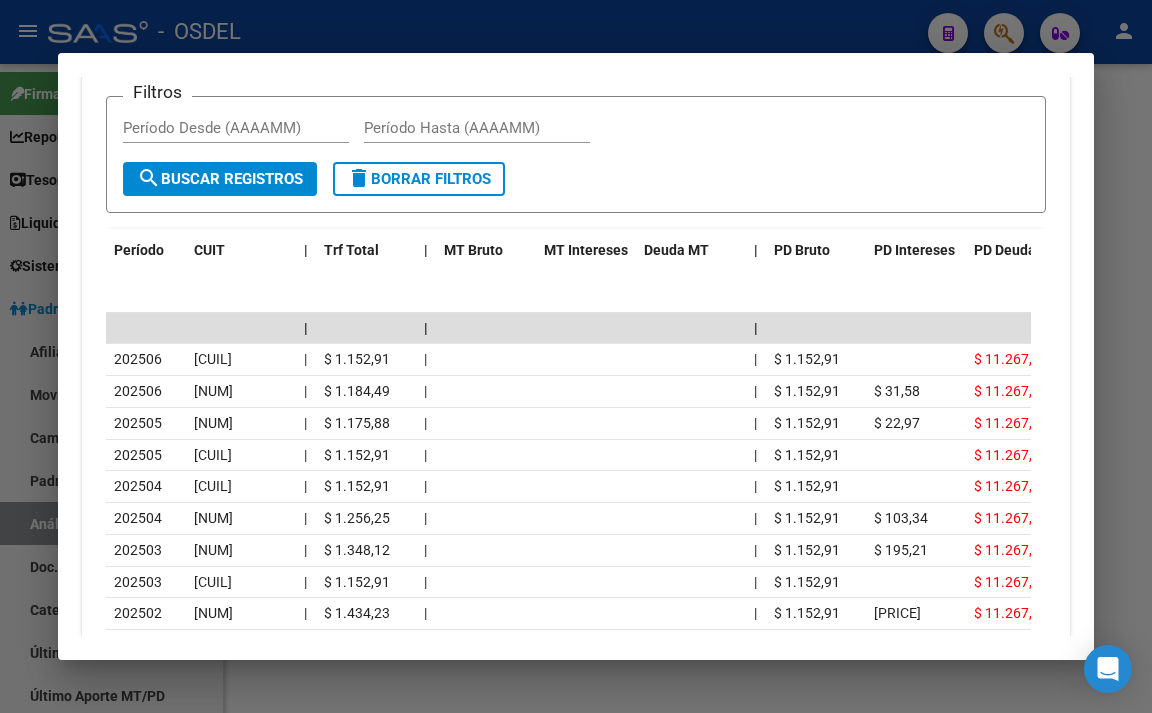 scroll, scrollTop: 2210, scrollLeft: 0, axis: vertical 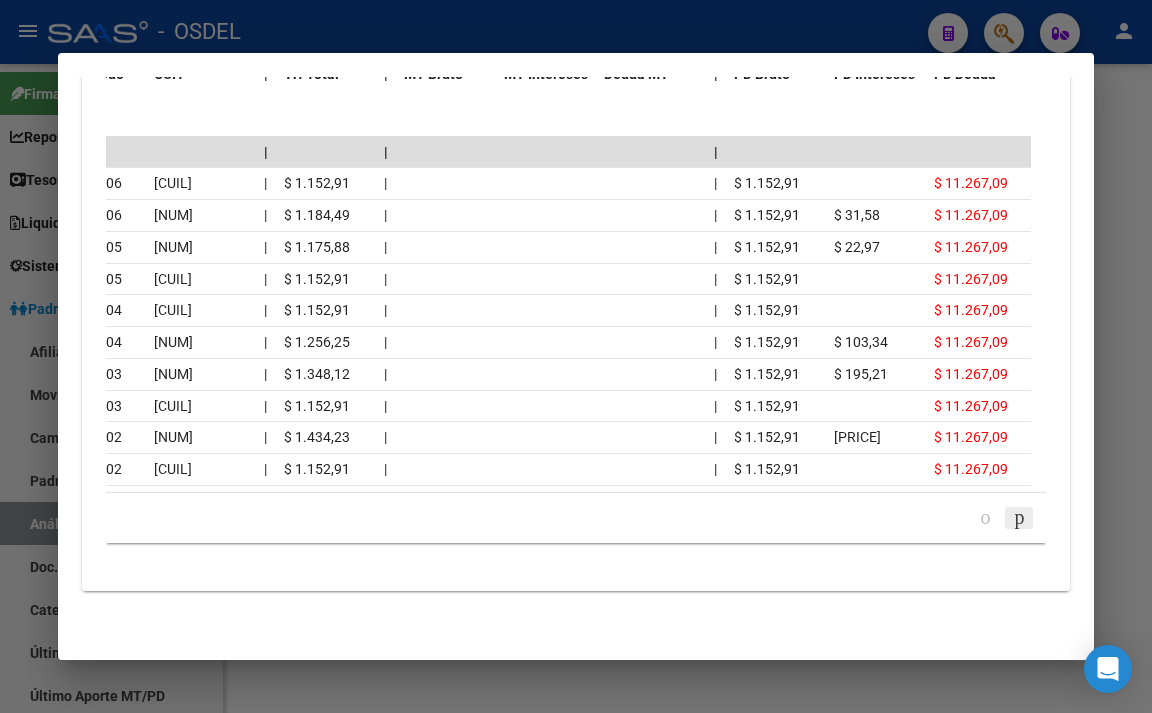 click 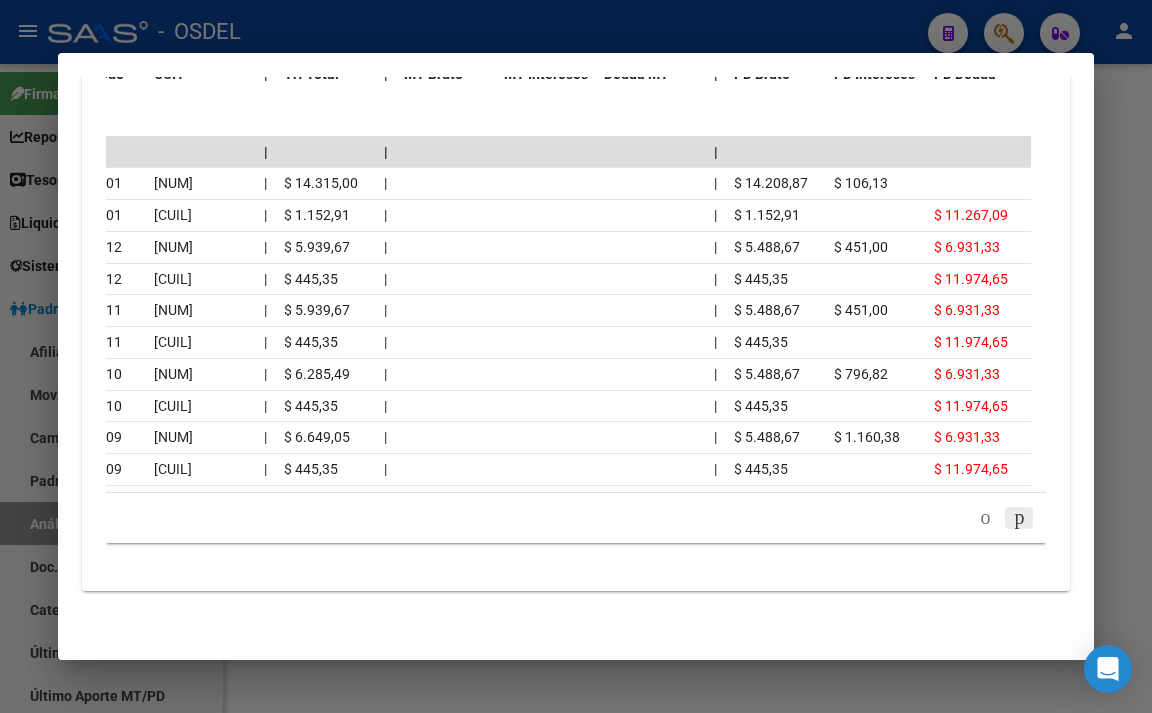 scroll, scrollTop: 2333, scrollLeft: 0, axis: vertical 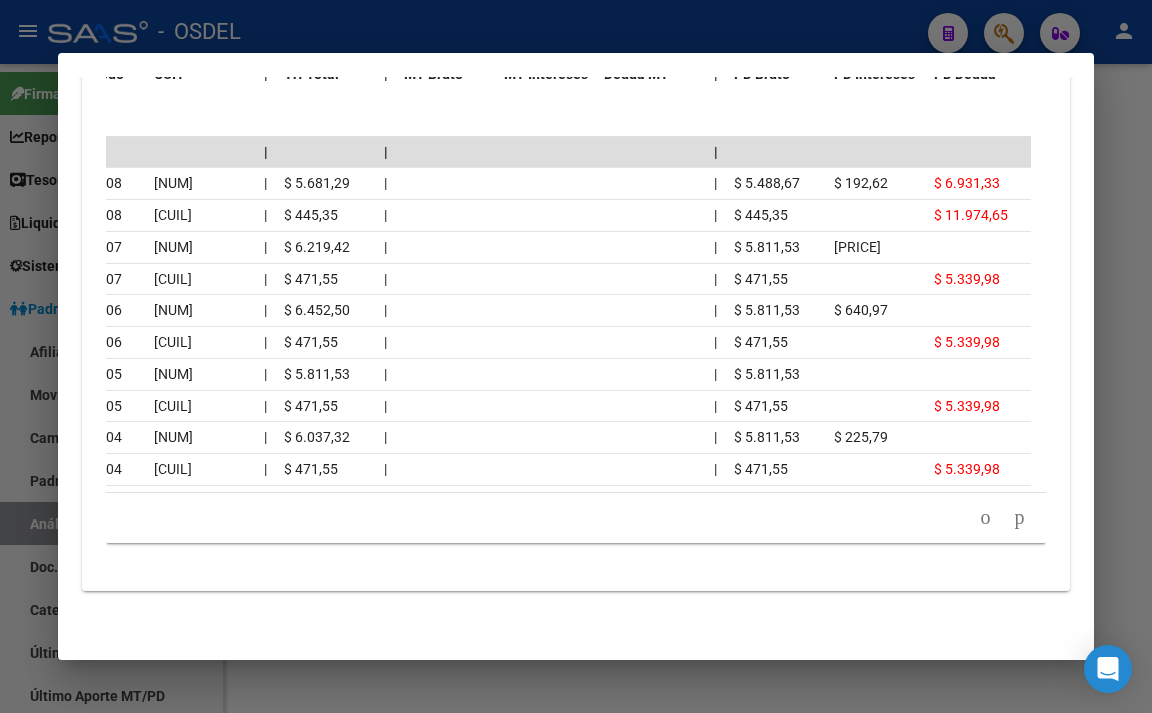 click 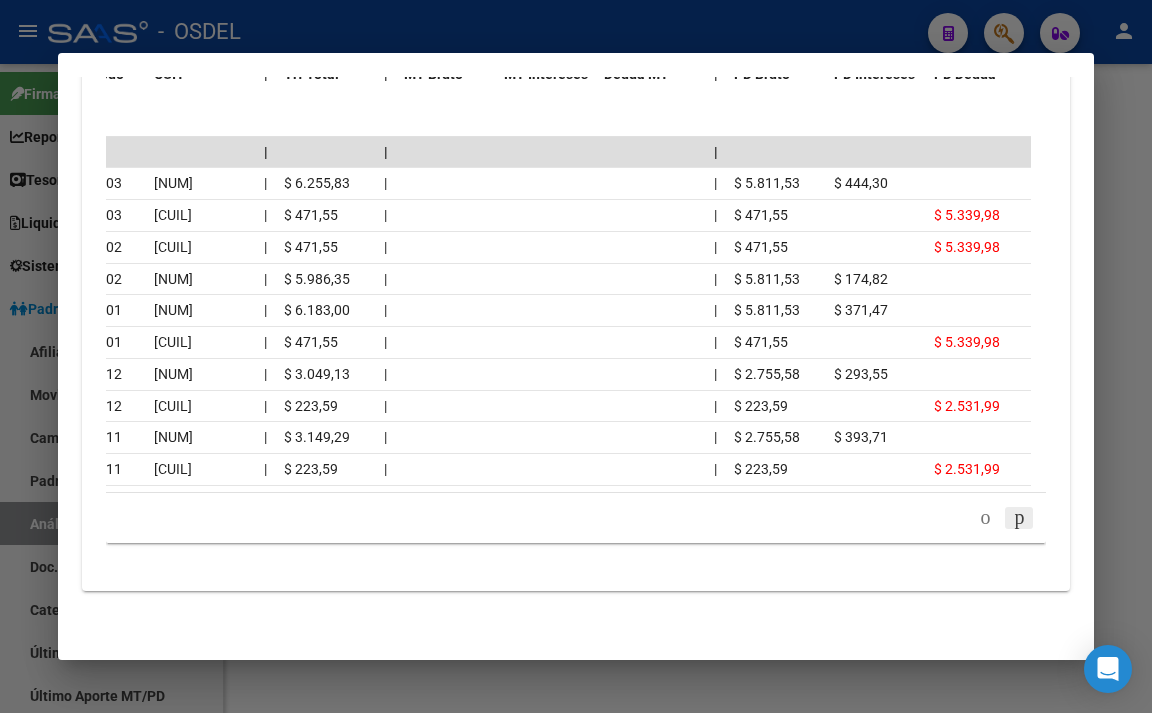 click 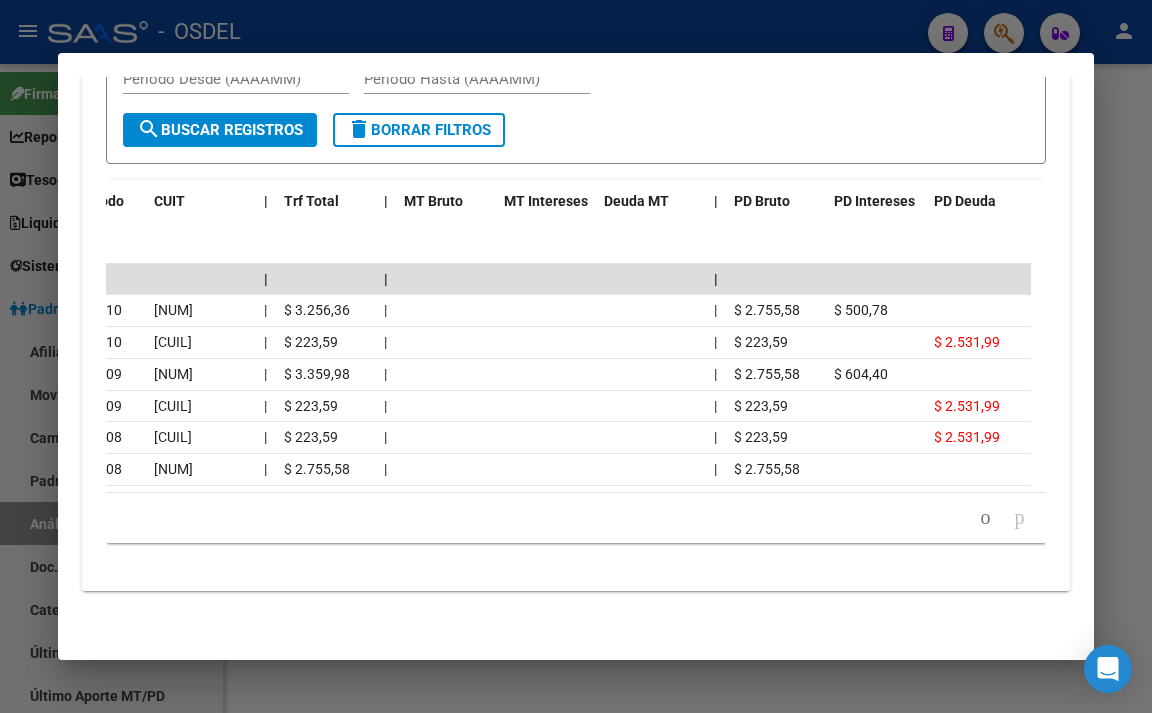 scroll, scrollTop: 2206, scrollLeft: 0, axis: vertical 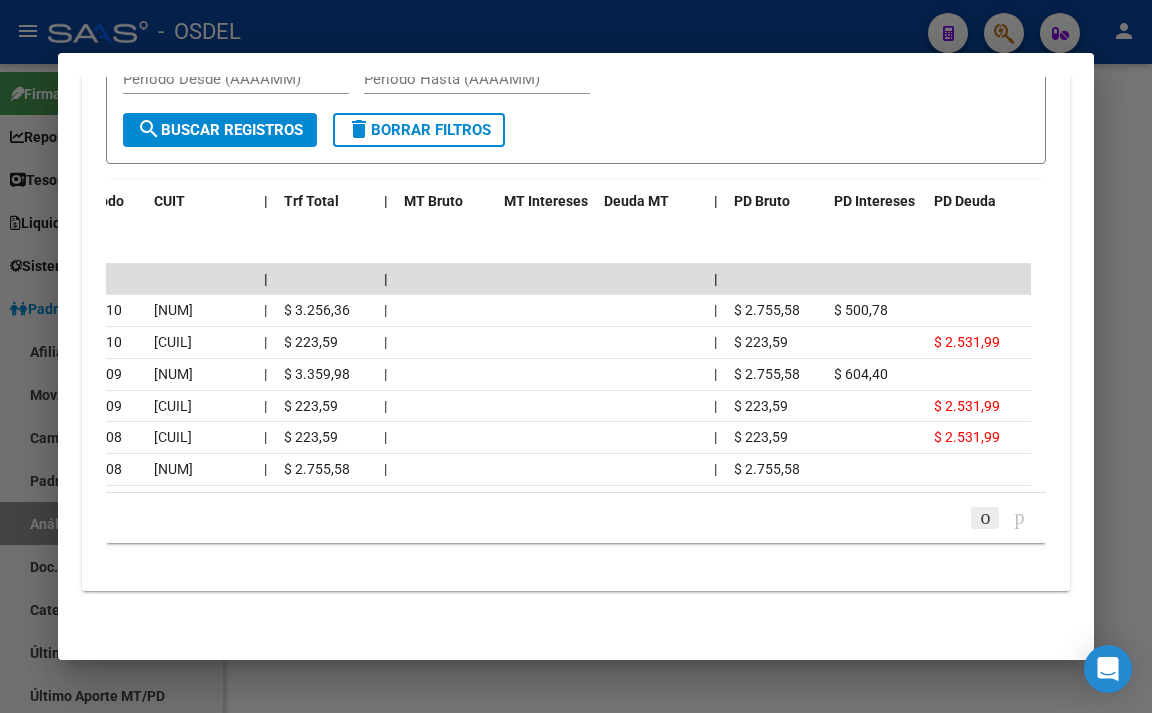 click 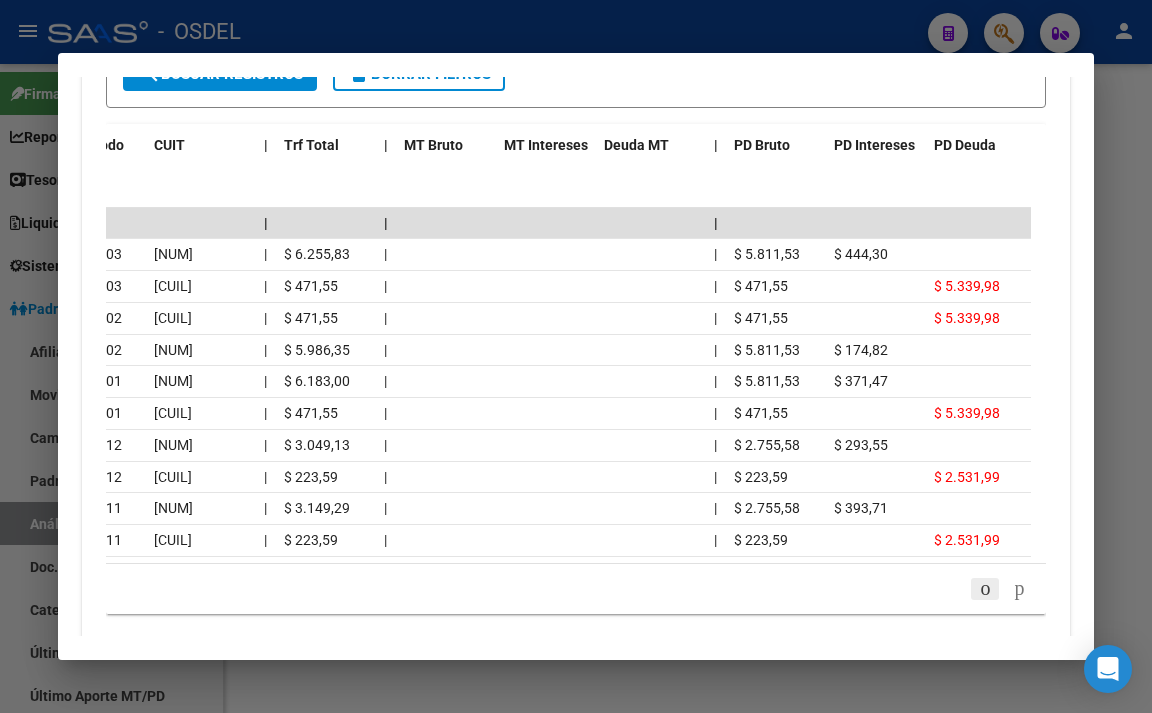 scroll, scrollTop: 2206, scrollLeft: 0, axis: vertical 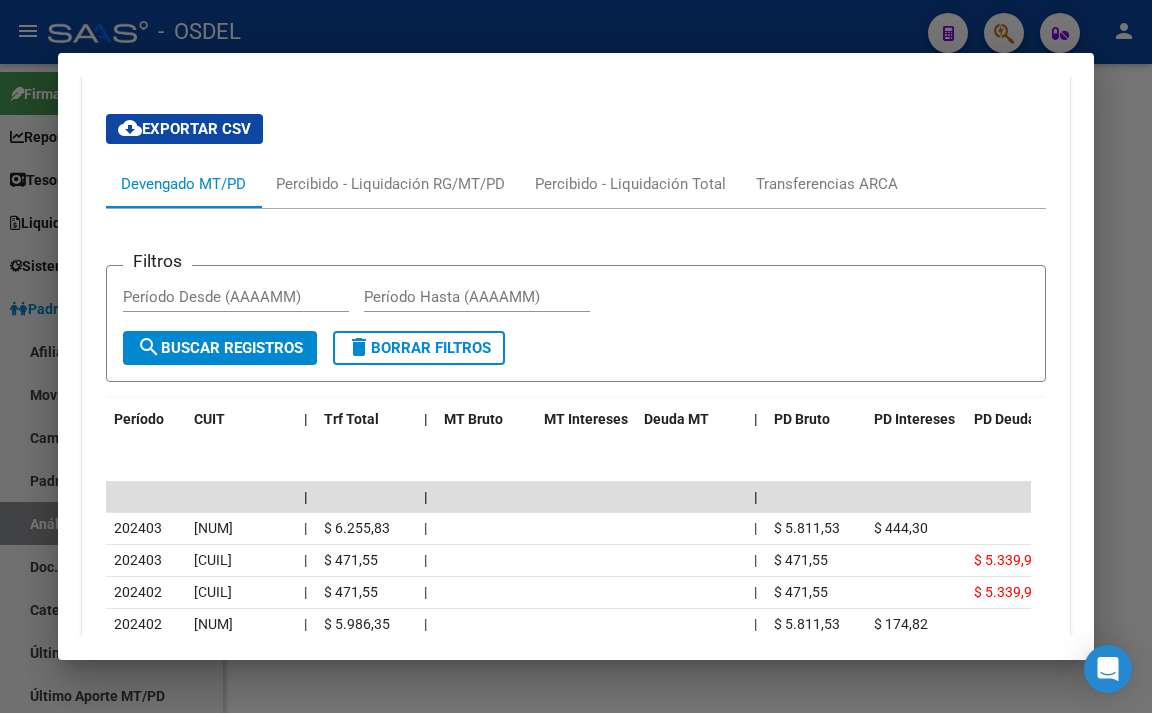 click on "cloud_download  Exportar CSV" at bounding box center (184, 129) 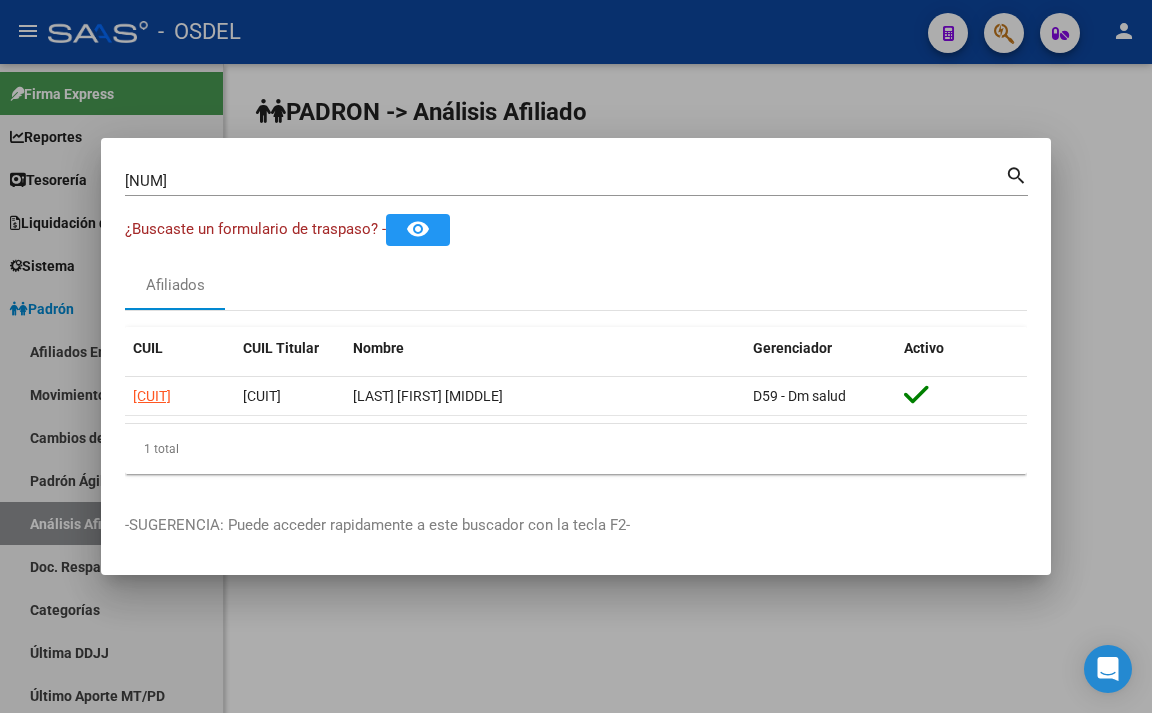 click at bounding box center (576, 356) 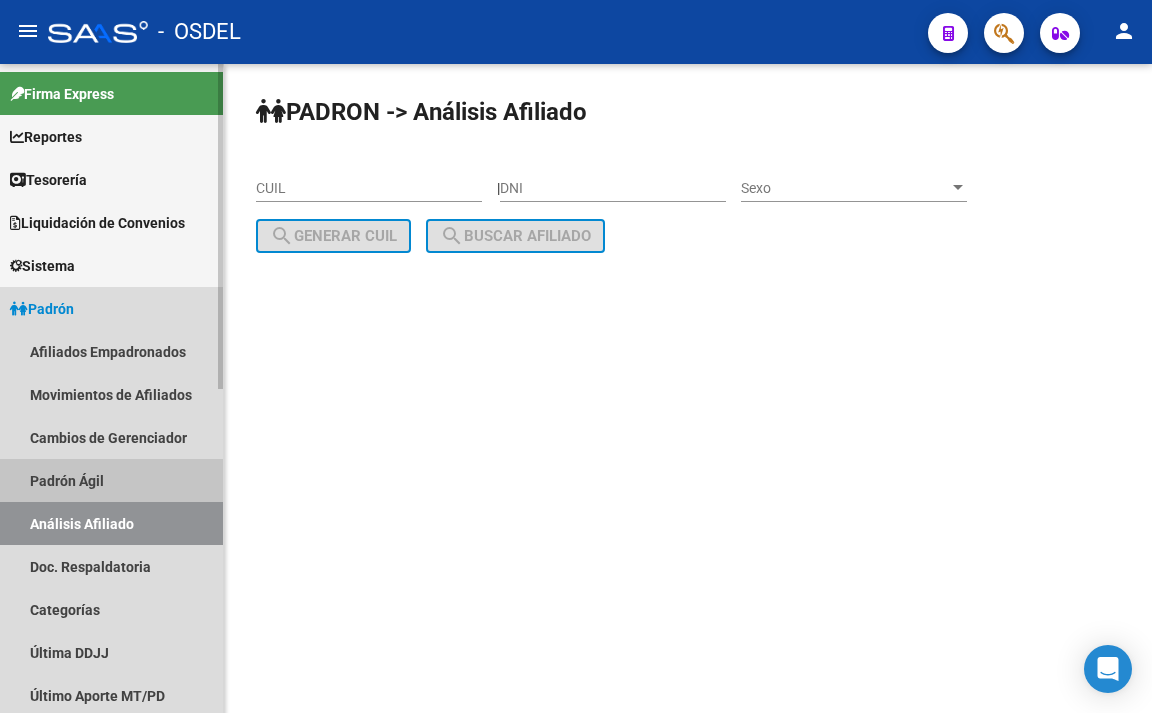 click on "Padrón Ágil" at bounding box center [111, 480] 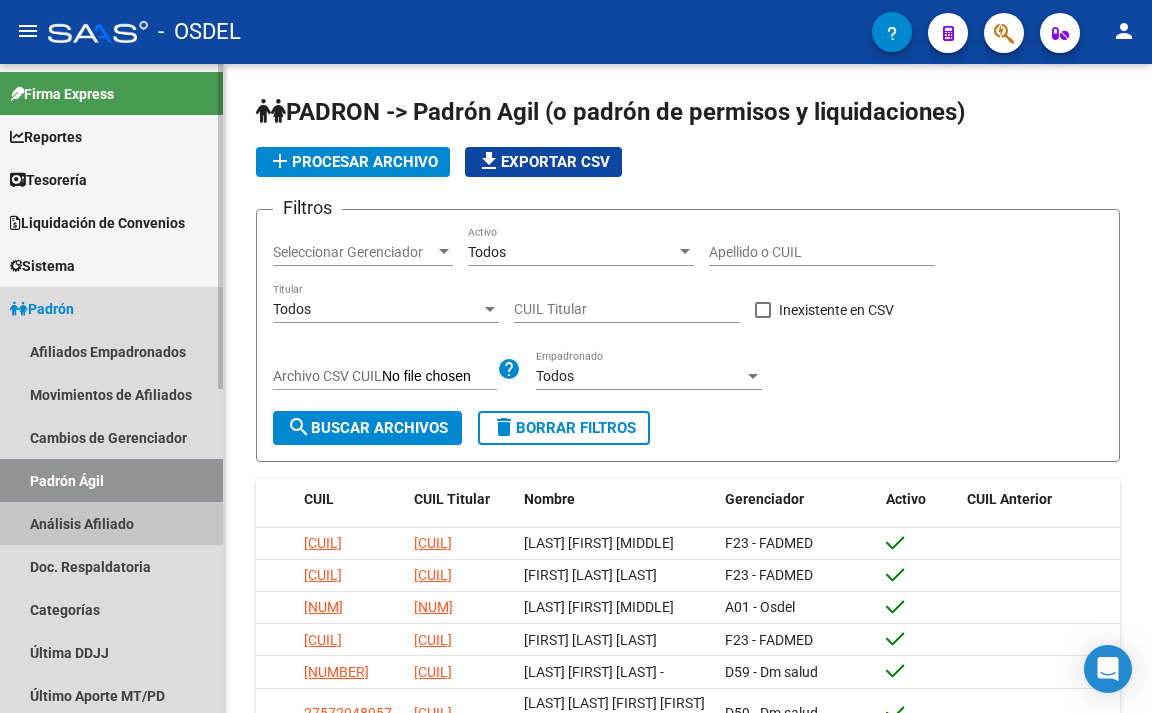 click on "Análisis Afiliado" at bounding box center [111, 523] 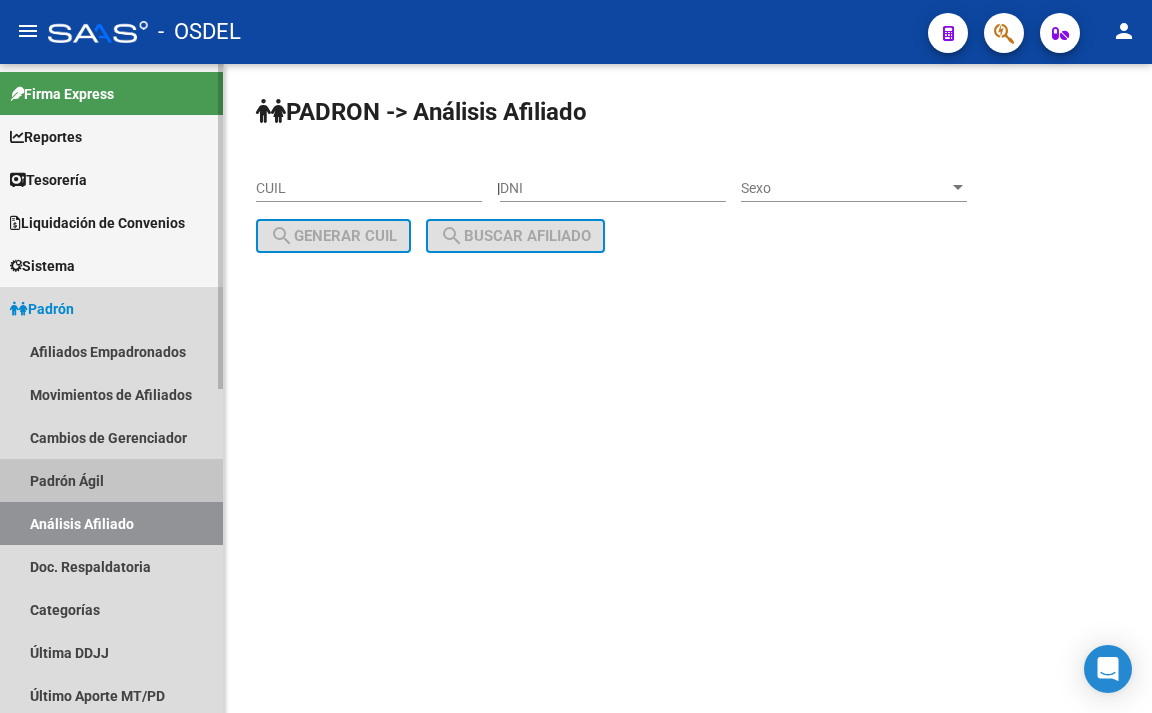 click on "Padrón Ágil" at bounding box center (111, 480) 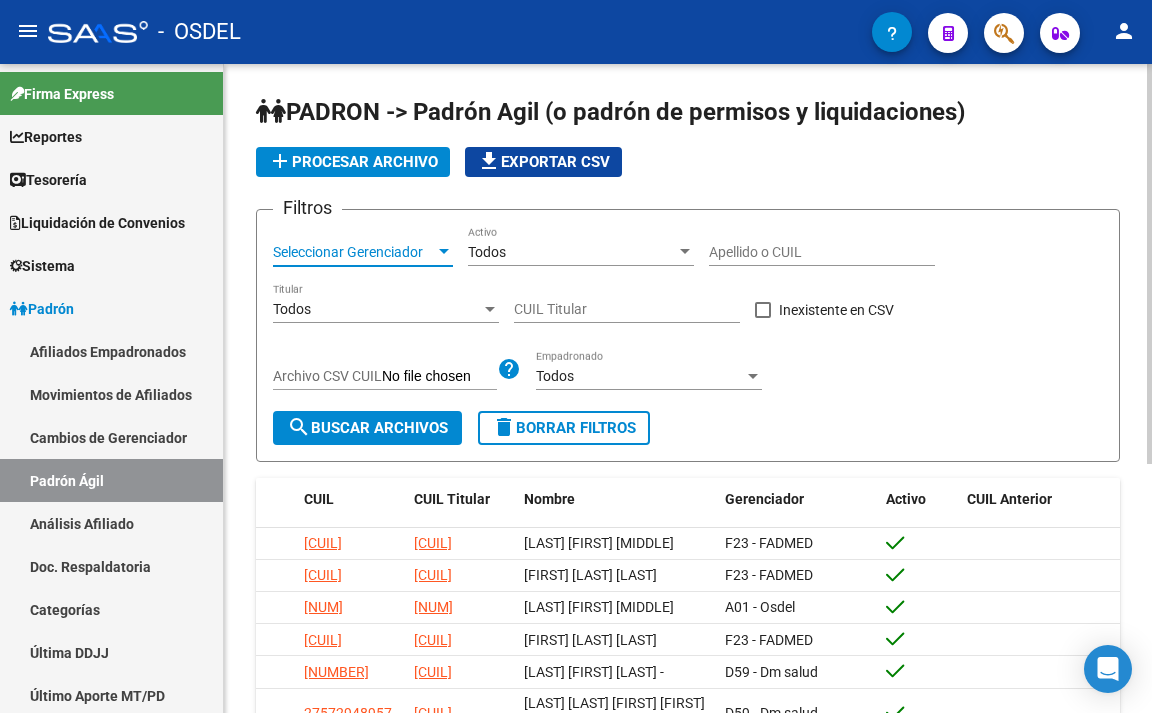 click on "Seleccionar Gerenciador" at bounding box center [354, 252] 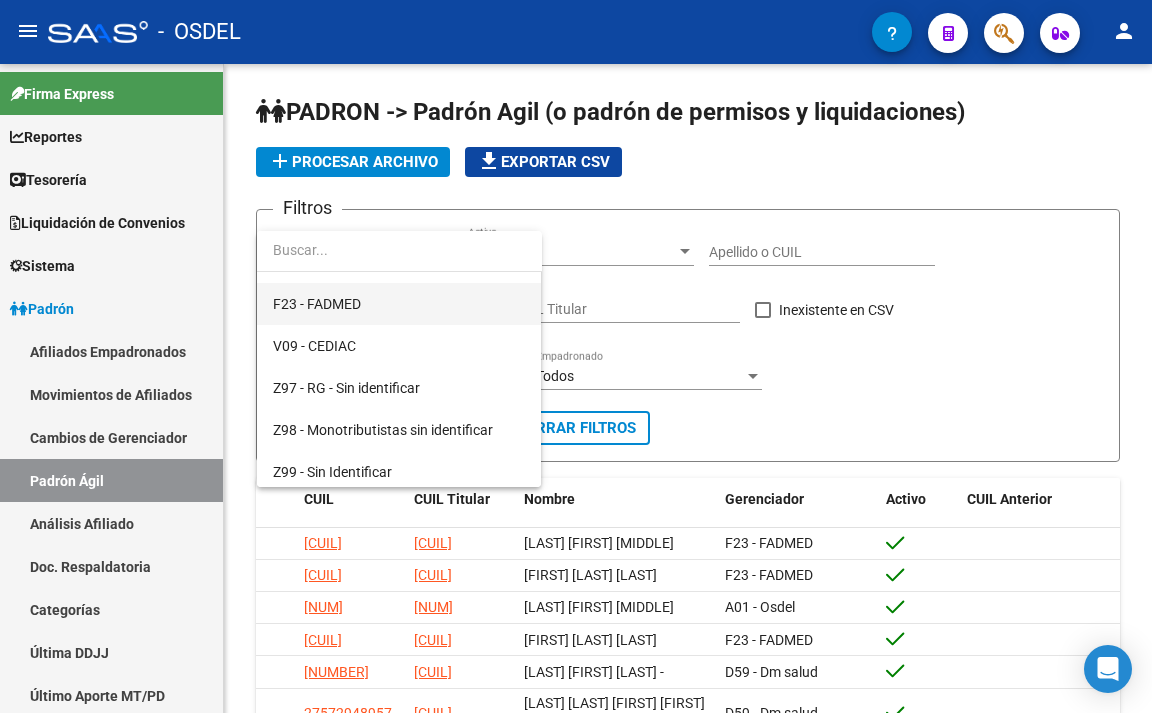 scroll, scrollTop: 164, scrollLeft: 0, axis: vertical 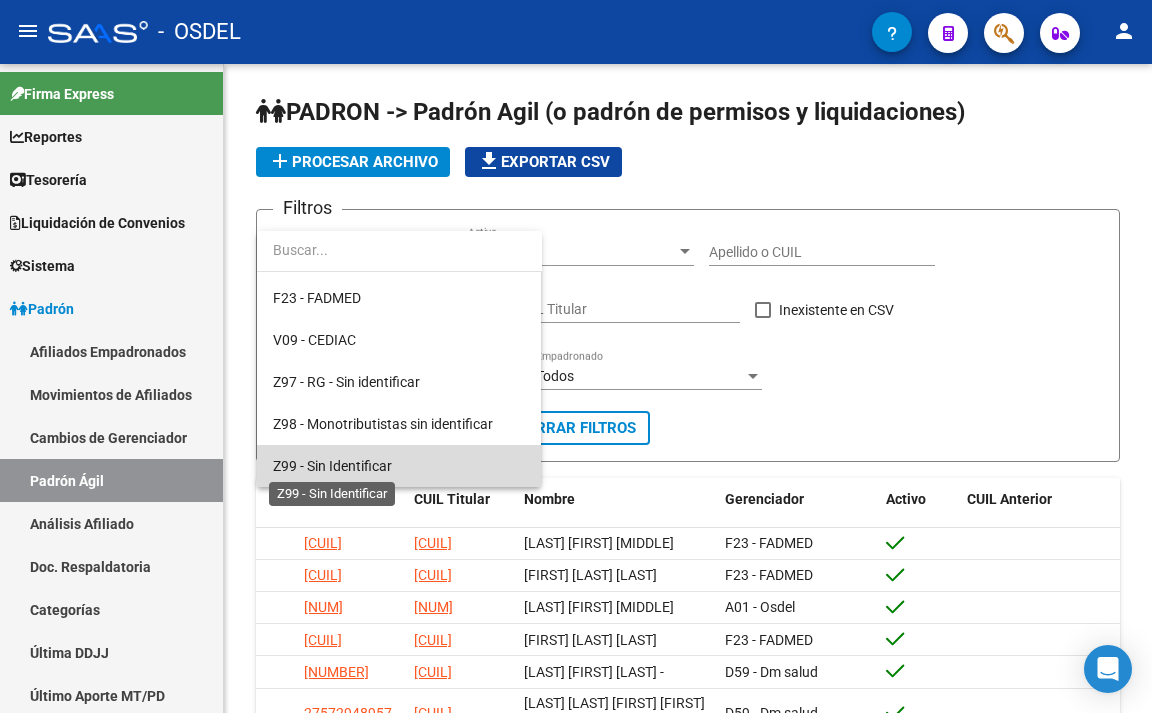 click on "Z99 - Sin Identificar" at bounding box center [332, 466] 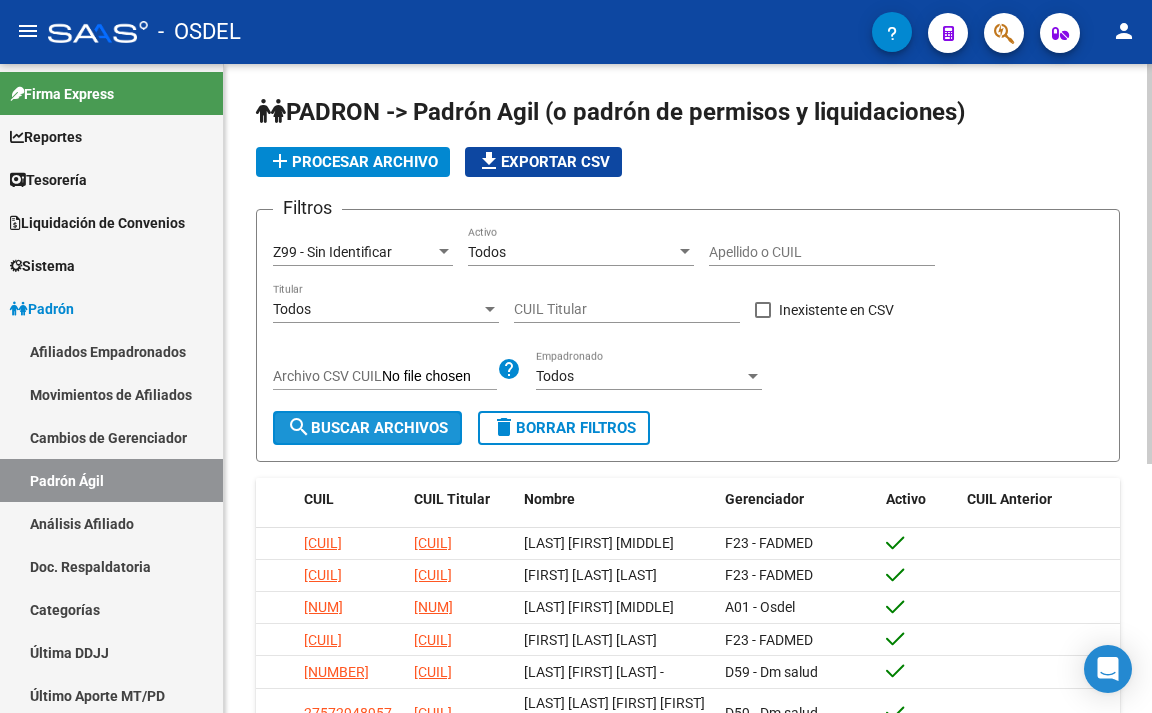 click on "search  Buscar Archivos" 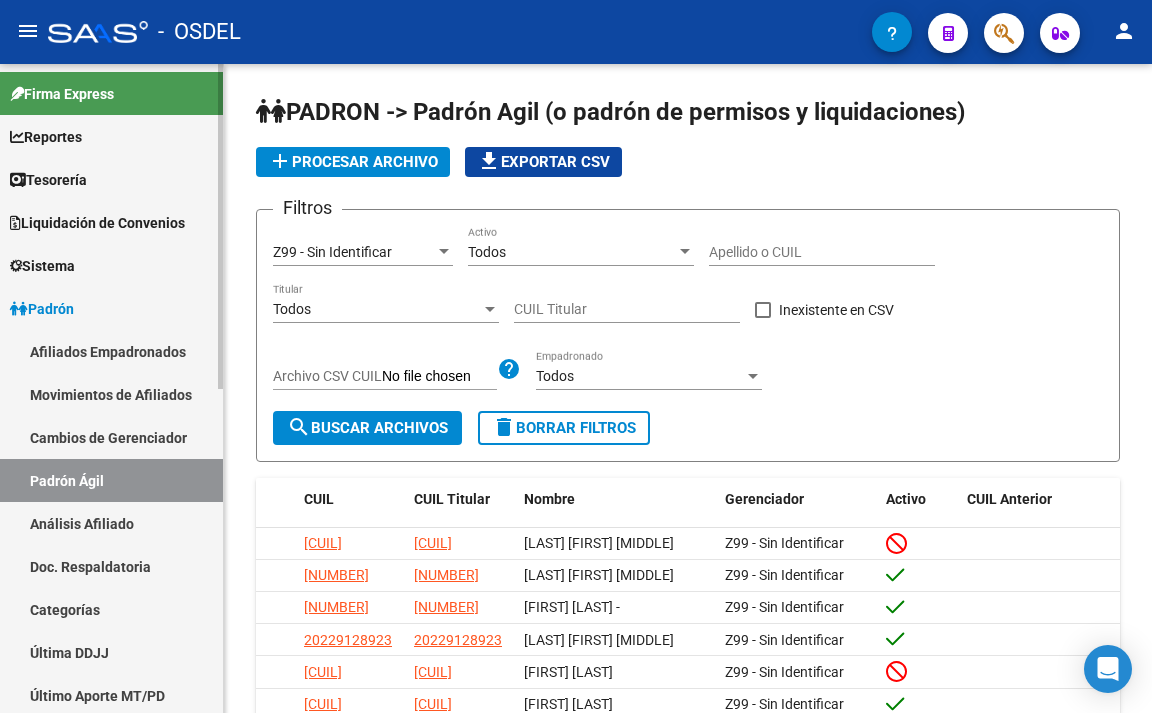 click on "Análisis Afiliado" at bounding box center (111, 523) 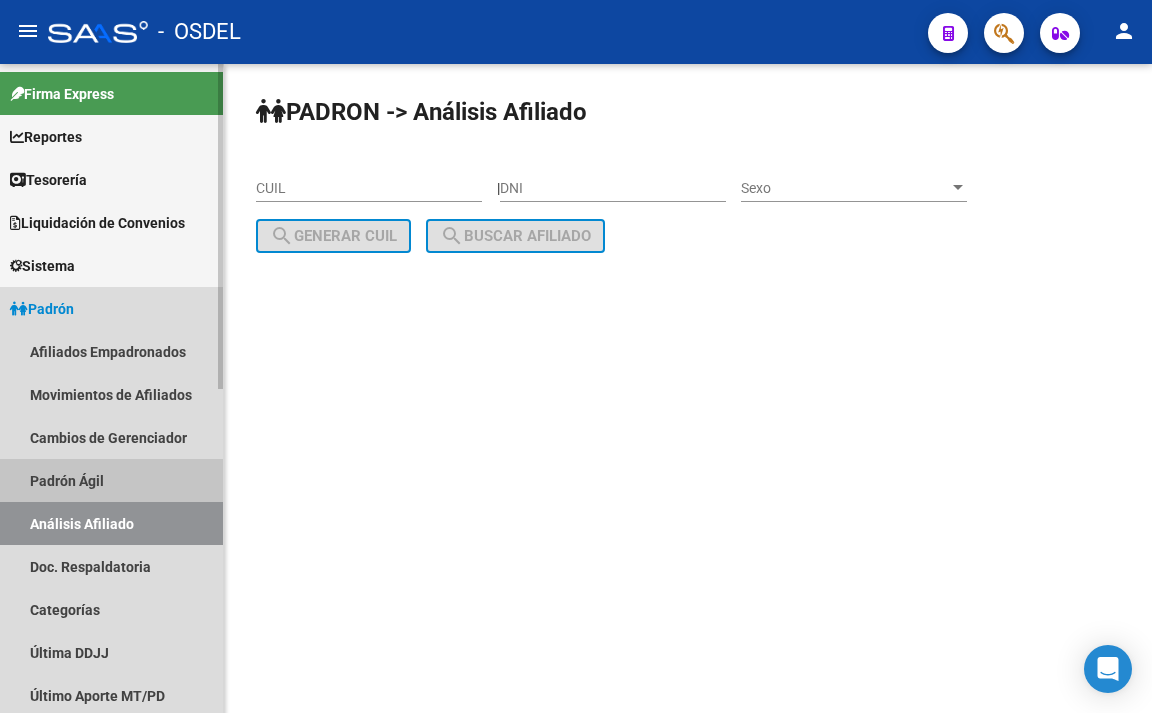 click on "Padrón Ágil" at bounding box center [111, 480] 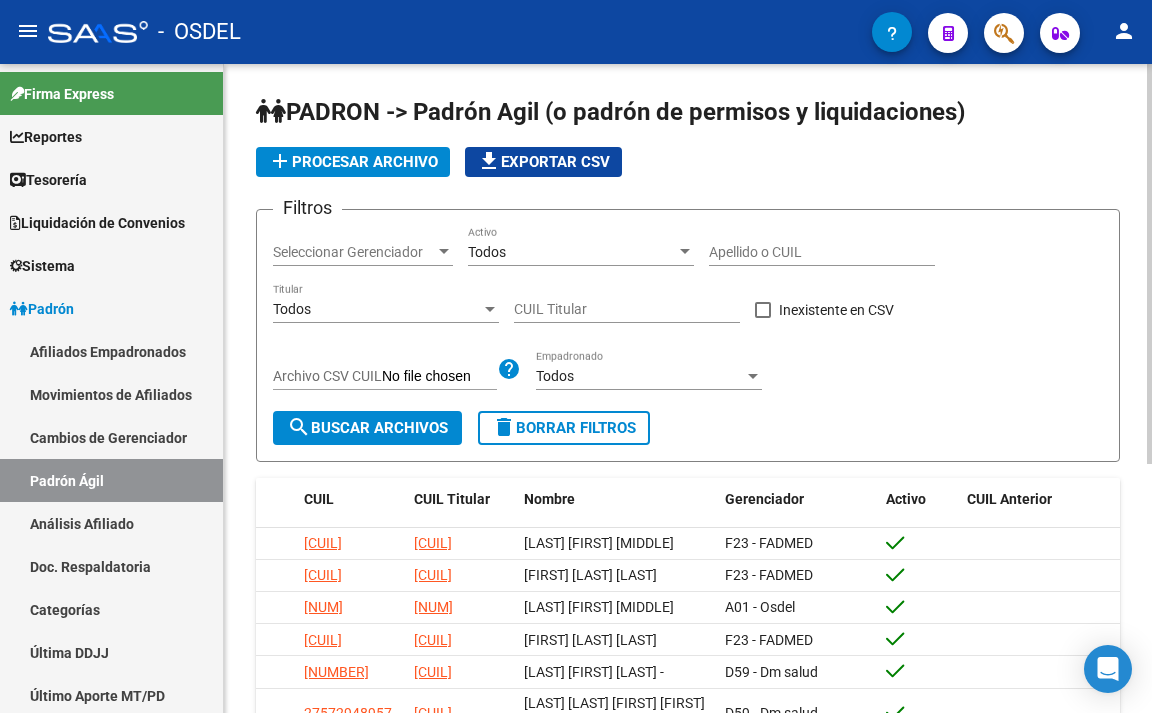 click on "Seleccionar Gerenciador Seleccionar Gerenciador" 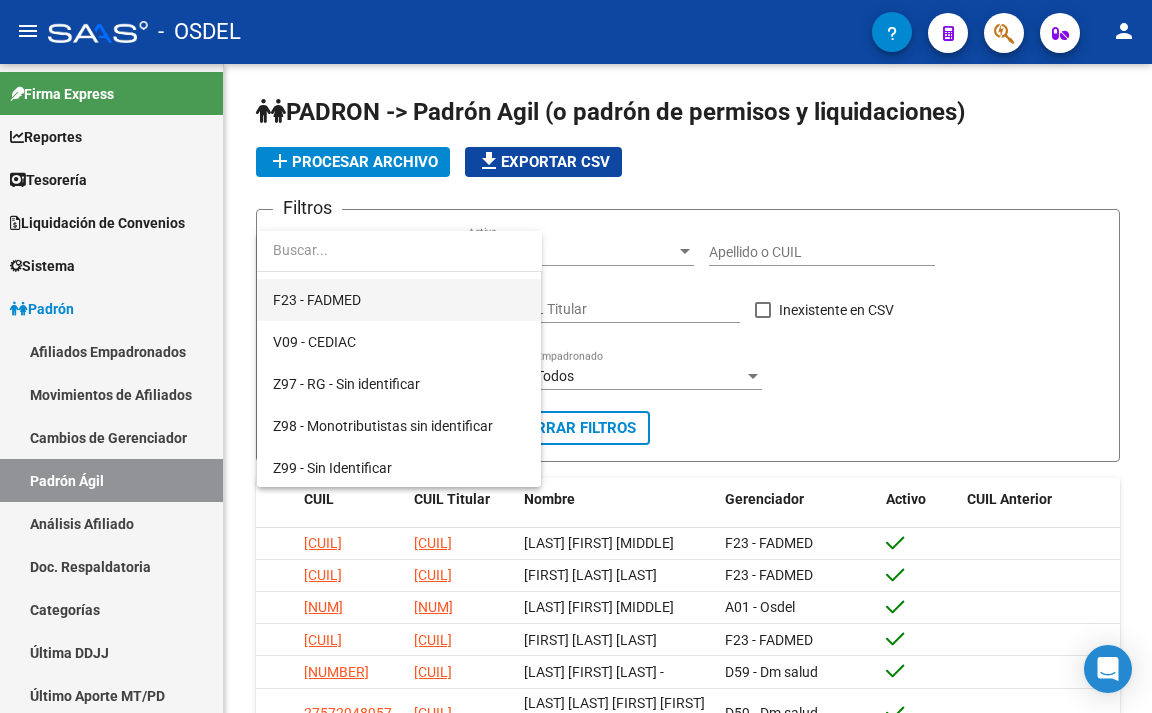 scroll, scrollTop: 164, scrollLeft: 0, axis: vertical 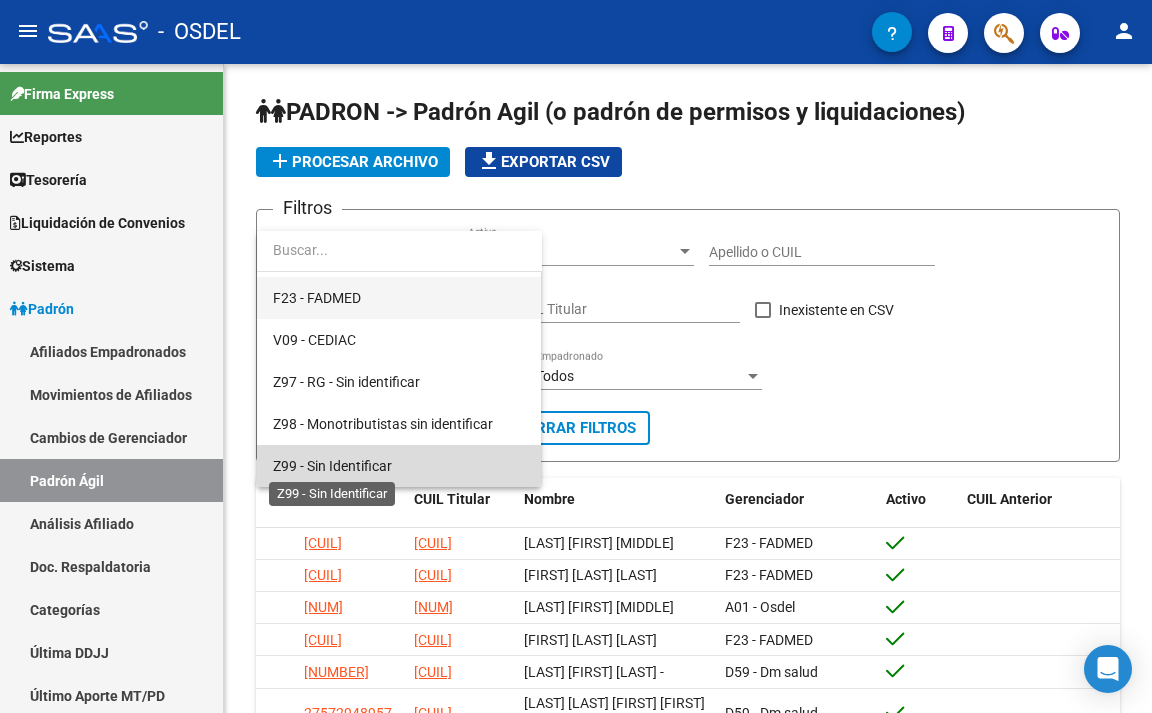 click on "Z99 - Sin Identificar" at bounding box center (332, 466) 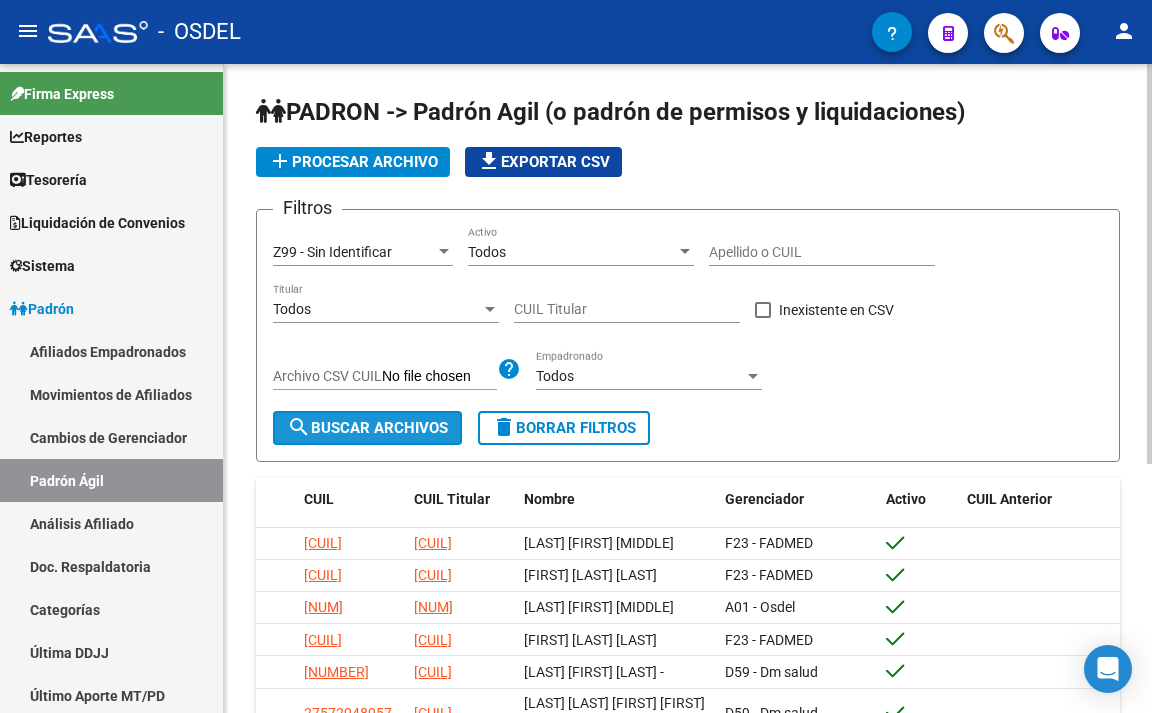 click on "search  Buscar Archivos" 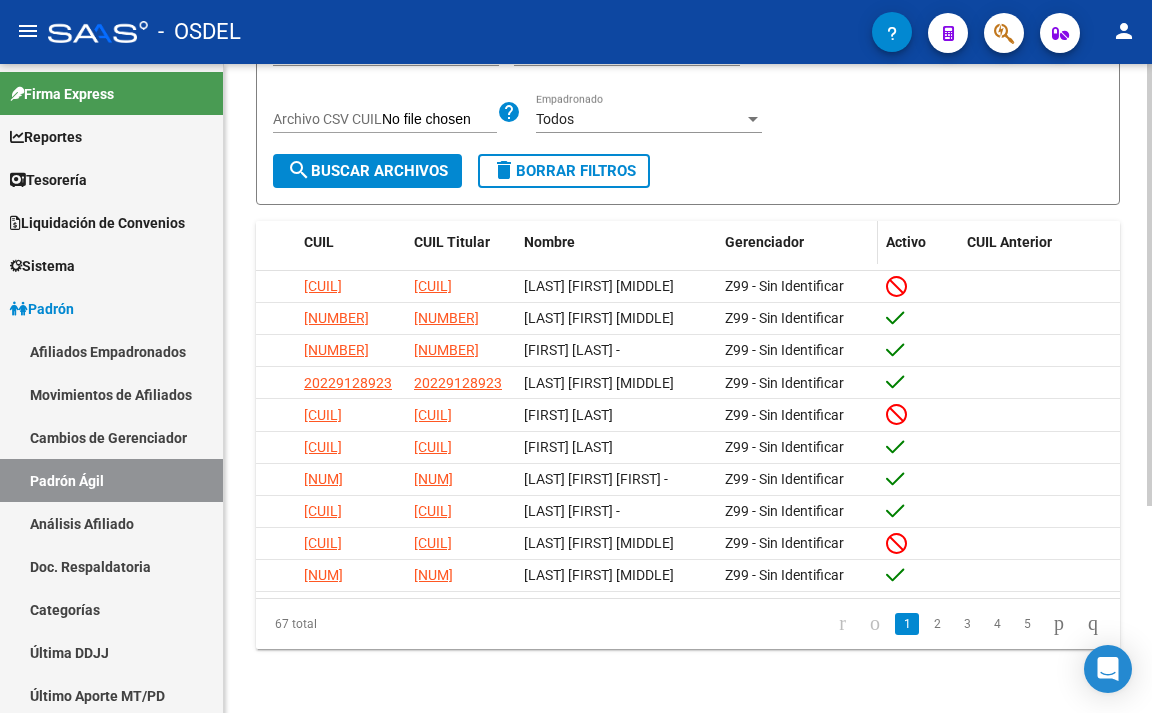 scroll, scrollTop: 303, scrollLeft: 0, axis: vertical 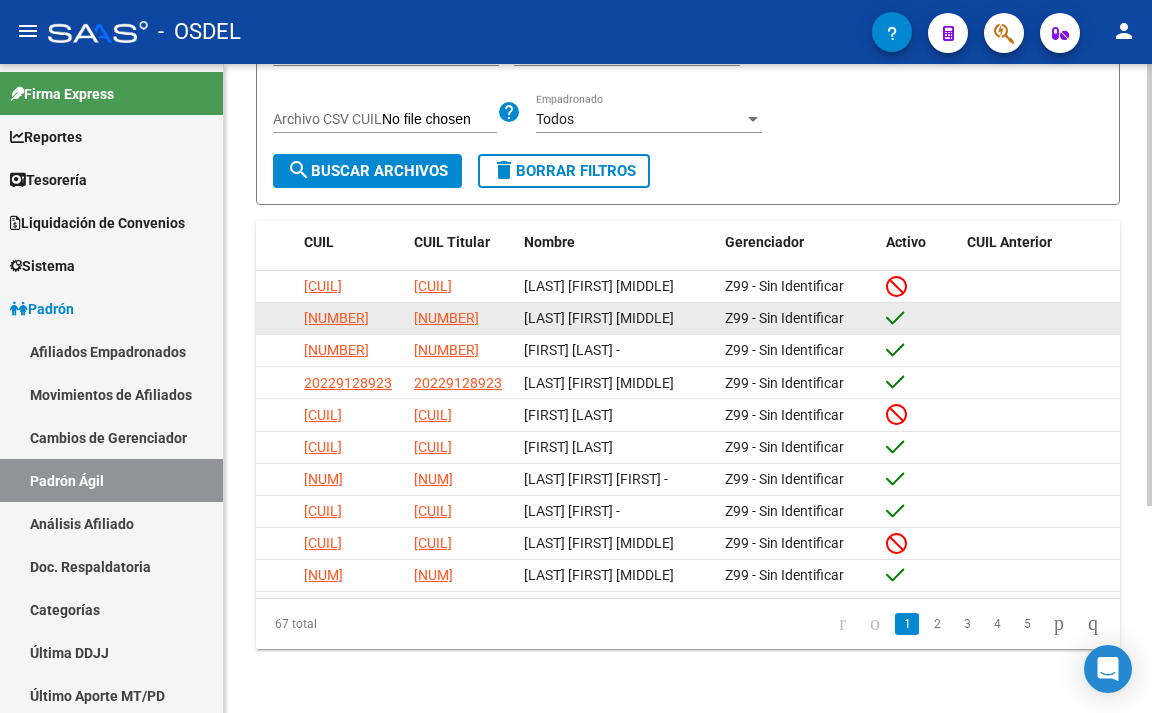 click on "[LAST] [FIRST] [MIDDLE]" 